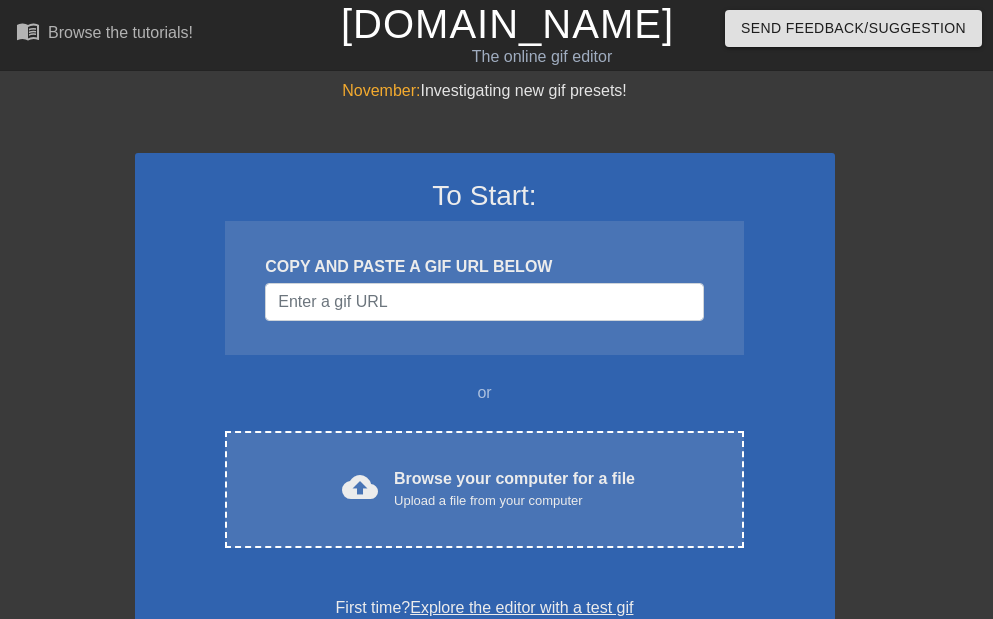 scroll, scrollTop: 0, scrollLeft: 0, axis: both 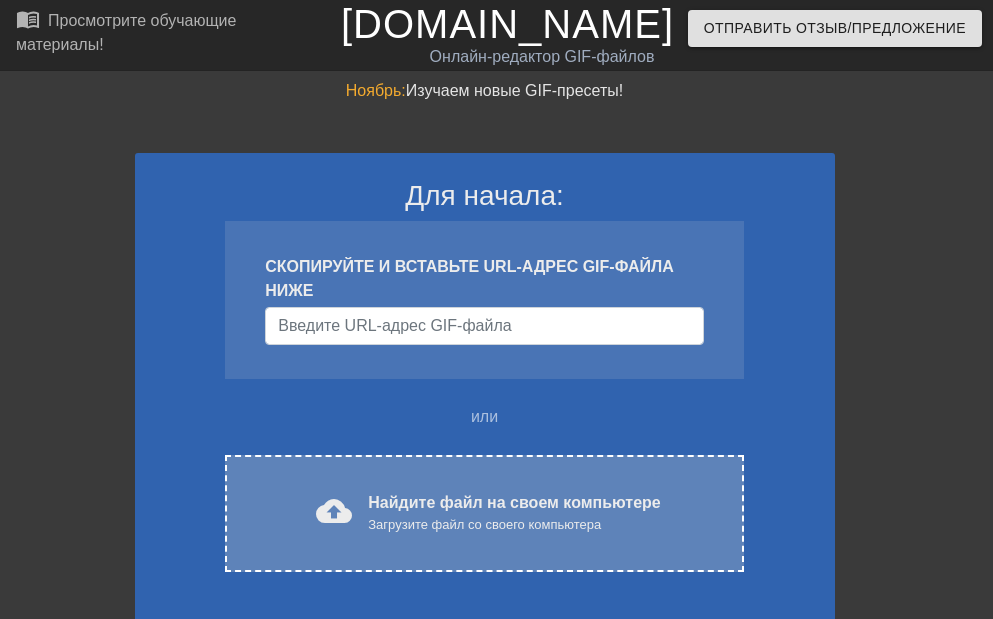 click on "cloud_upload" at bounding box center [334, 511] 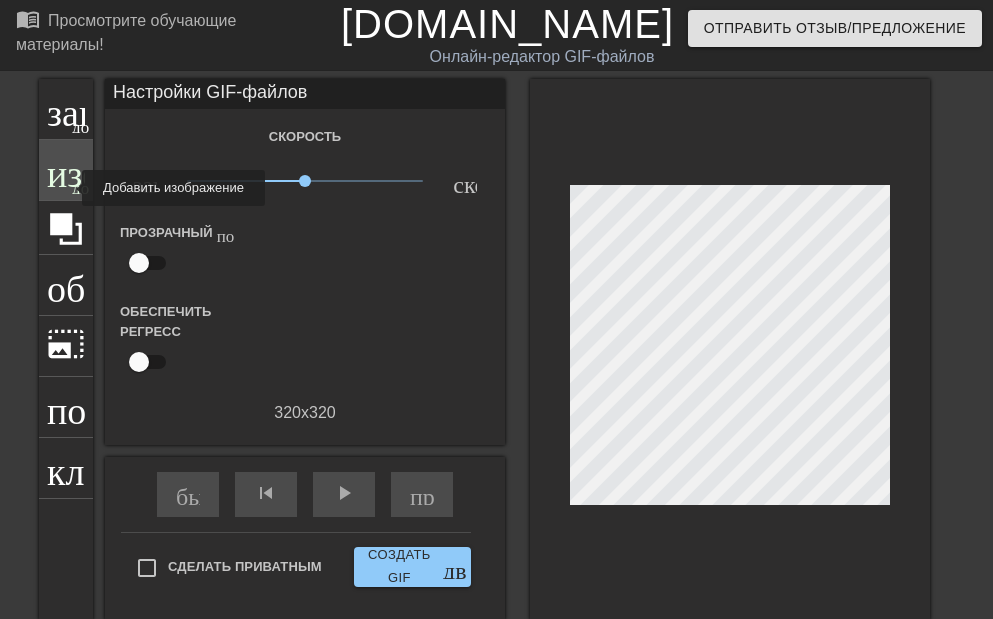 click on "изображение добавить_круг" at bounding box center [66, 170] 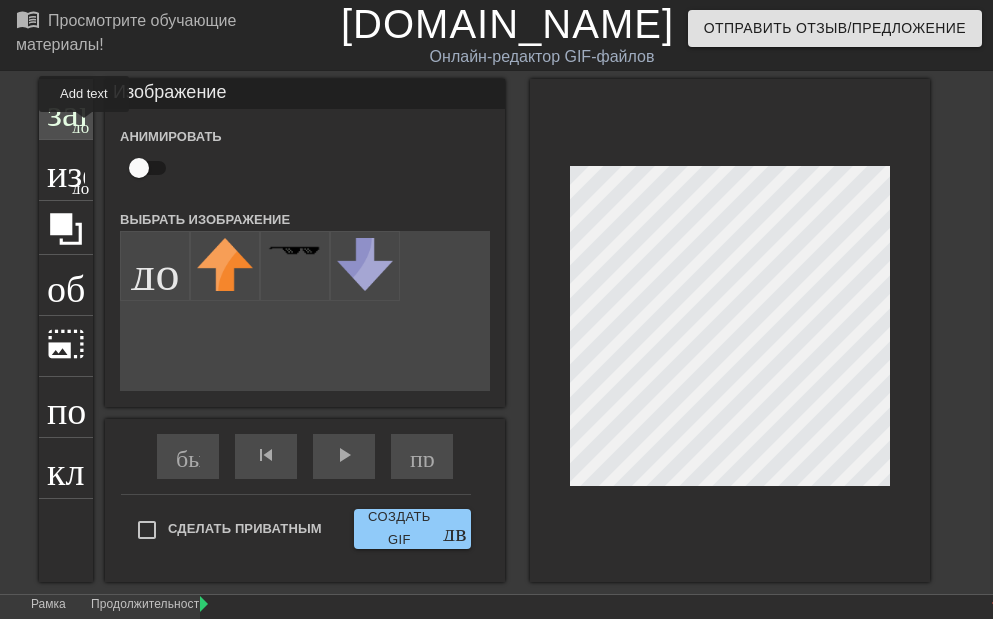click on "добавить_круг" at bounding box center [129, 124] 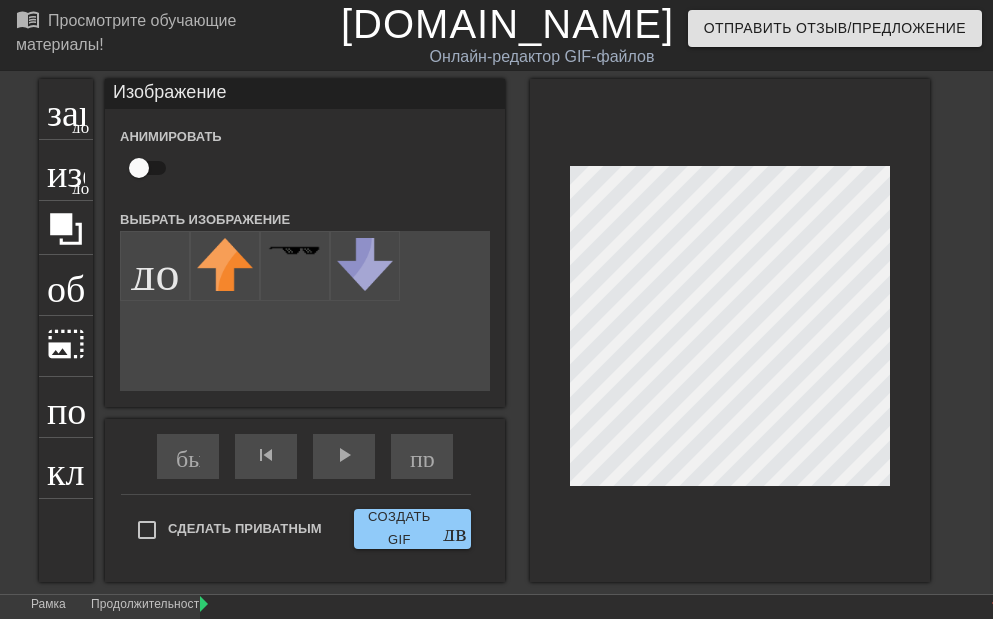 click on "menu_book Просмотрите обучающие материалы! [DOMAIN_NAME] Онлайн-редактор GIF-файлов Отправить отзыв/предложение заголовок добавить_круг изображение добавить_круг обрезать photo_size_select_large помощь клавиатура Изображение Анимировать Выбрать изображение добавить_фото_альтернатива быстрая_перемотка skip_previous play_arrow пропустить_следующий Сделать приватным Создать GIF двойная_стрелка     Рамка 1 Продолжительность 130 РС                                       10                                         20                                         30                                         40     Новый текст 1" at bounding box center (496, 372) 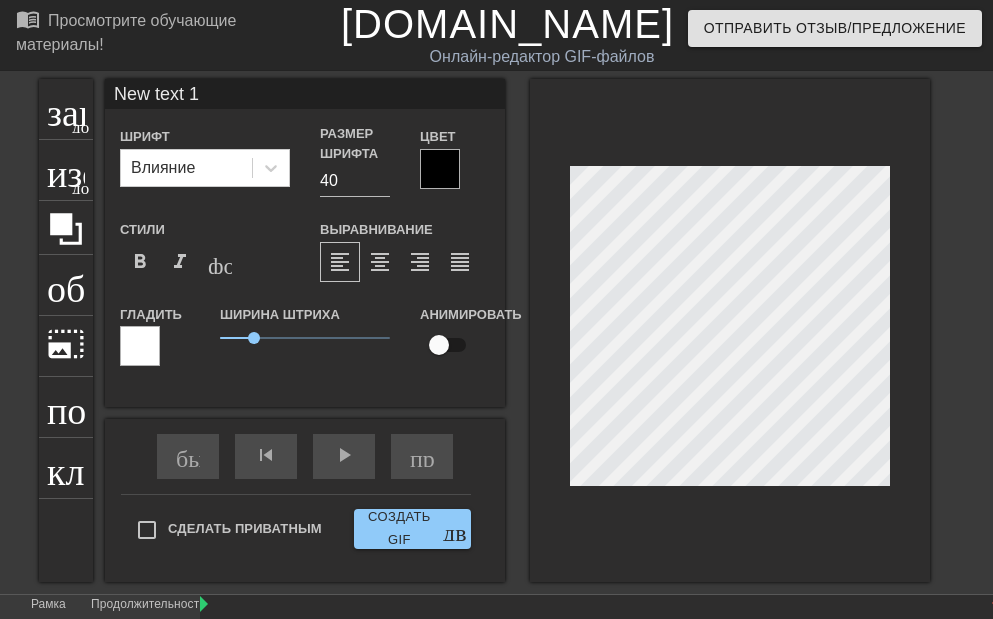 scroll, scrollTop: 3, scrollLeft: 6, axis: both 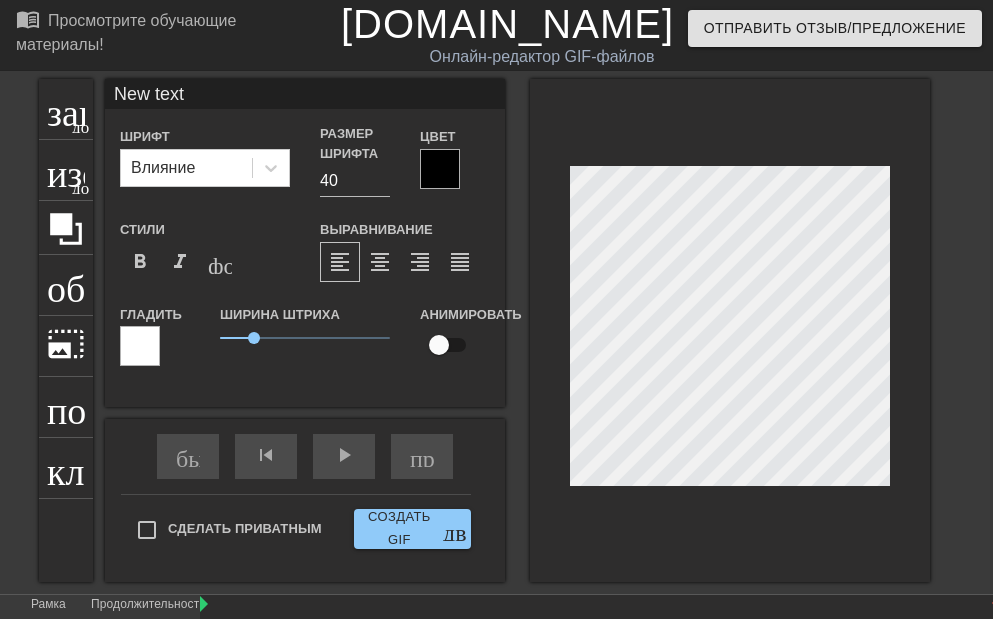 type on "New text" 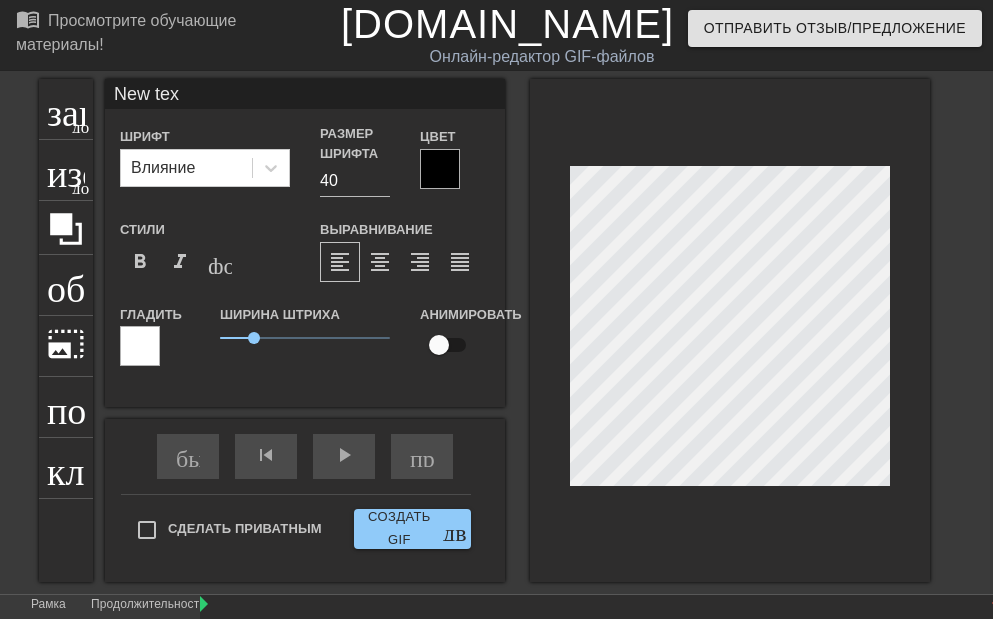 type on "New te" 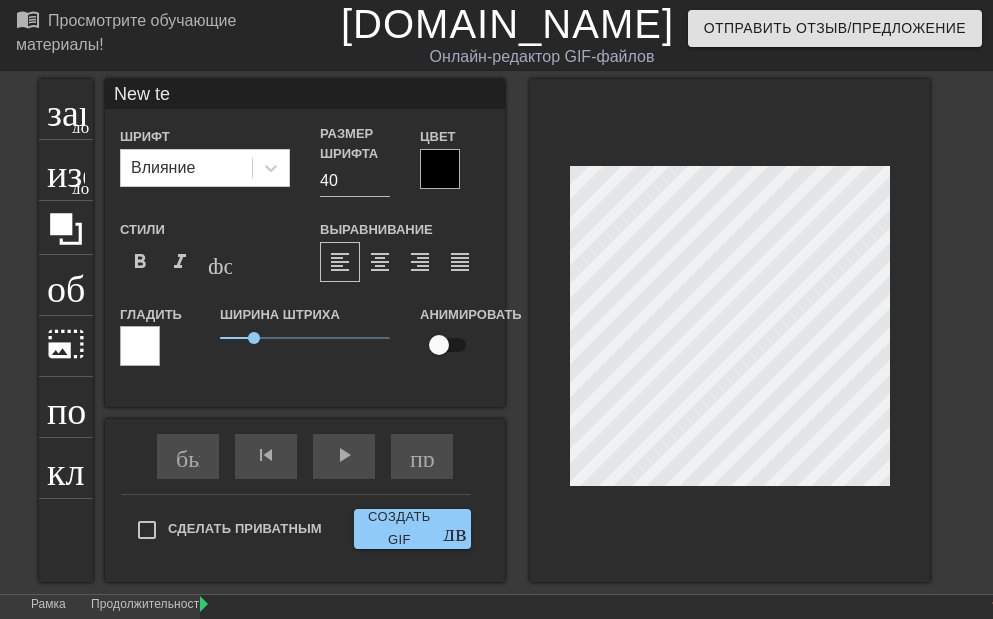 type on "New t" 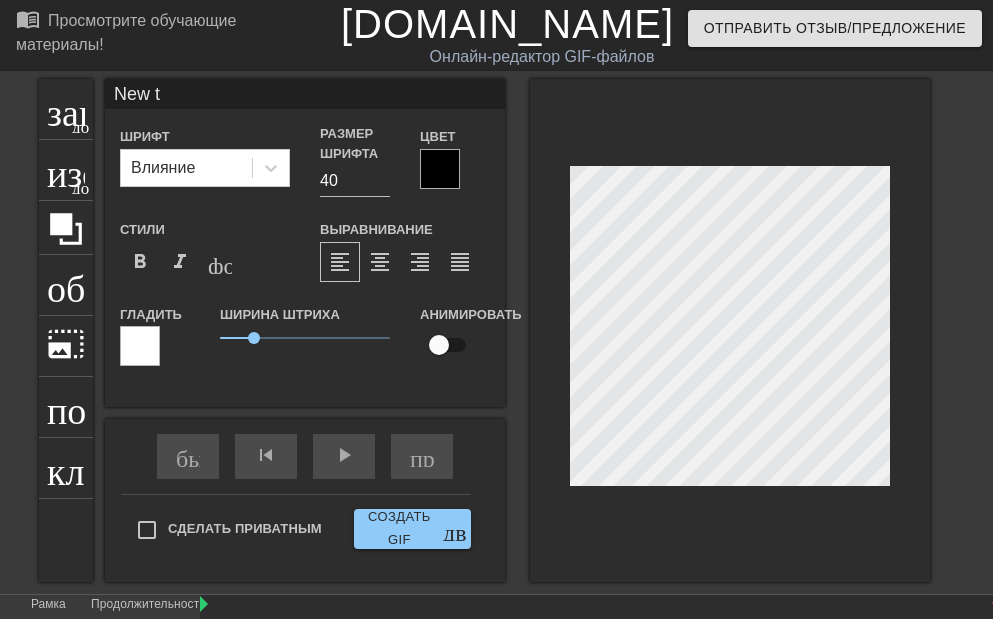 type on "New" 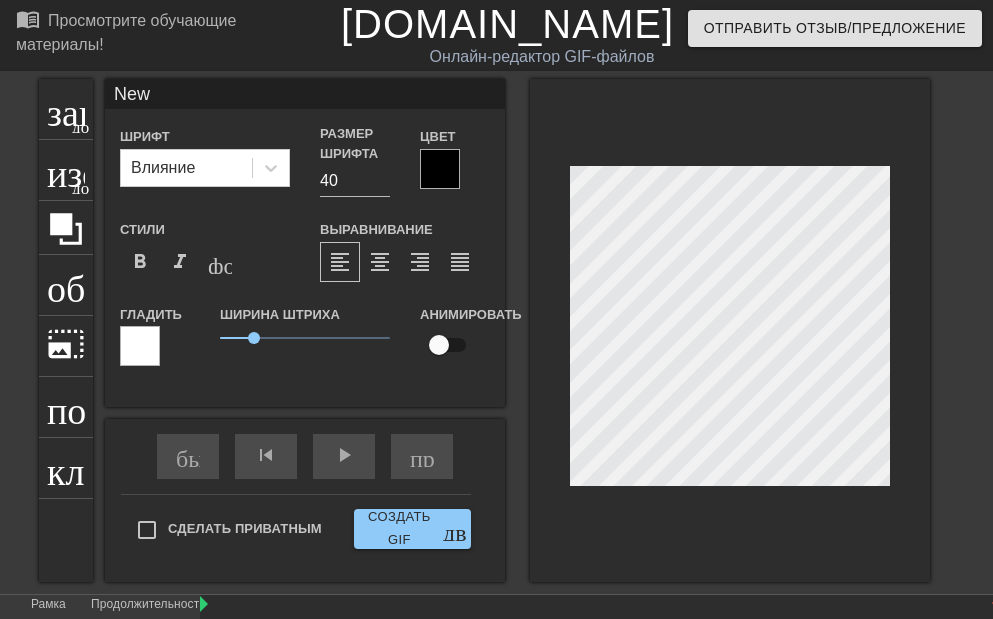 type on "New" 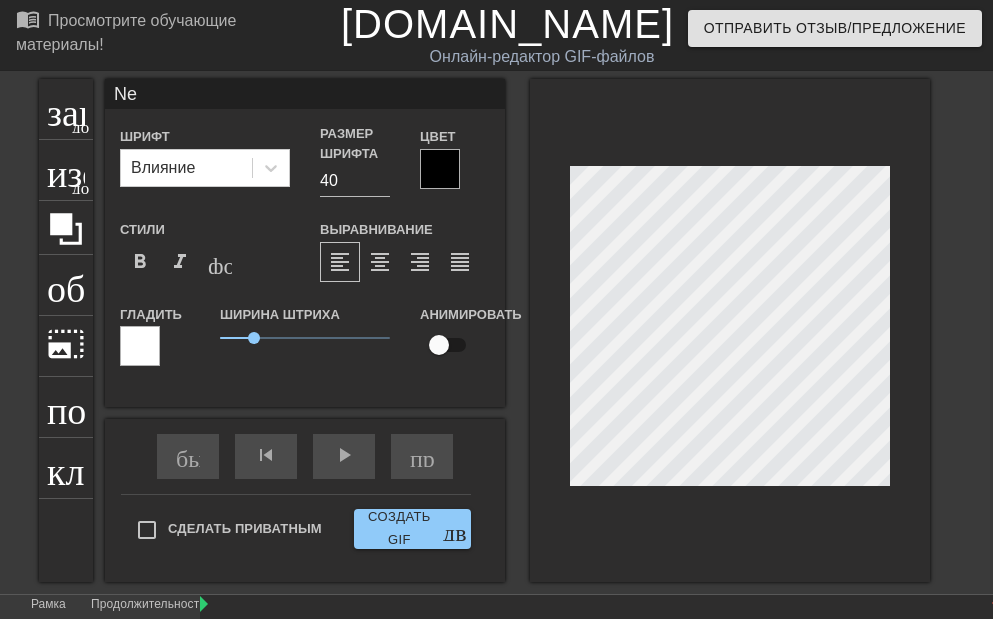 type on "N" 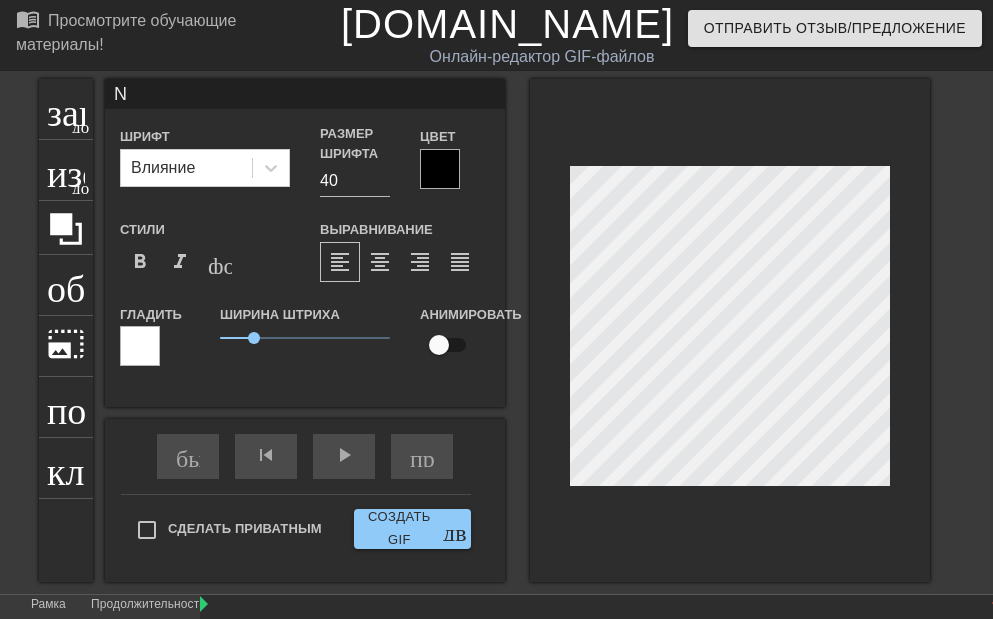 scroll, scrollTop: 3, scrollLeft: 2, axis: both 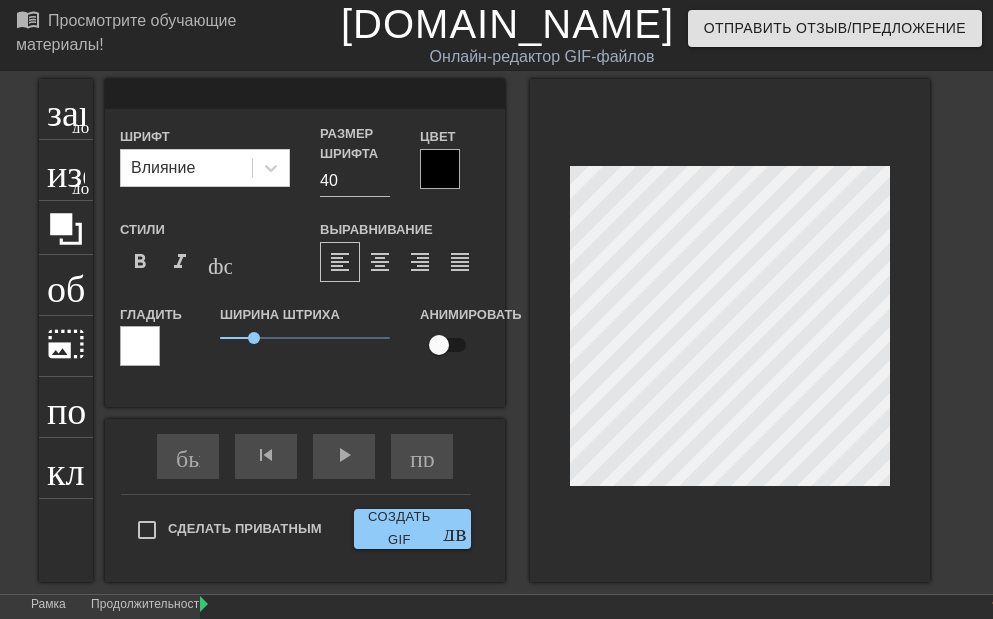 type on "Ы" 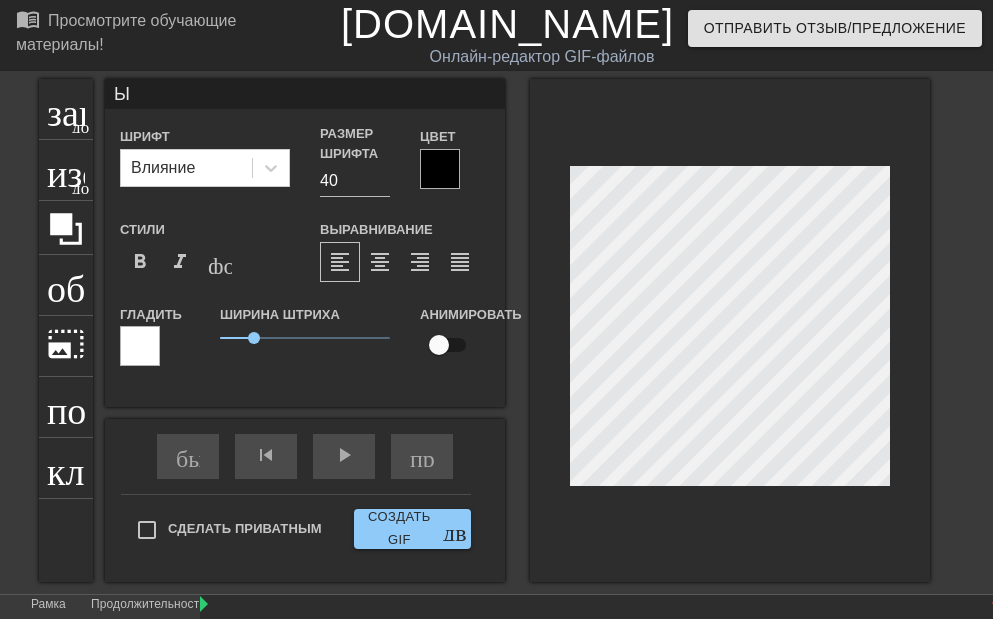 type 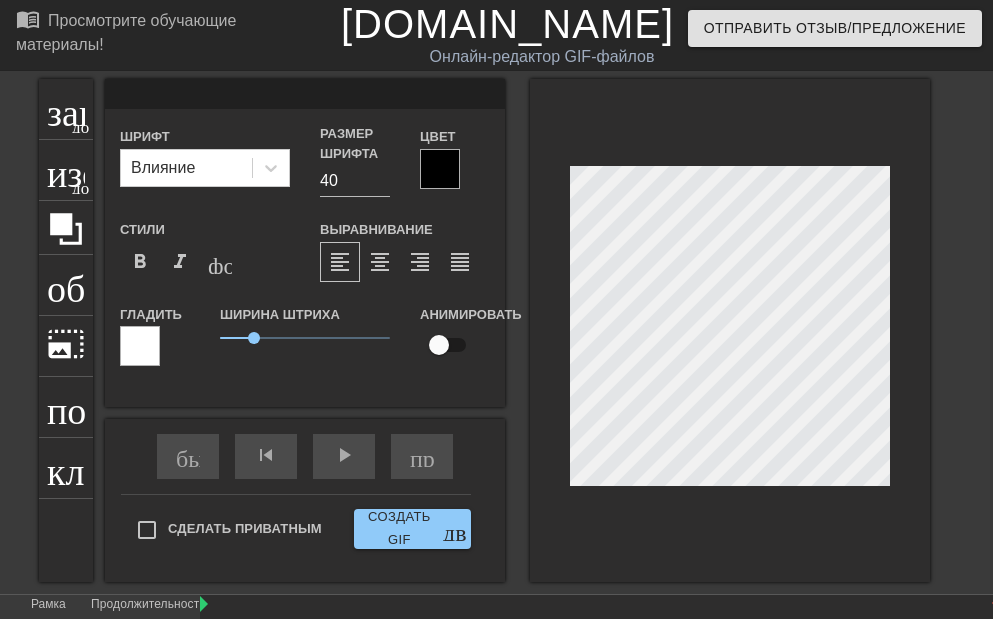 scroll, scrollTop: 2, scrollLeft: 2, axis: both 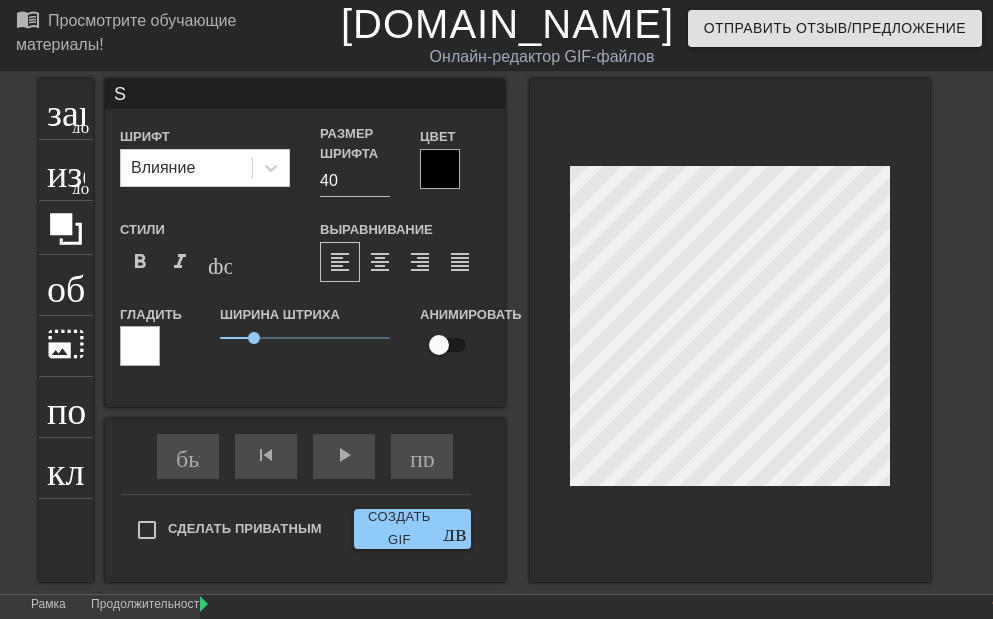 type on "S0" 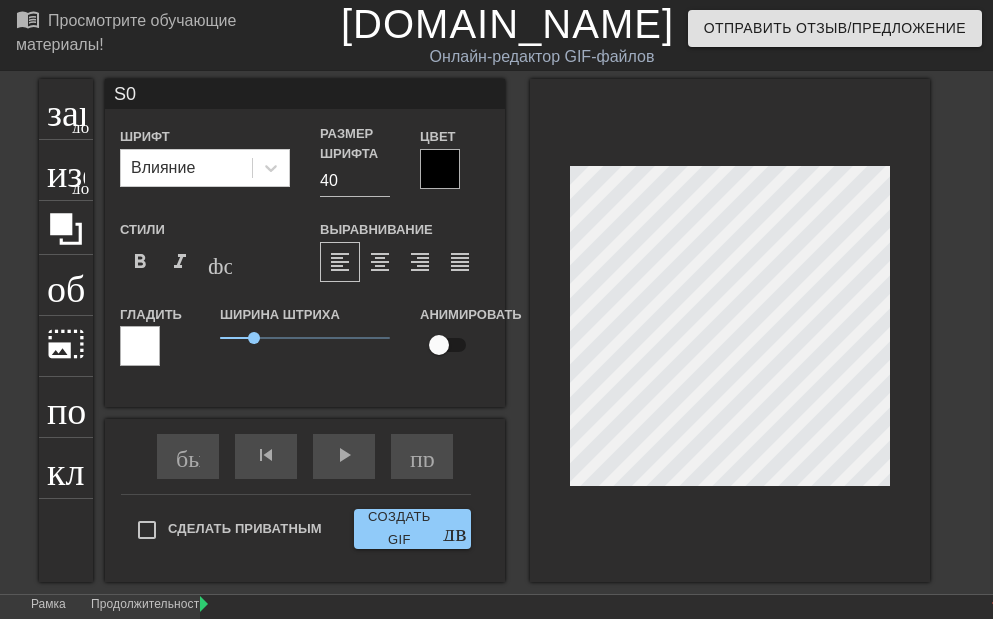 type on "S0*" 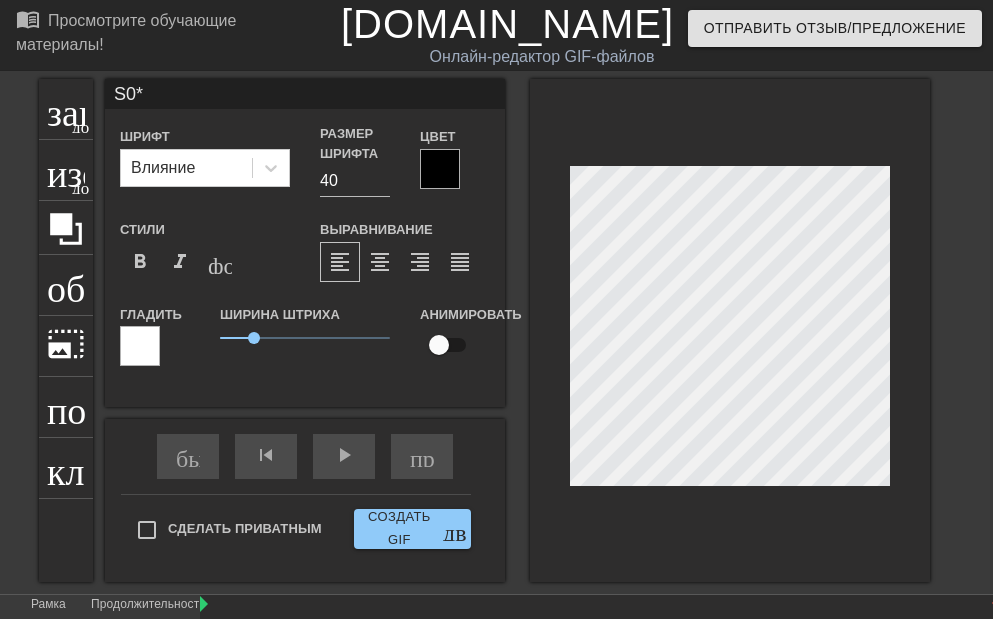 type on "S0*П" 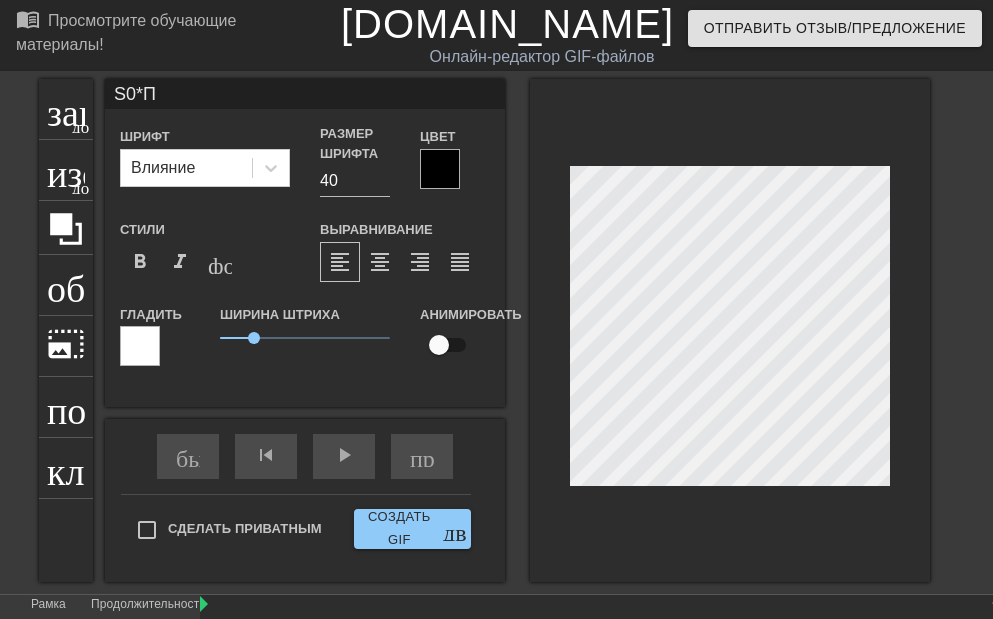 type on "S0*ПЛ" 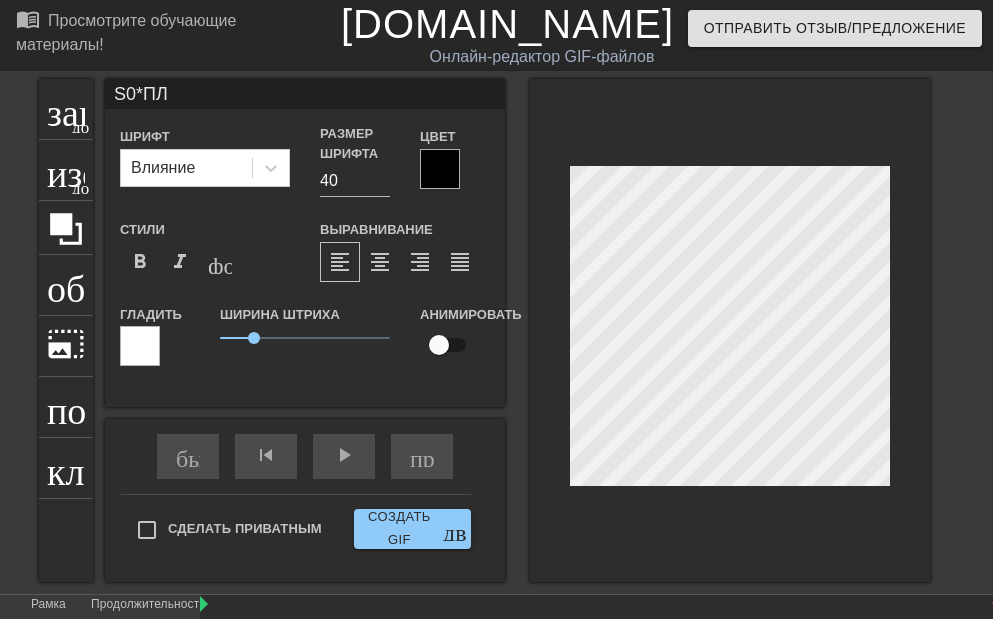 type on "S0*ПЛЯ" 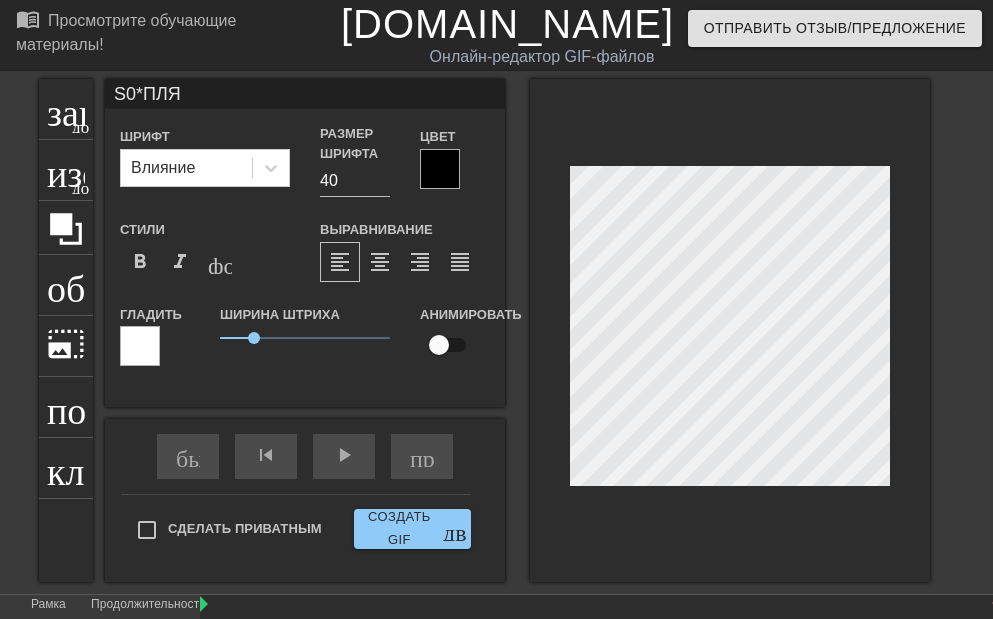 scroll, scrollTop: 2, scrollLeft: 4, axis: both 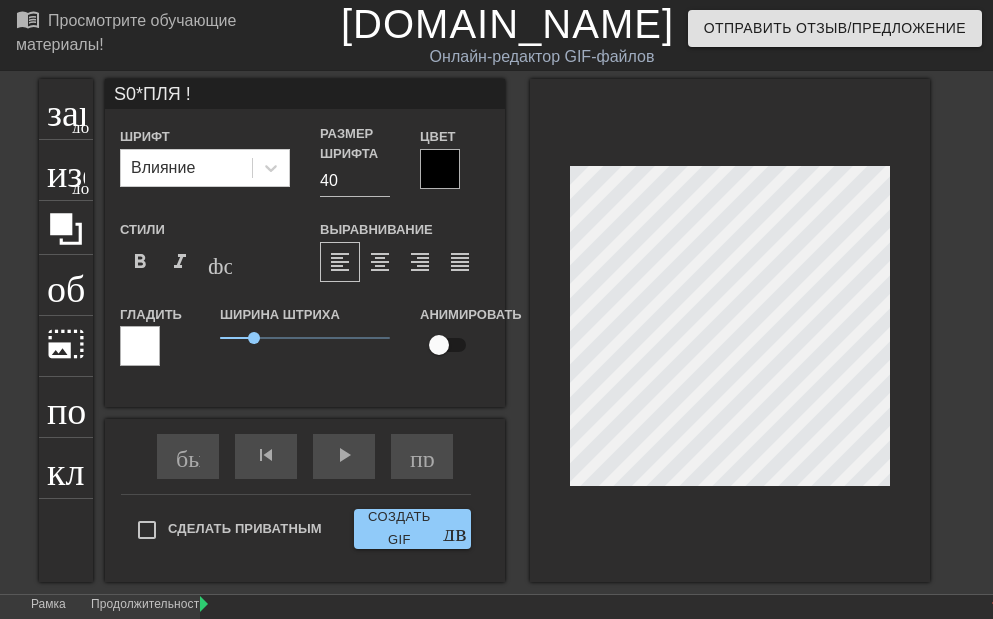 type on "S0*ПЛЯ !!" 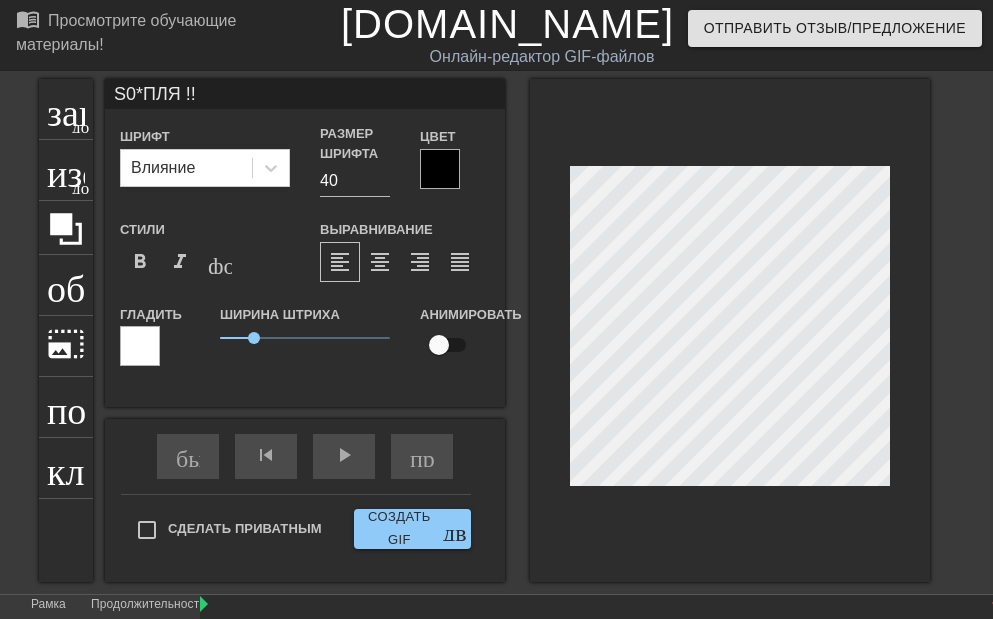 type on "S0*ПЛЯ !!" 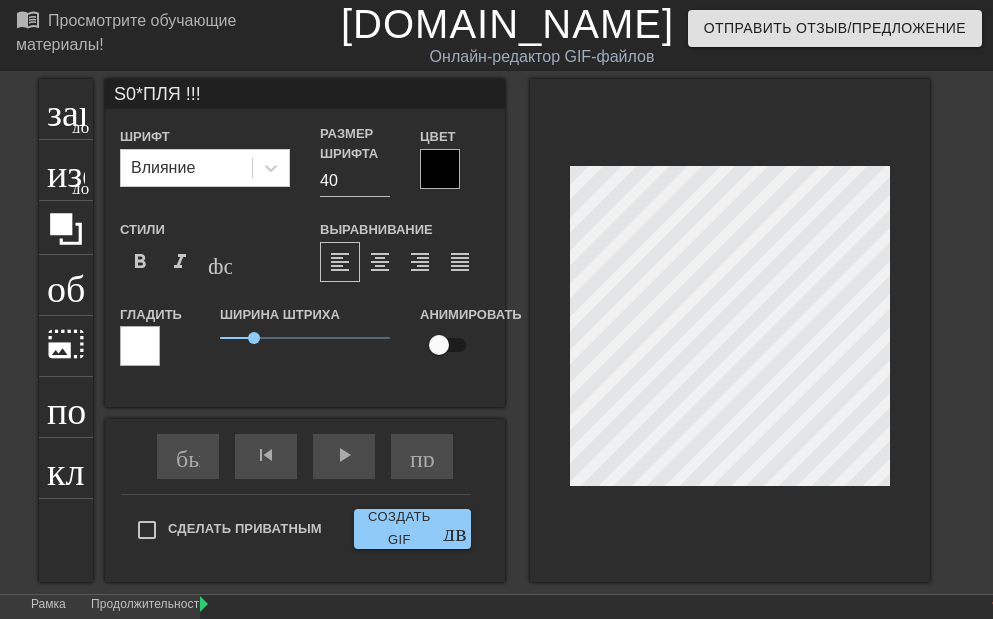 type on "S0*ПЛЯ !!!" 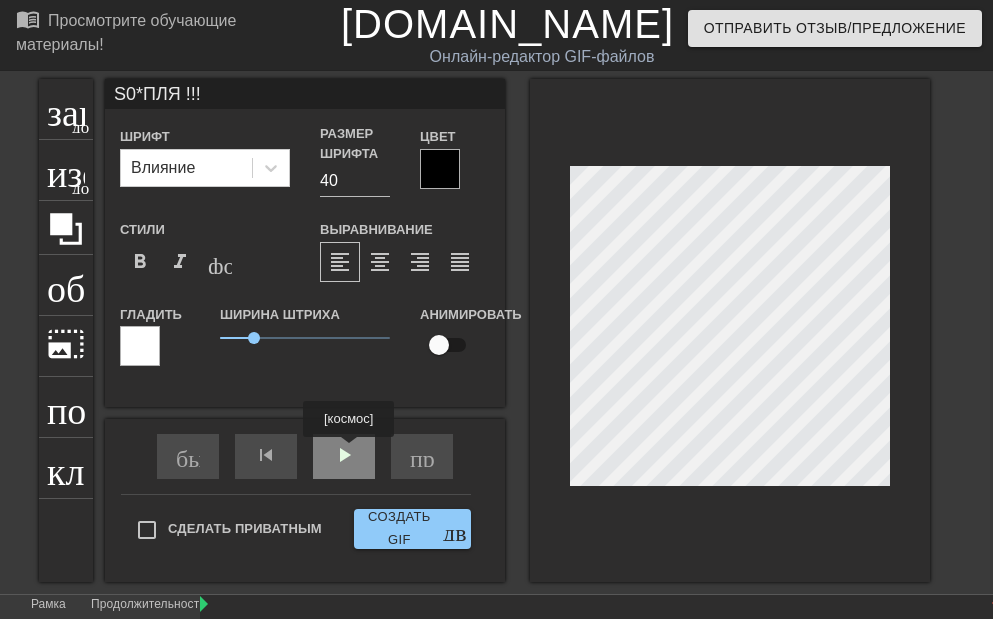 click on "быстрая_перемотка skip_previous play_arrow пропустить_следующий" at bounding box center [305, 456] 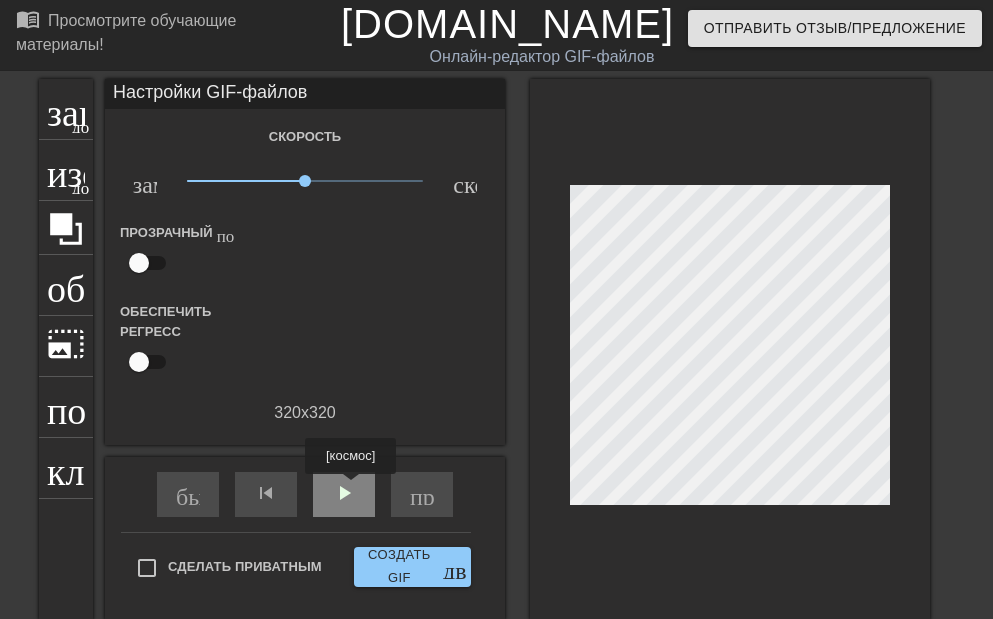 click on "play_arrow" at bounding box center [344, 493] 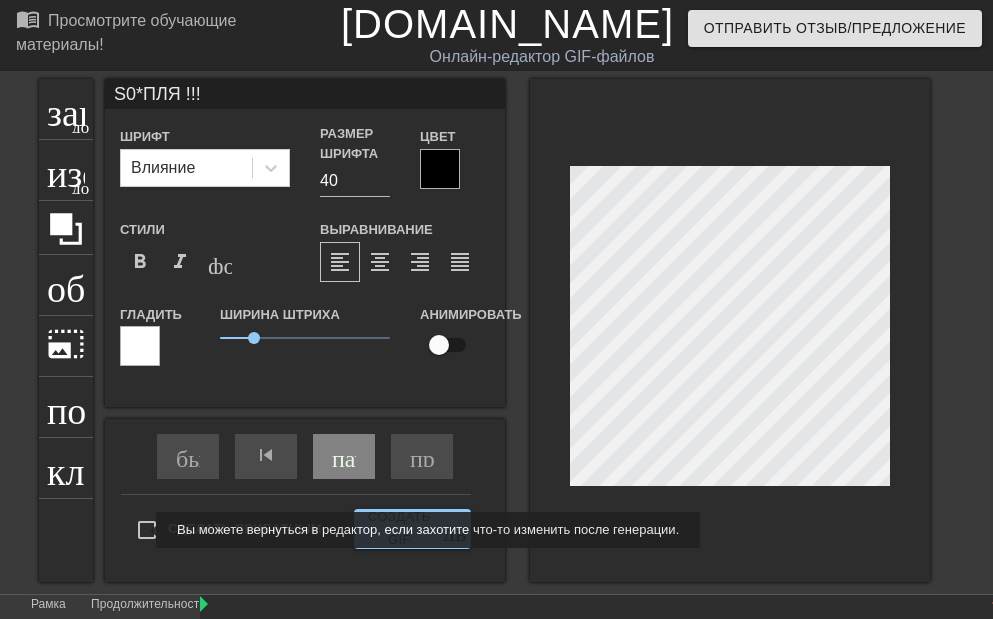click on "Сделать приватным" at bounding box center (147, 530) 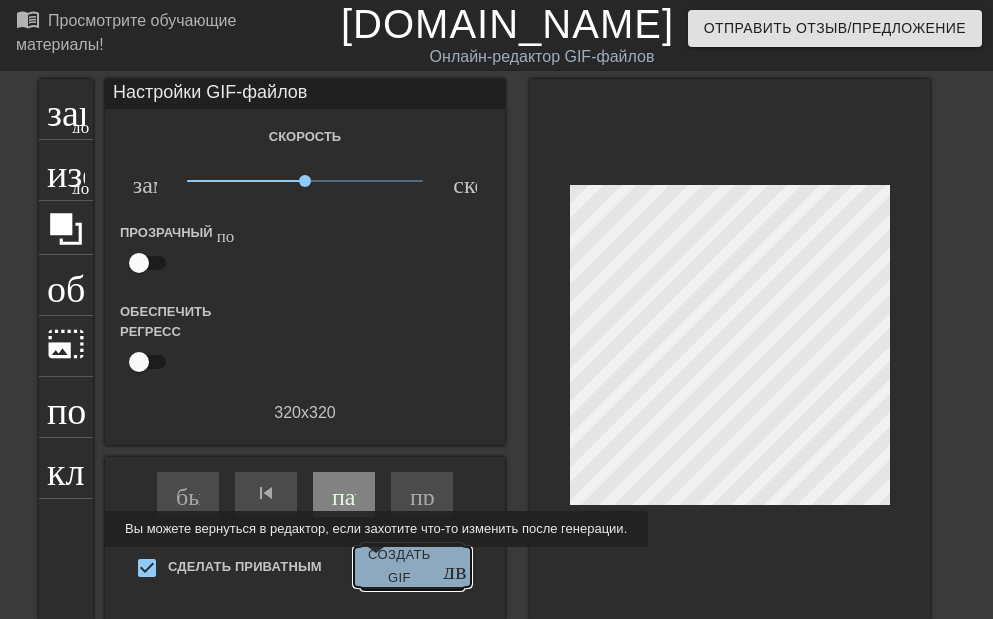 click on "Создать GIF" at bounding box center [399, 567] 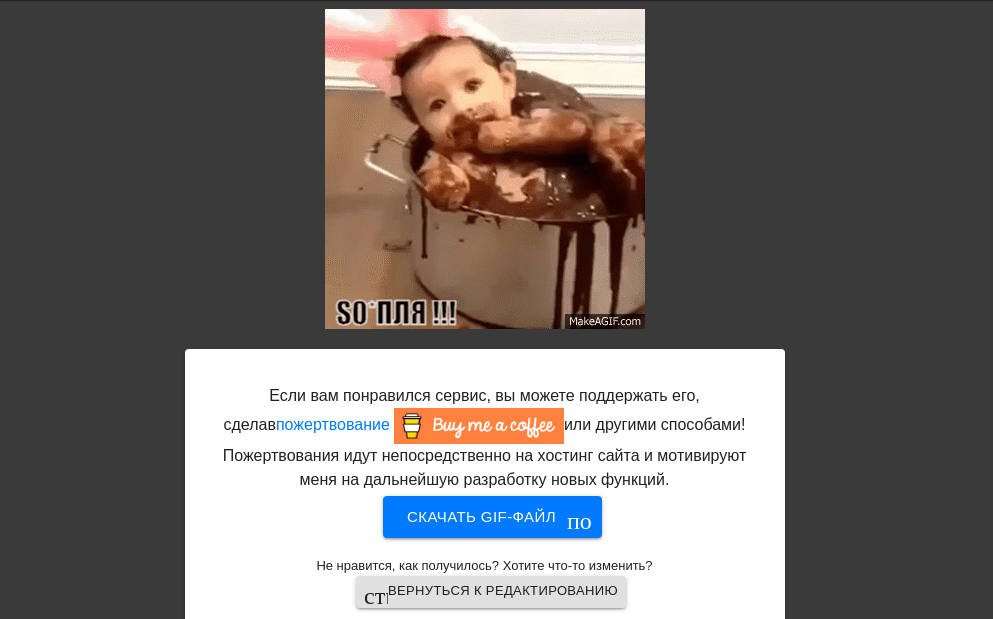 scroll, scrollTop: 99, scrollLeft: 0, axis: vertical 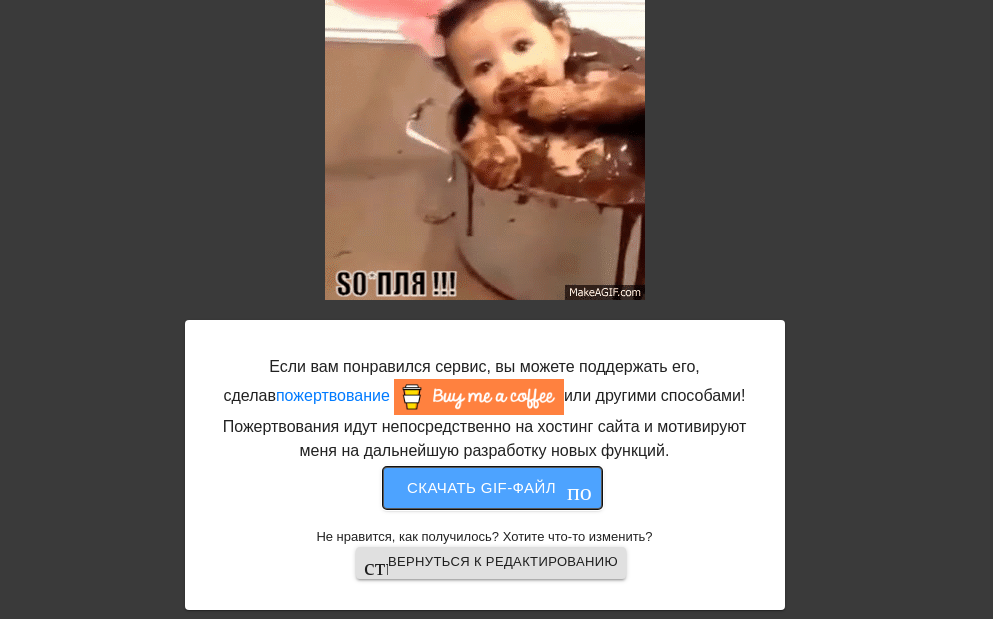 click on "Скачать gif-файл" at bounding box center [481, 487] 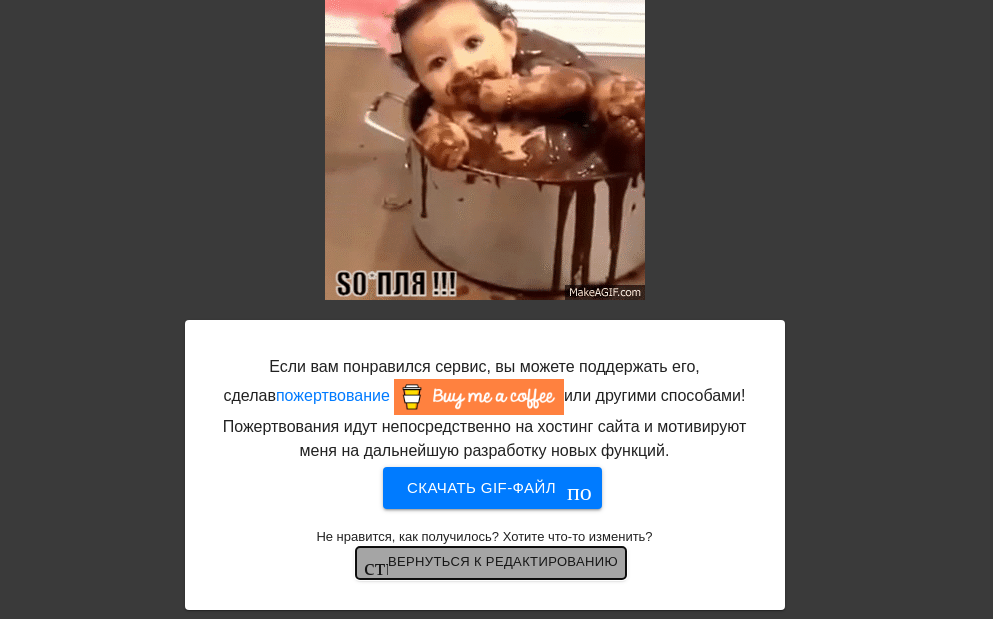 click on "Вернуться к редактированию" at bounding box center (503, 561) 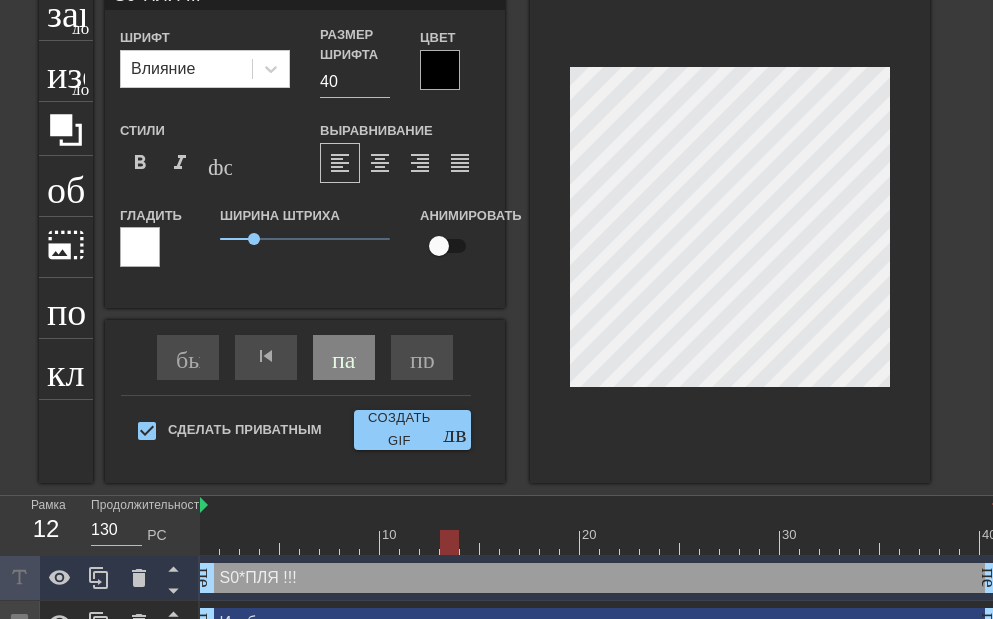 scroll, scrollTop: 3, scrollLeft: 3, axis: both 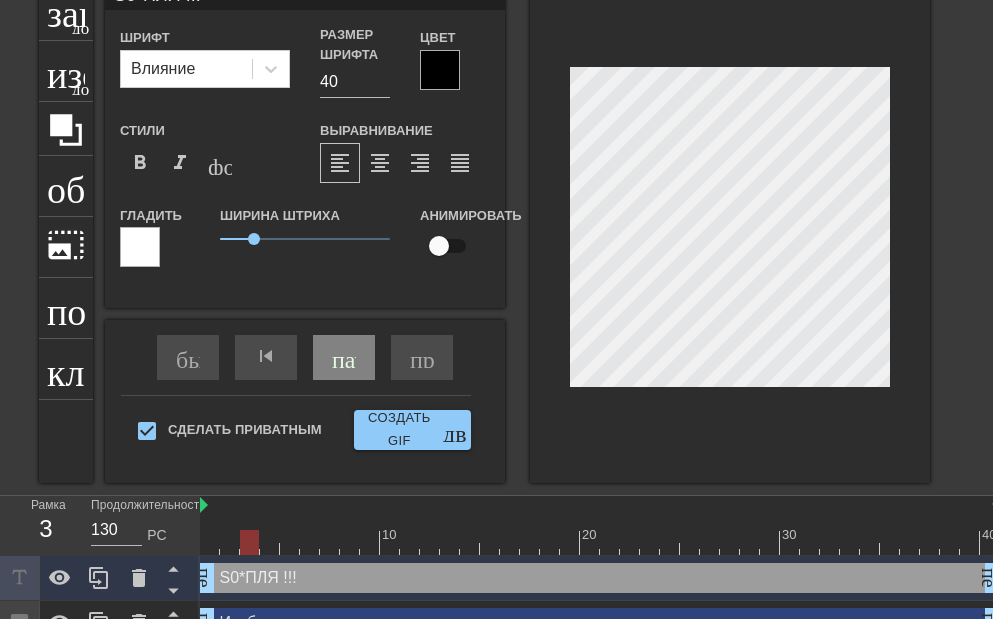 click at bounding box center [730, 231] 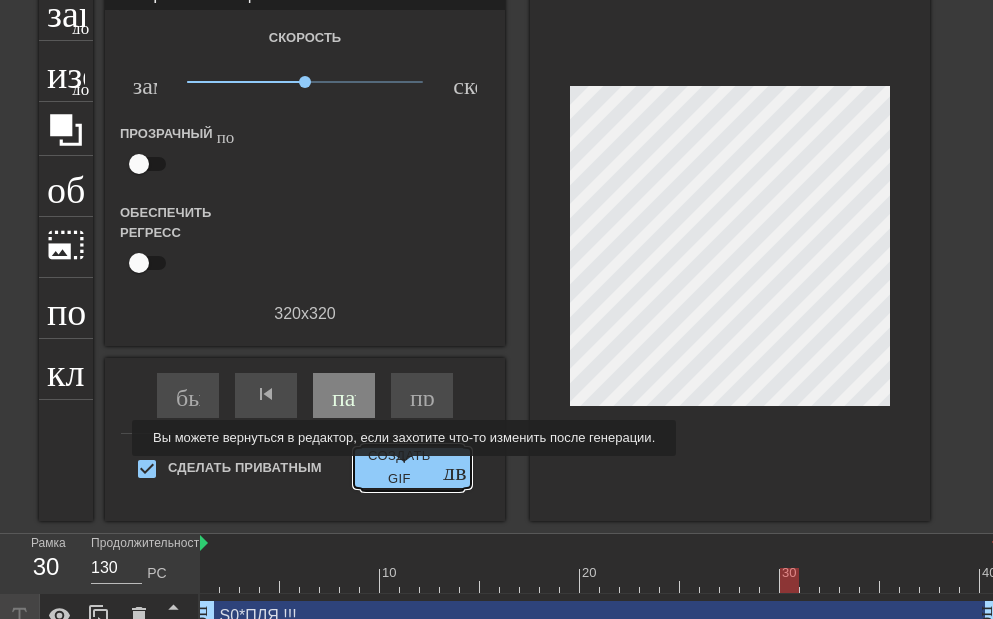 click on "Создать GIF" at bounding box center (399, 467) 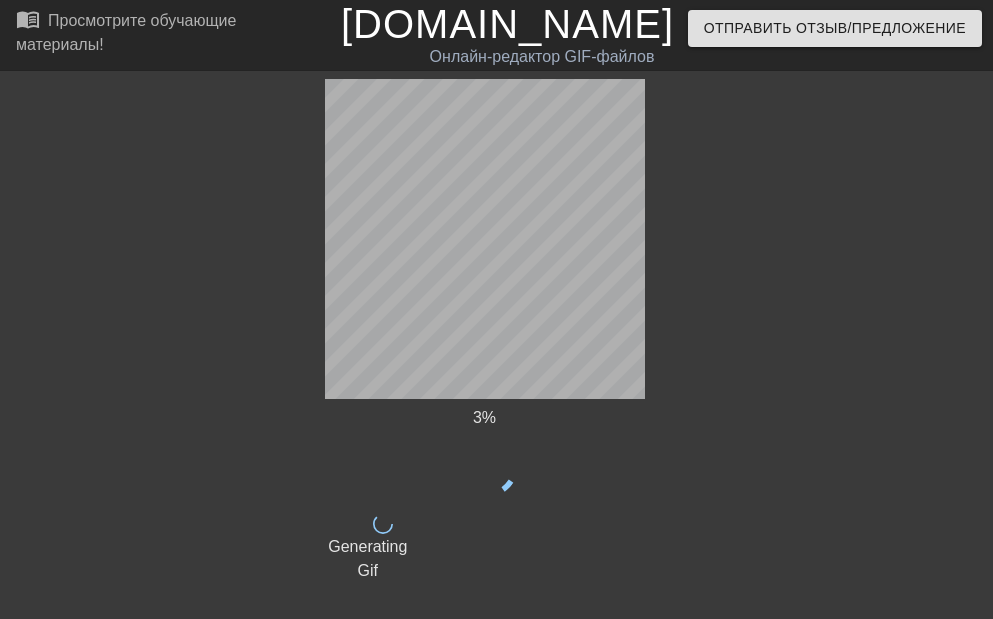 scroll, scrollTop: 0, scrollLeft: 0, axis: both 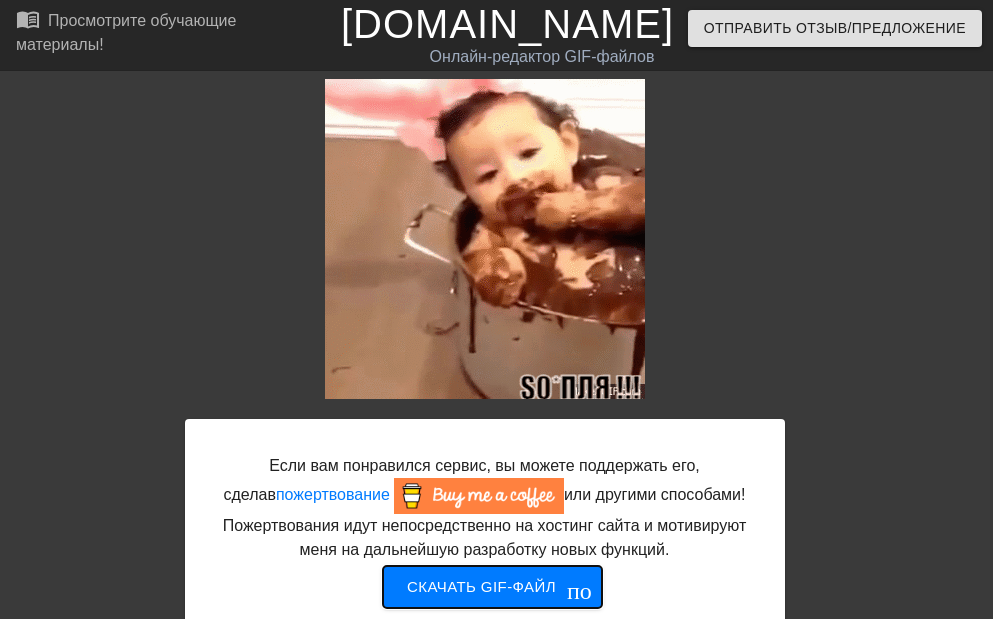 click on "Скачать gif-файл" at bounding box center [481, 587] 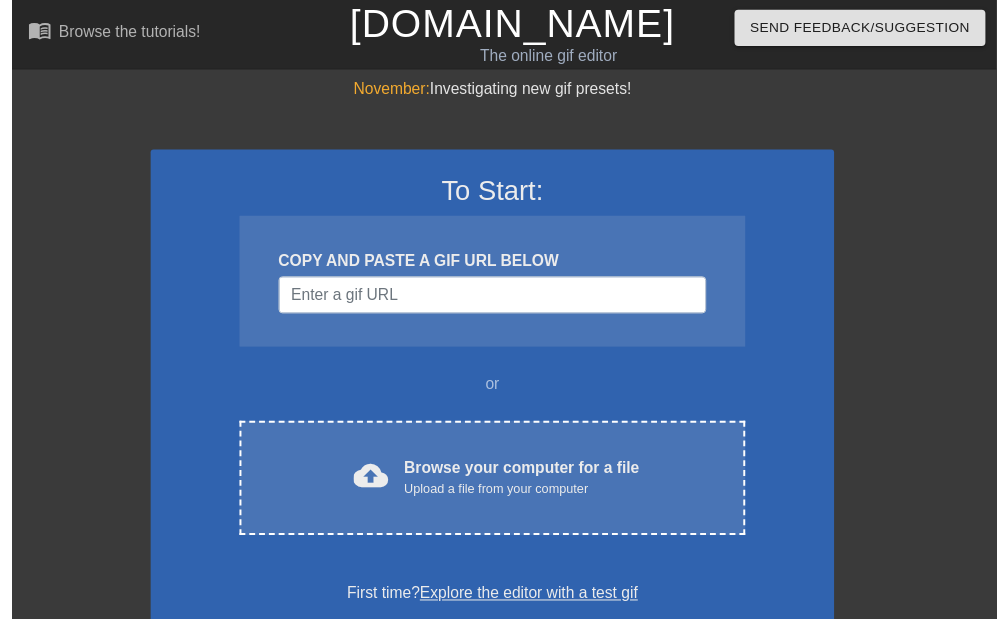 scroll, scrollTop: 0, scrollLeft: 0, axis: both 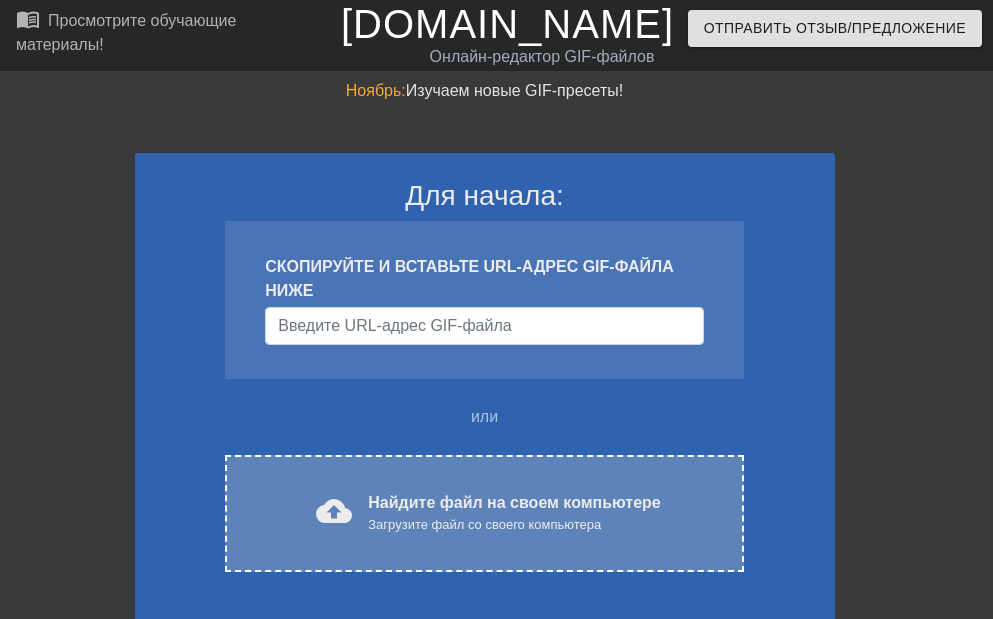 click on "cloud_upload" at bounding box center [334, 511] 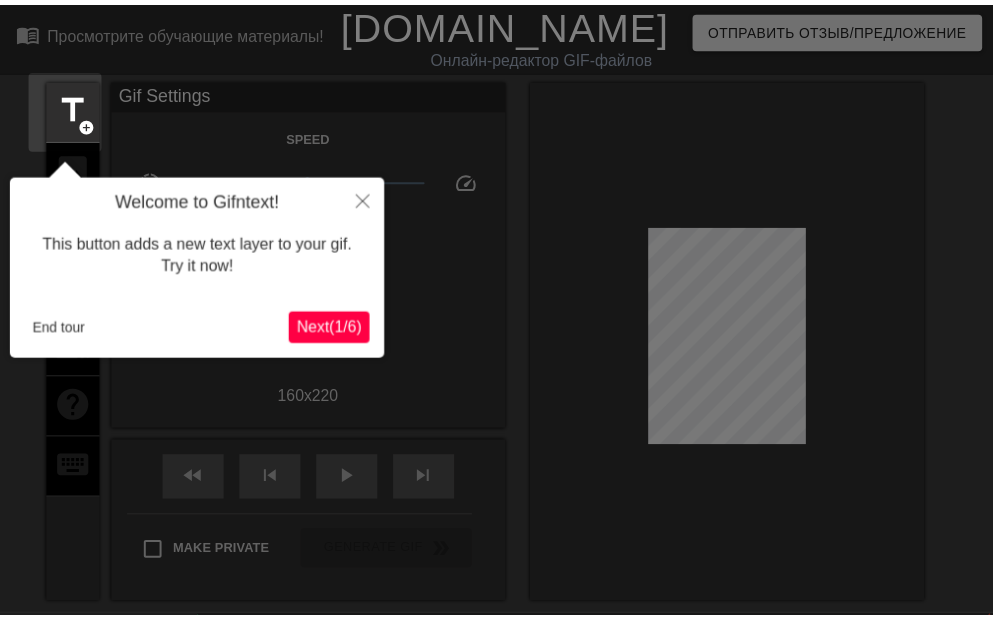 scroll, scrollTop: 49, scrollLeft: 0, axis: vertical 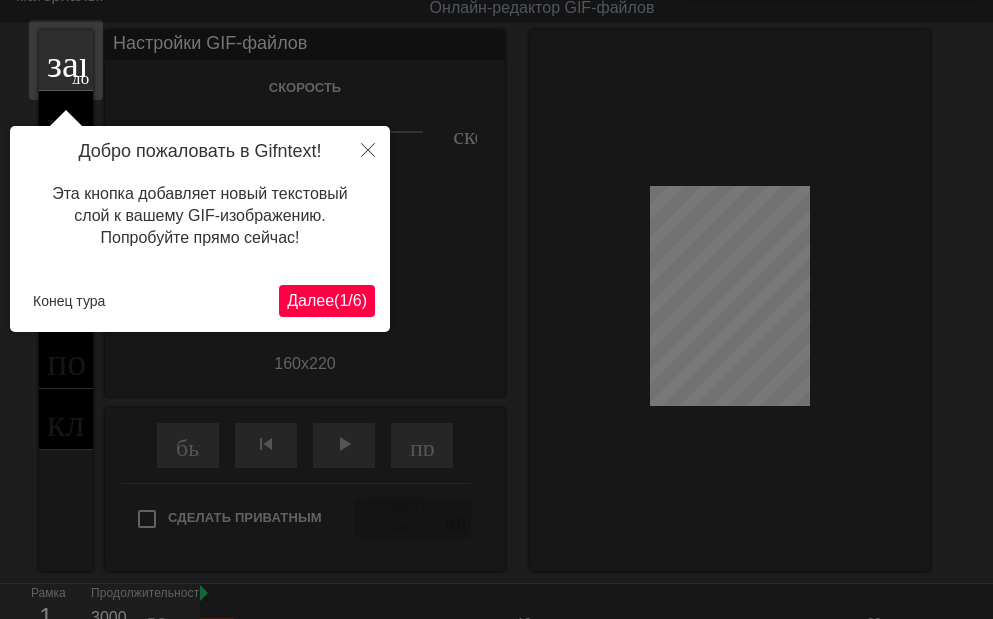 click on "Далее" at bounding box center (310, 300) 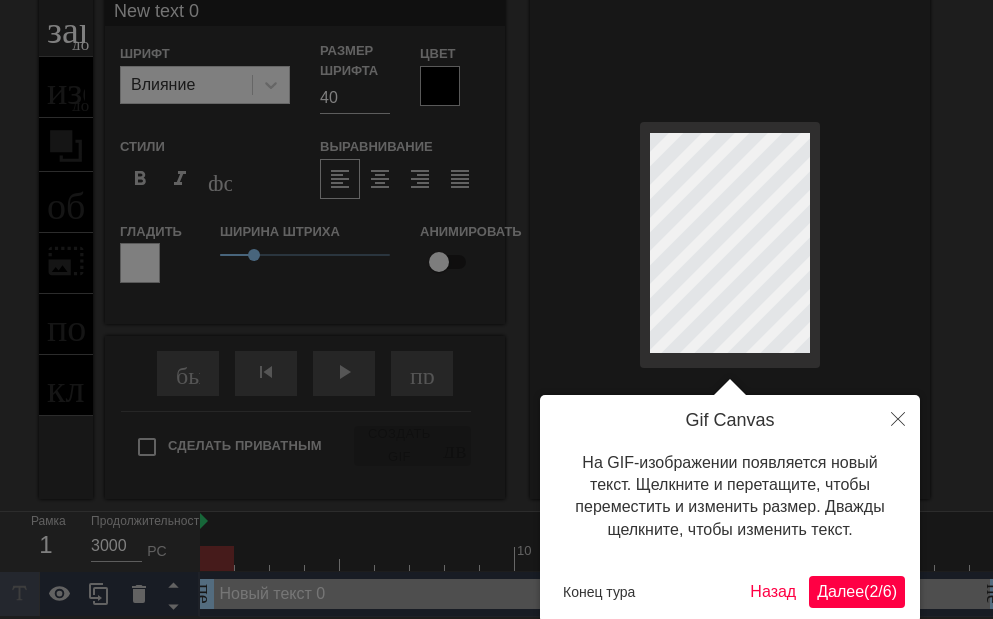 scroll, scrollTop: 96, scrollLeft: 0, axis: vertical 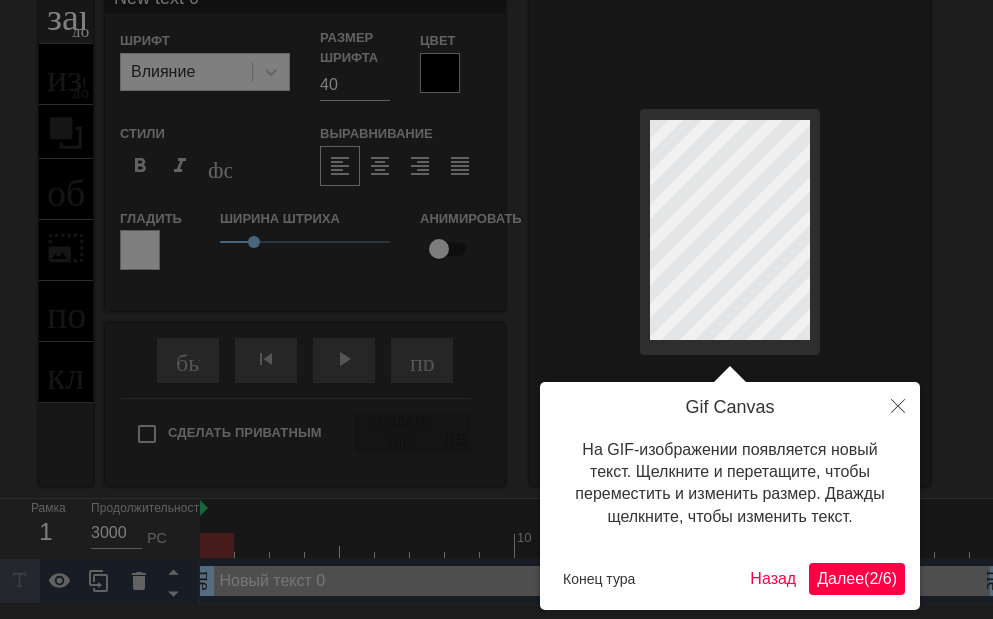 click on "Далее" at bounding box center [840, 578] 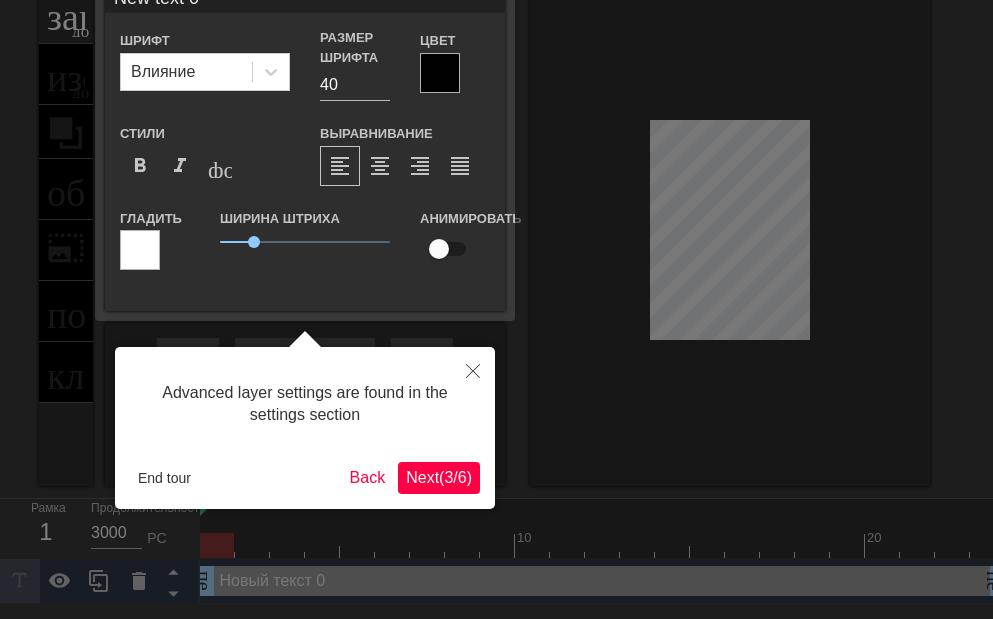 scroll, scrollTop: 49, scrollLeft: 0, axis: vertical 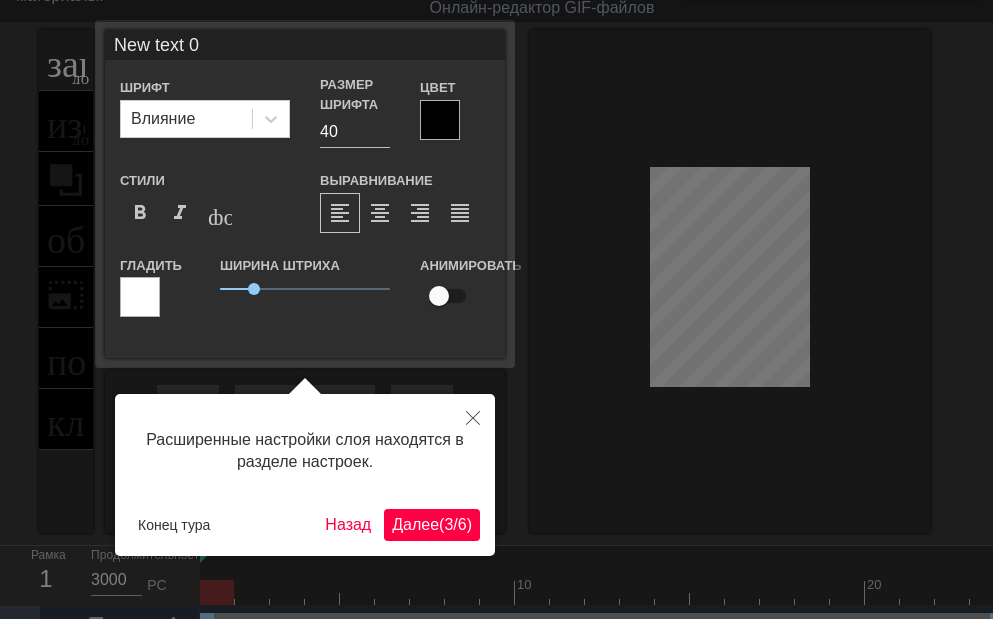 click on "Далее  (  3  /  6  )" at bounding box center (432, 525) 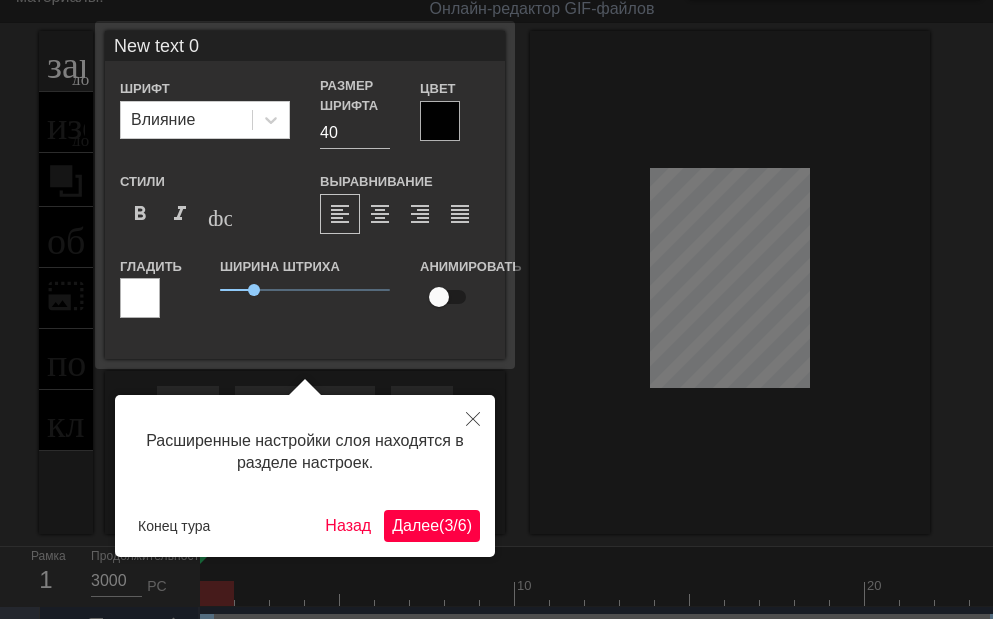 scroll, scrollTop: 0, scrollLeft: 0, axis: both 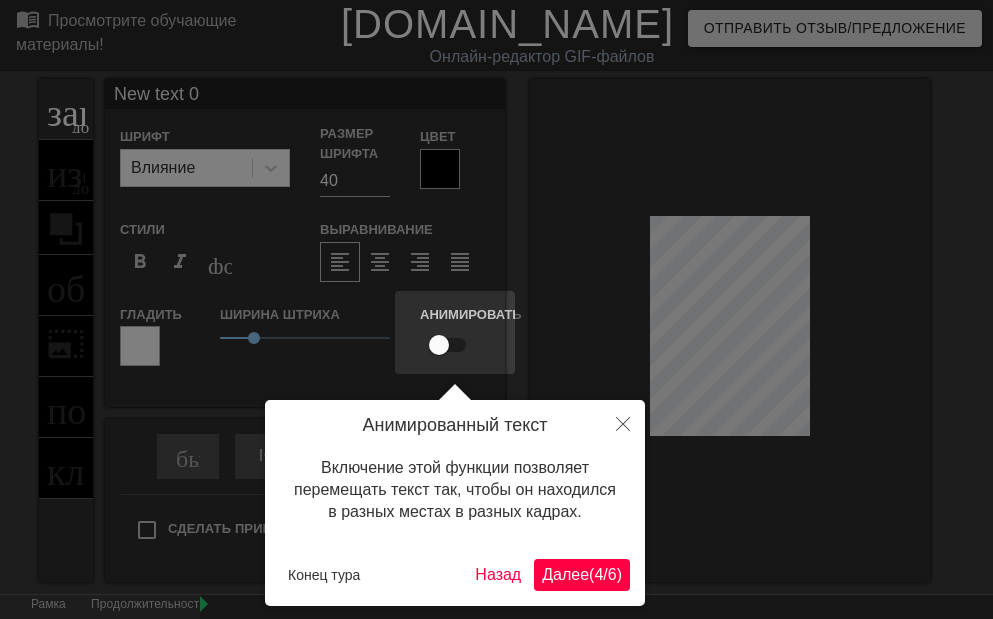 click on "(" at bounding box center [591, 574] 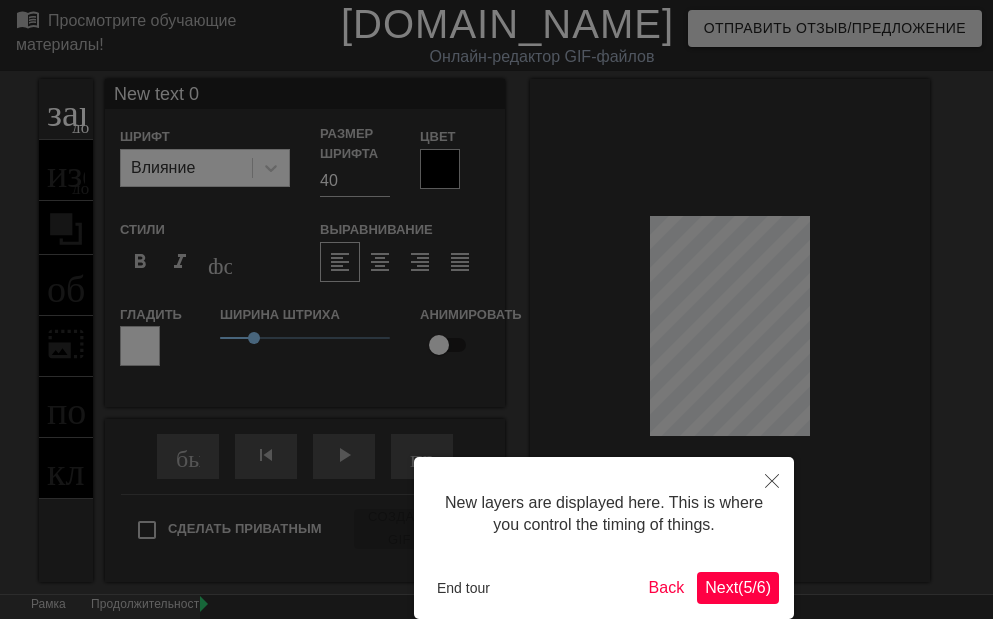 scroll, scrollTop: 99, scrollLeft: 0, axis: vertical 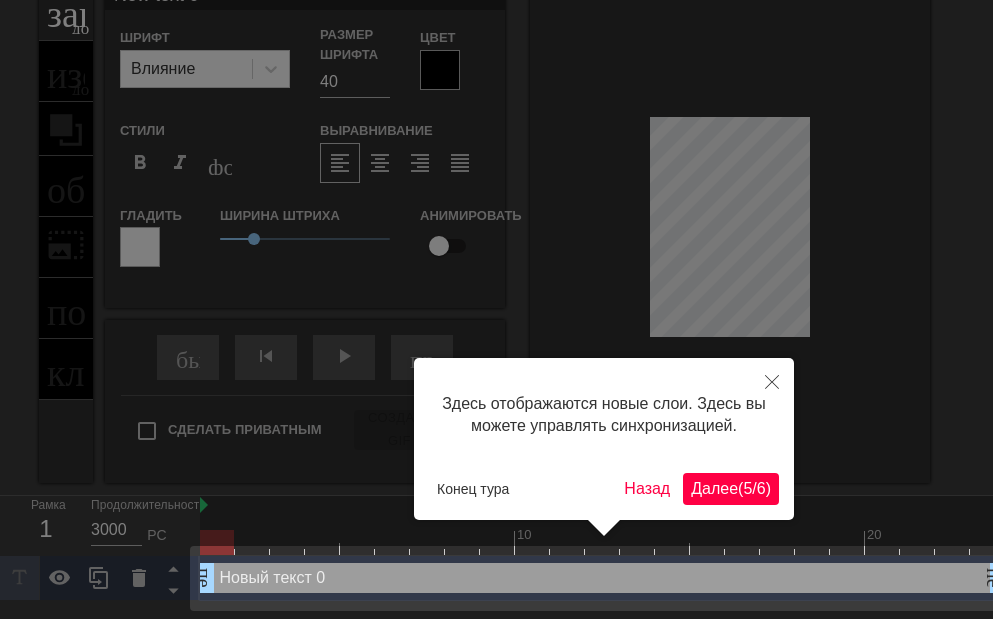 click on "Далее  (  5  /  6  )" at bounding box center [731, 489] 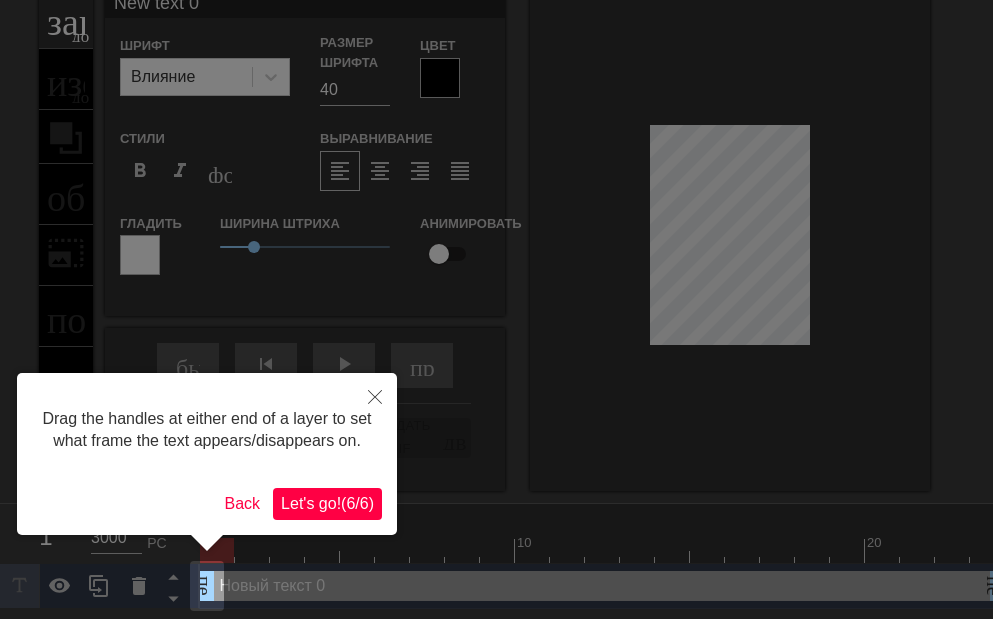 scroll, scrollTop: 0, scrollLeft: 0, axis: both 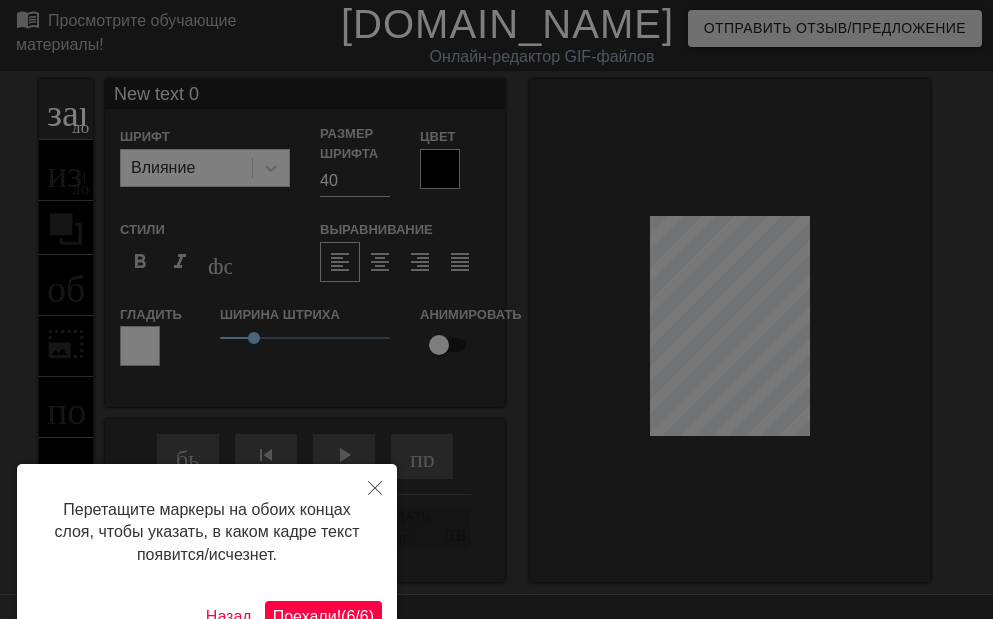 click at bounding box center [496, 355] 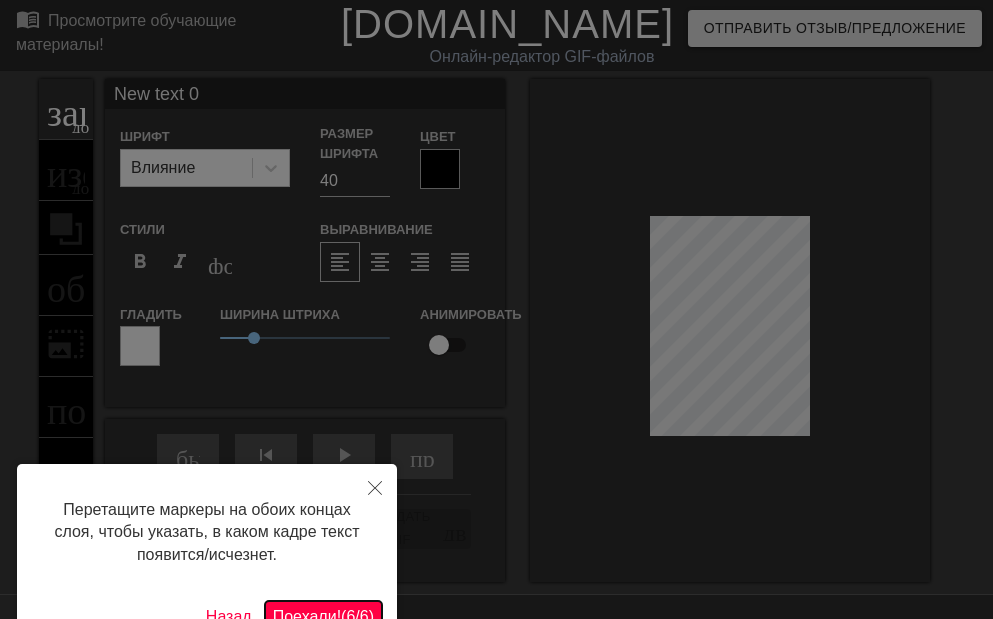 click on "Поехали!" at bounding box center (307, 616) 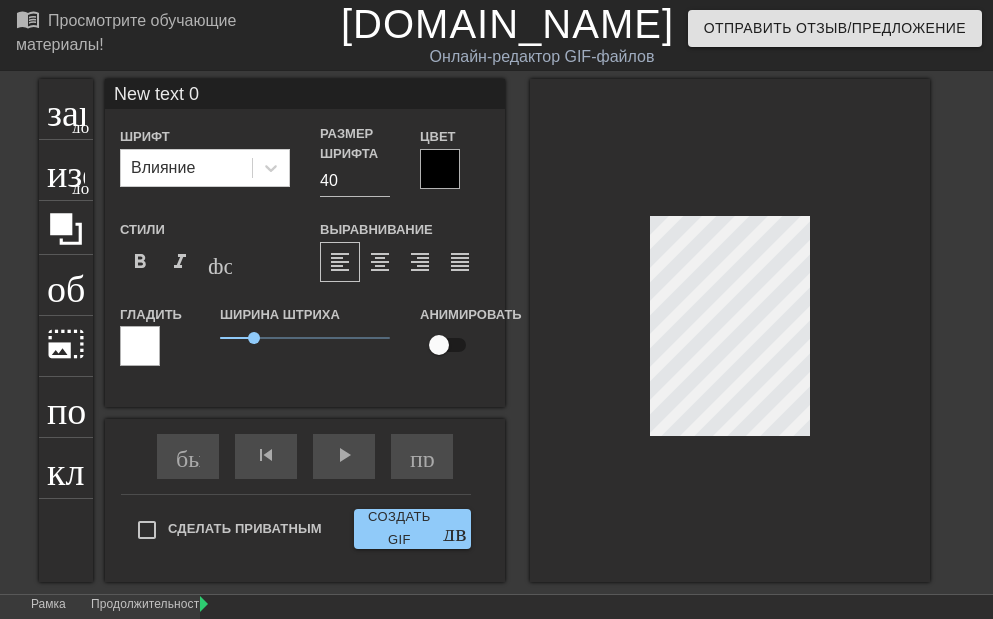scroll, scrollTop: 3, scrollLeft: 3, axis: both 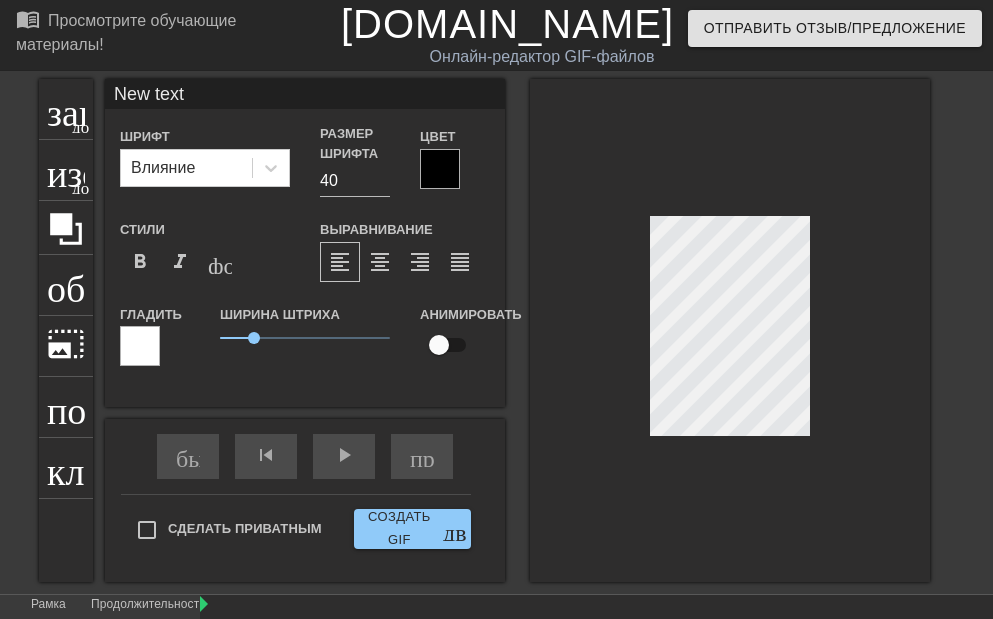 type on "New text" 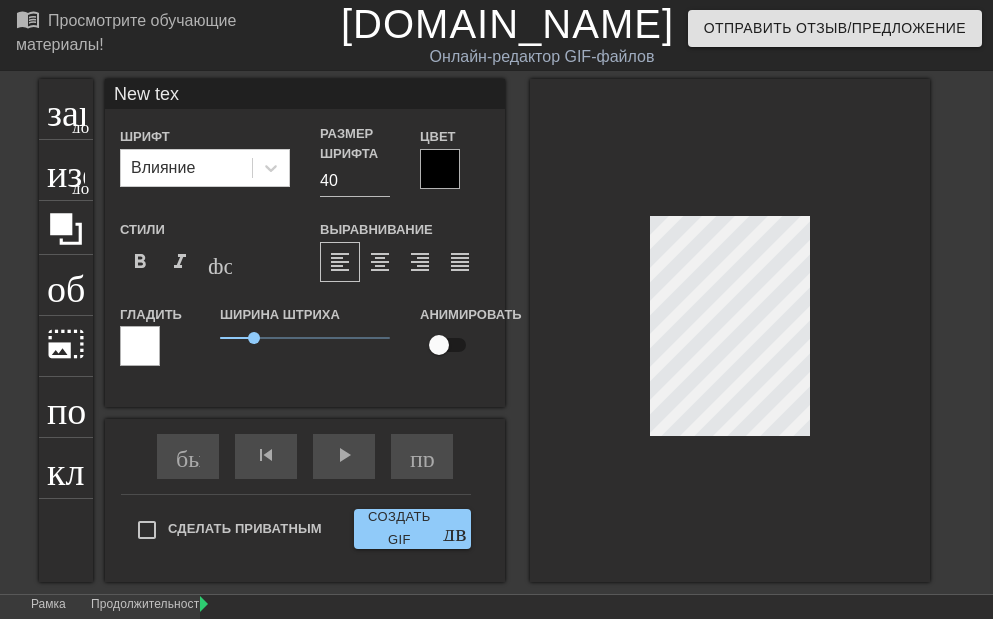 type on "New te" 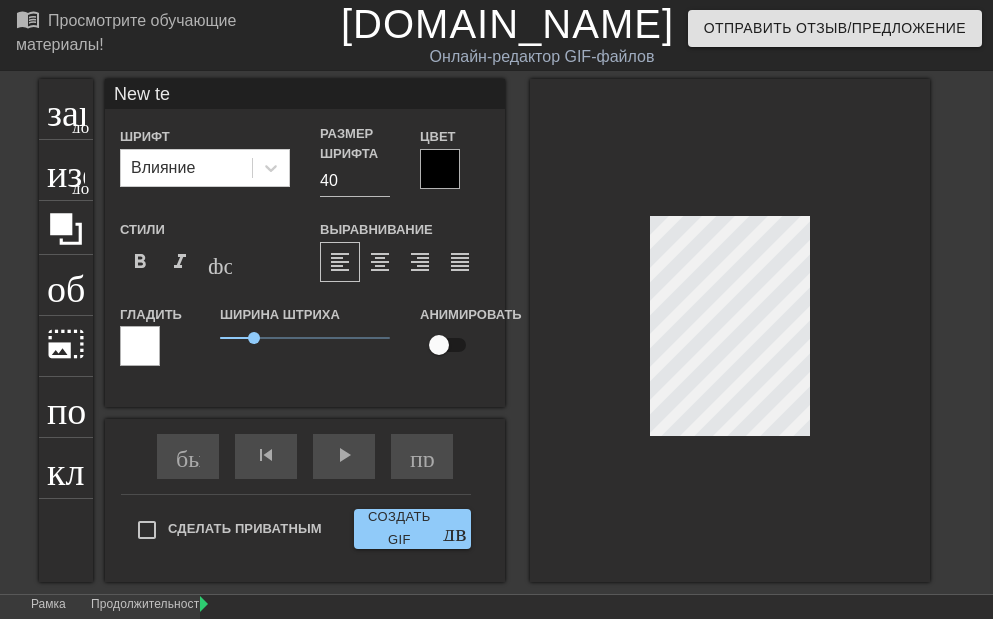 type on "New t" 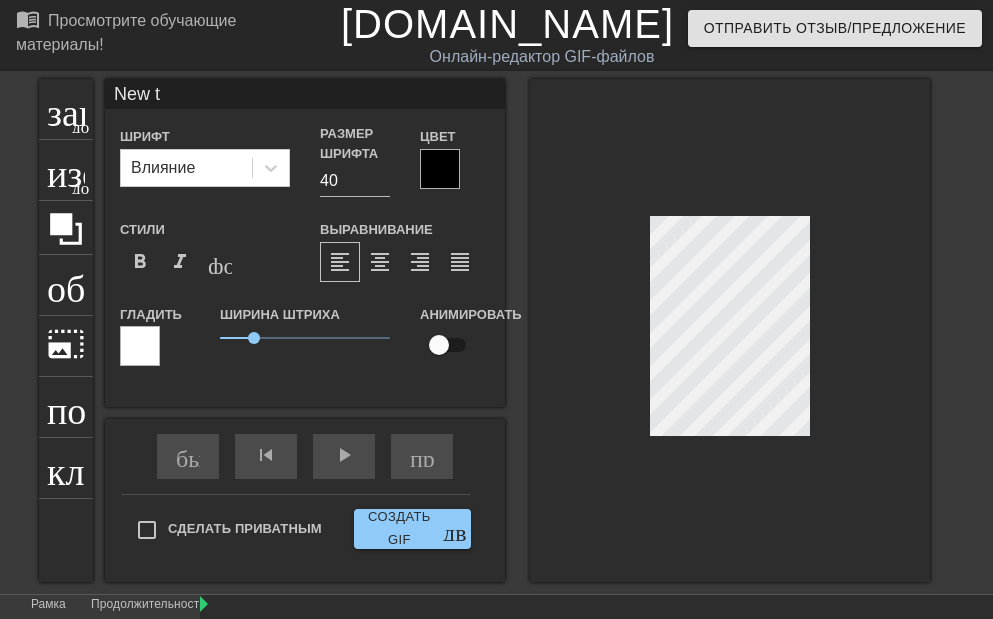 type on "New" 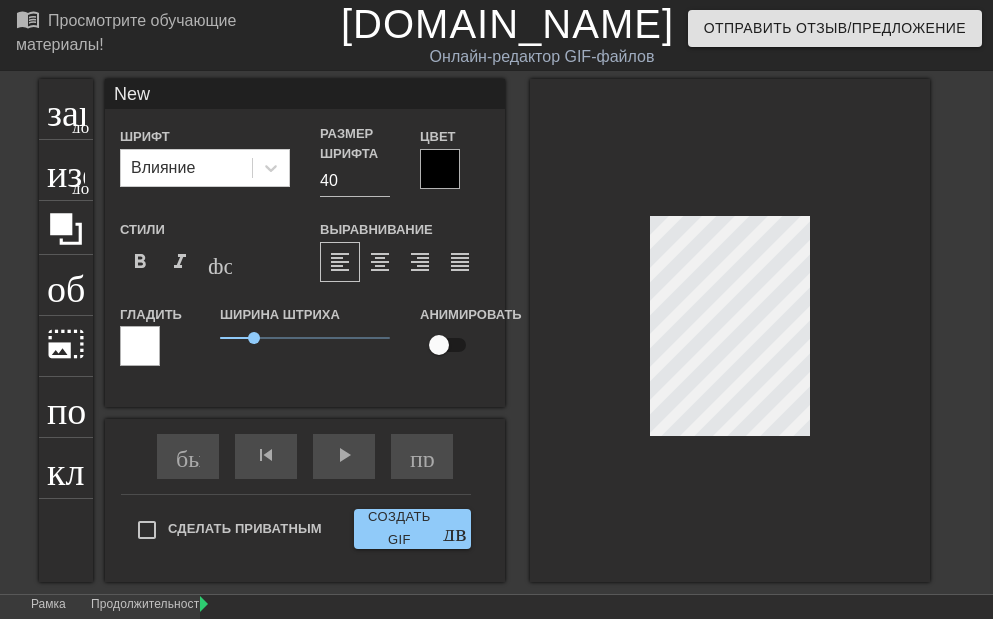 type on "New" 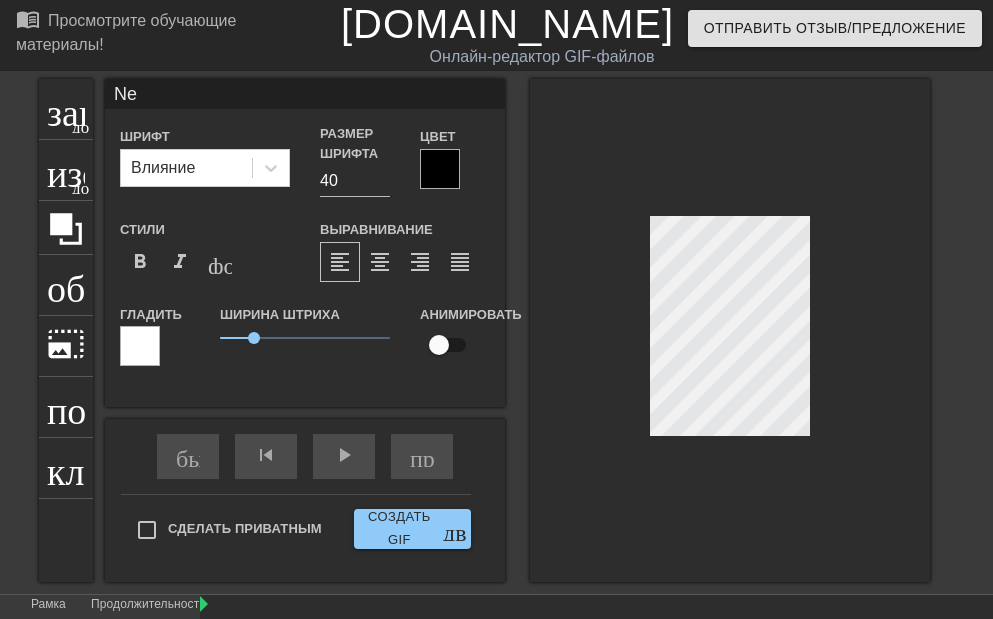 type on "N" 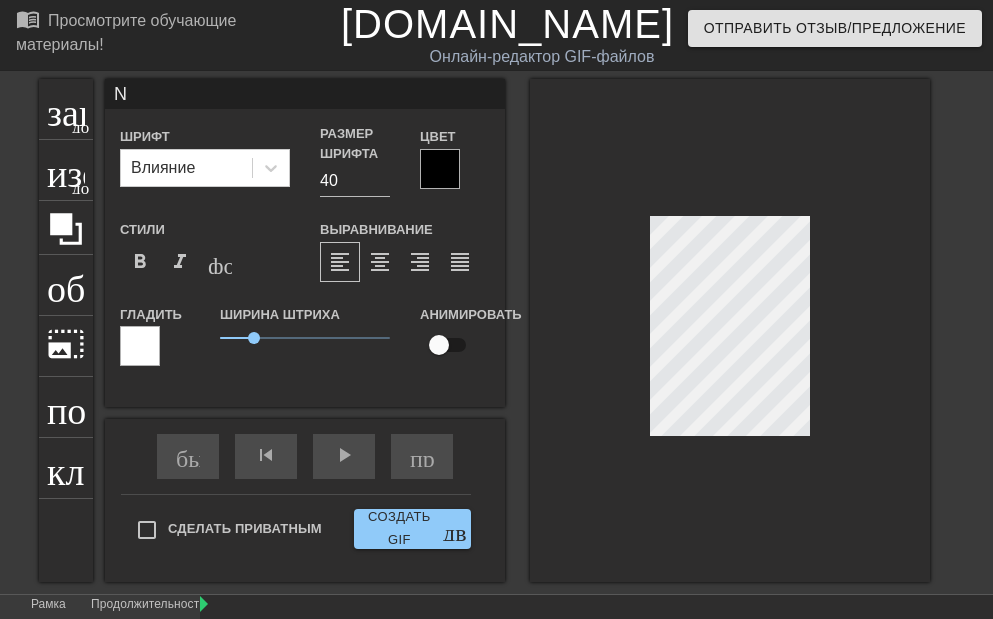 type on "N" 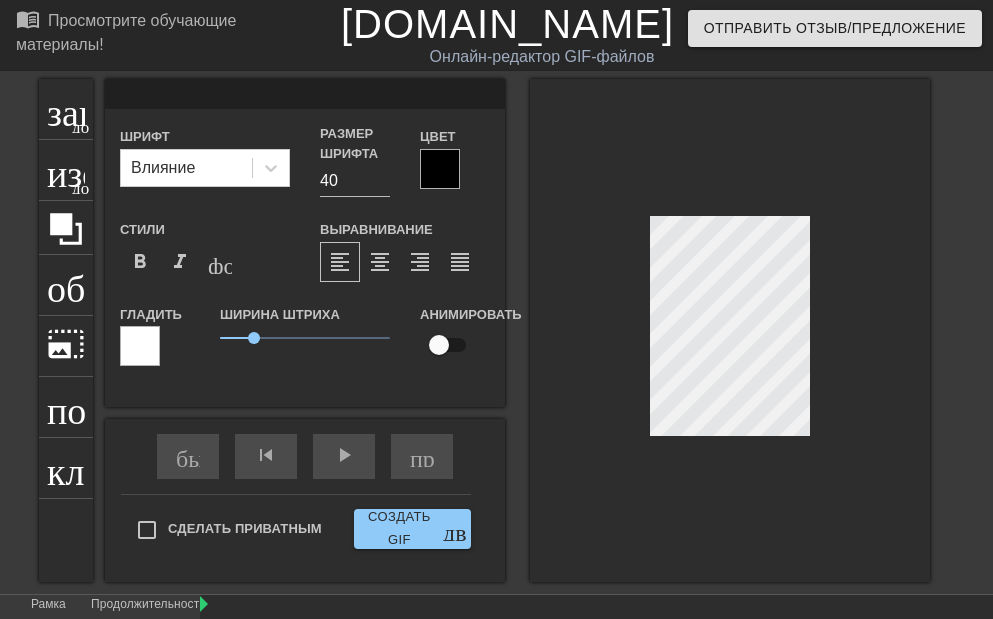 type on "S" 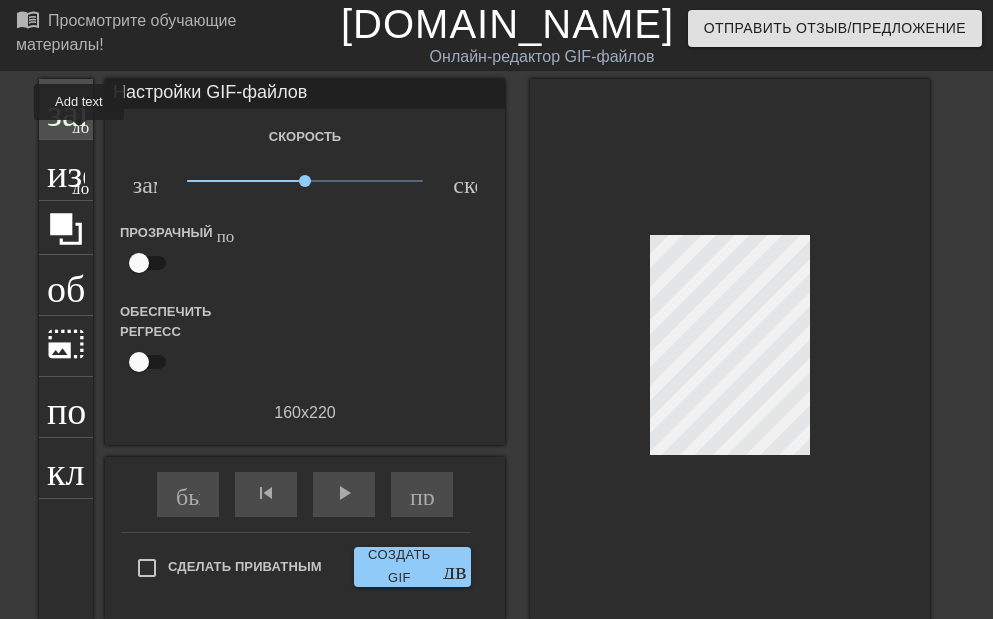click on "заголовок добавить_круг" at bounding box center [66, 109] 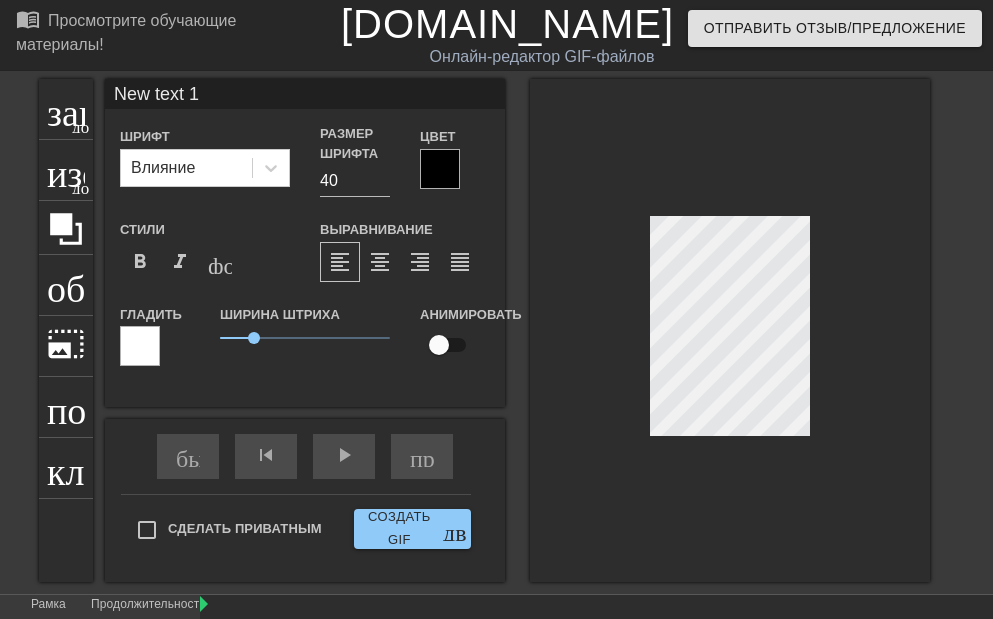 scroll, scrollTop: 3, scrollLeft: 3, axis: both 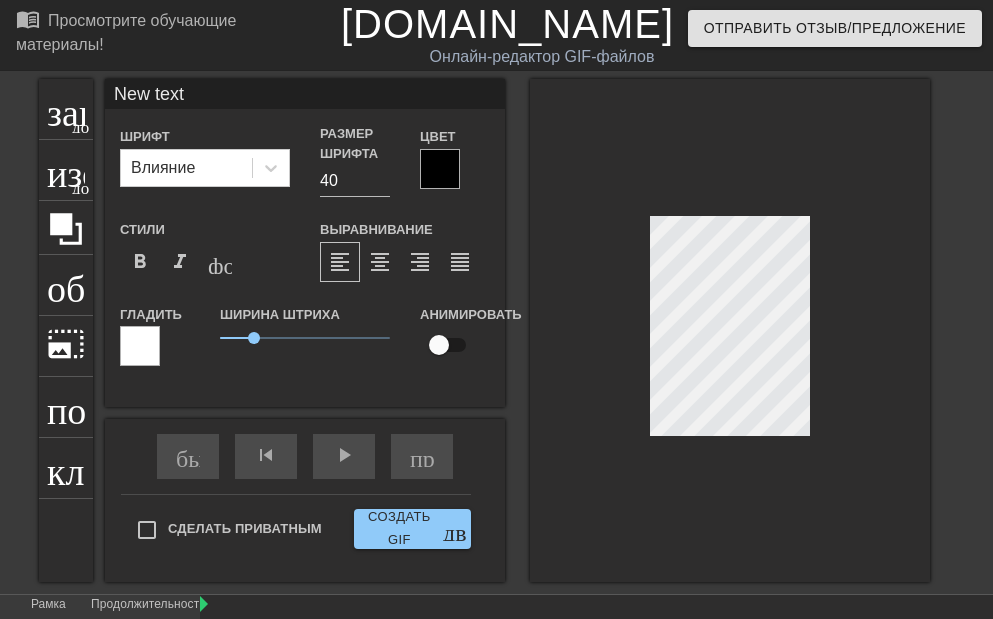 type on "New text" 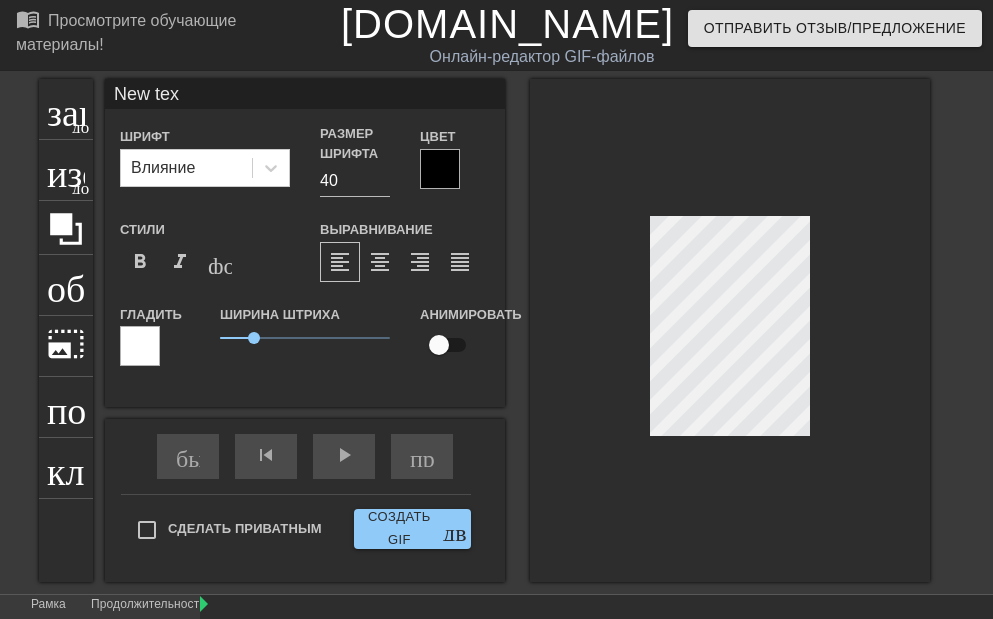 type on "New te" 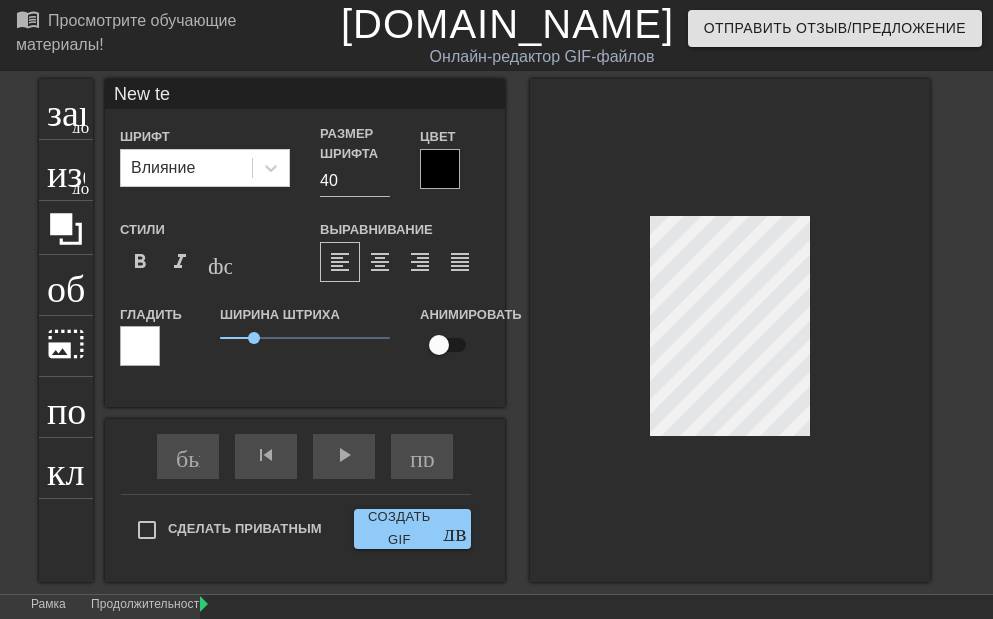 type on "New t" 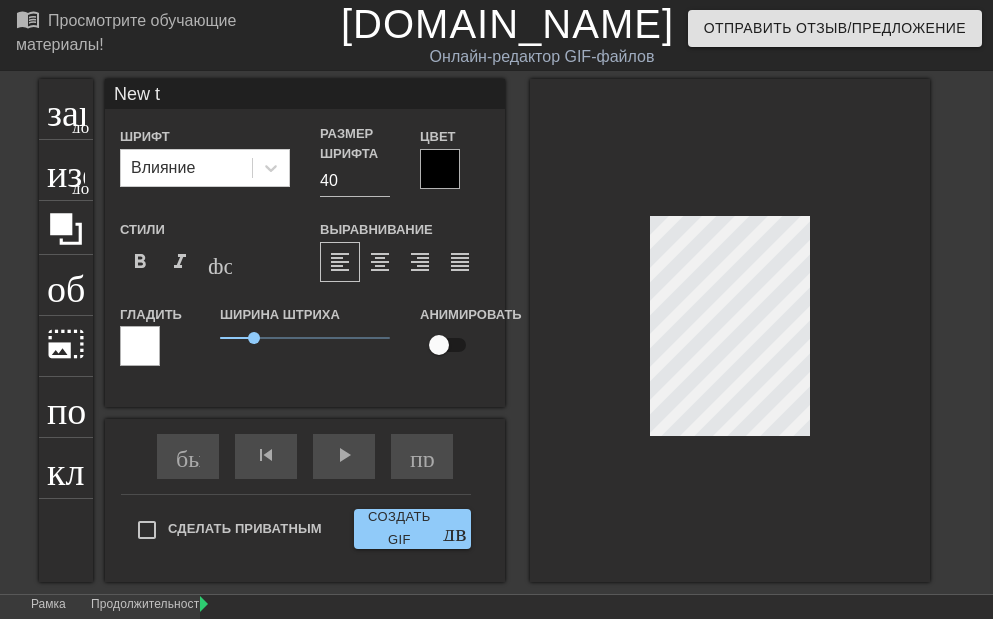 type on "New" 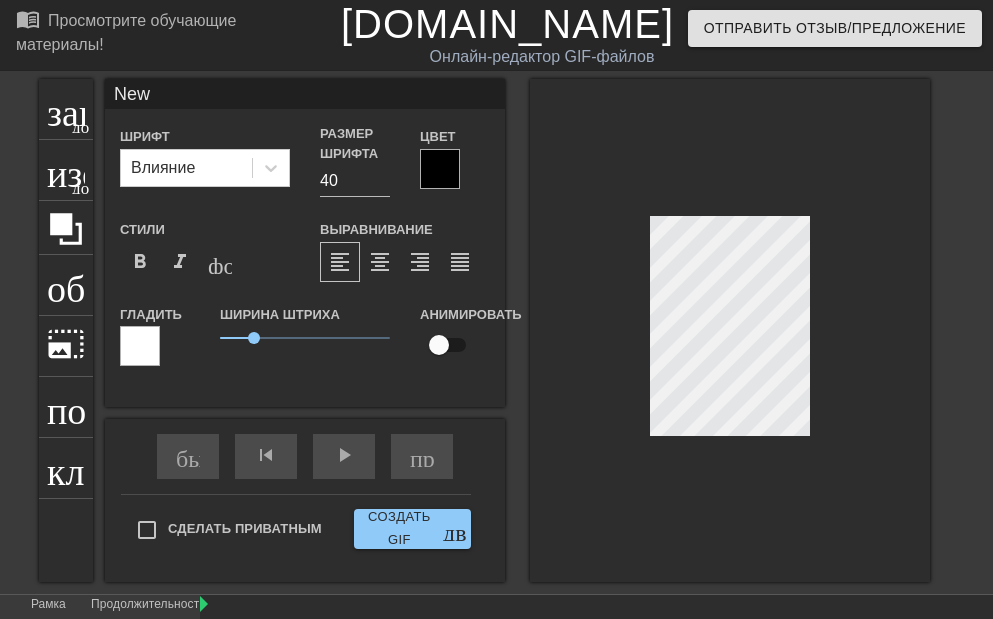 type on "New" 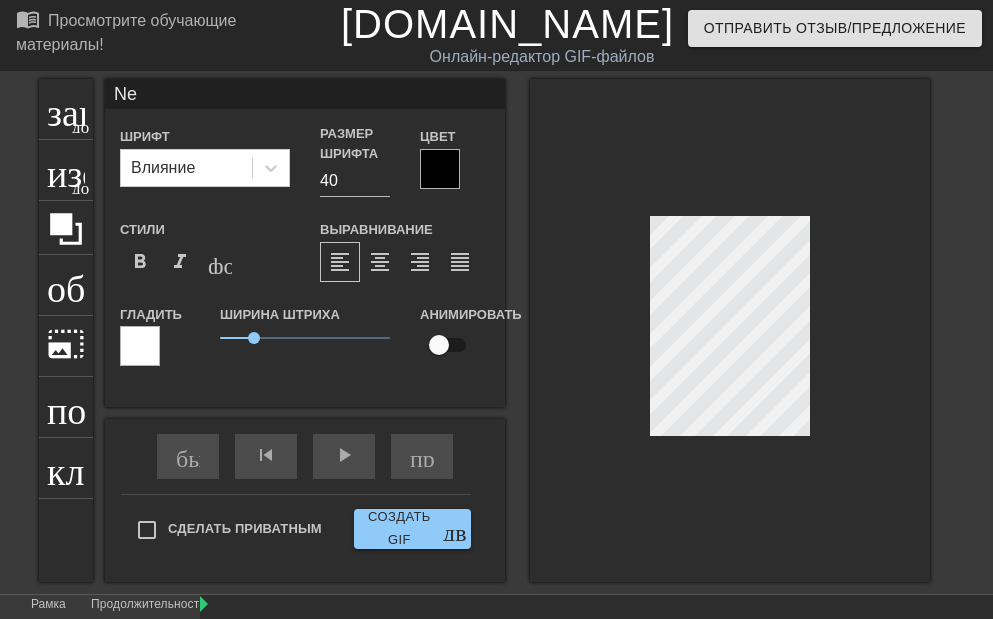 type on "N" 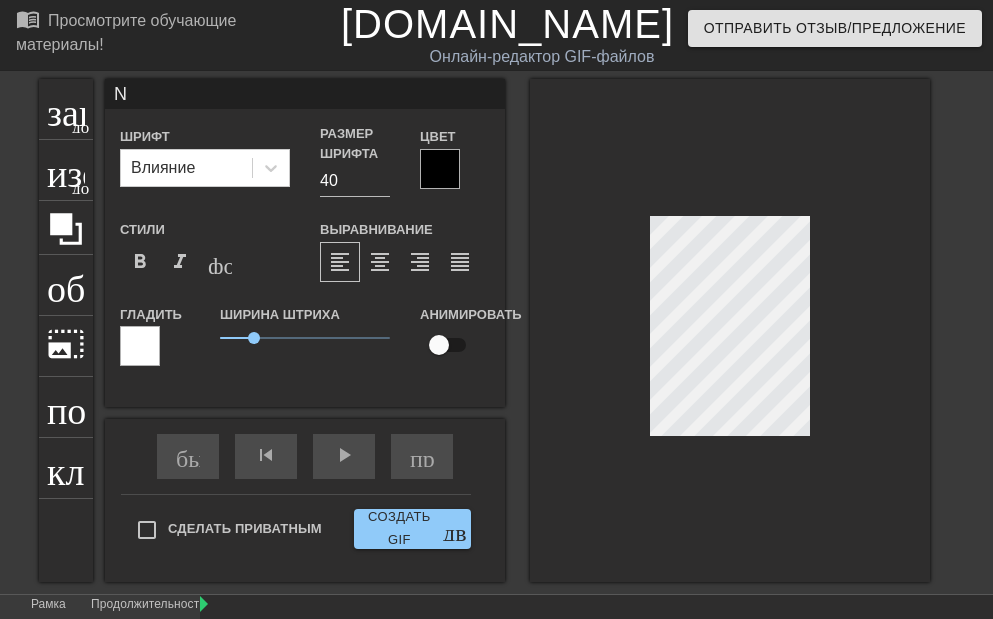 type 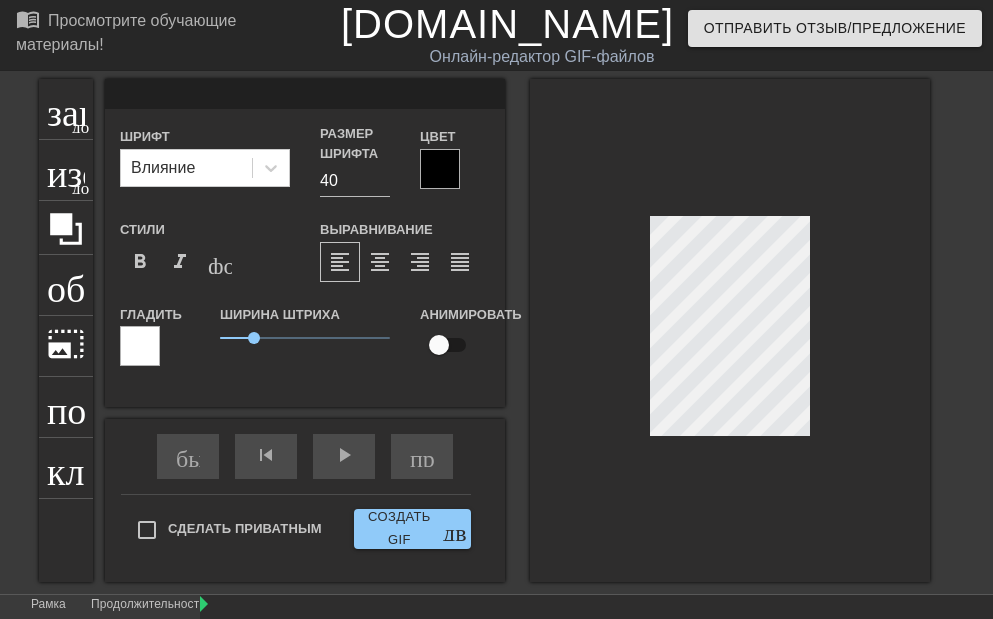 scroll, scrollTop: 3, scrollLeft: 2, axis: both 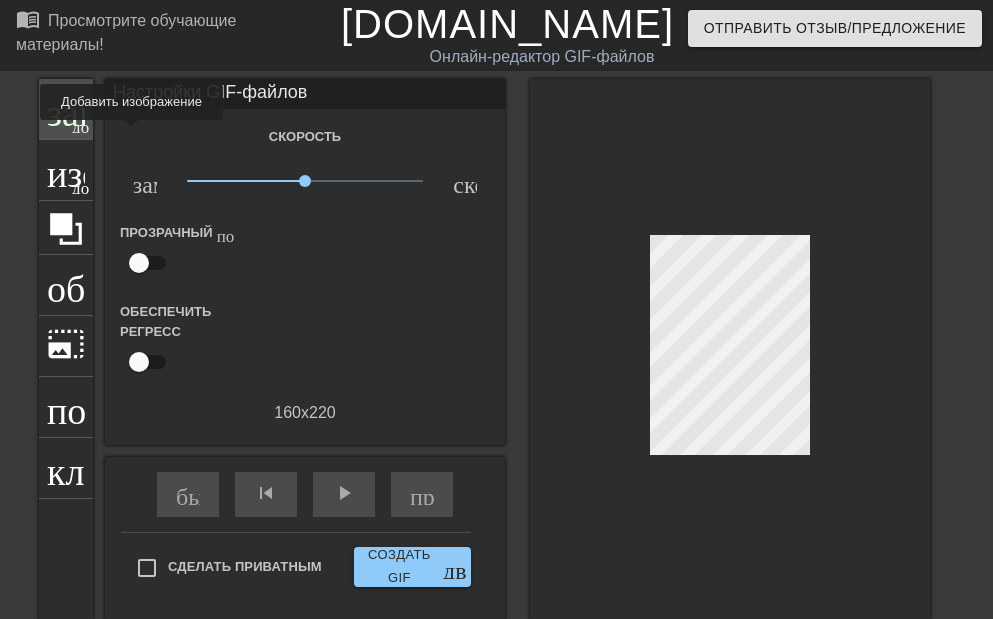 click on "заголовок добавить_круг" at bounding box center (66, 109) 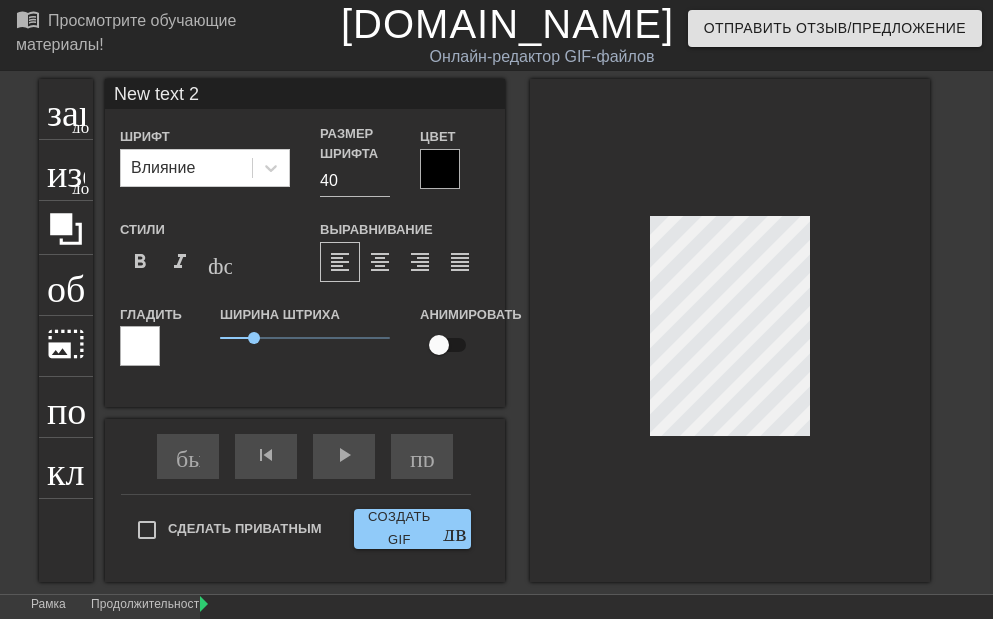 scroll, scrollTop: 3, scrollLeft: 2, axis: both 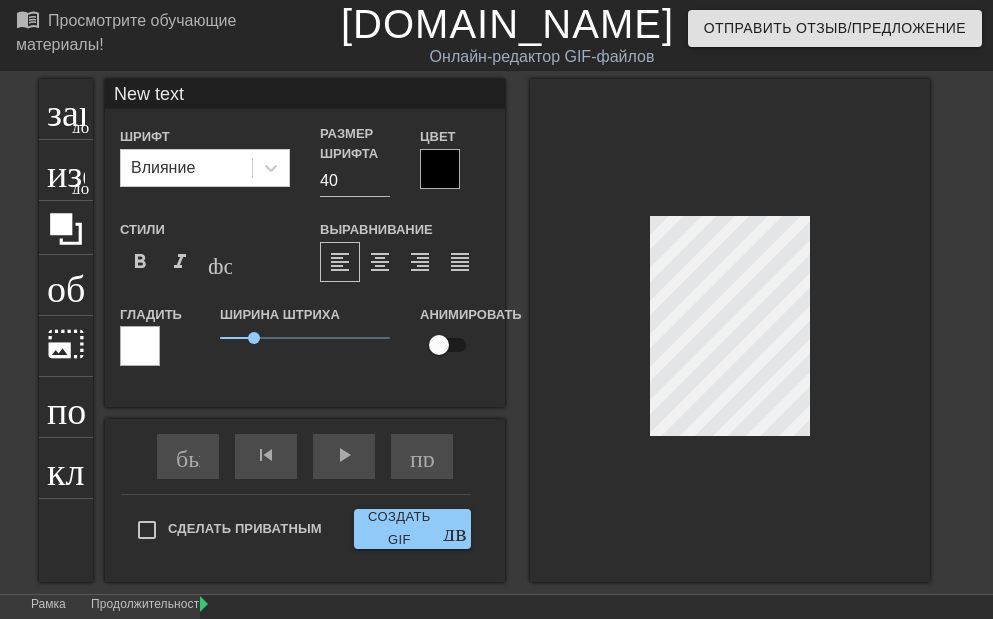 type on "New text" 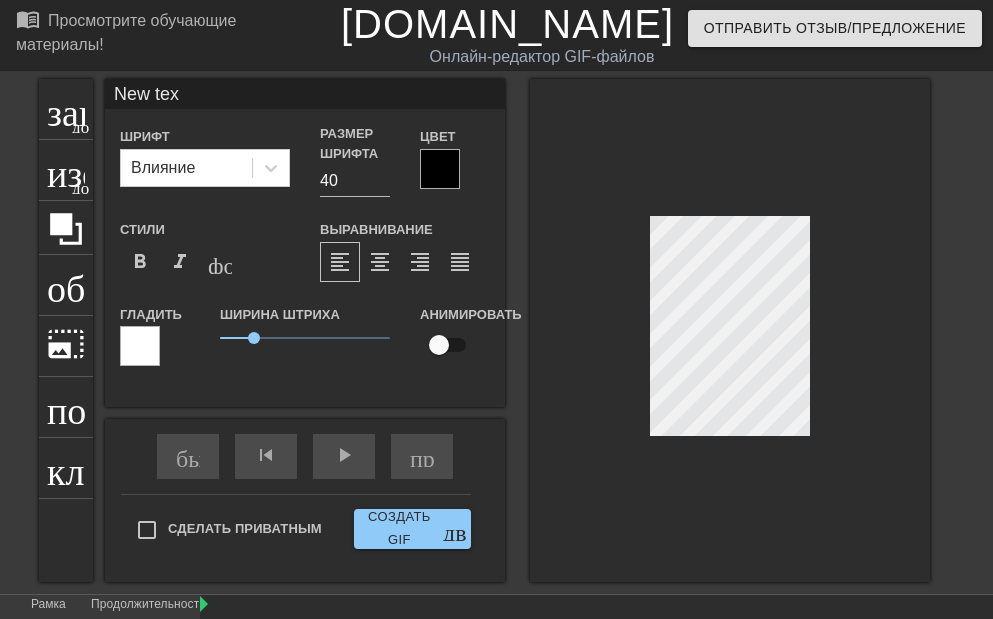 type on "New te" 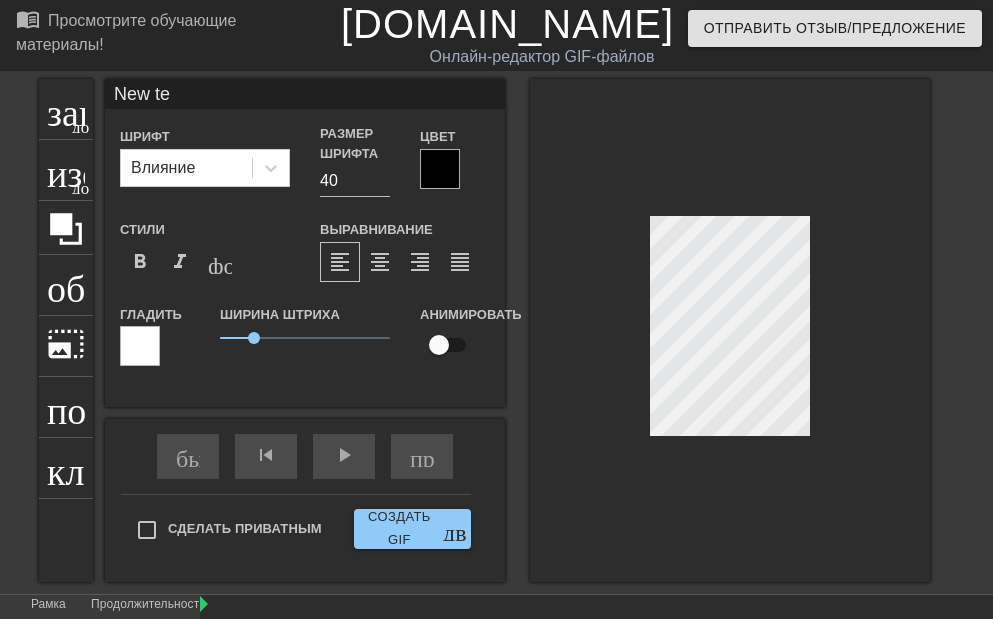 type on "New t" 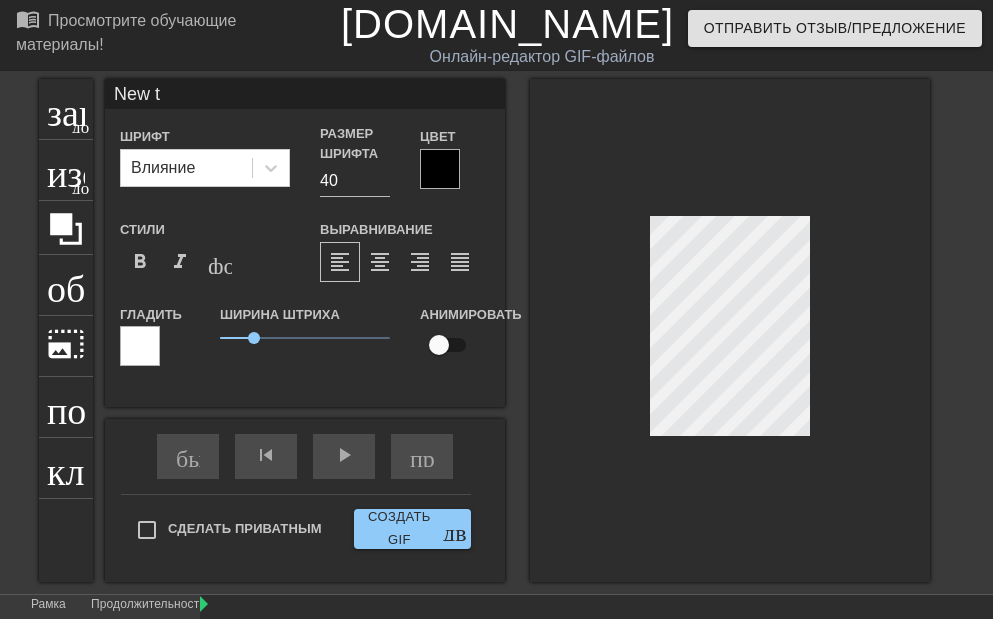 type on "New" 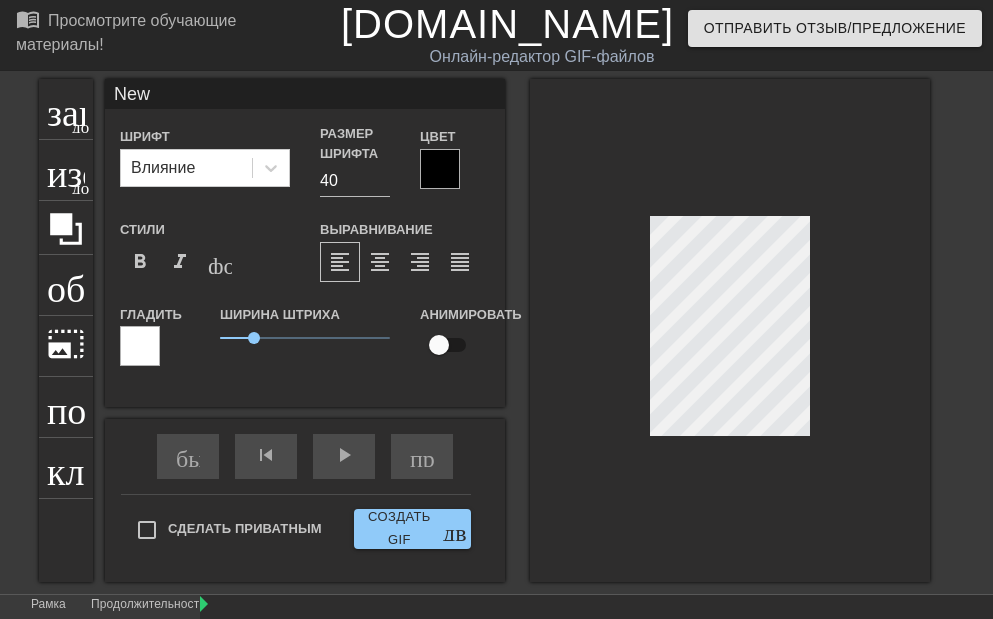 type on "New" 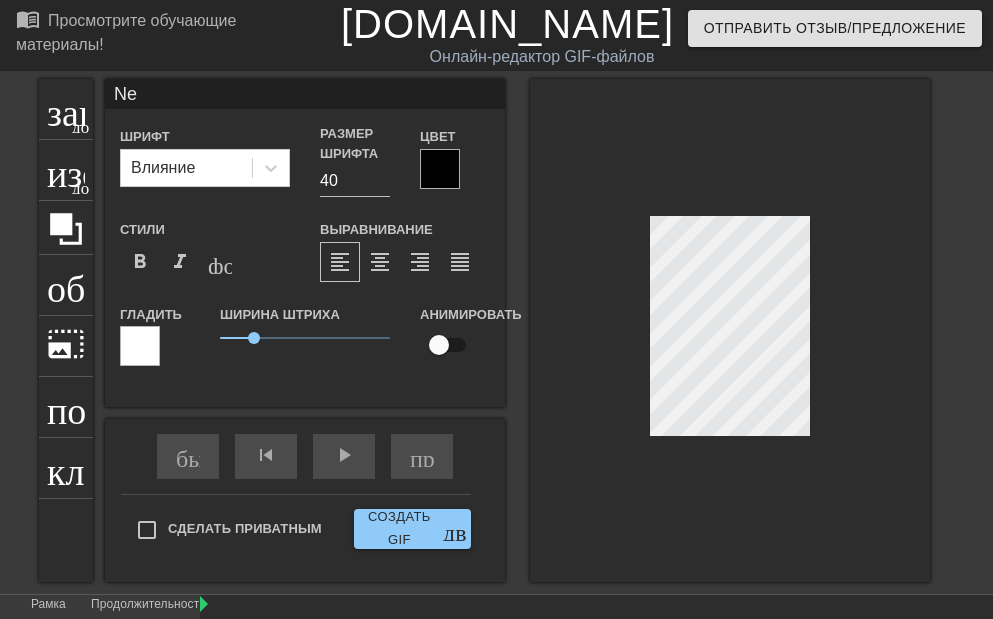 type on "N" 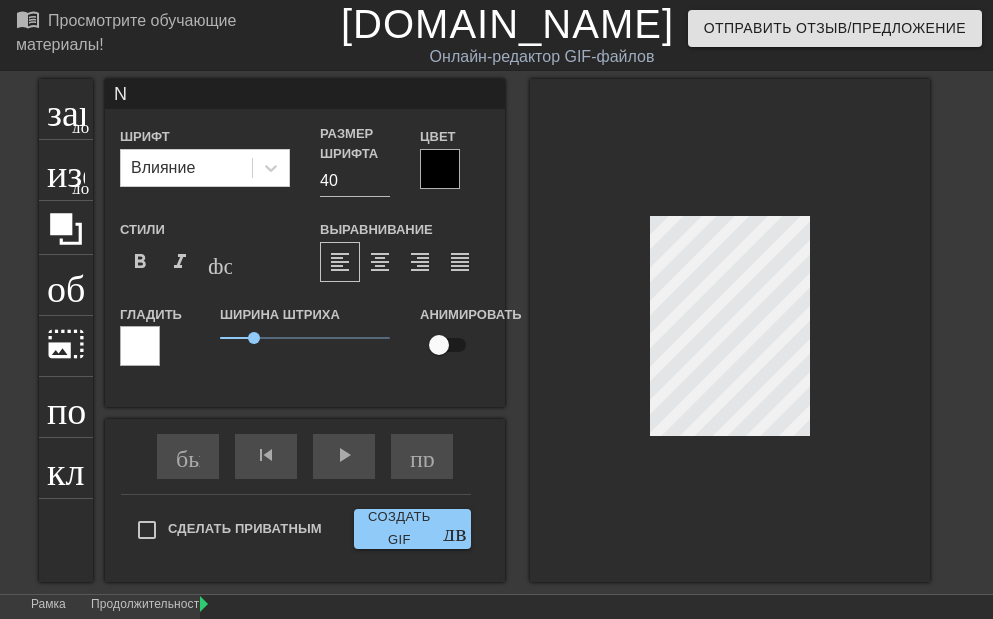 type 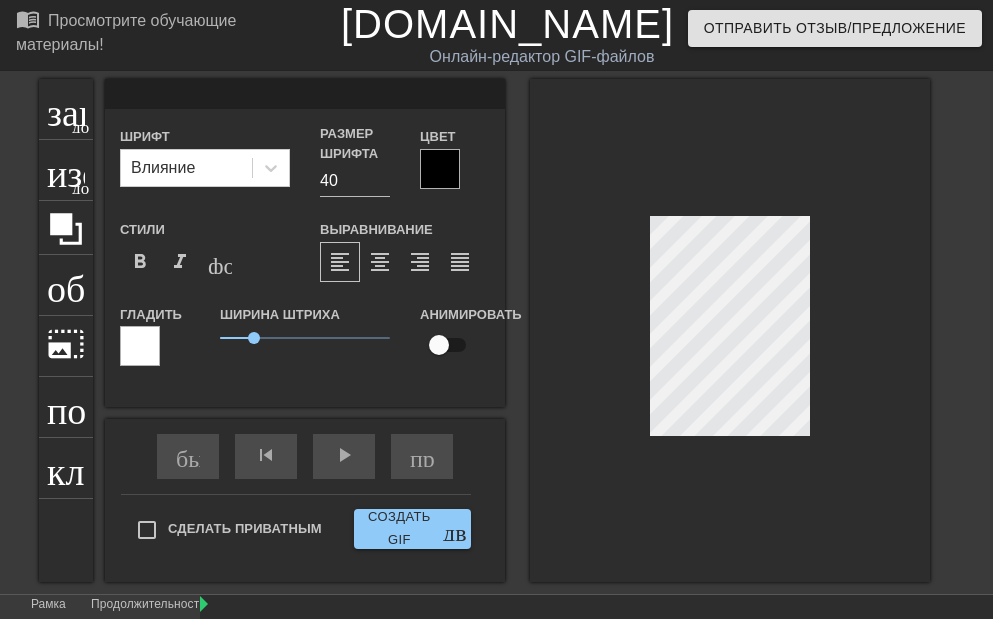 scroll, scrollTop: 3, scrollLeft: 2, axis: both 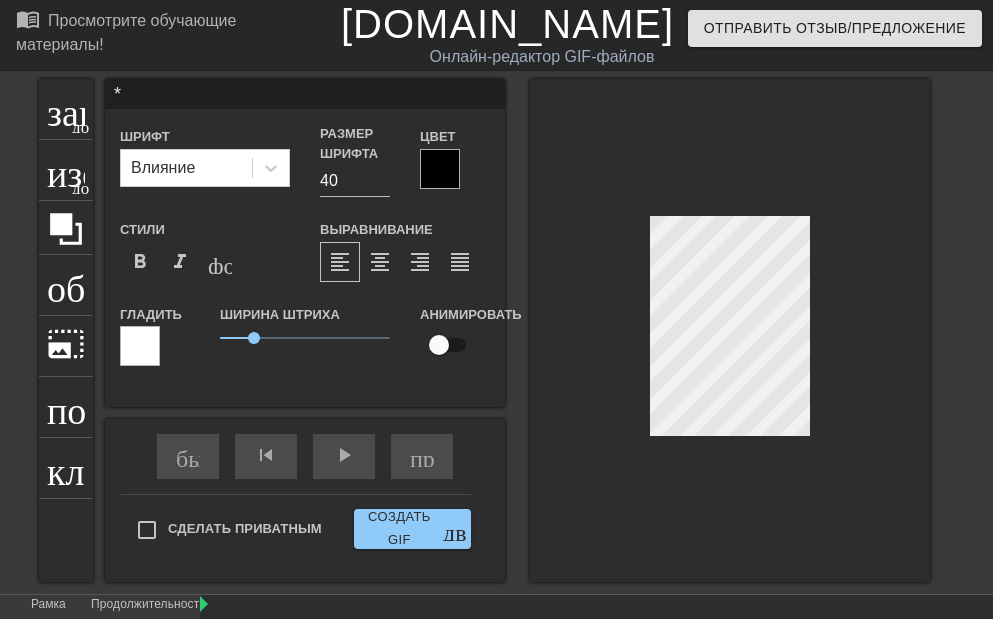 type on "*" 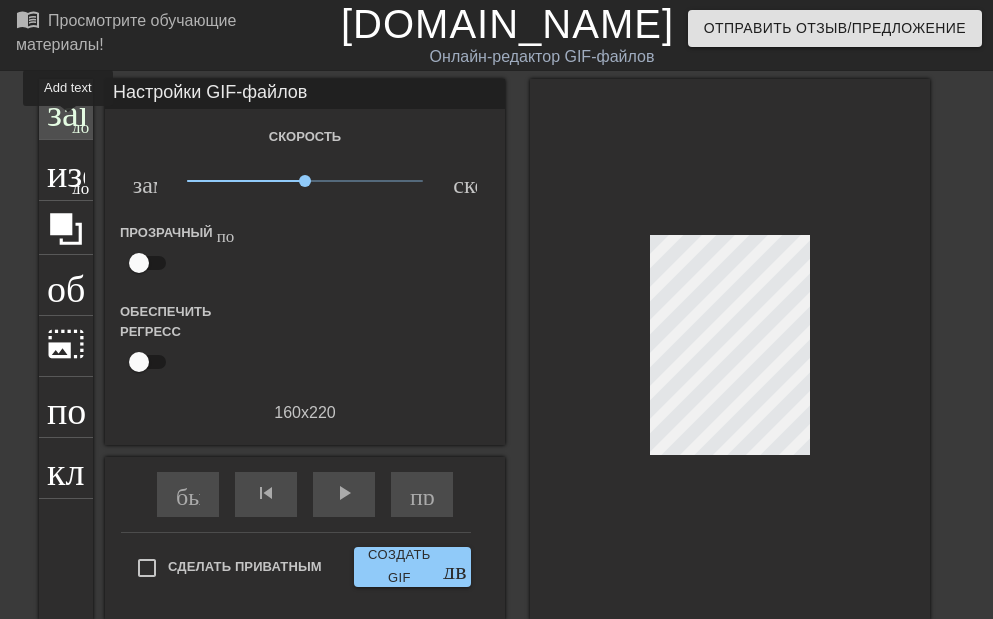 click on "заголовок" at bounding box center (126, 107) 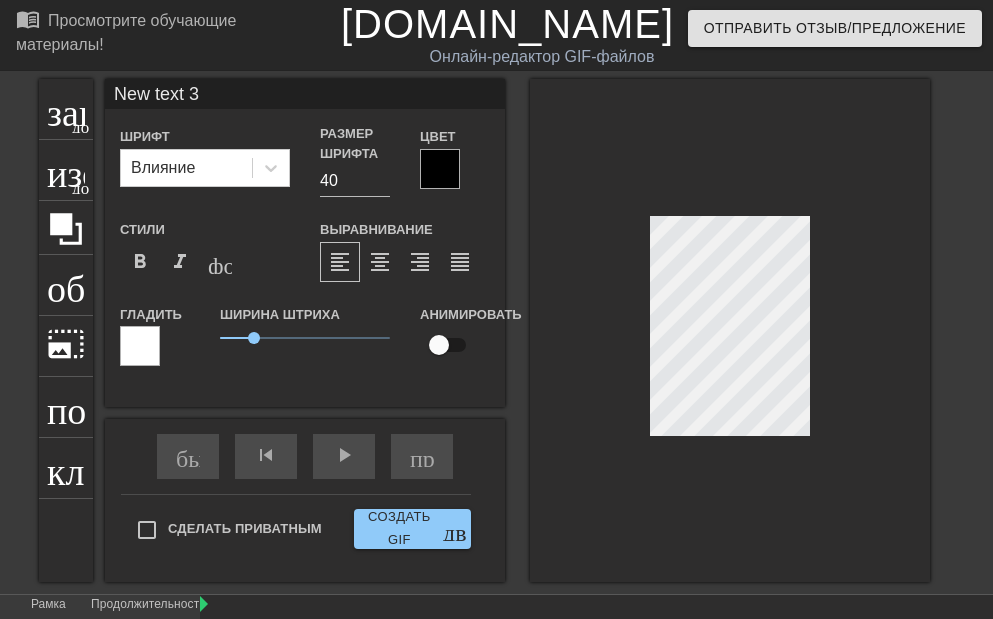 scroll, scrollTop: 3, scrollLeft: 3, axis: both 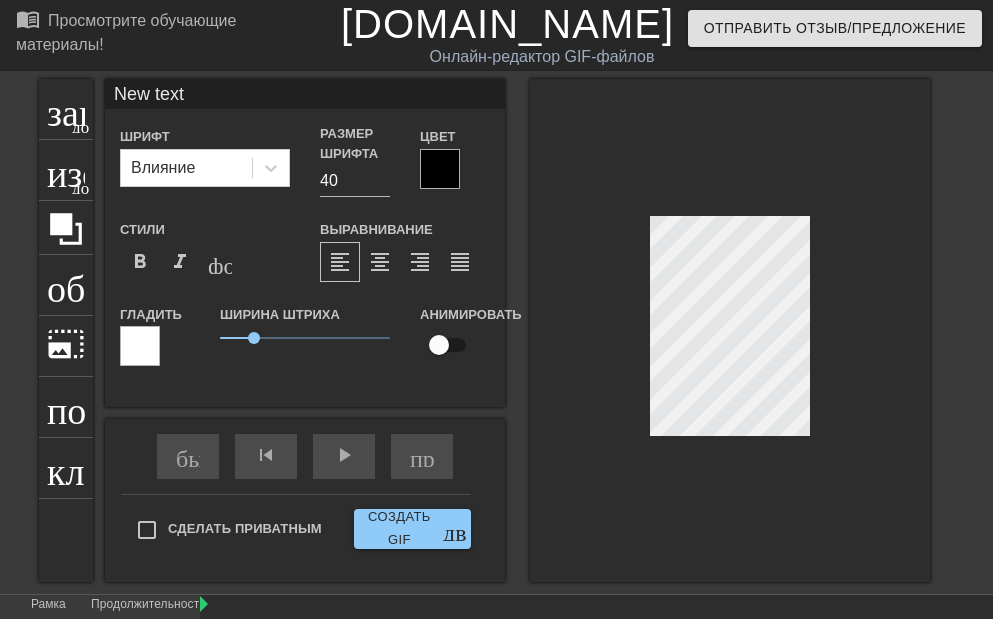 type on "New text" 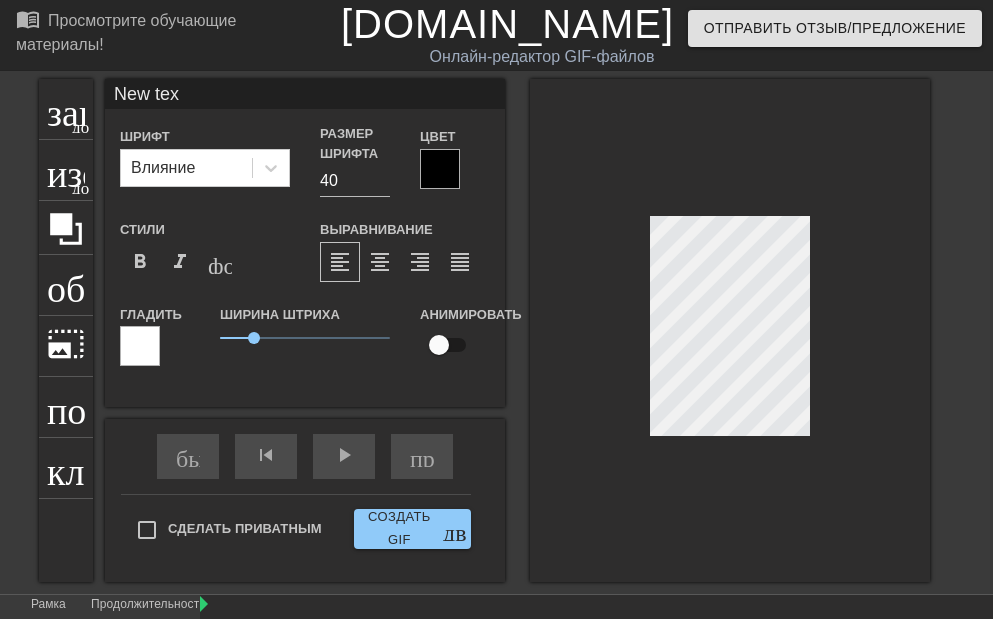 type on "New te" 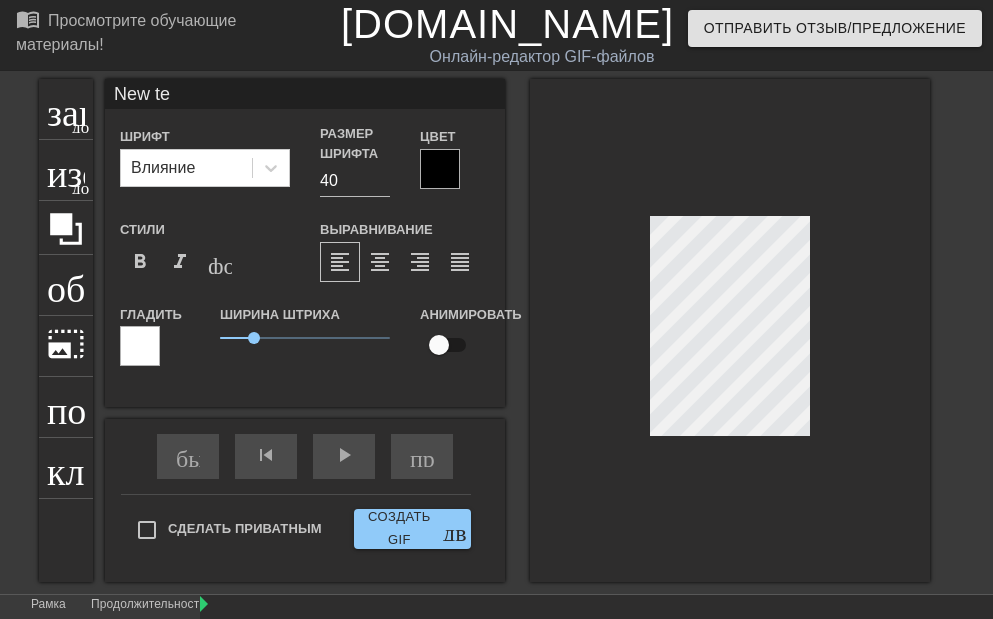 type on "New t" 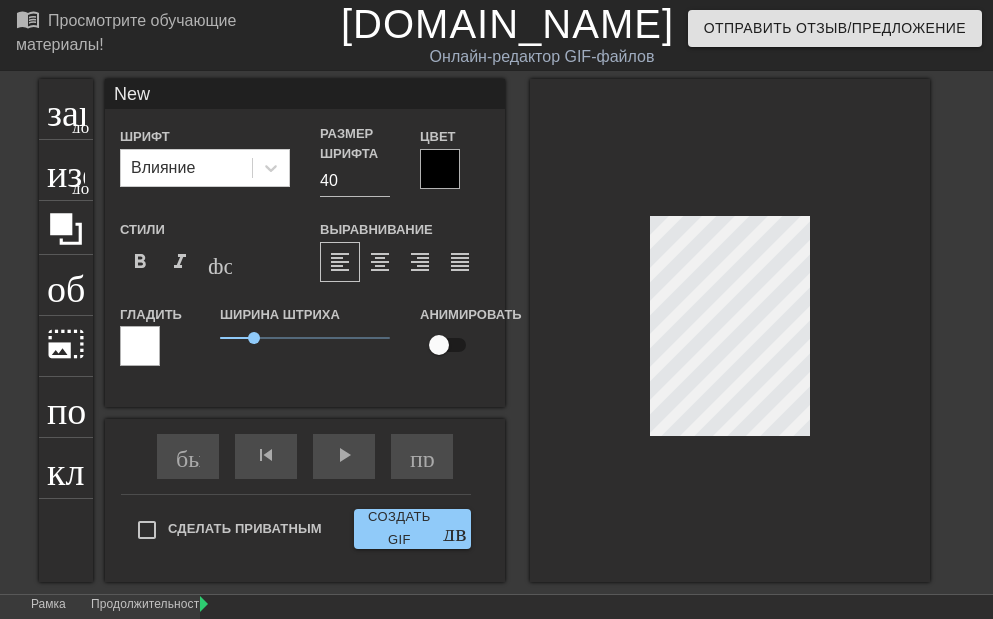type on "New" 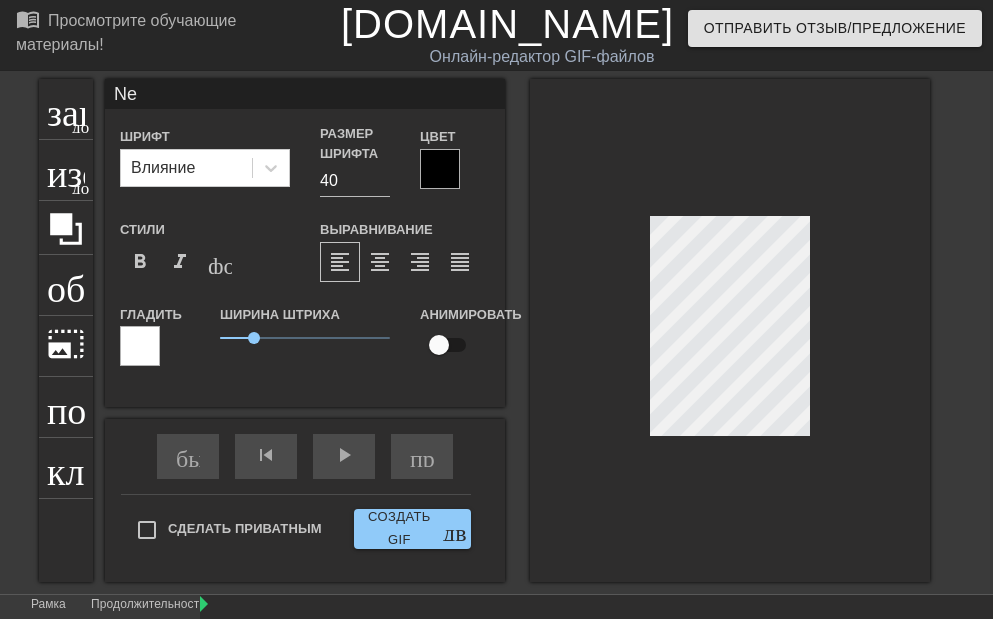 type on "N" 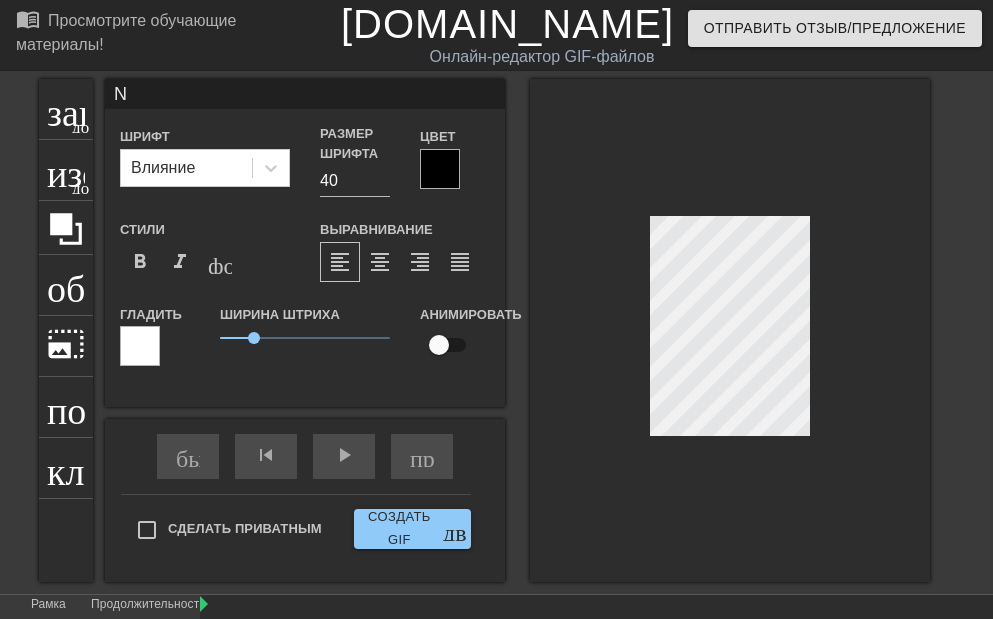 type 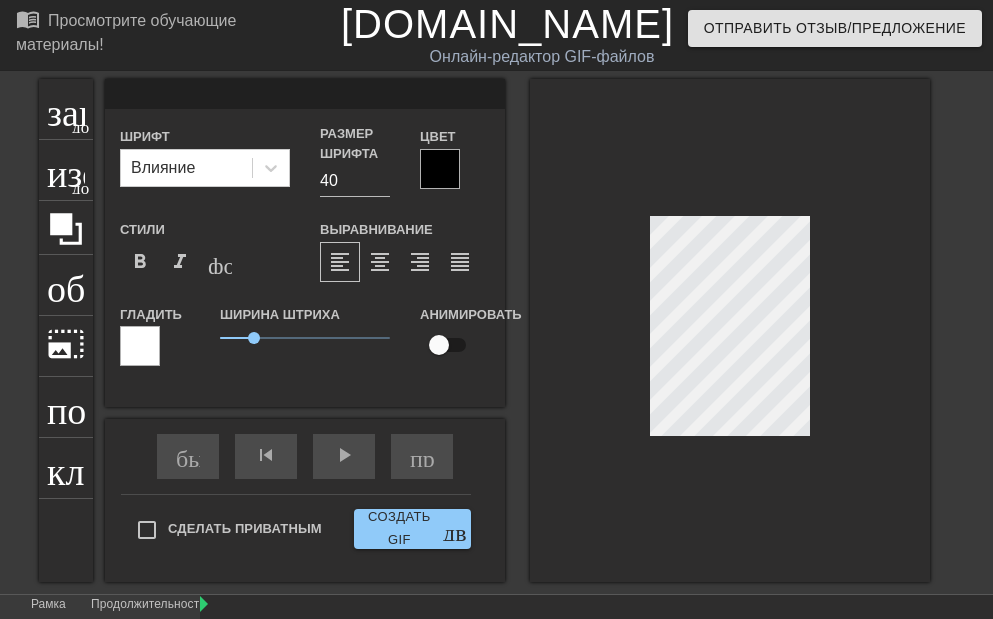 scroll, scrollTop: 3, scrollLeft: 2, axis: both 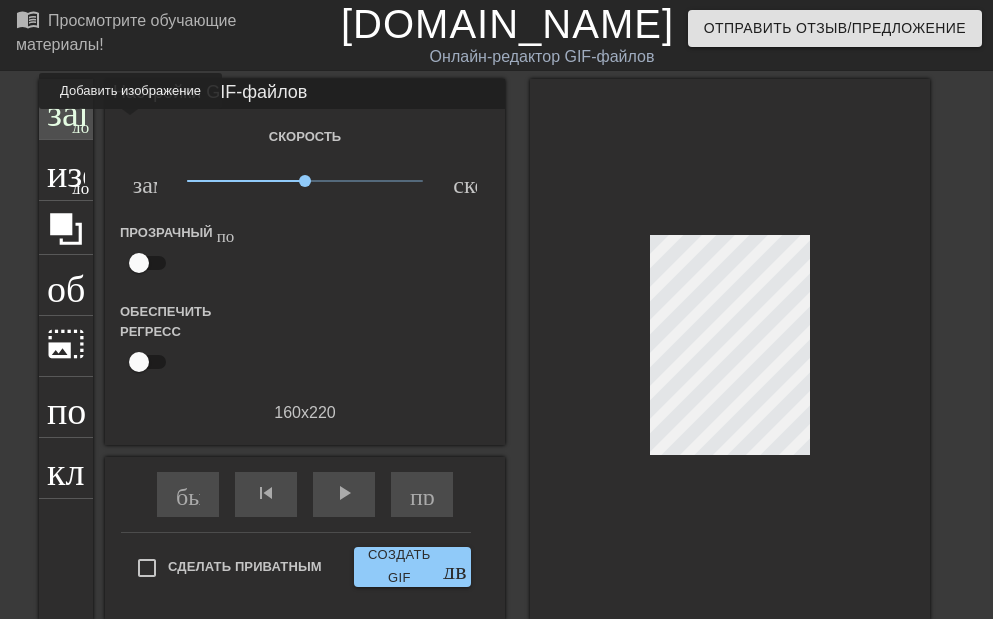 click on "добавить_круг" at bounding box center (129, 124) 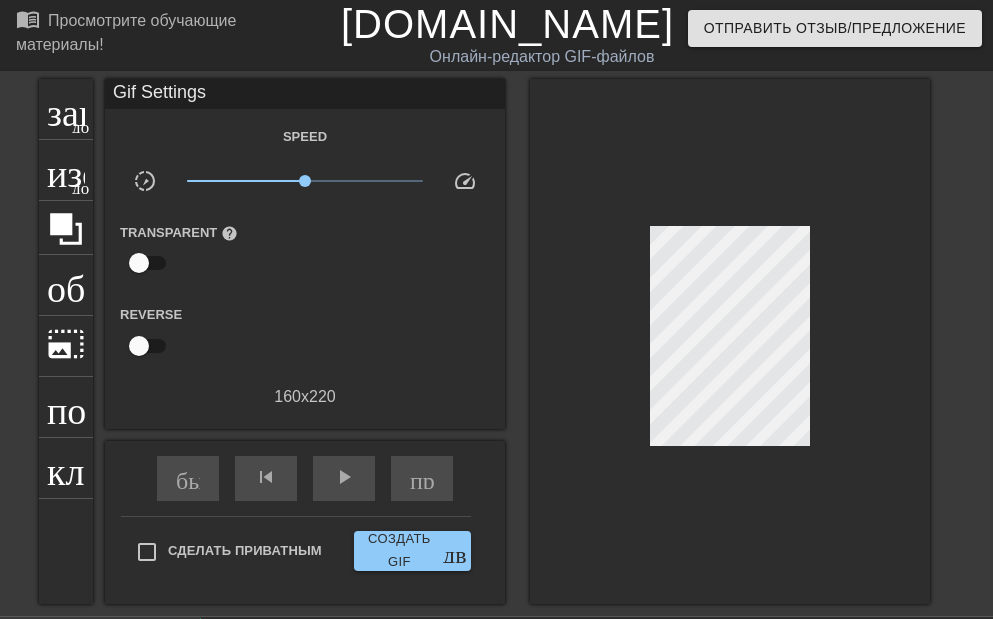 click at bounding box center [730, 341] 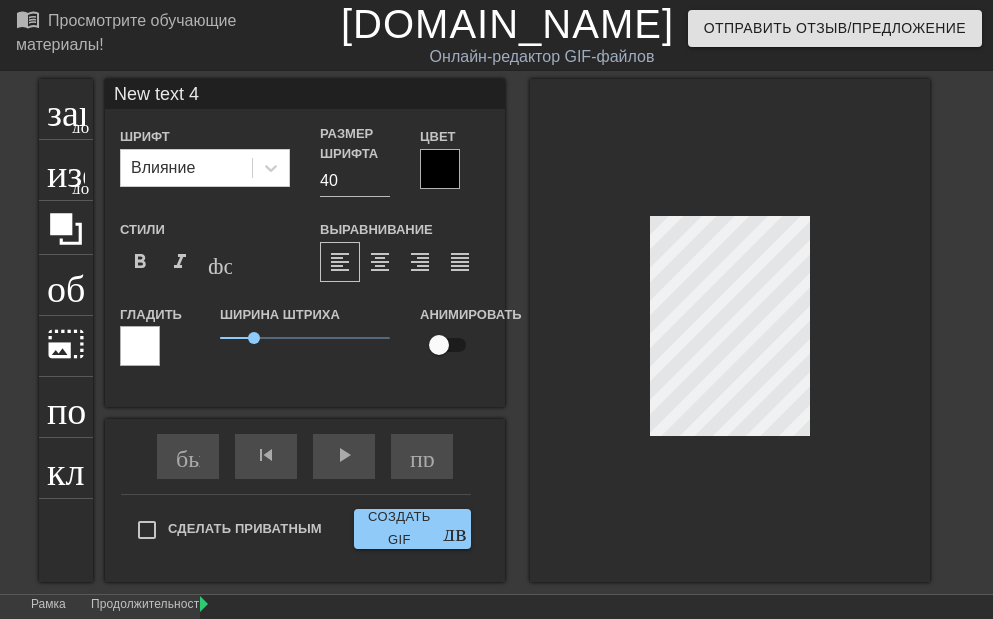 scroll, scrollTop: 3, scrollLeft: 2, axis: both 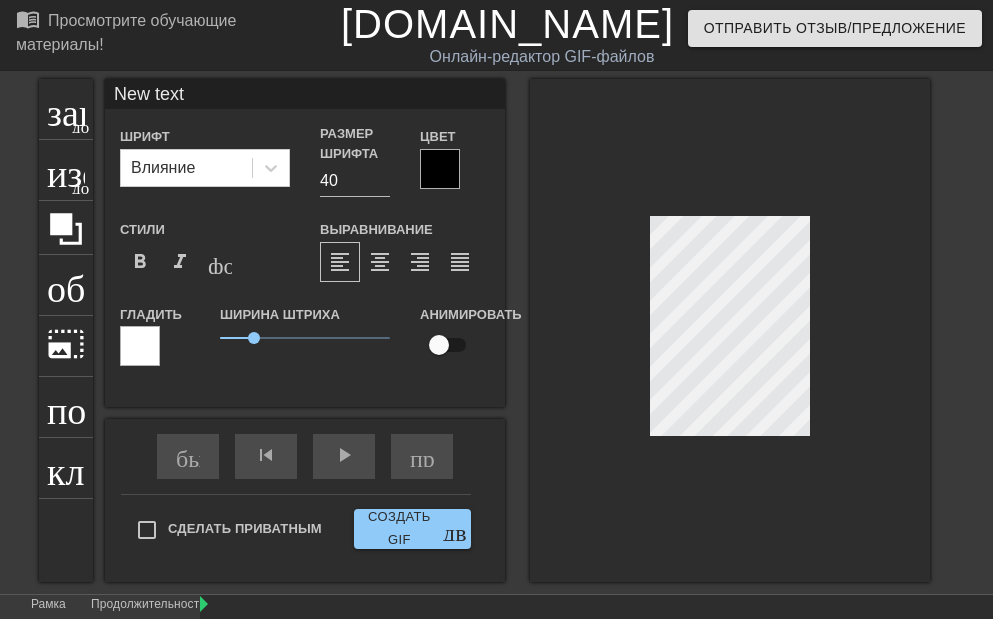 type on "New text" 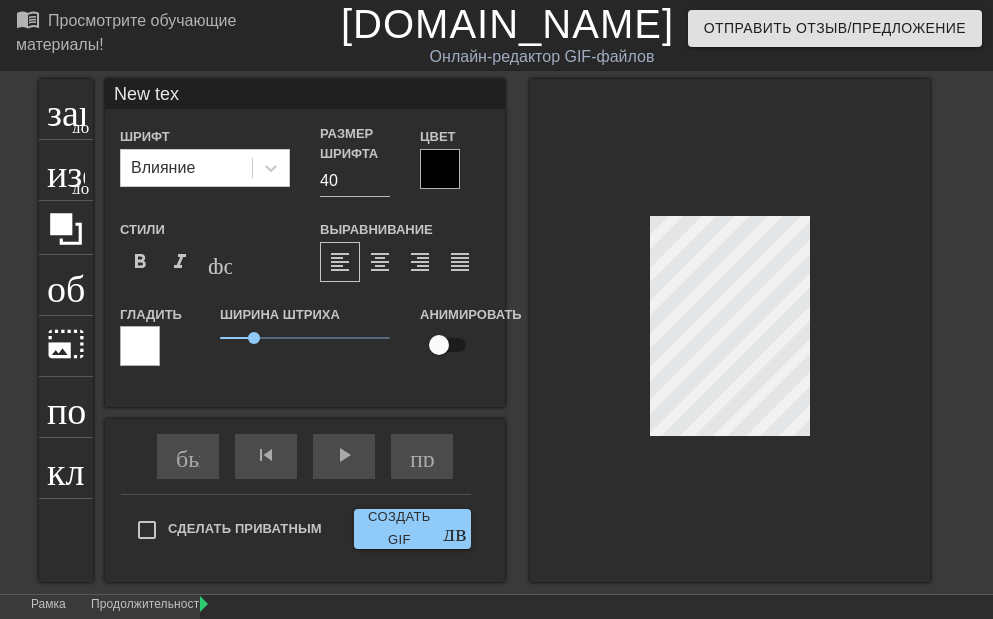 type on "New te" 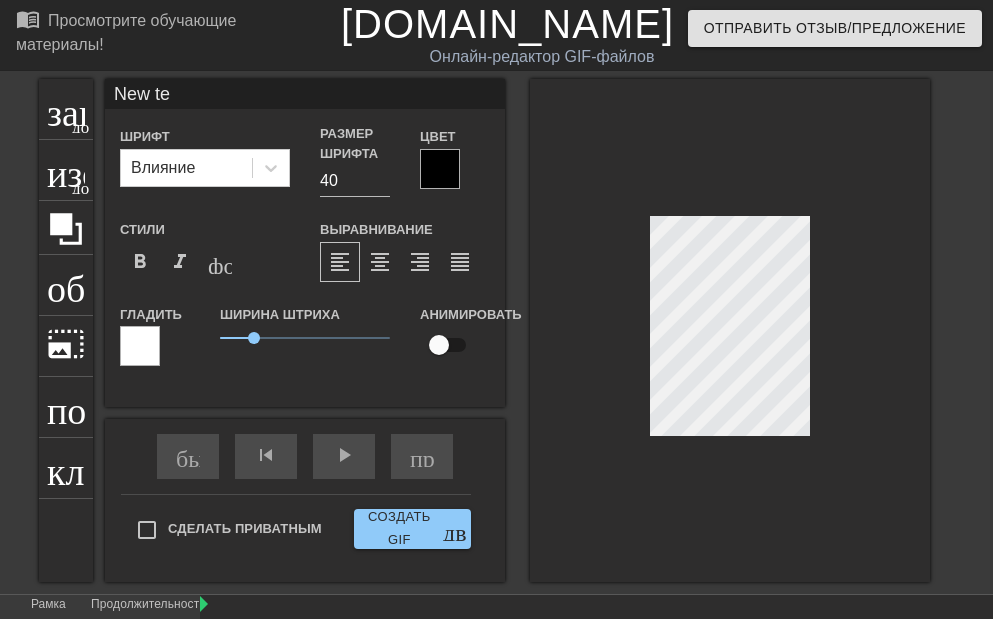 type on "New t" 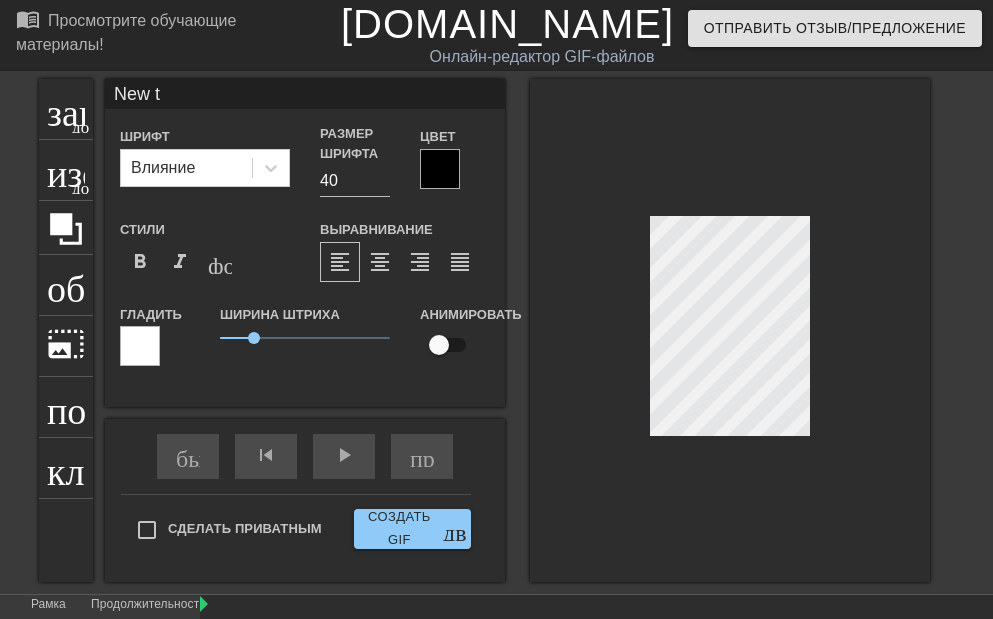 type on "New" 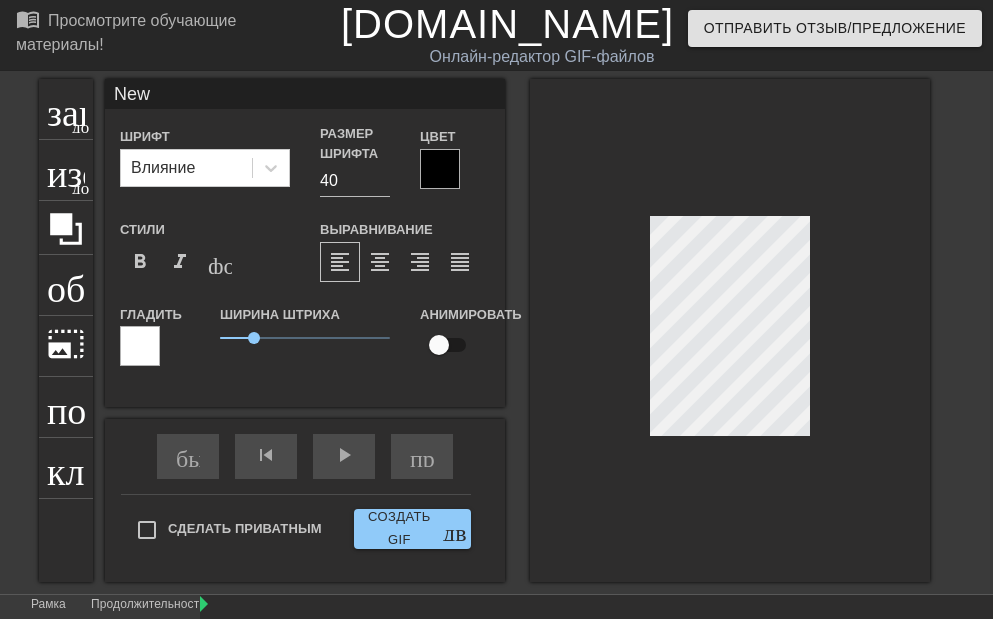 type on "New" 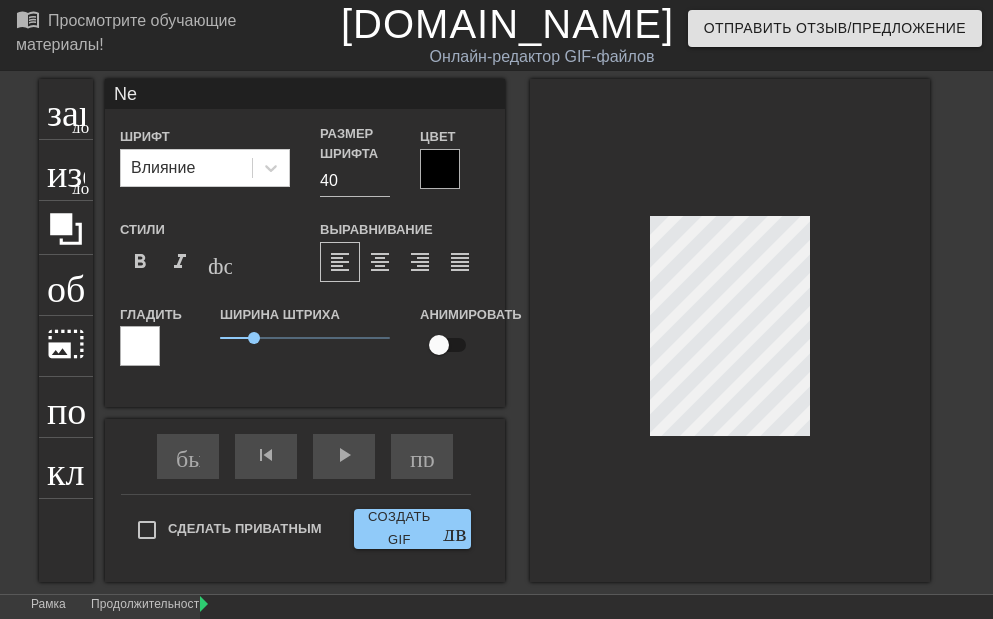 type on "N" 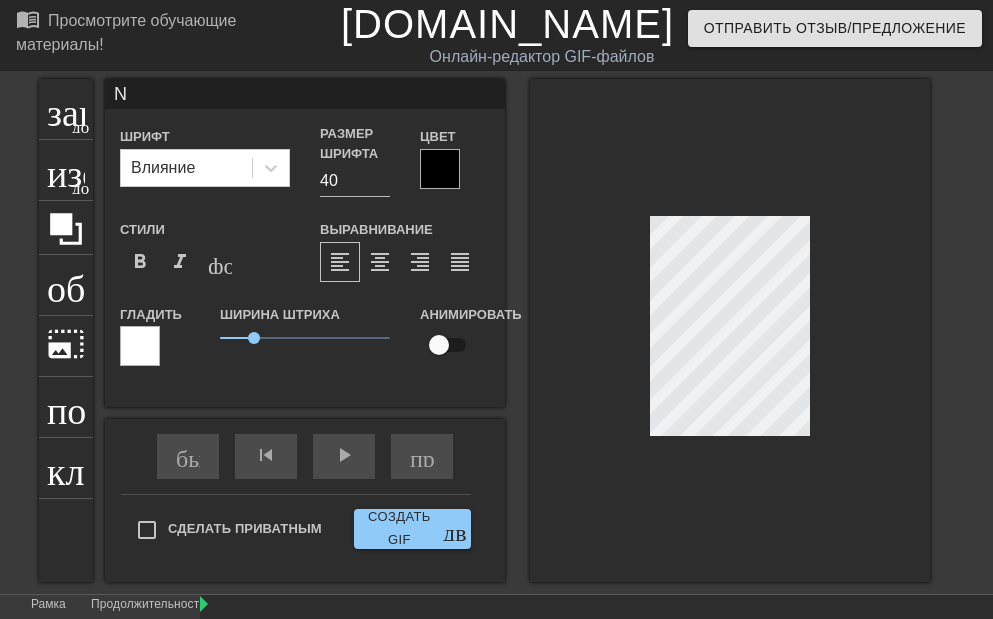type 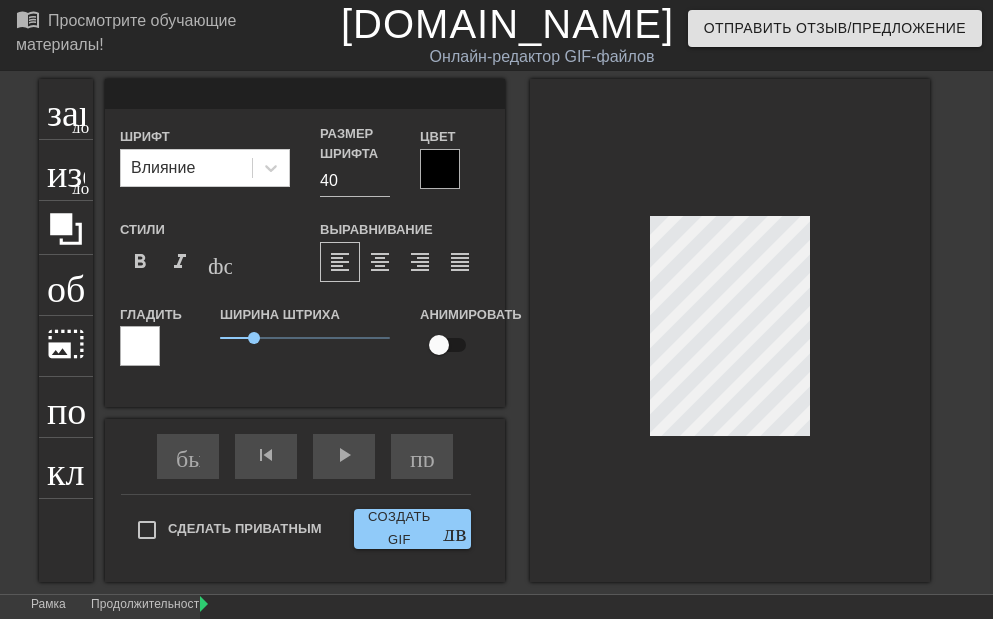 scroll, scrollTop: 3, scrollLeft: 2, axis: both 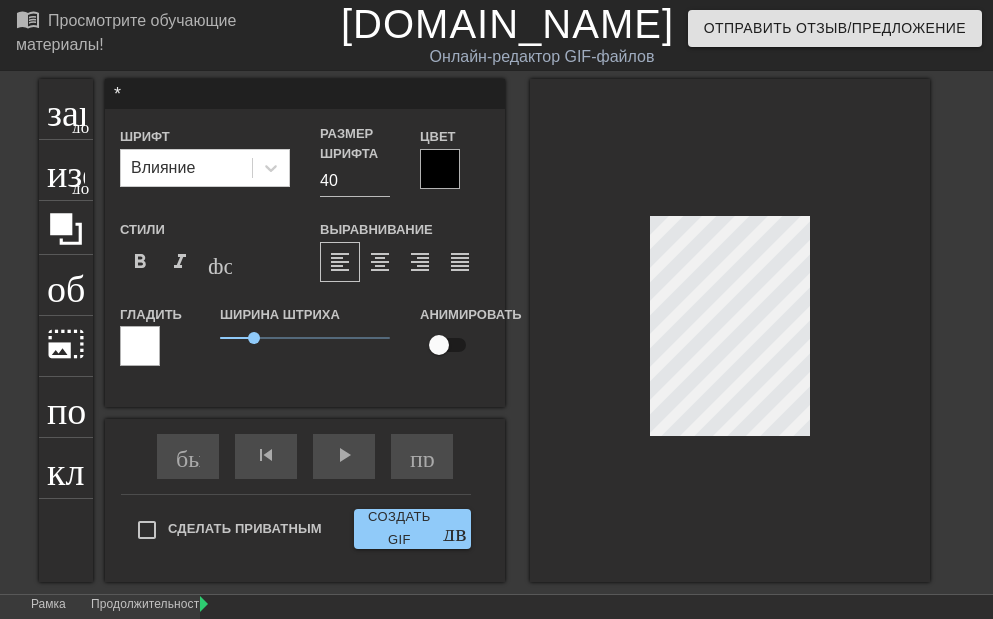 type on "П" 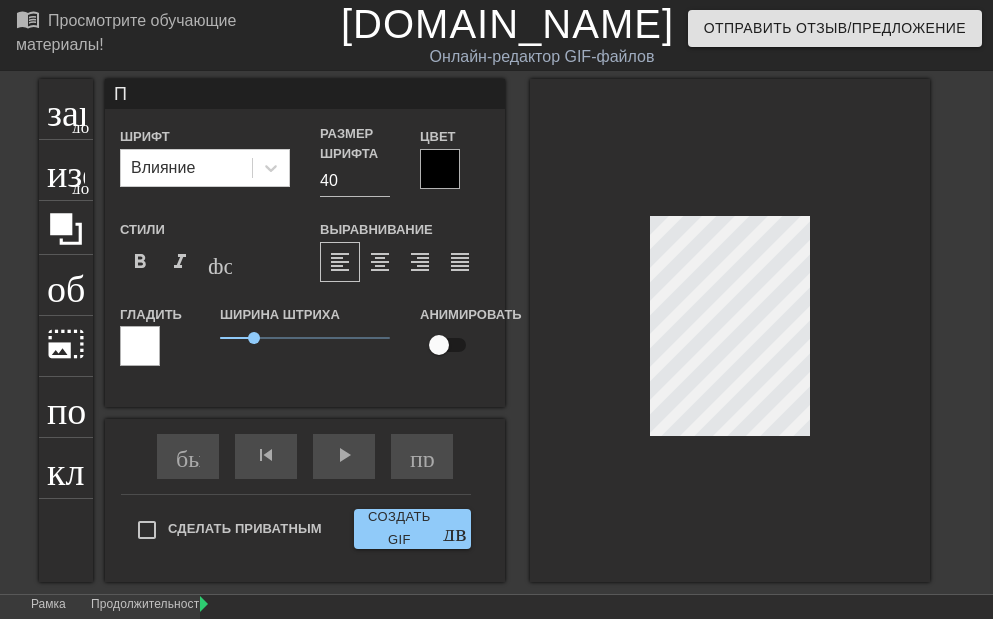 scroll, scrollTop: 3, scrollLeft: 2, axis: both 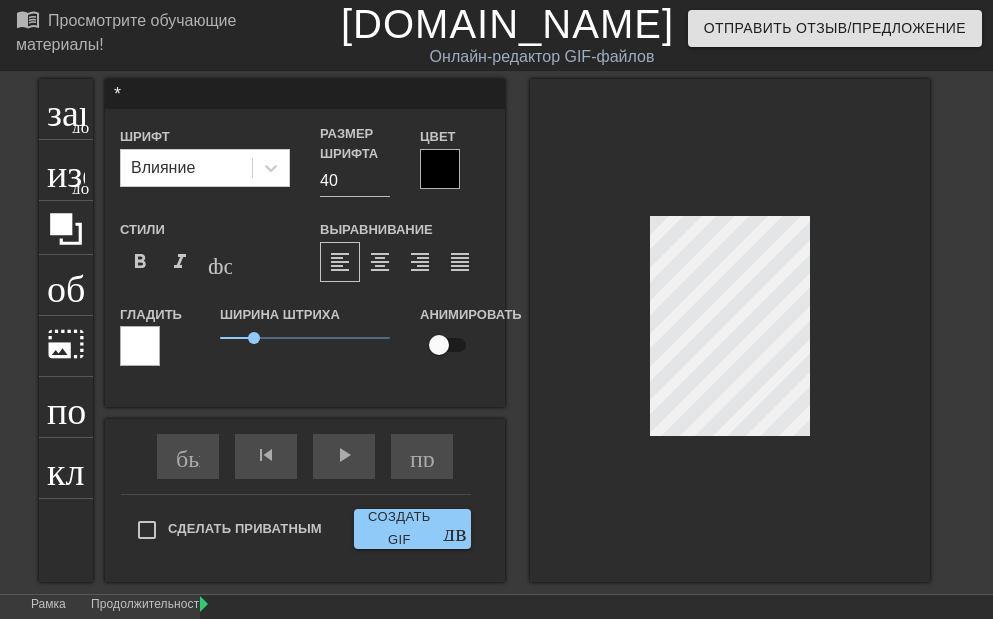type on "П" 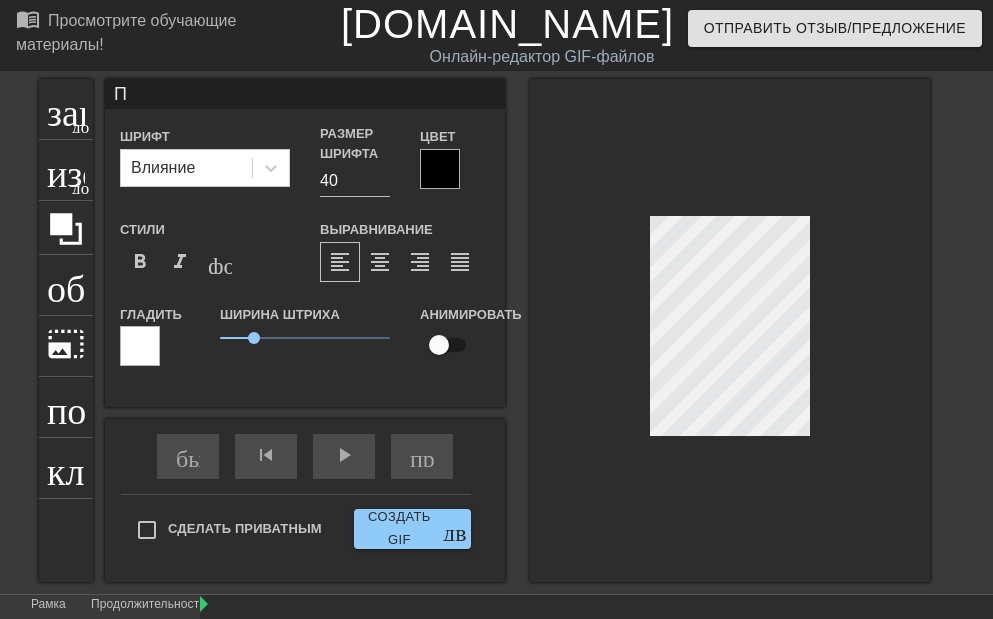 scroll, scrollTop: 3, scrollLeft: 2, axis: both 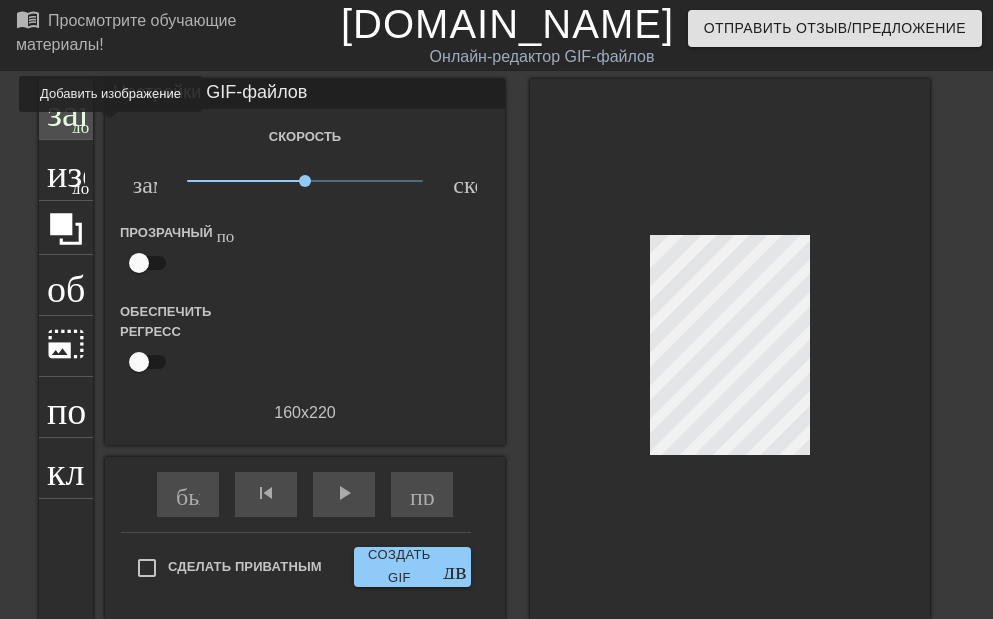 click on "заголовок добавить_круг" at bounding box center [66, 109] 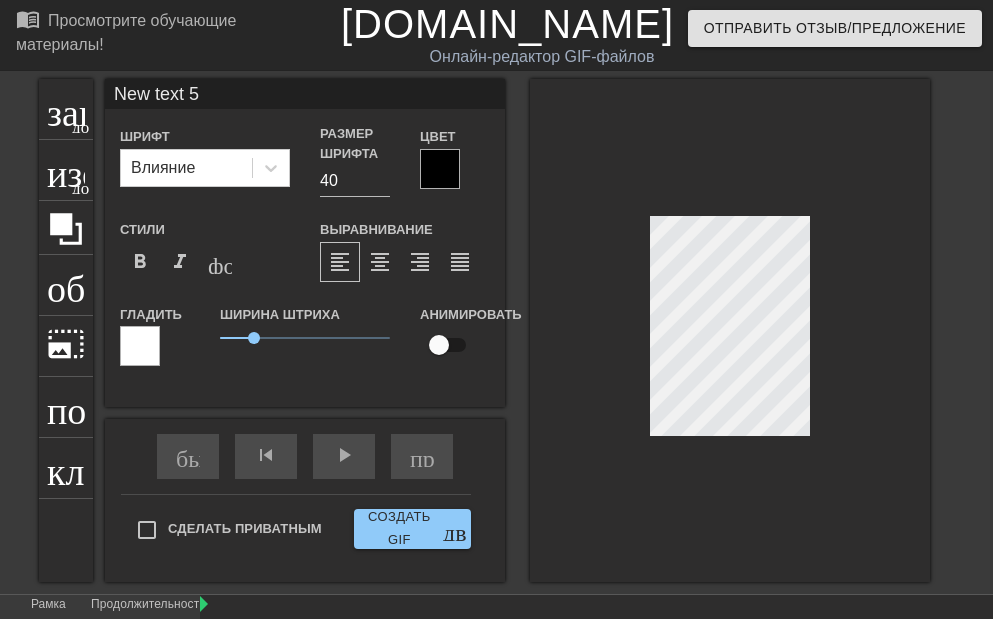 scroll, scrollTop: 3, scrollLeft: 2, axis: both 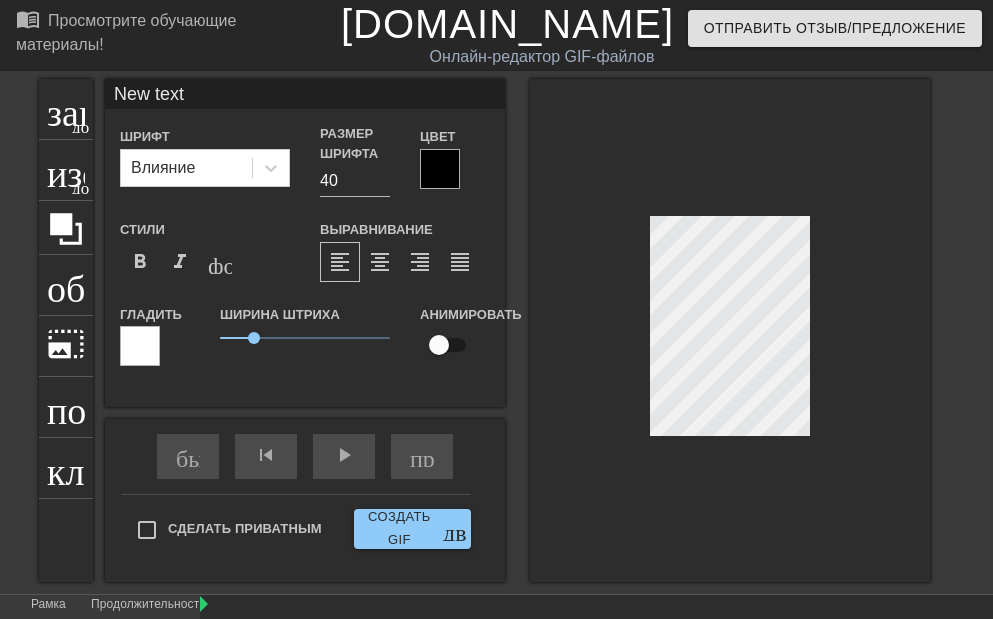 type on "New text" 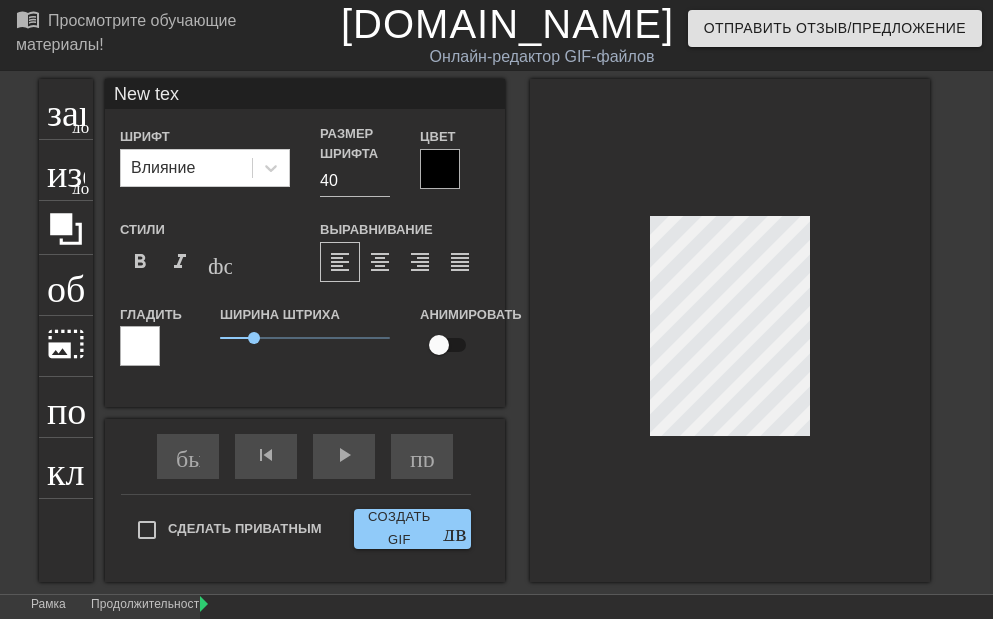 type on "New te" 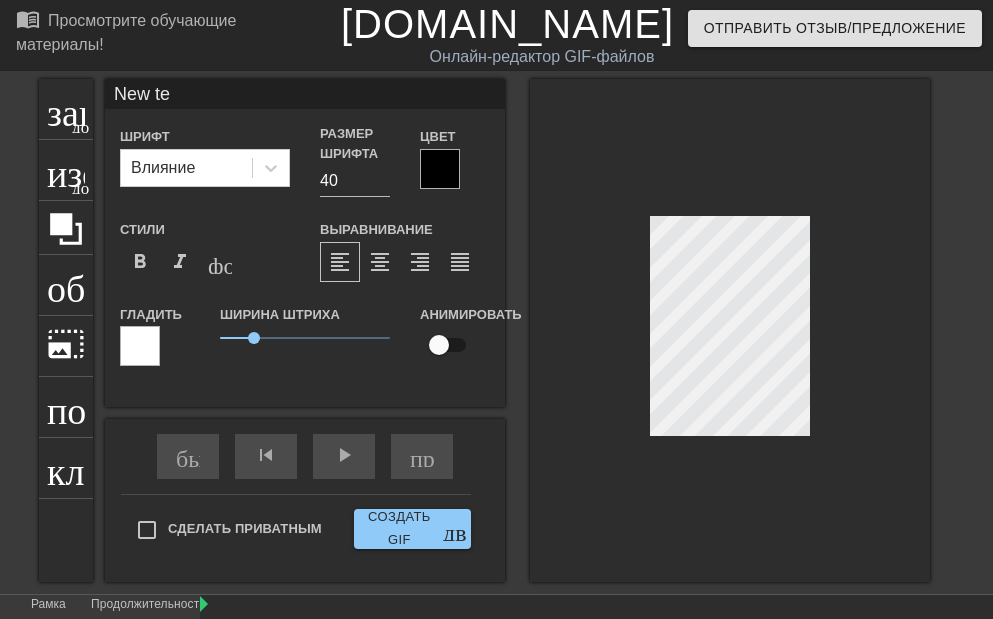type on "New t" 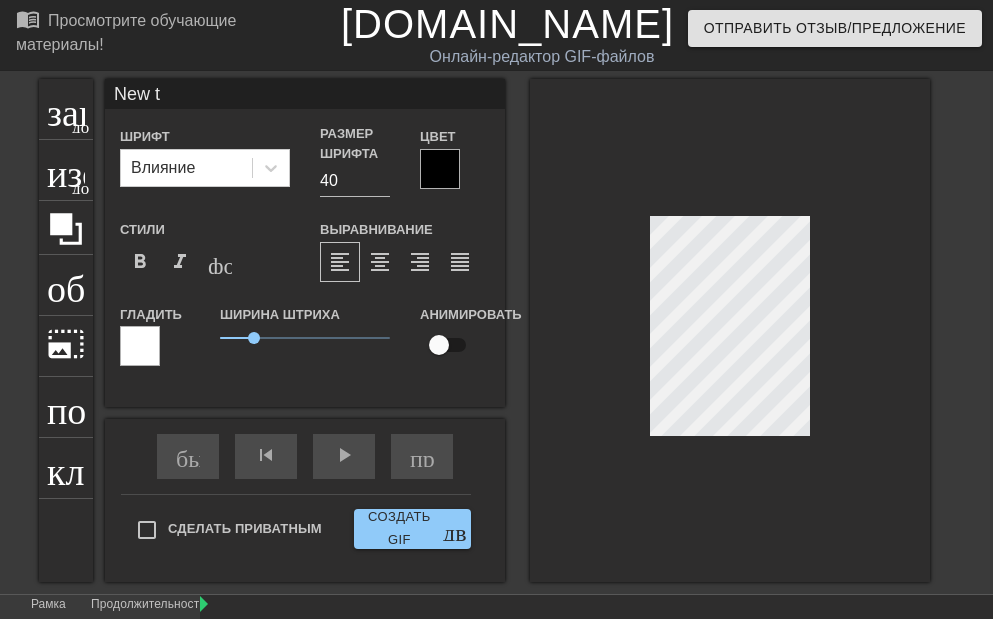 type on "New" 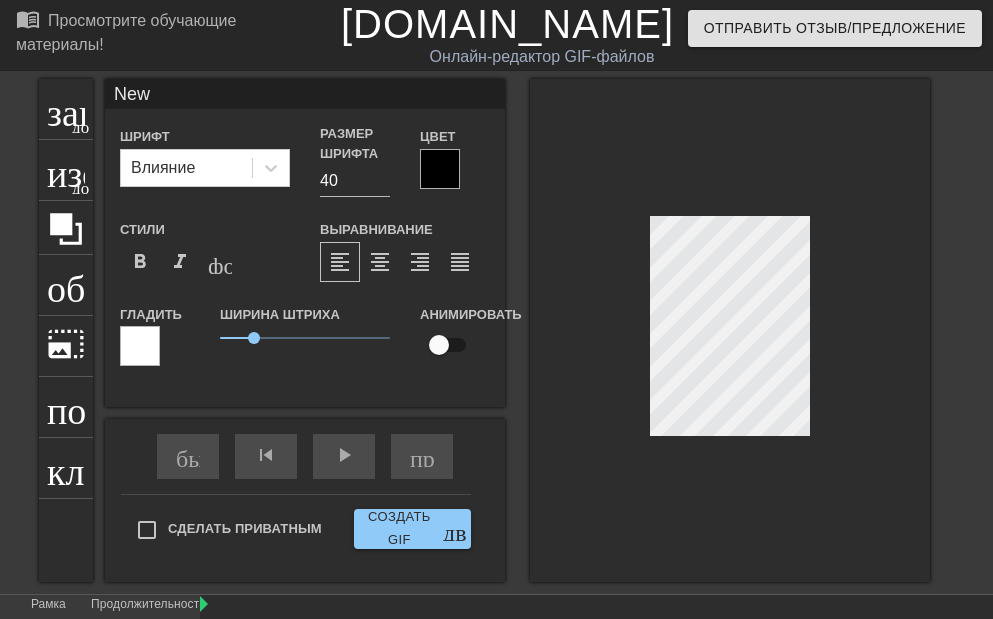 type on "New" 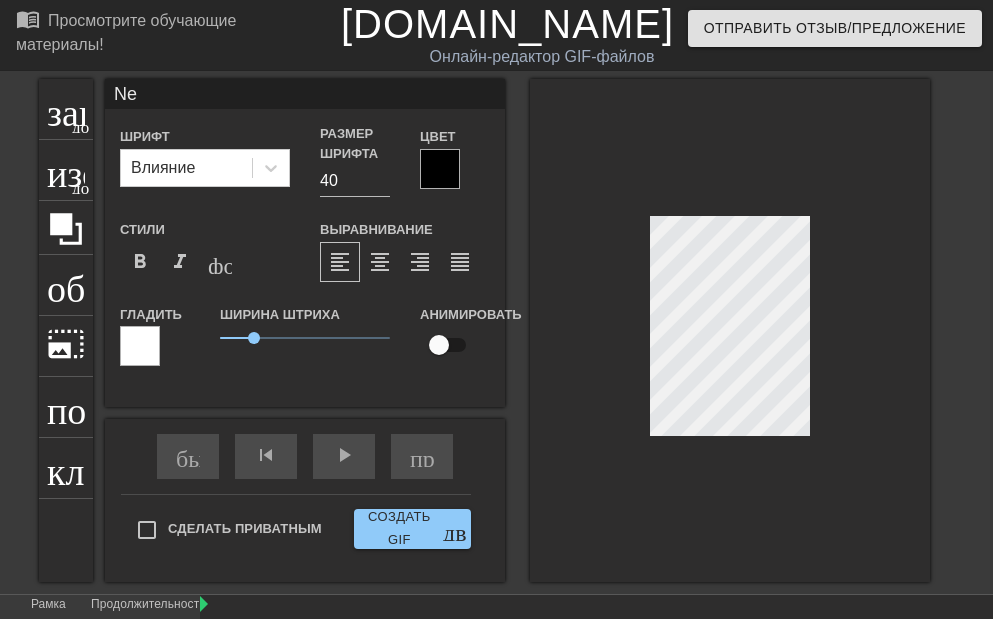 type on "Ne" 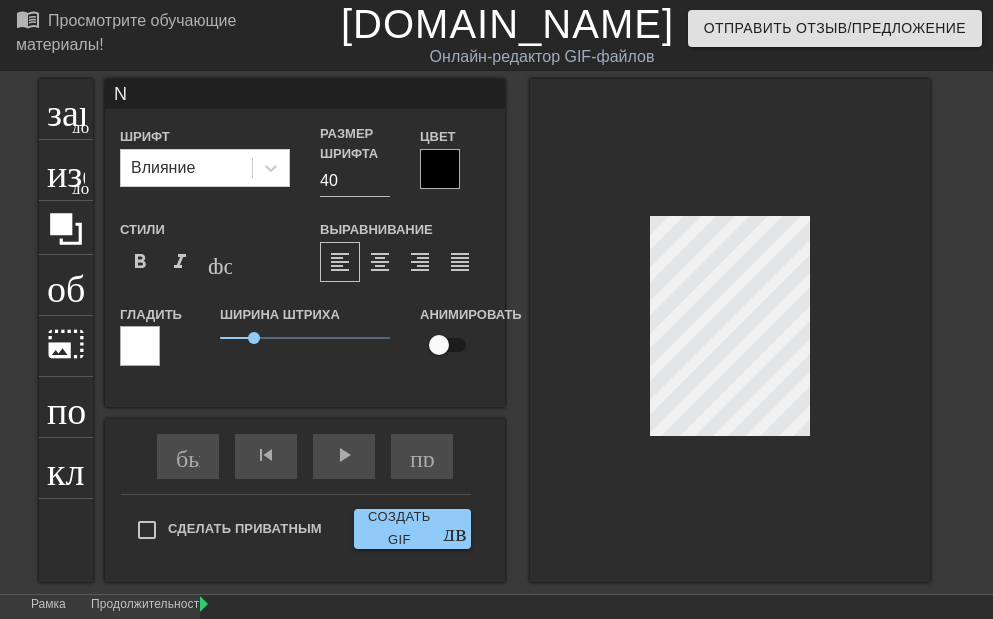 type 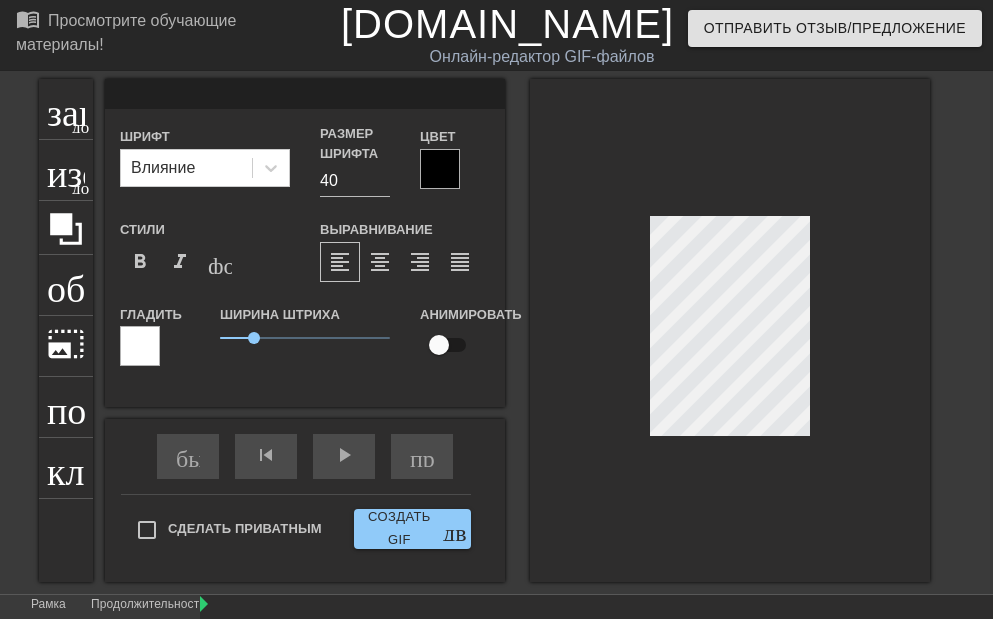 type 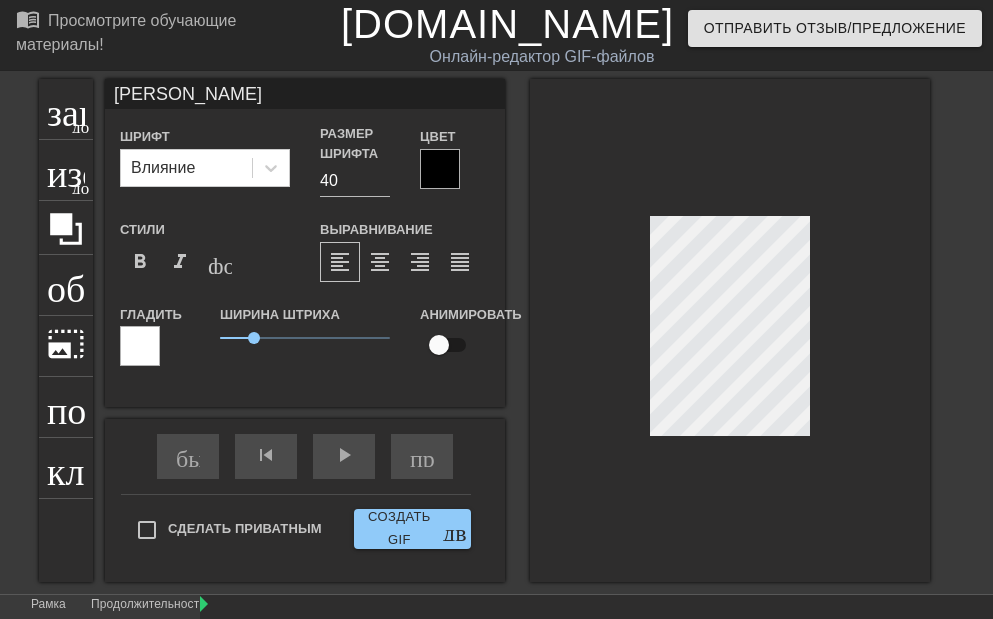 scroll, scrollTop: 3, scrollLeft: 2, axis: both 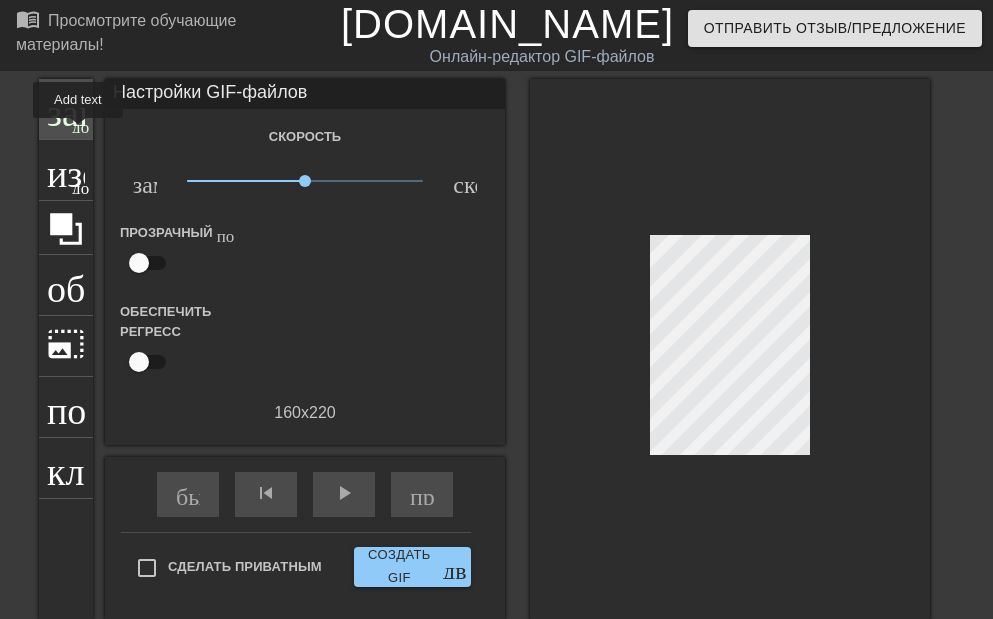 click on "заголовок добавить_круг" at bounding box center (66, 109) 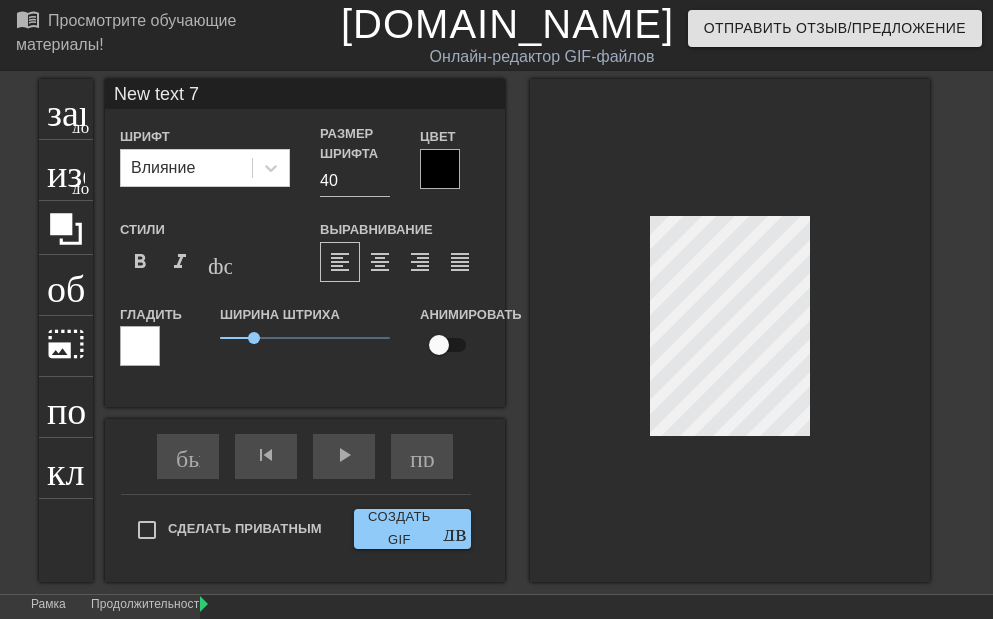 scroll, scrollTop: 3, scrollLeft: 5, axis: both 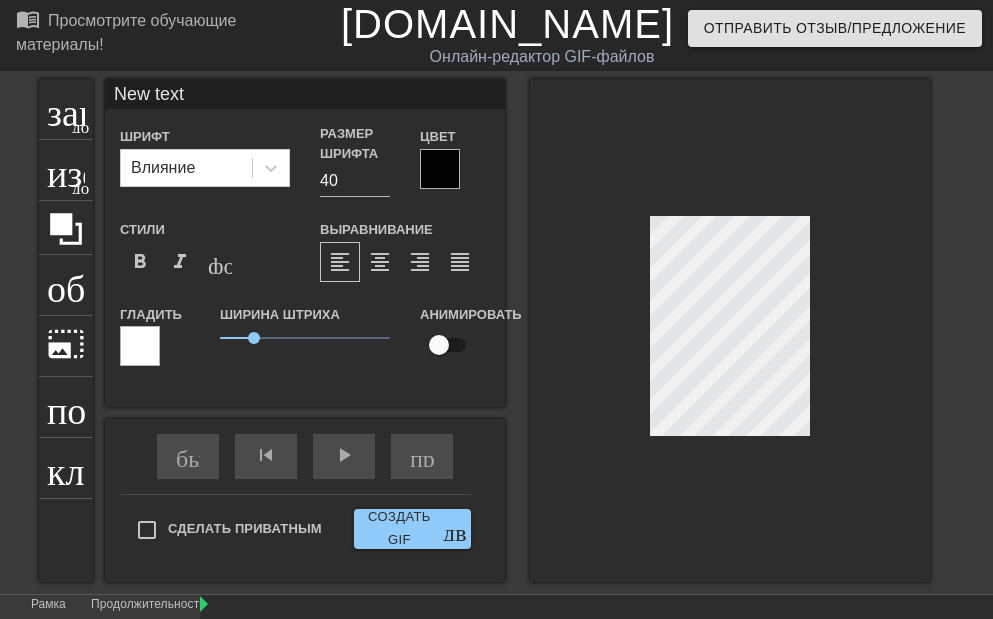 type on "New text" 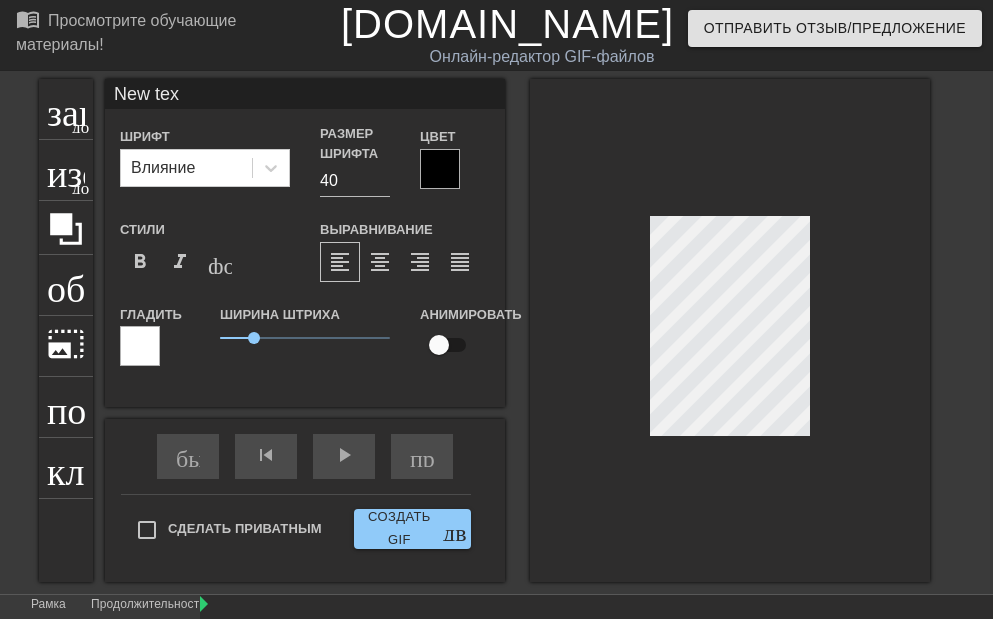 type on "New te" 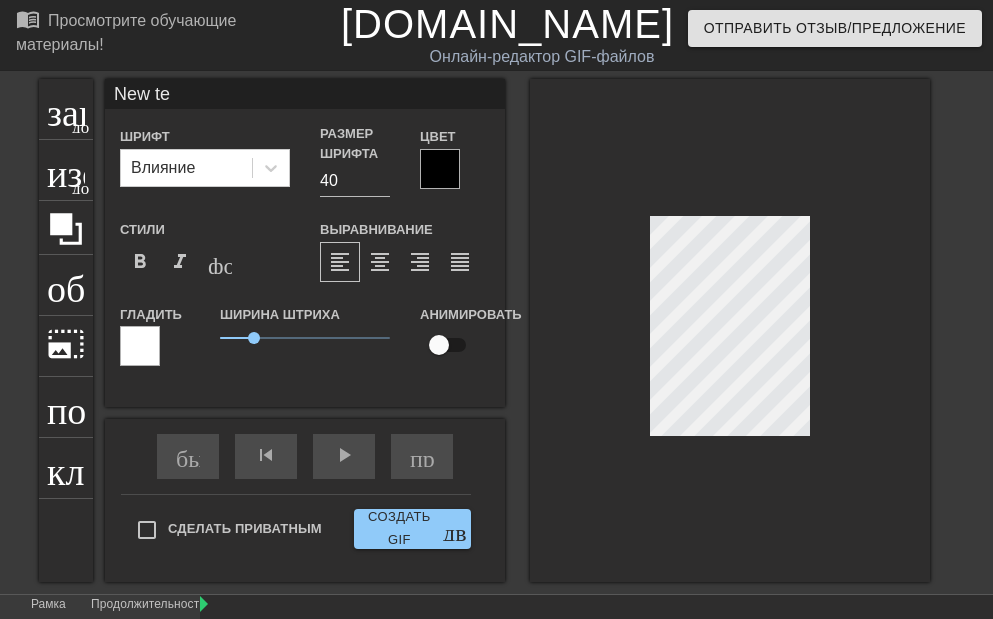 type on "New t" 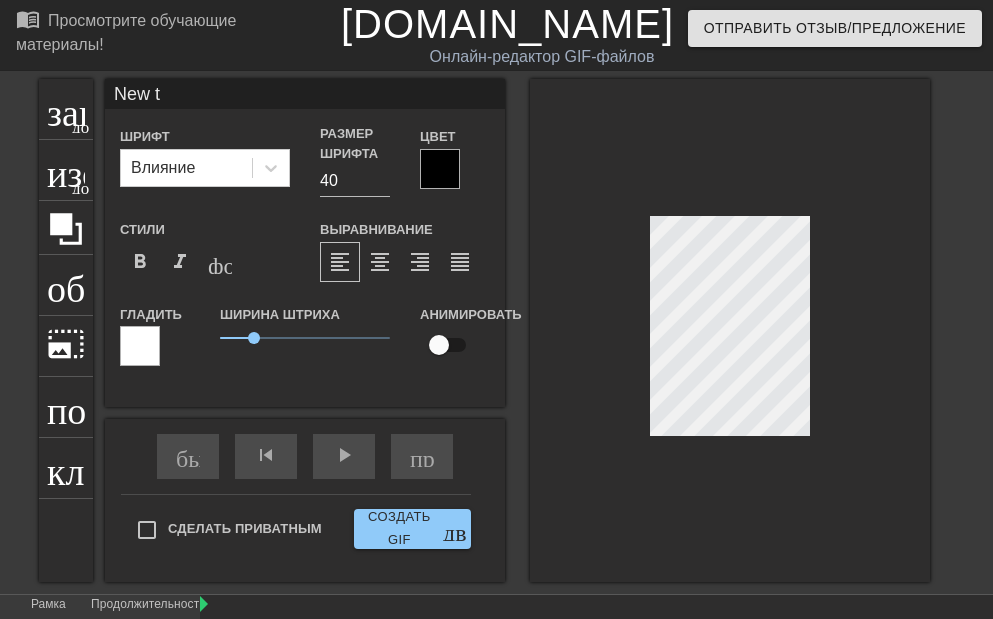 type on "New" 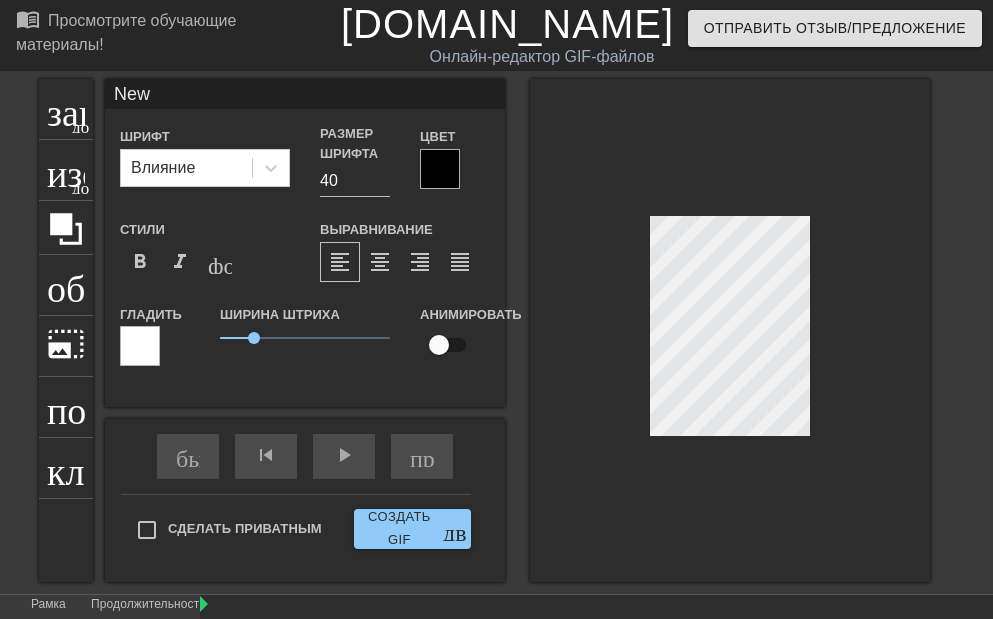 type on "New" 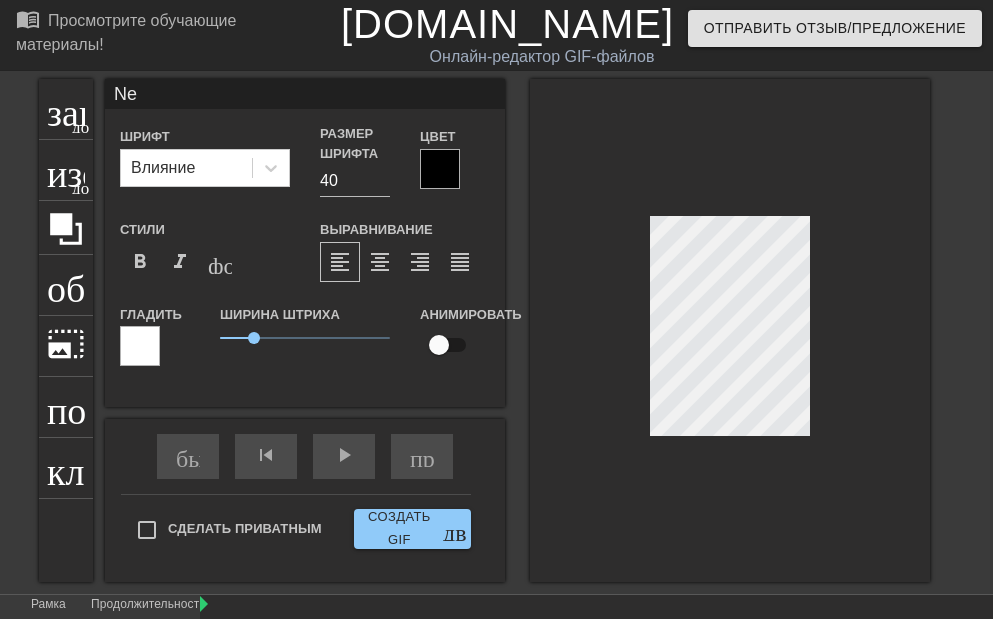type on "N" 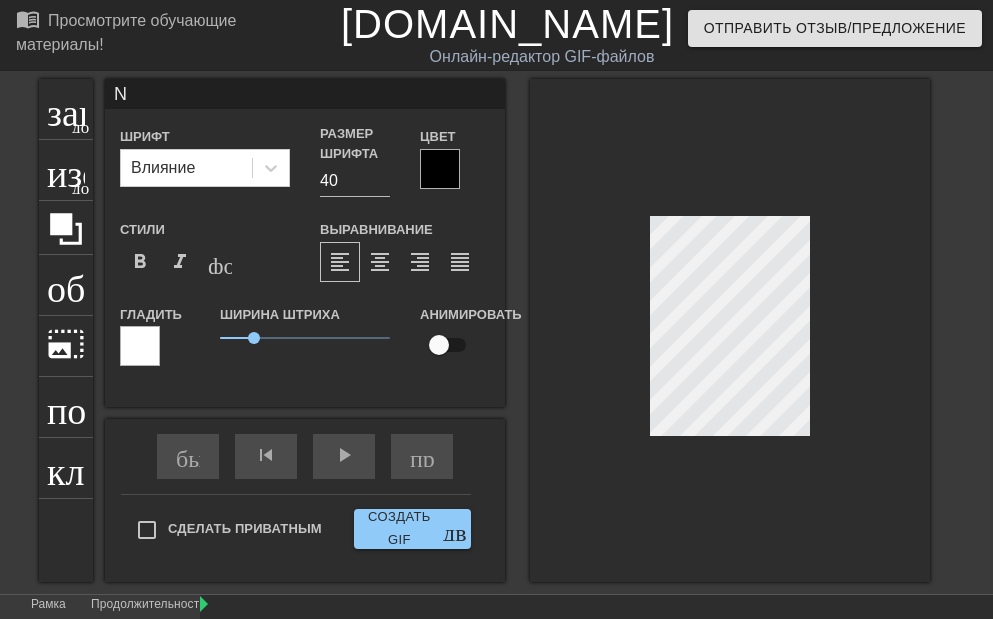 type 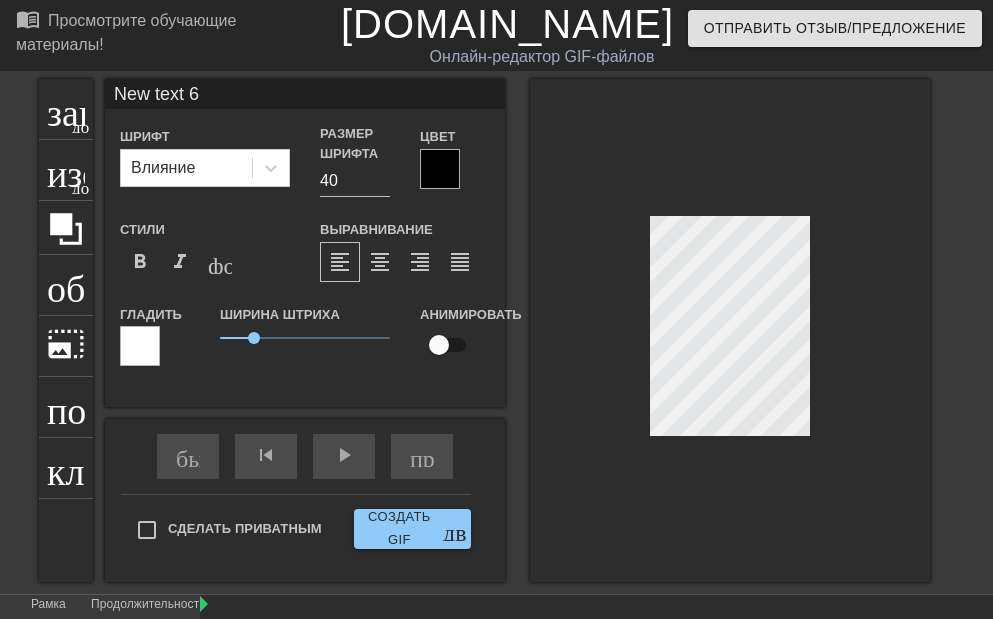 click at bounding box center [730, 330] 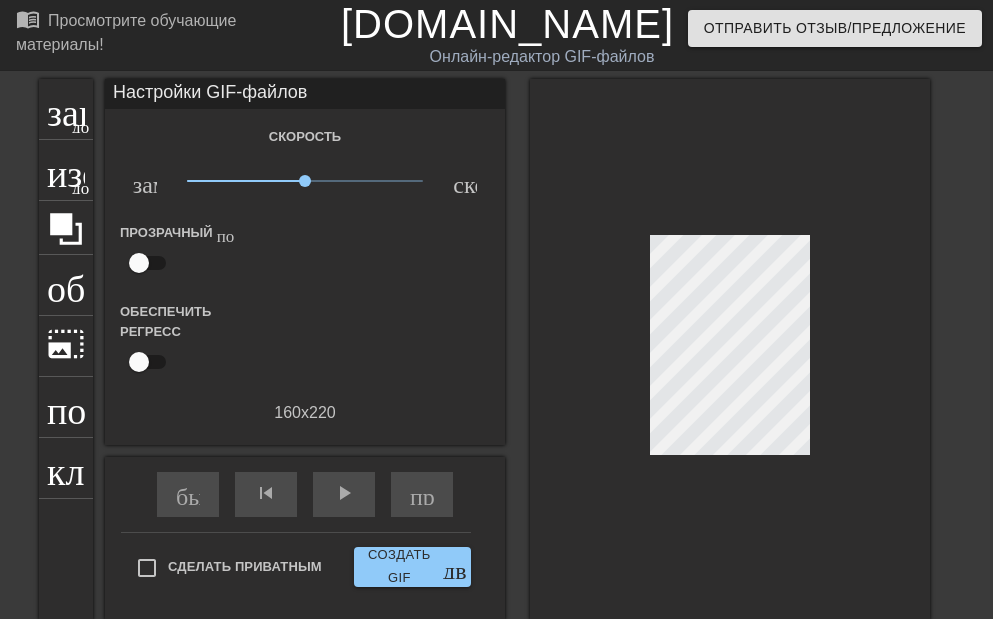 click at bounding box center (730, 349) 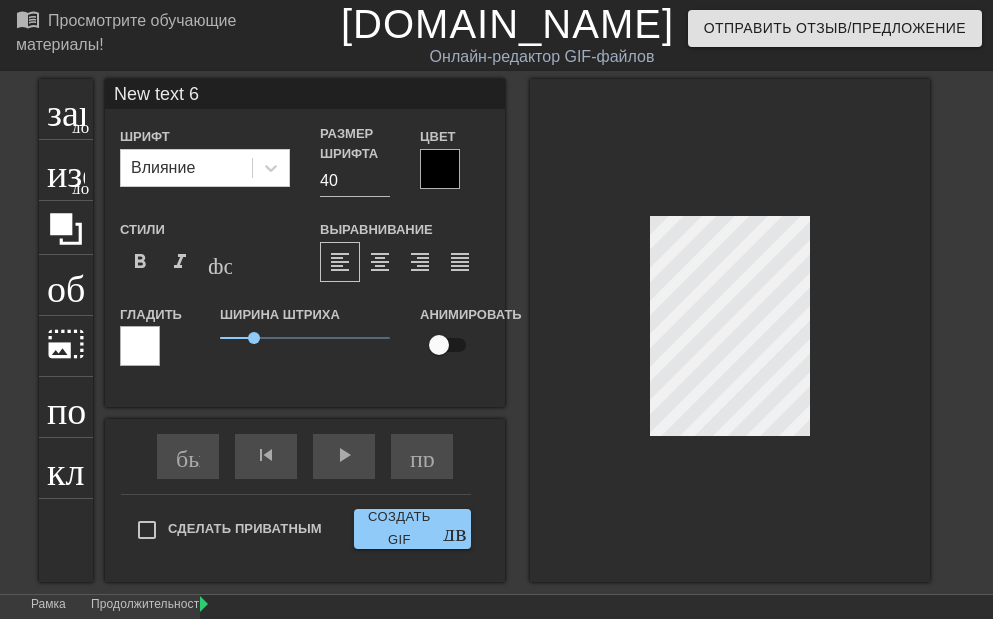 scroll, scrollTop: 3, scrollLeft: 5, axis: both 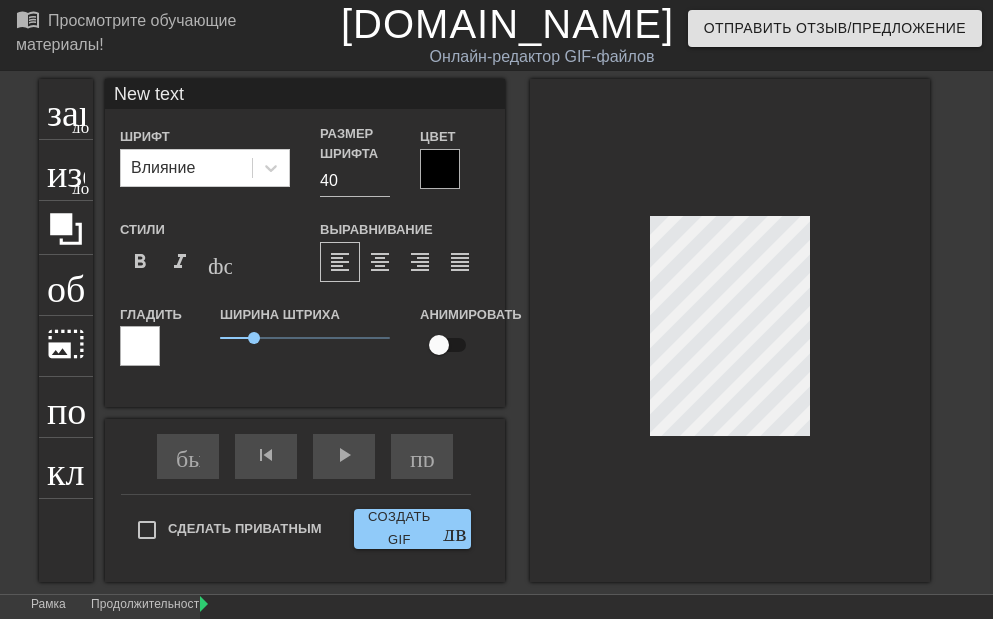 type on "New text" 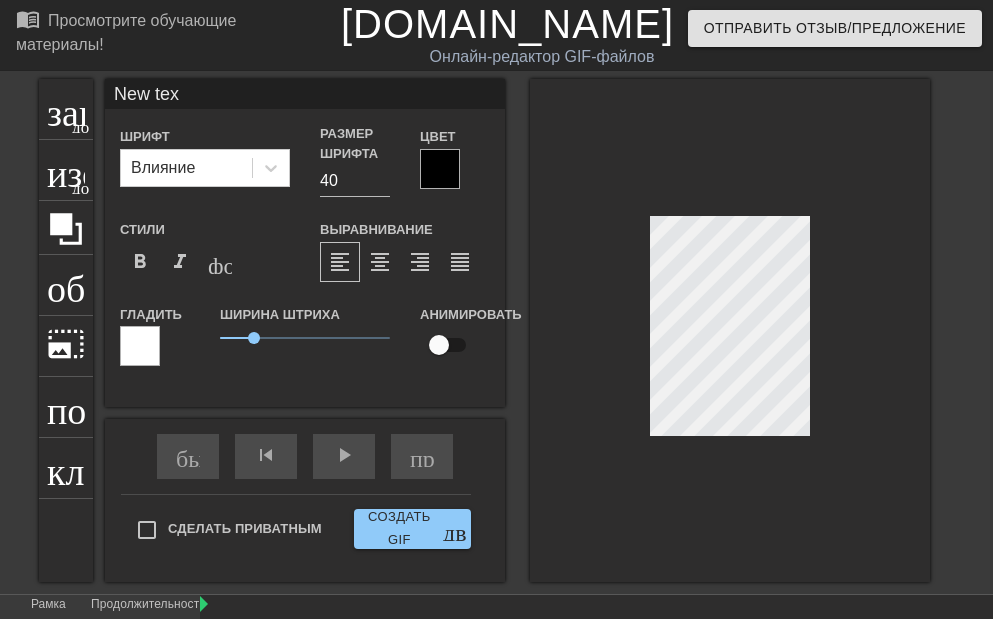 type on "New te" 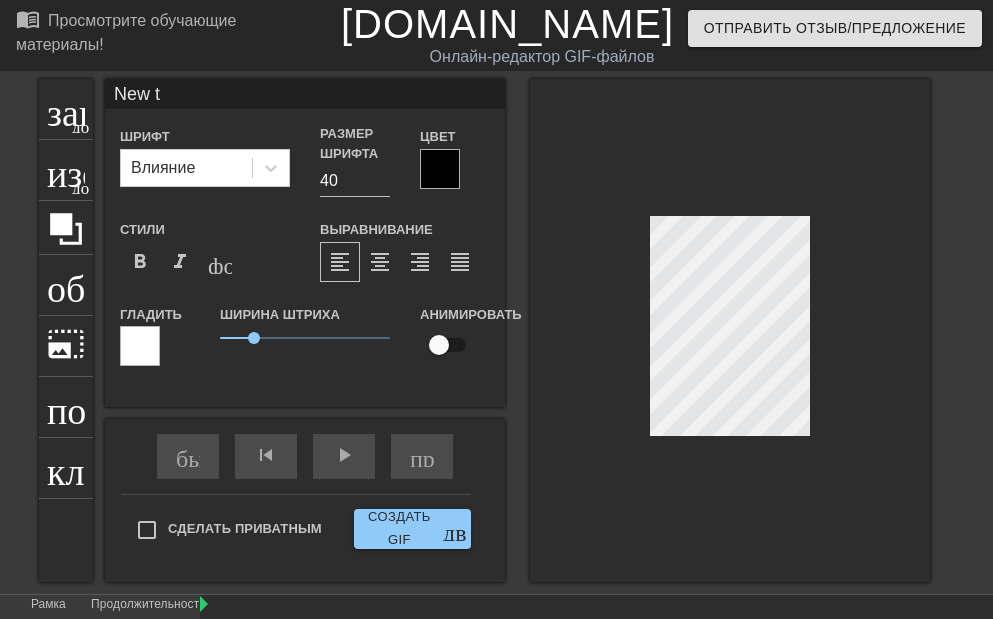 type on "New" 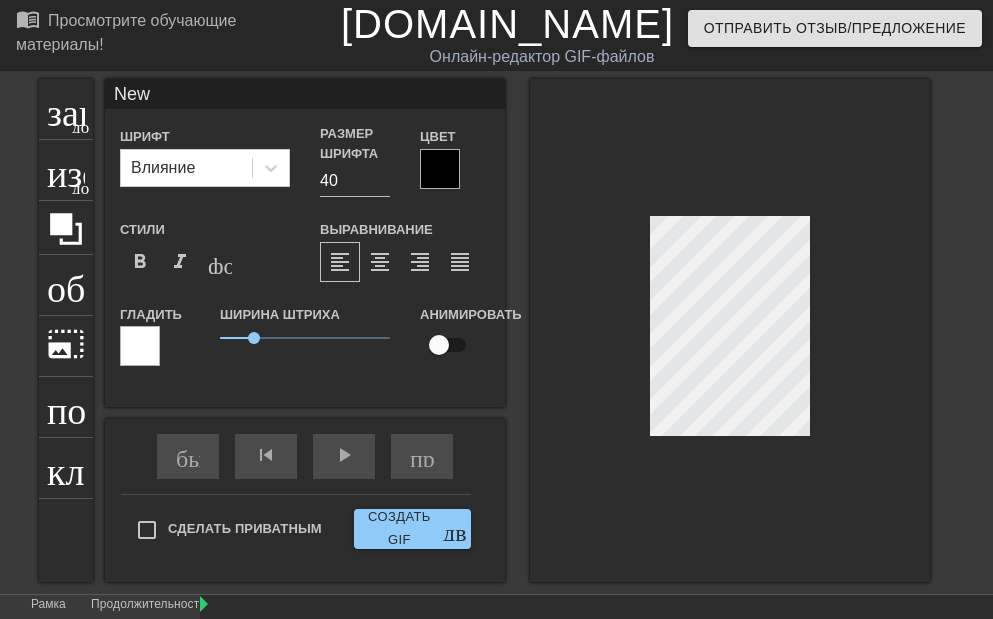 type on "Ne" 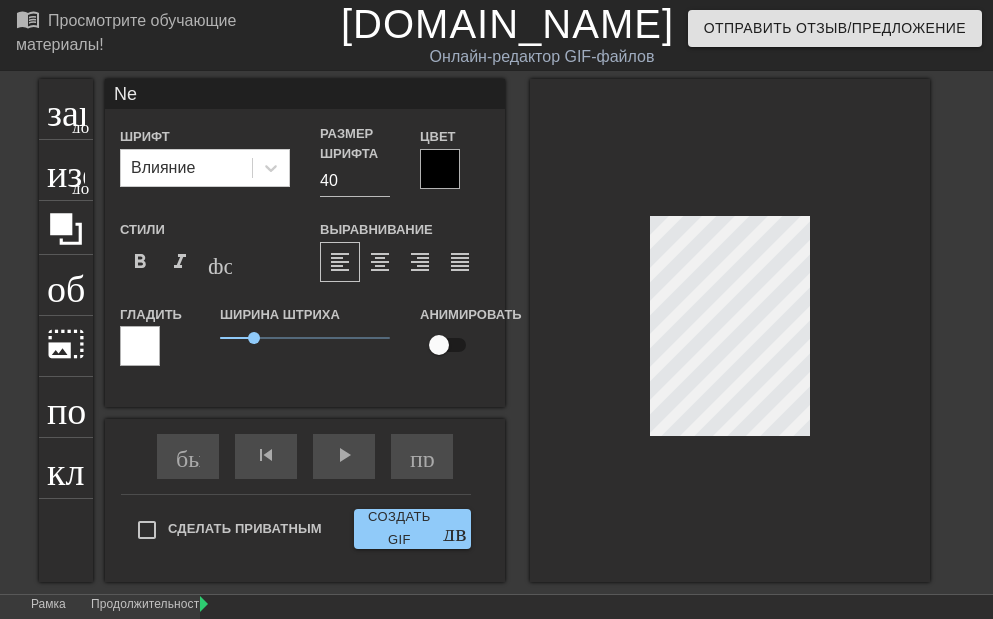 type on "N" 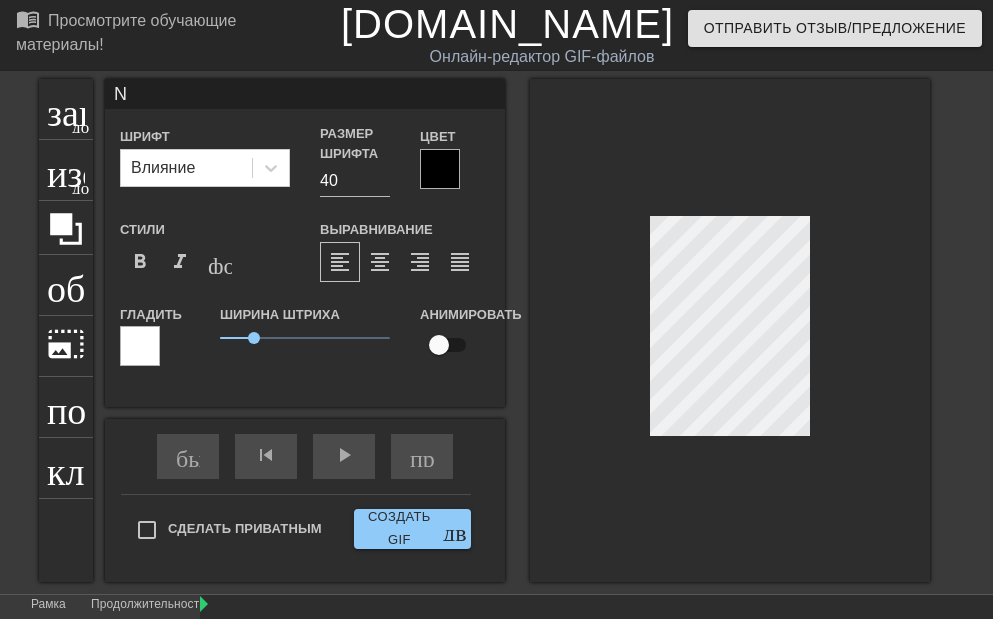 type 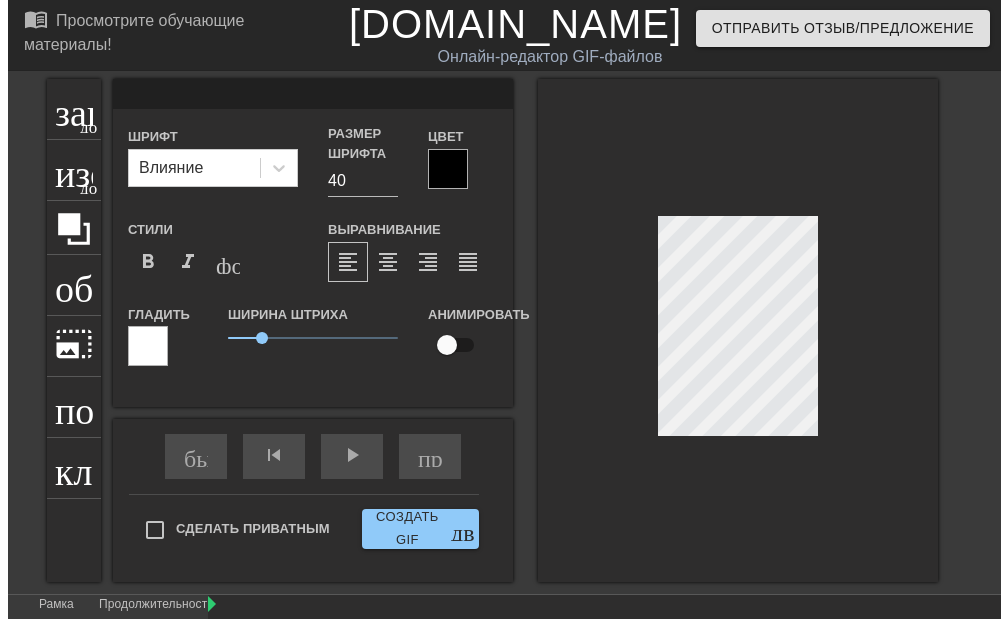 scroll, scrollTop: 3, scrollLeft: 2, axis: both 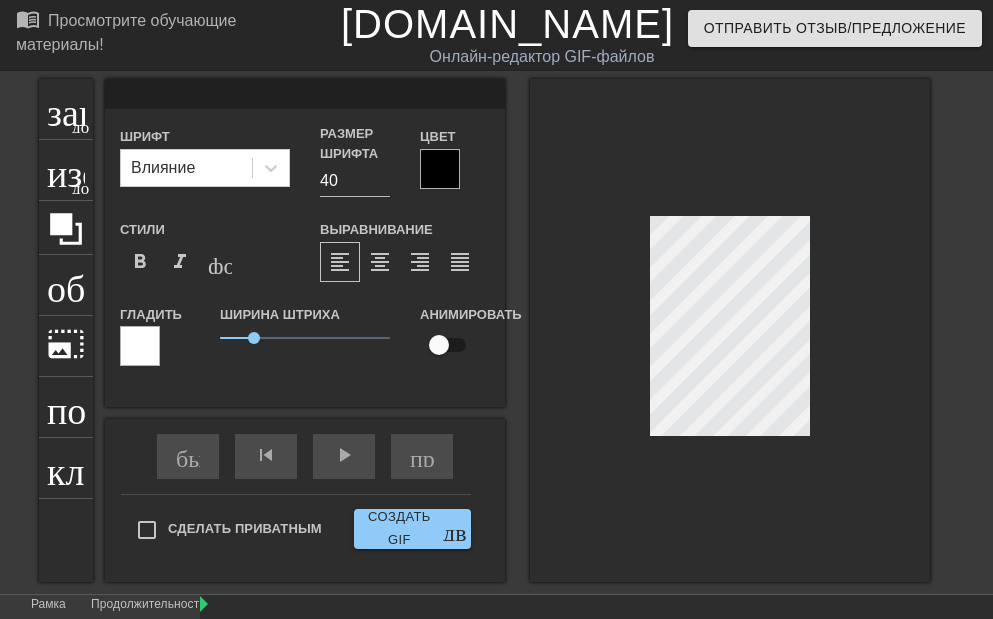 type on "Я" 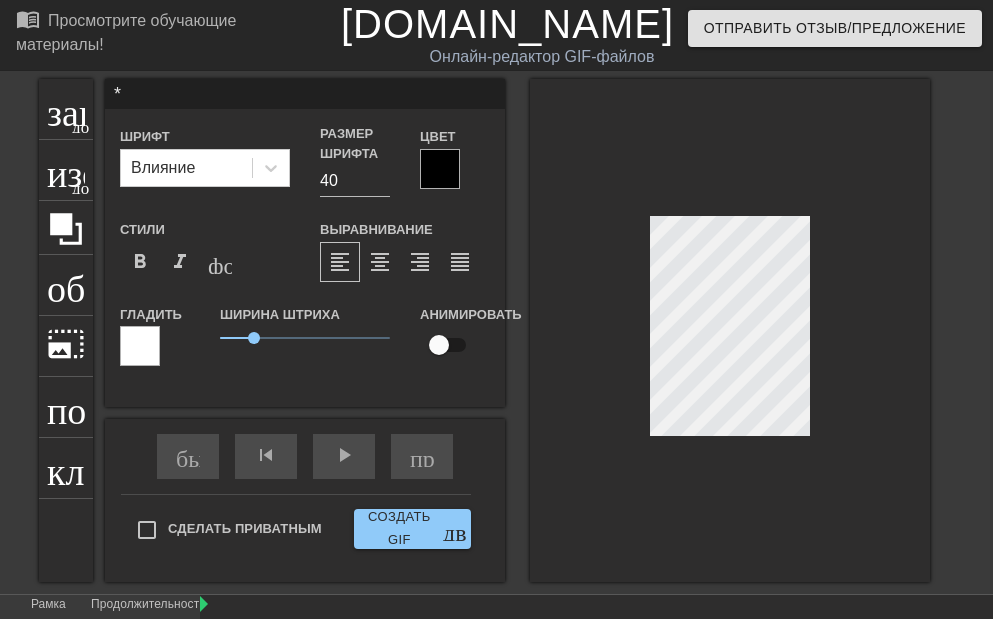 type on "Я" 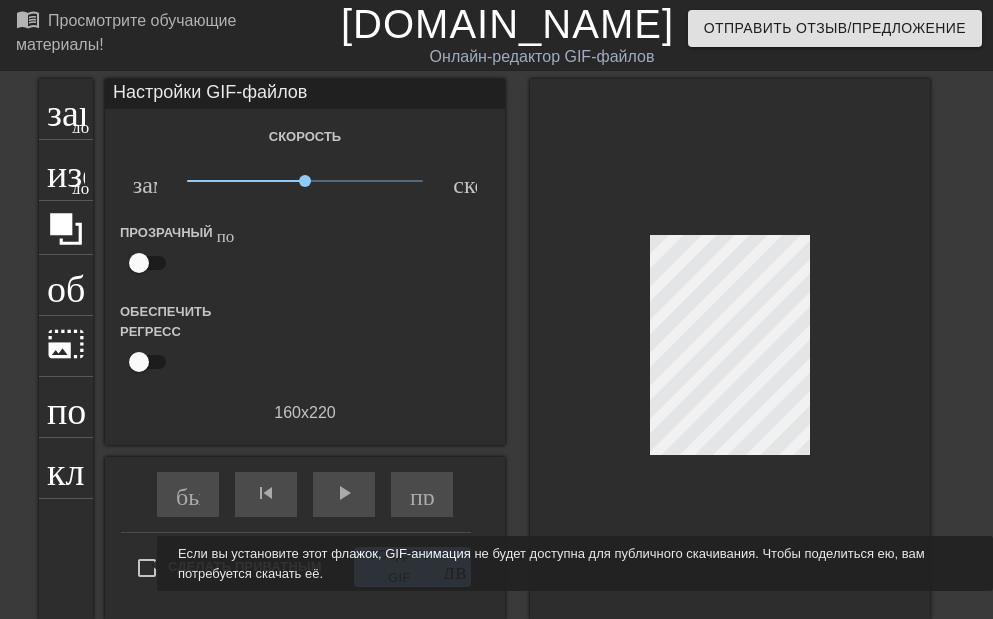click on "Сделать приватным" at bounding box center (147, 568) 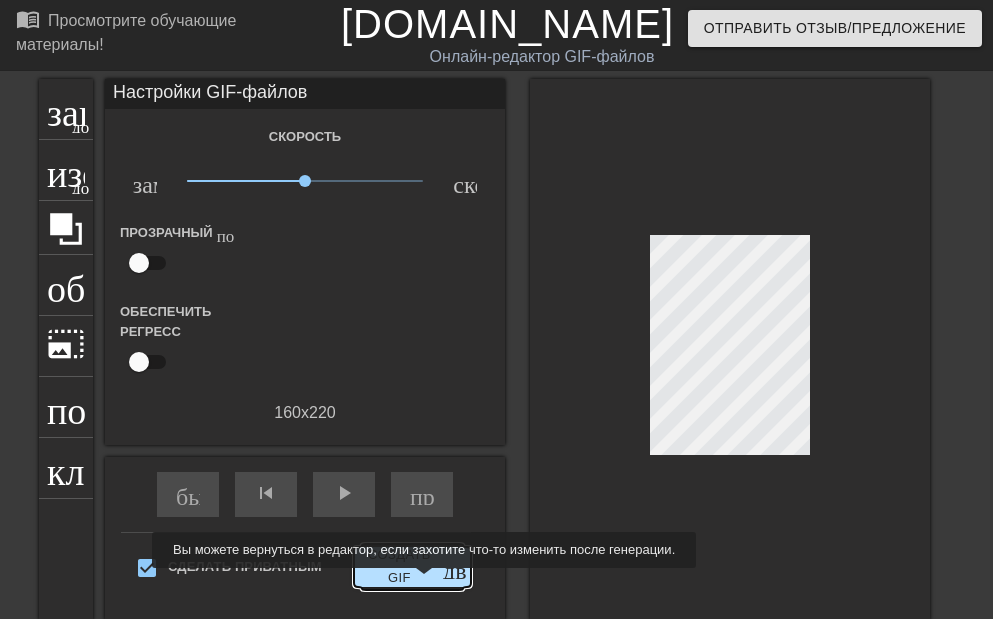 click on "Создать GIF" at bounding box center [399, 567] 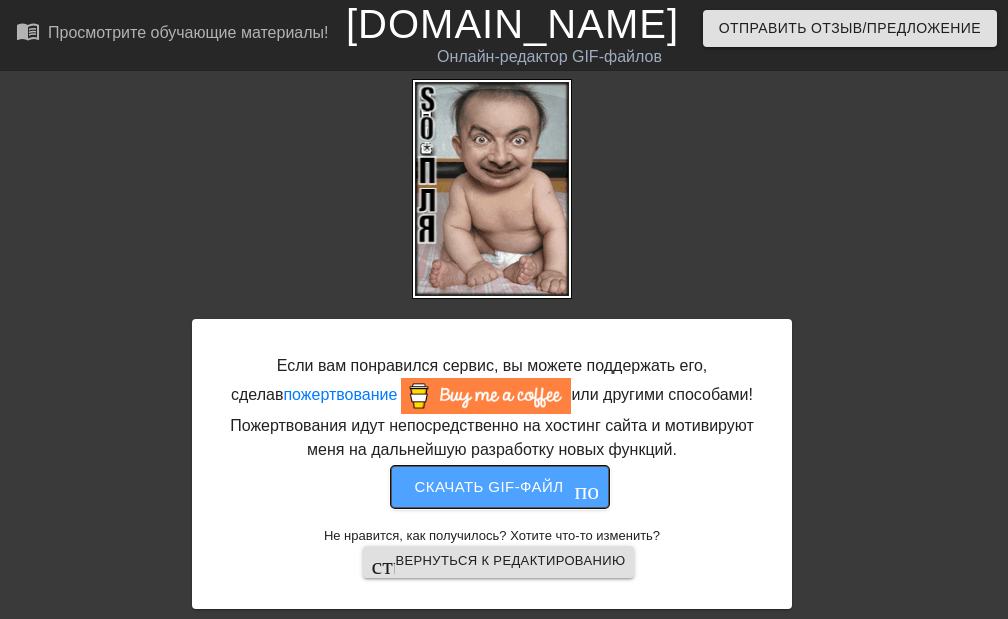 click on "Скачать gif-файл" at bounding box center (489, 486) 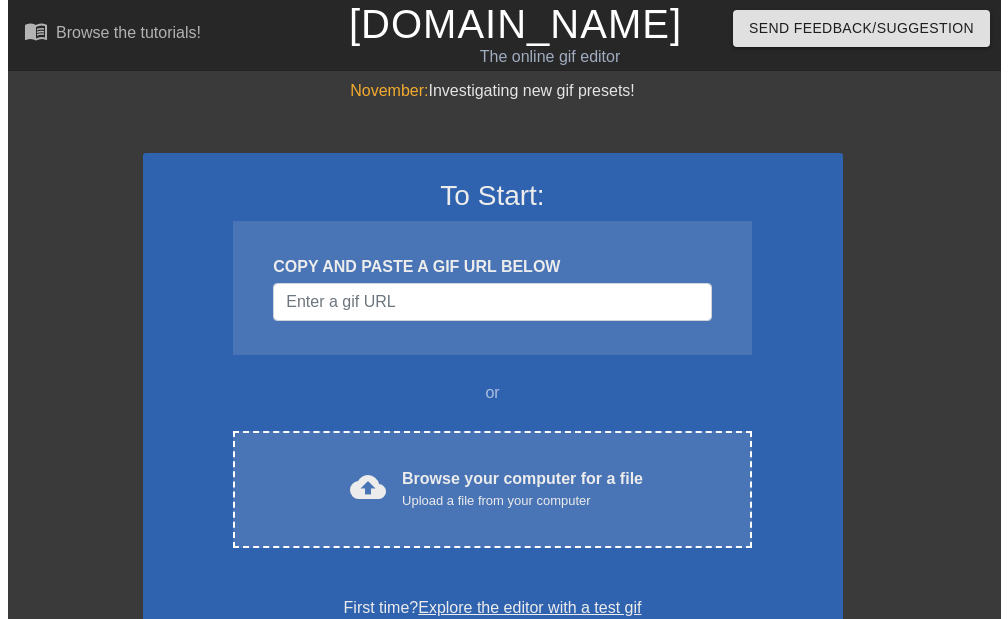 scroll, scrollTop: 0, scrollLeft: 0, axis: both 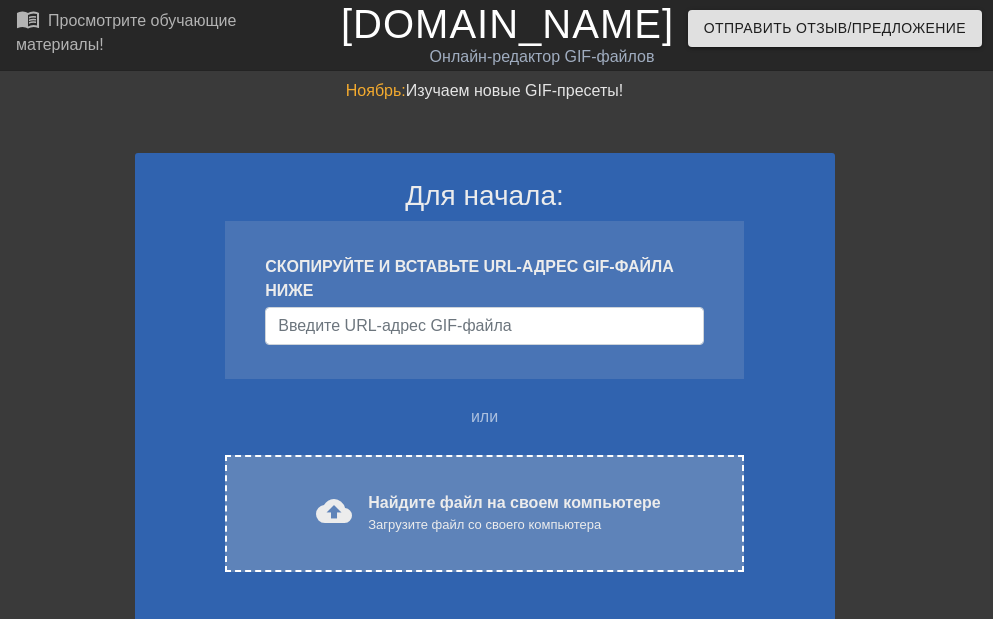 click on "cloud_upload" at bounding box center (334, 511) 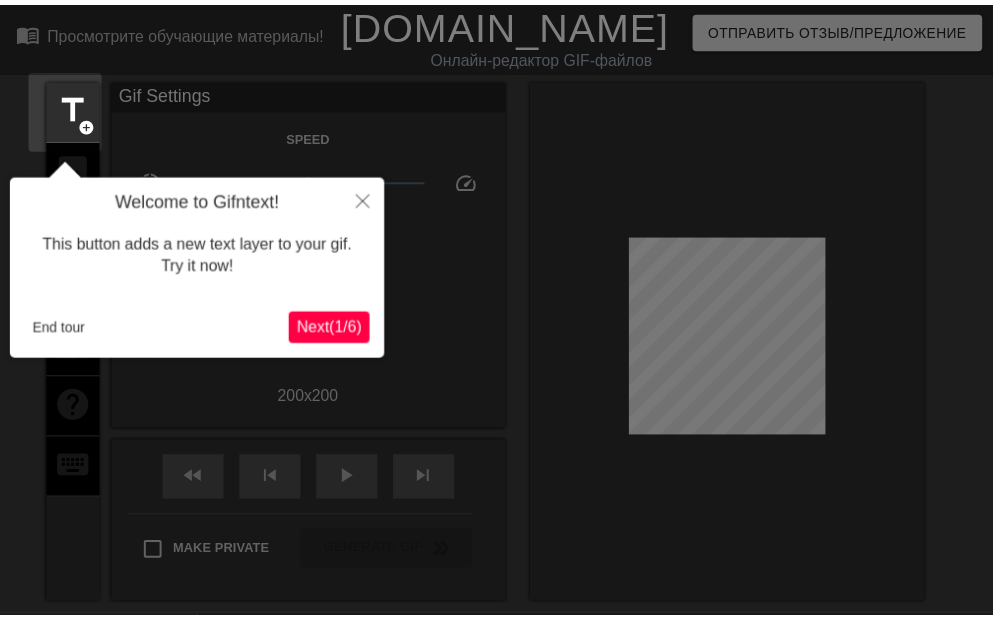 scroll, scrollTop: 49, scrollLeft: 0, axis: vertical 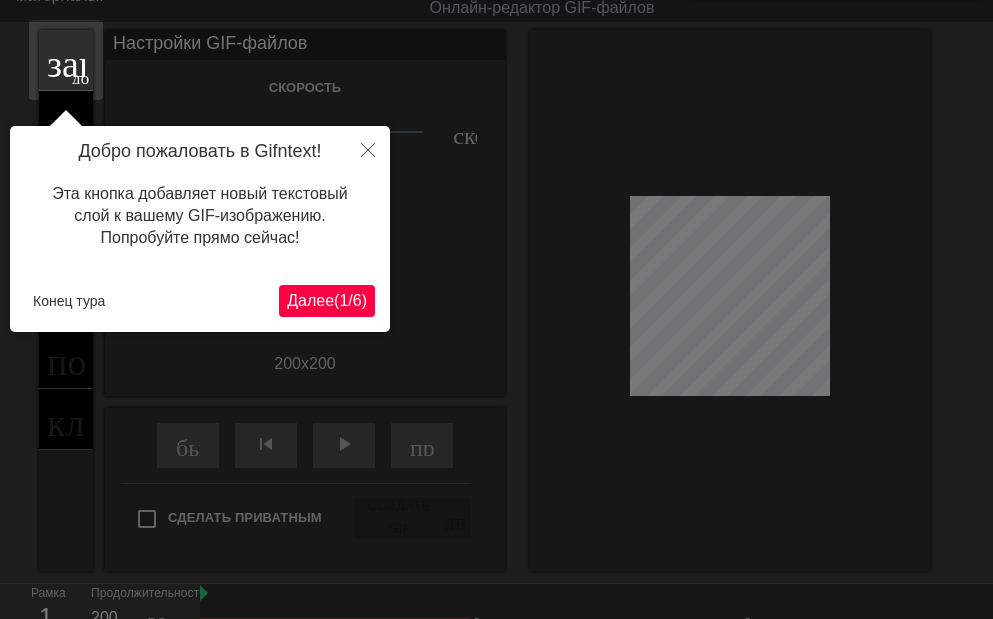 click on "Далее" at bounding box center (310, 300) 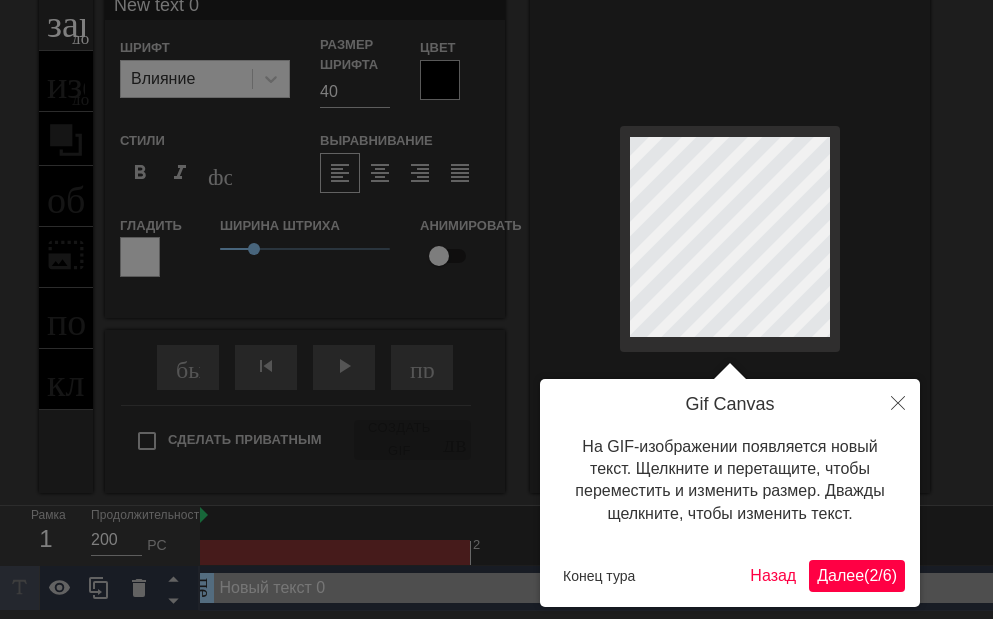 scroll, scrollTop: 96, scrollLeft: 0, axis: vertical 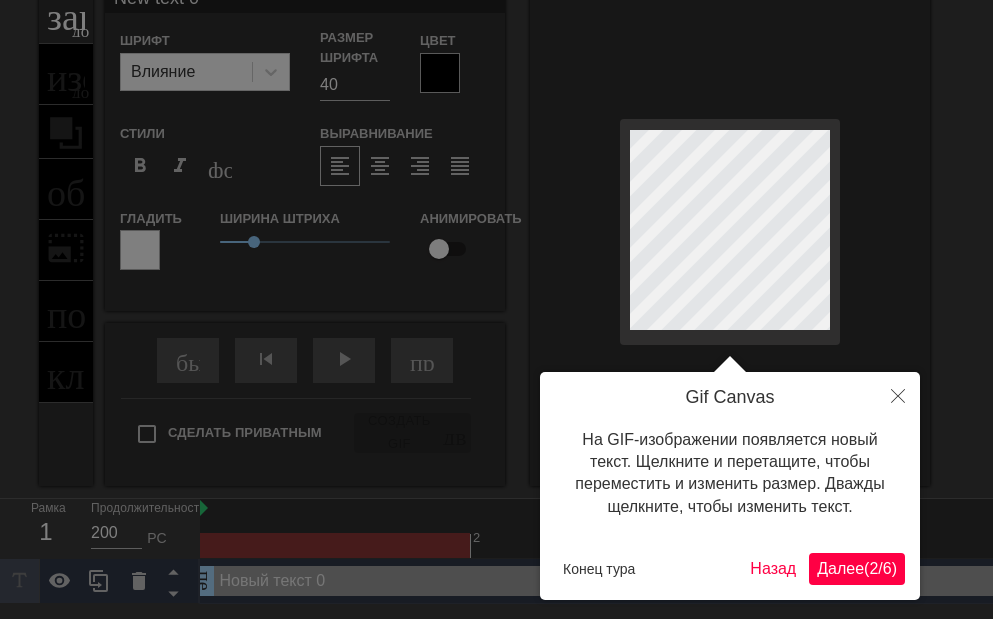 click on "(" at bounding box center (866, 568) 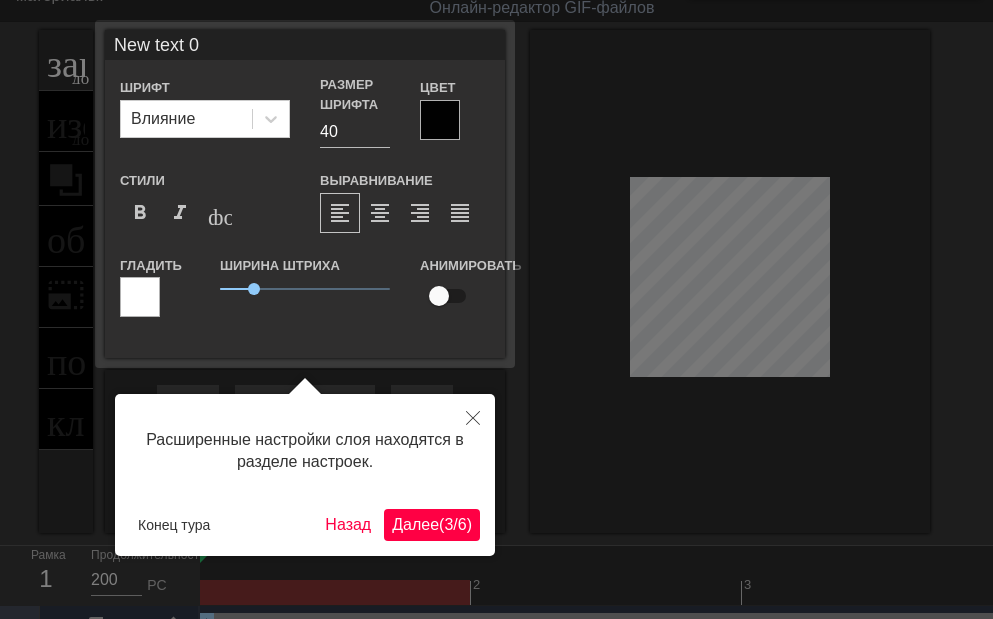 click on "(" at bounding box center (441, 524) 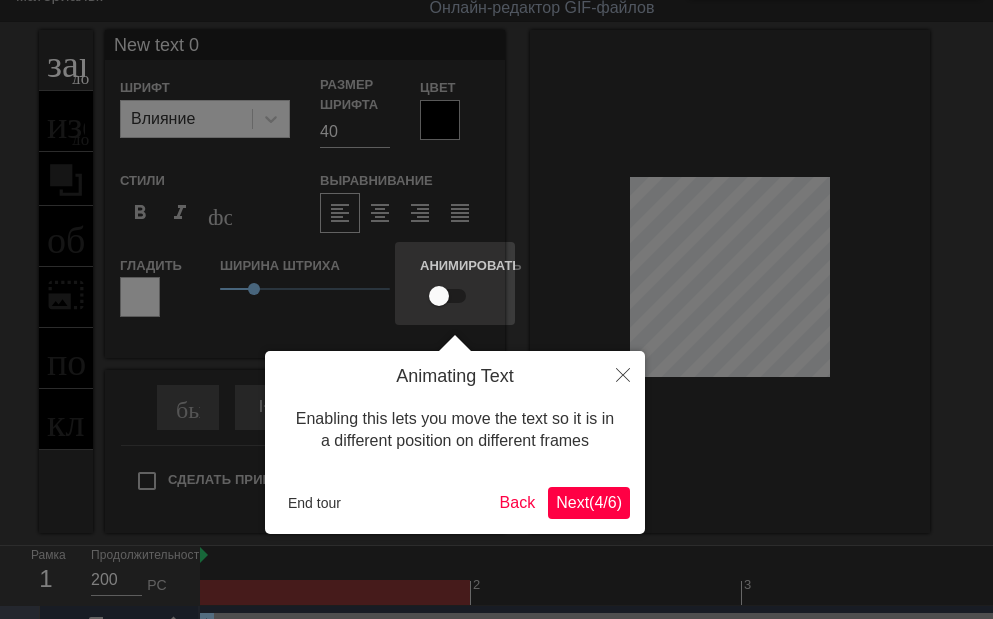 scroll, scrollTop: 0, scrollLeft: 0, axis: both 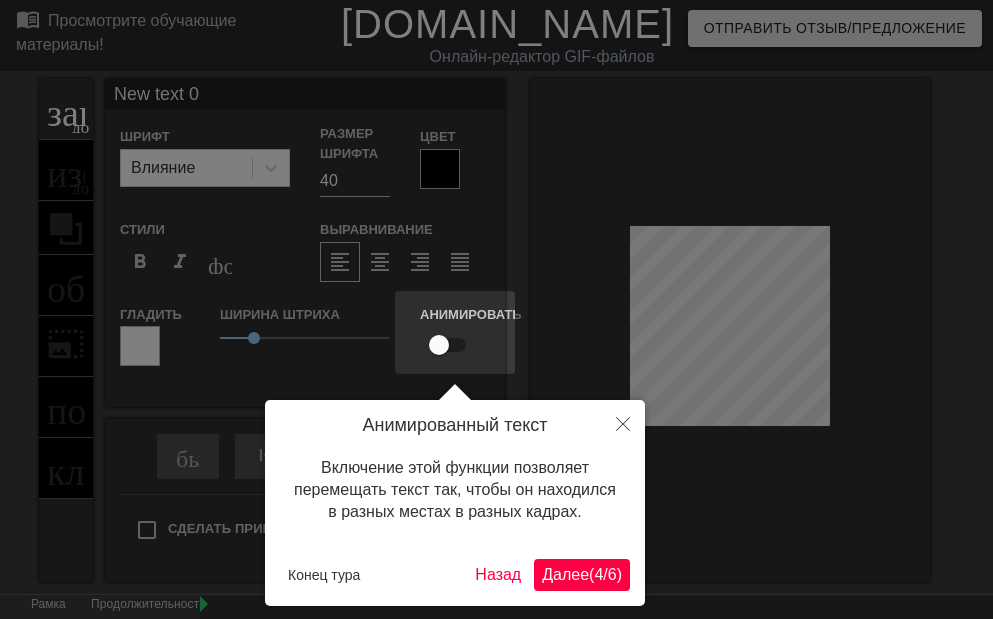 click on "Далее" at bounding box center [565, 574] 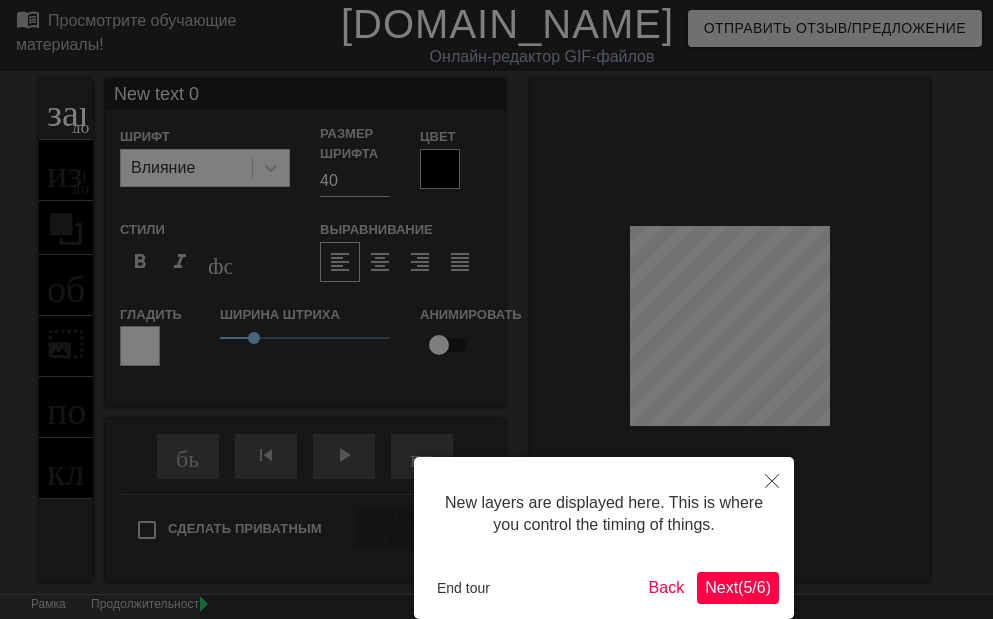 scroll, scrollTop: 99, scrollLeft: 0, axis: vertical 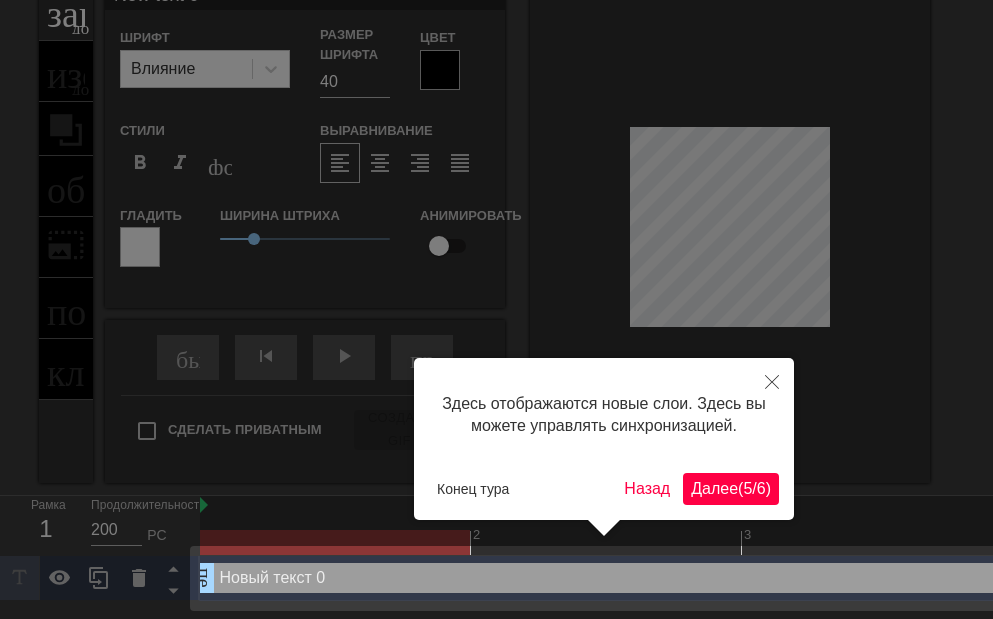 click on "Далее  (  5  /  6  )" at bounding box center [731, 489] 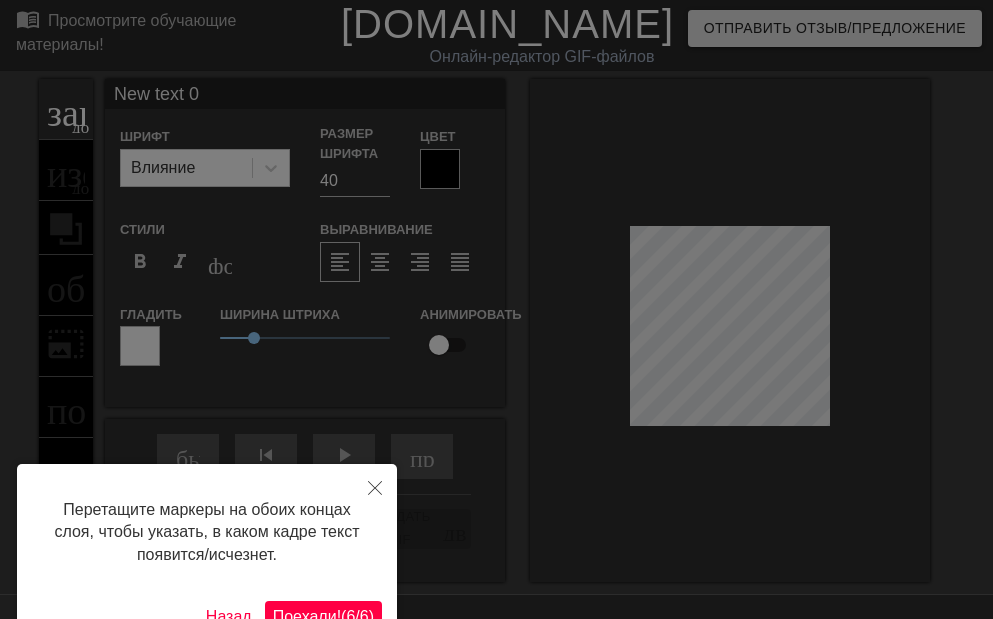 click on "Поехали!" at bounding box center [307, 616] 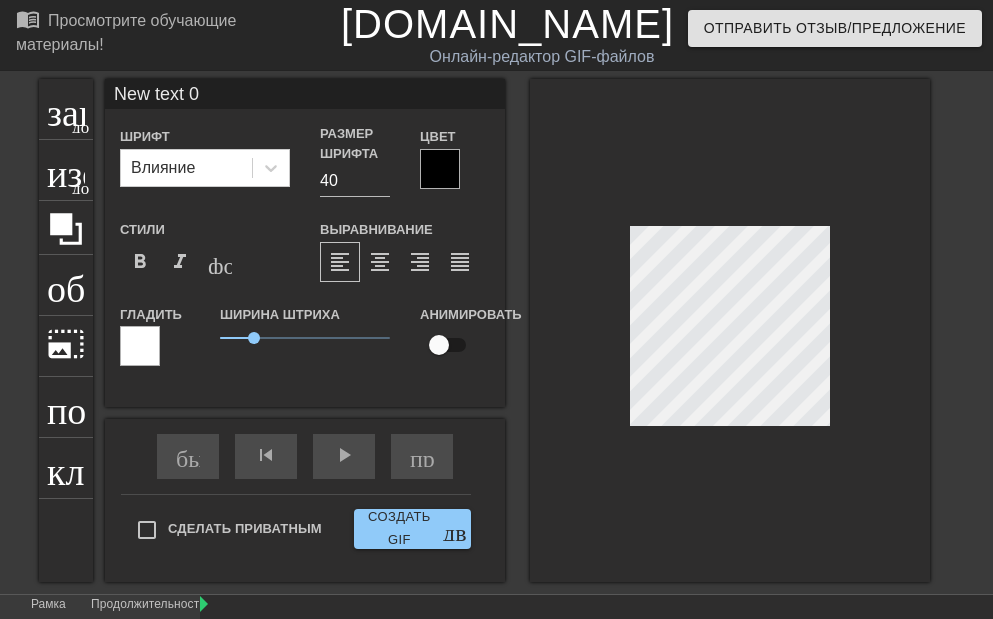 scroll, scrollTop: 3, scrollLeft: 2, axis: both 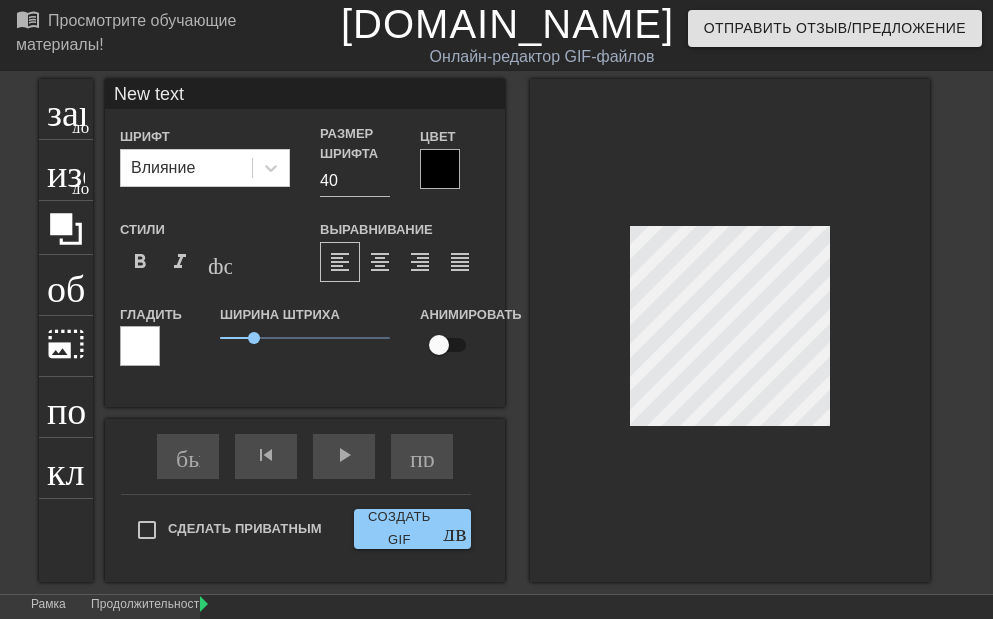 type on "New text" 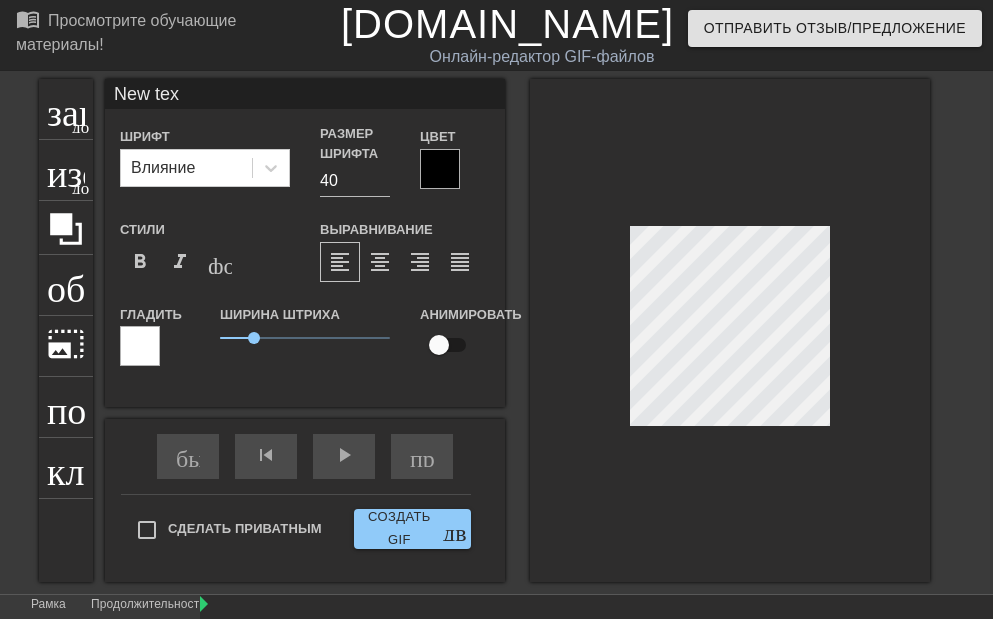type on "New tex" 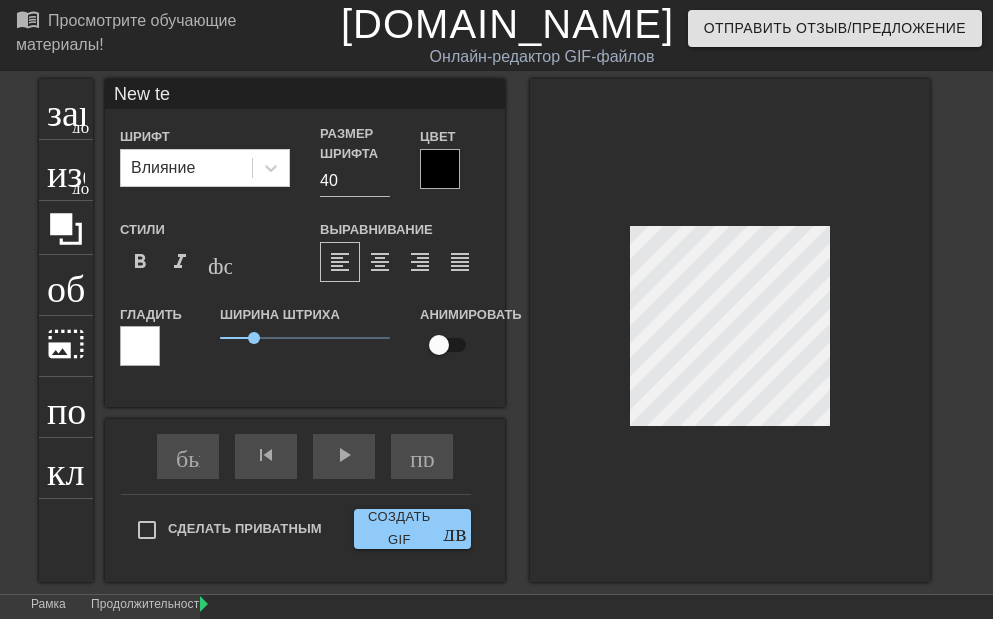 type on "New t" 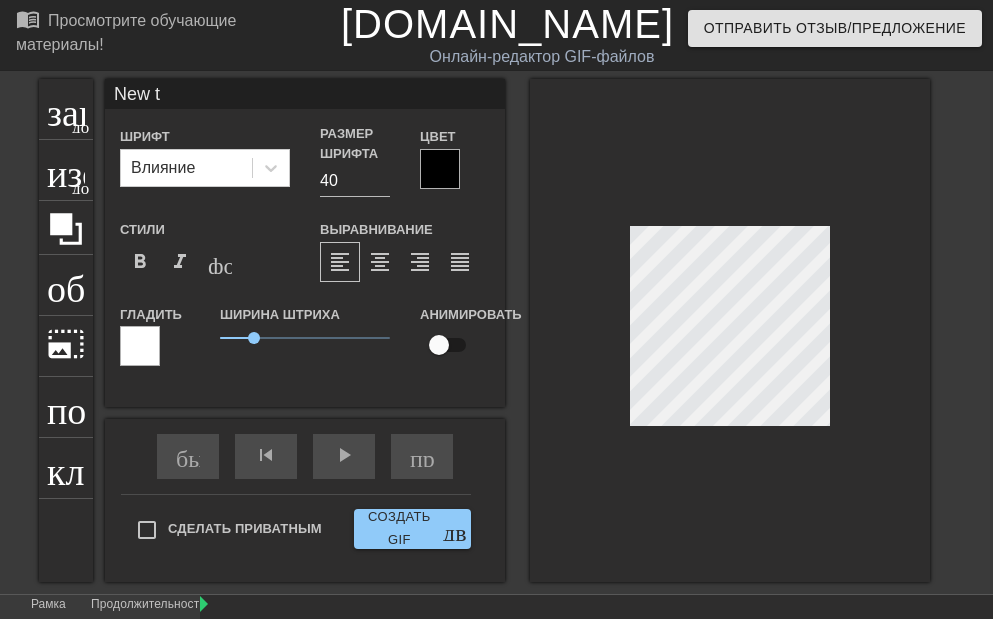 type on "New t" 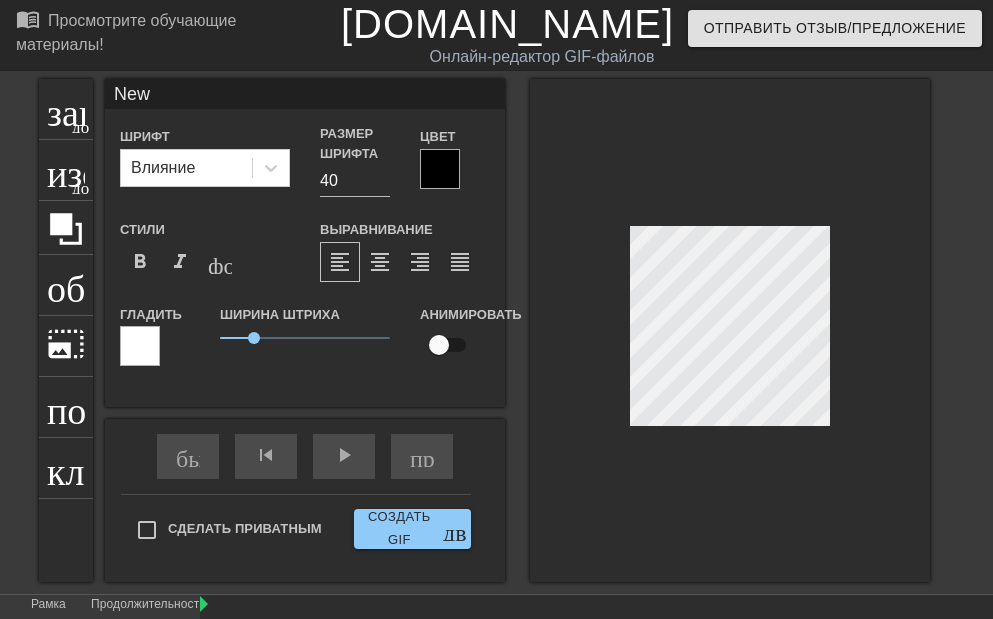 type on "New" 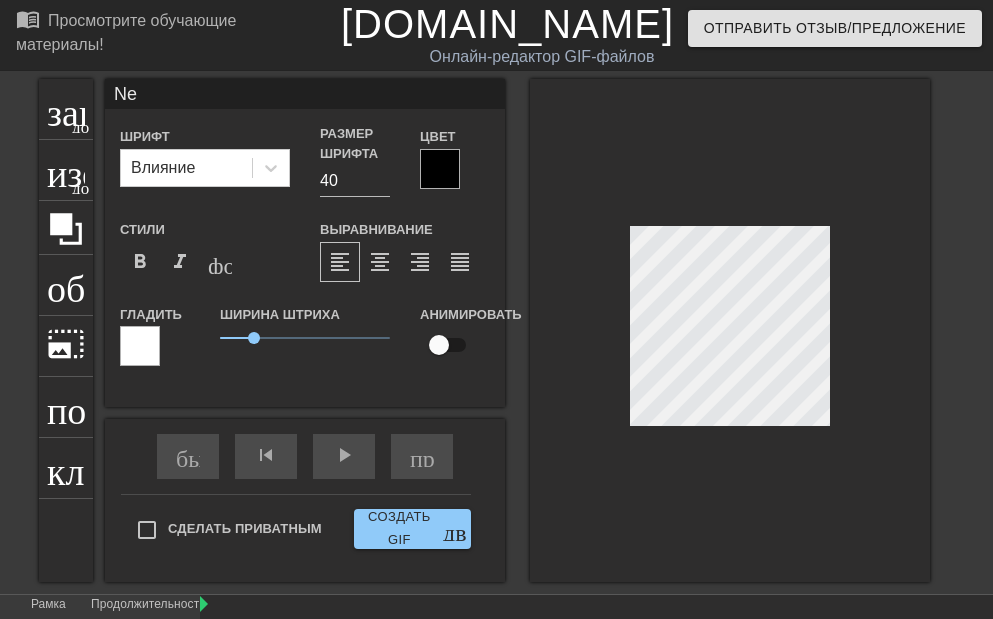 type on "N" 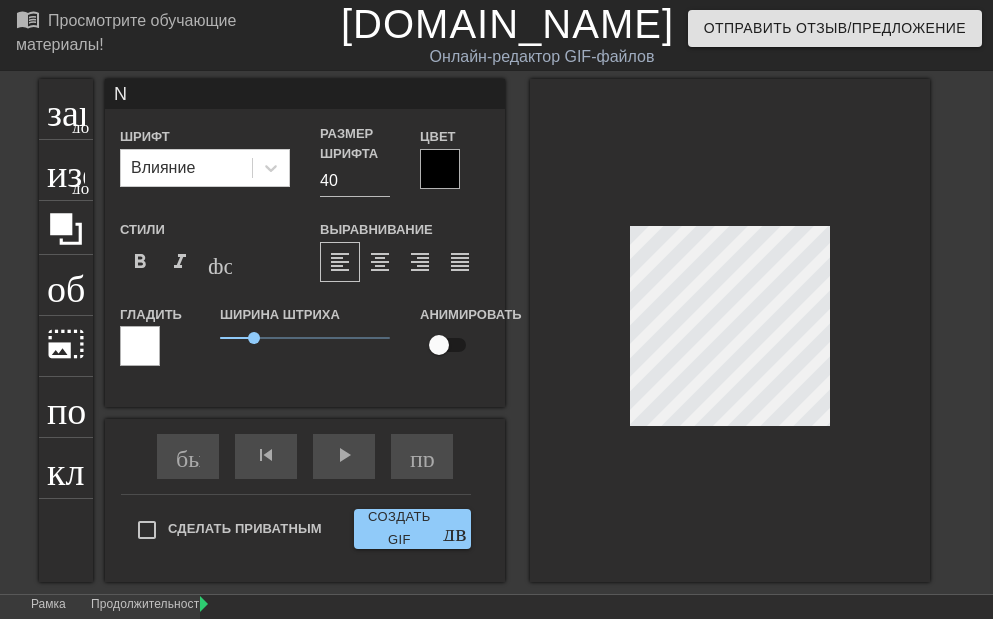 type 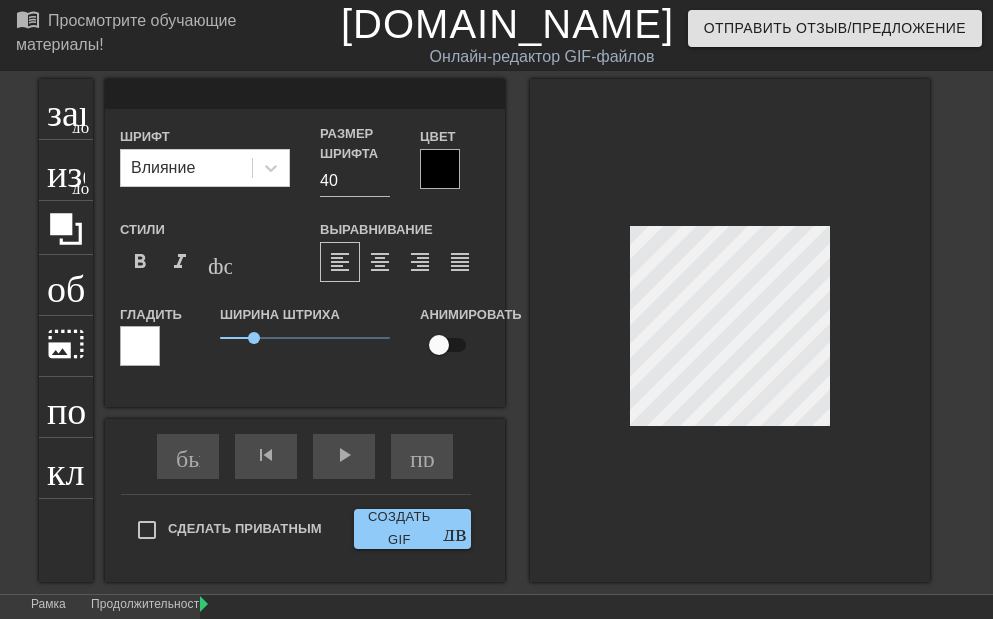 scroll, scrollTop: 3, scrollLeft: 2, axis: both 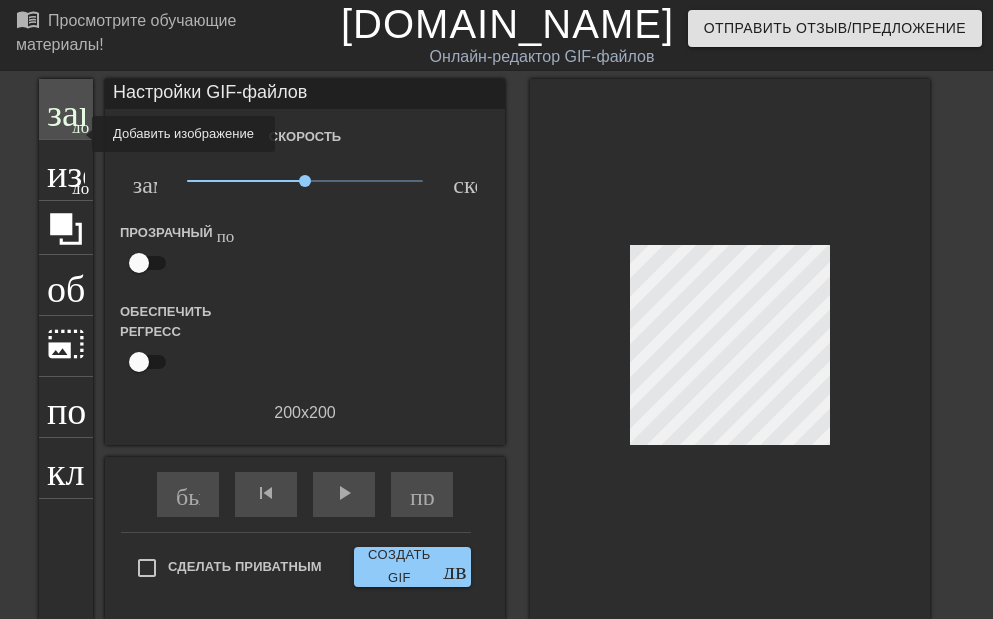 click on "заголовок добавить_круг" at bounding box center [66, 109] 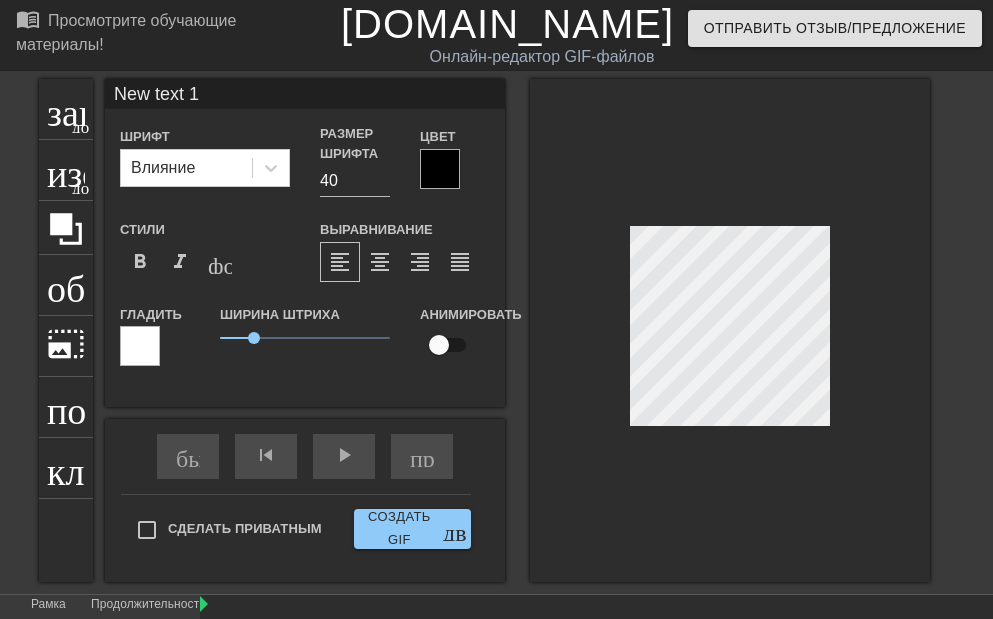 scroll, scrollTop: 3, scrollLeft: 5, axis: both 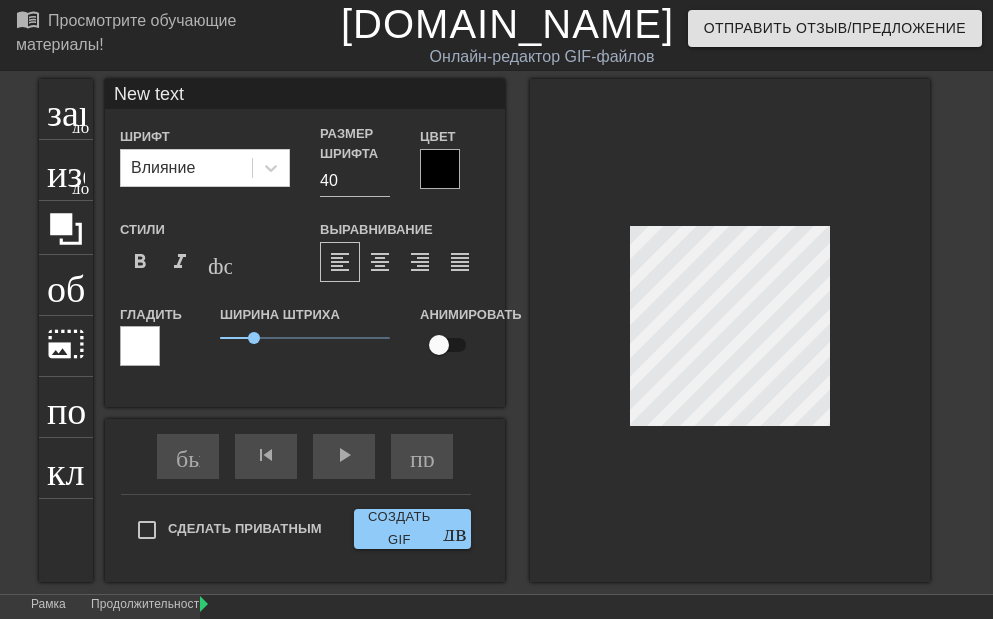type on "New text" 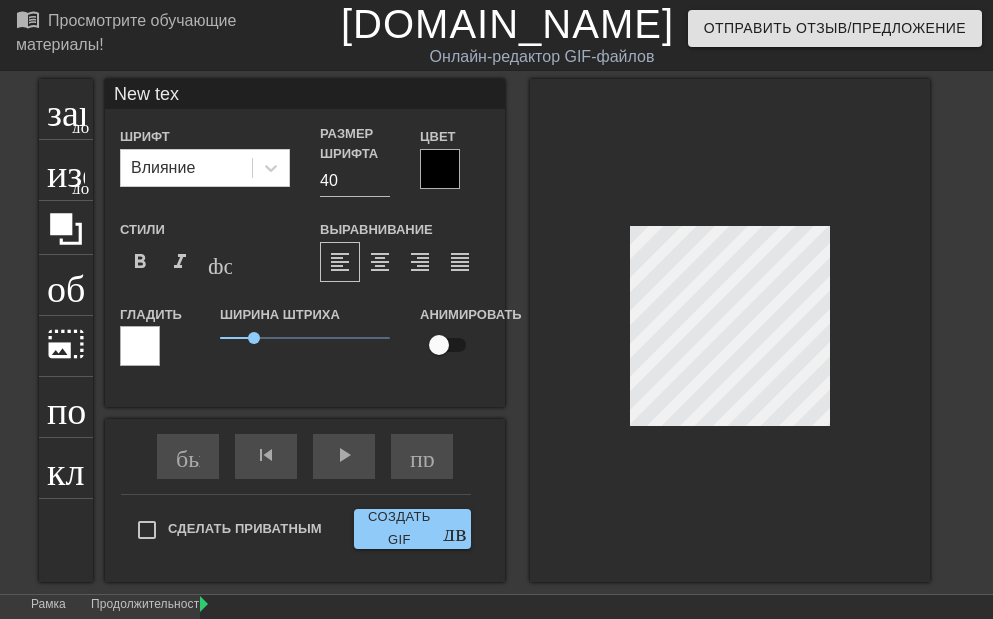 type on "New te" 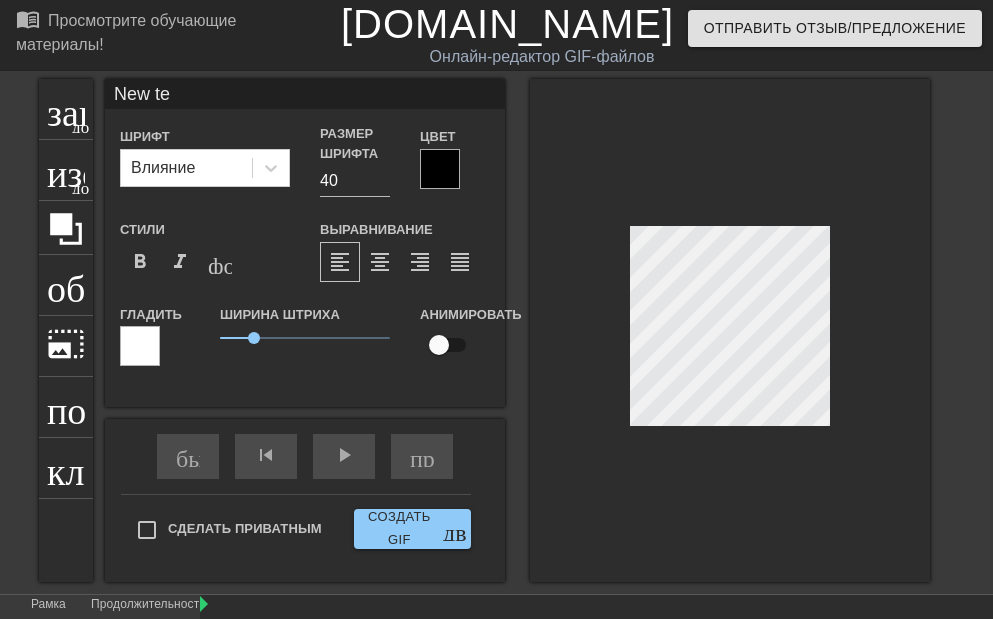 type on "New t" 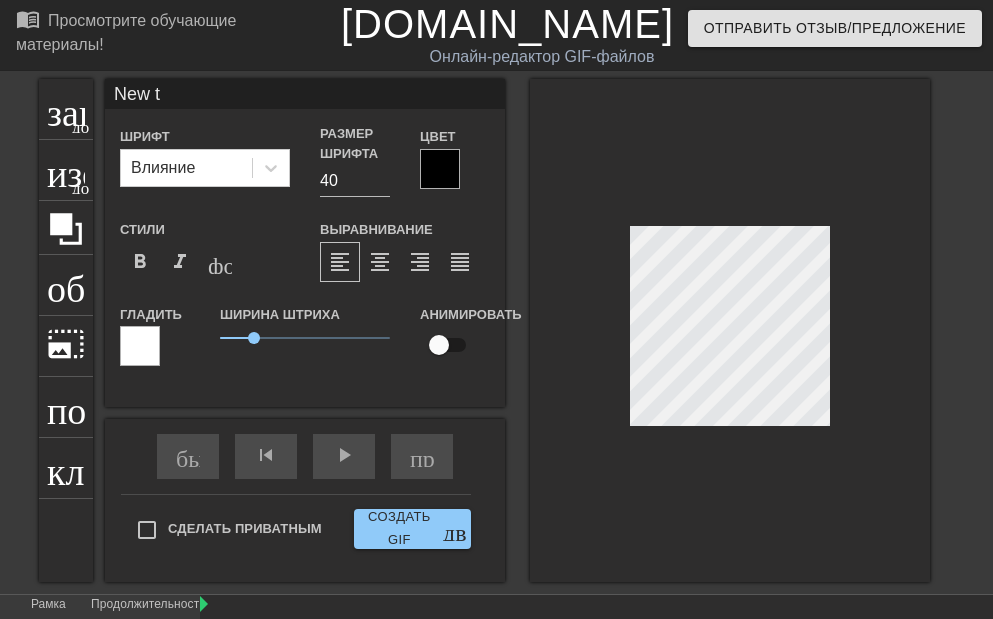 type on "New" 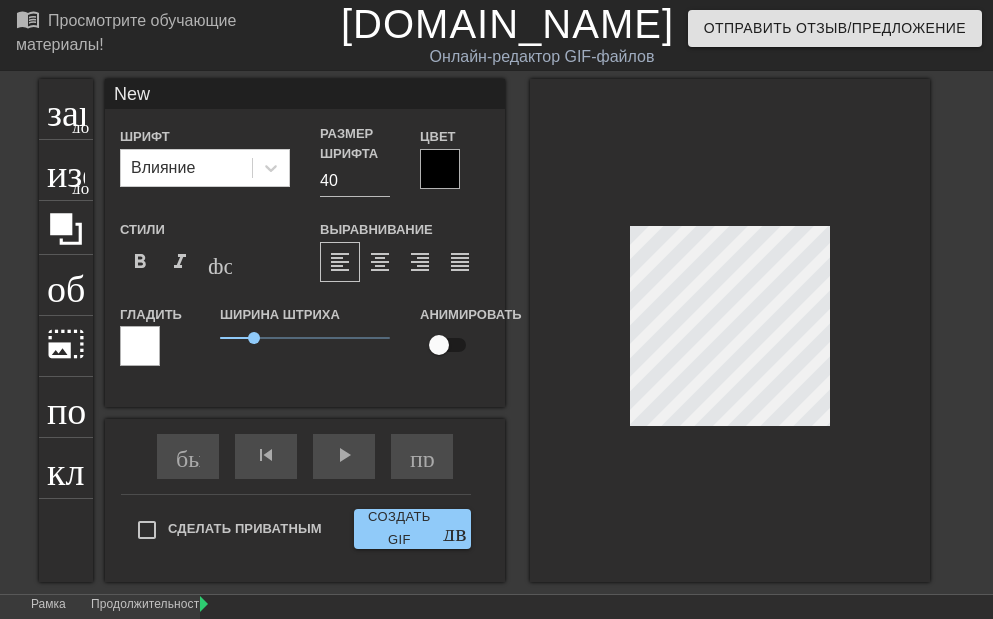 type on "New" 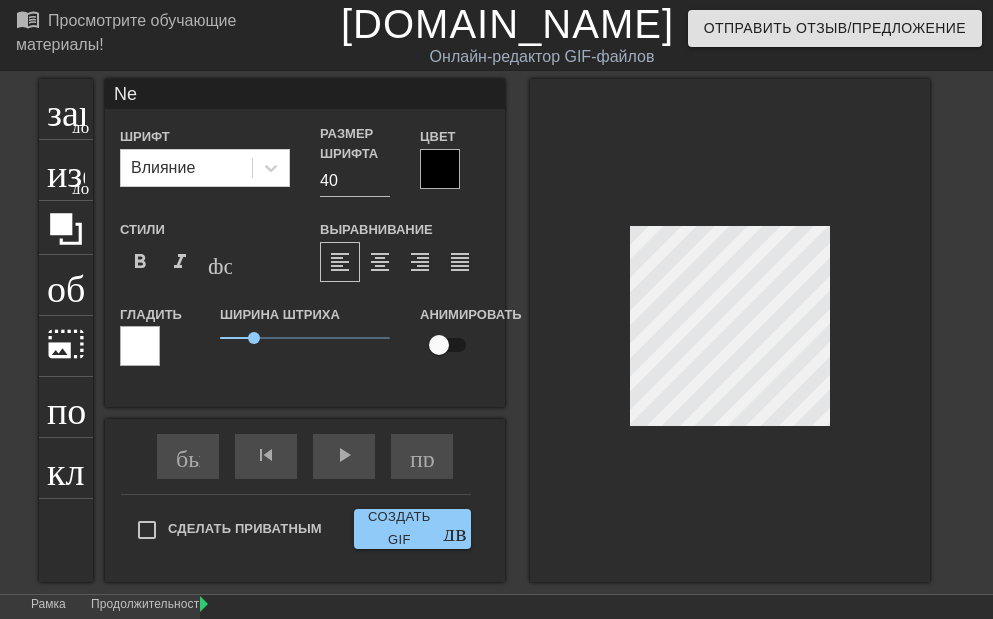 scroll, scrollTop: 3, scrollLeft: 3, axis: both 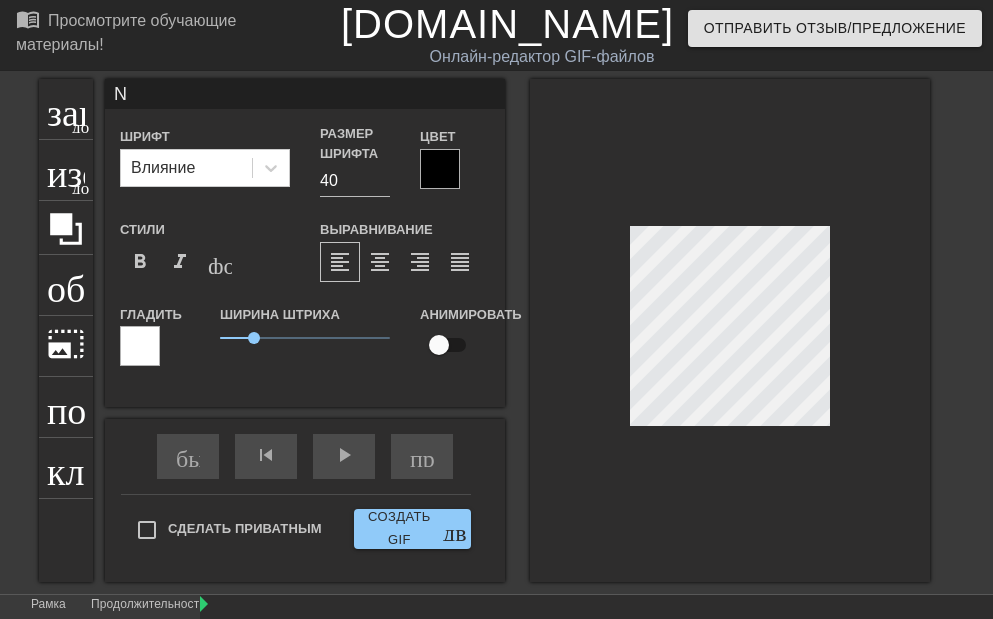 type 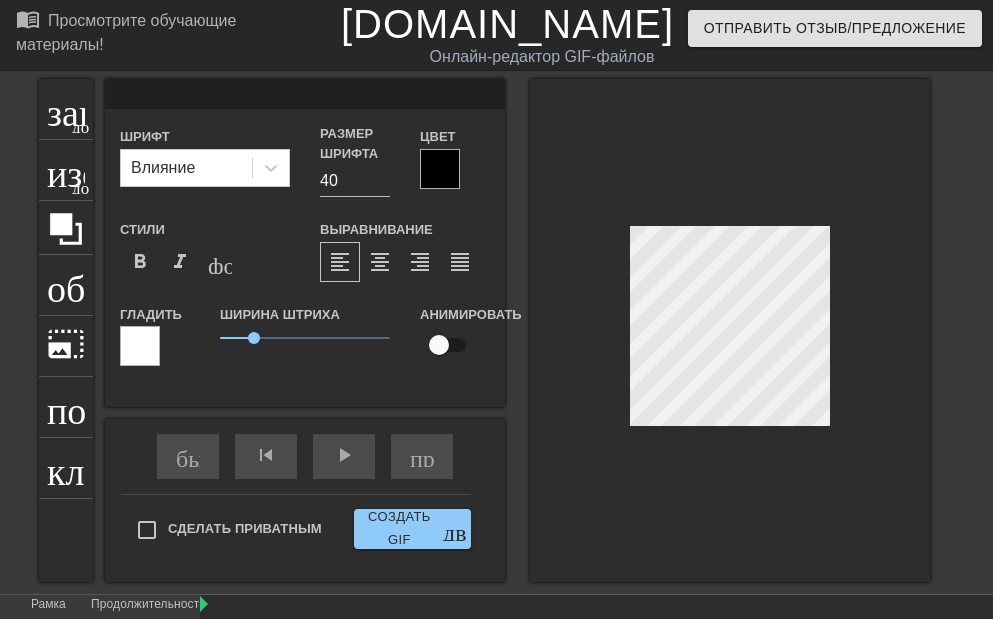 type on "0" 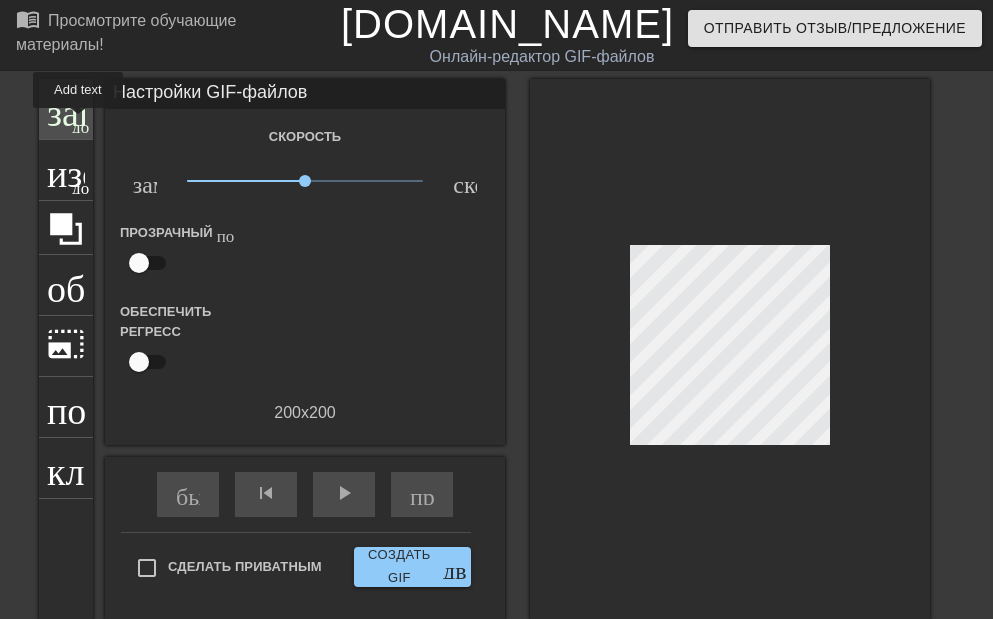 click on "добавить_круг" at bounding box center (129, 124) 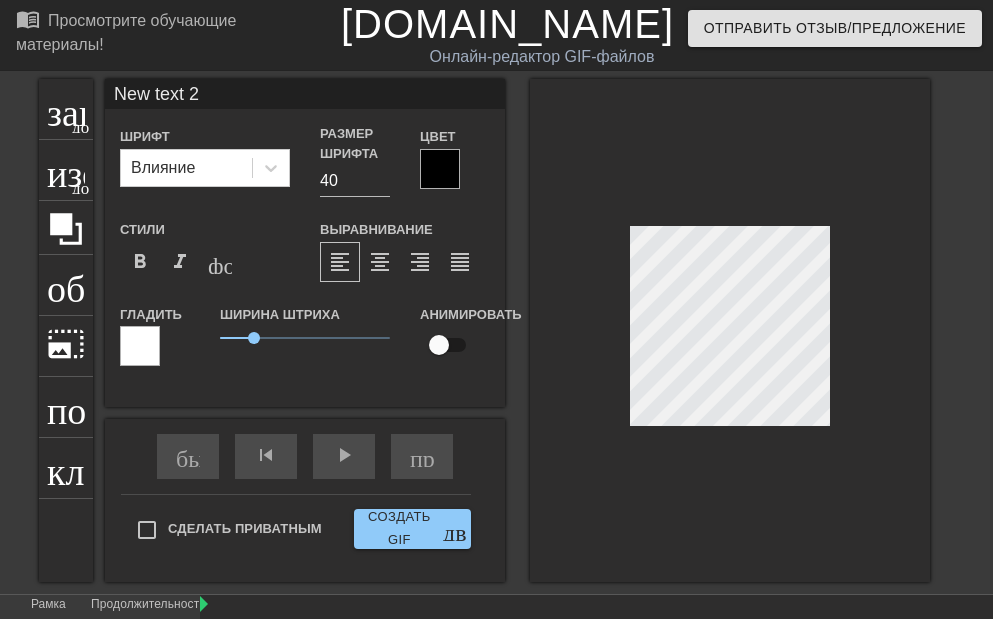 scroll, scrollTop: 3, scrollLeft: 2, axis: both 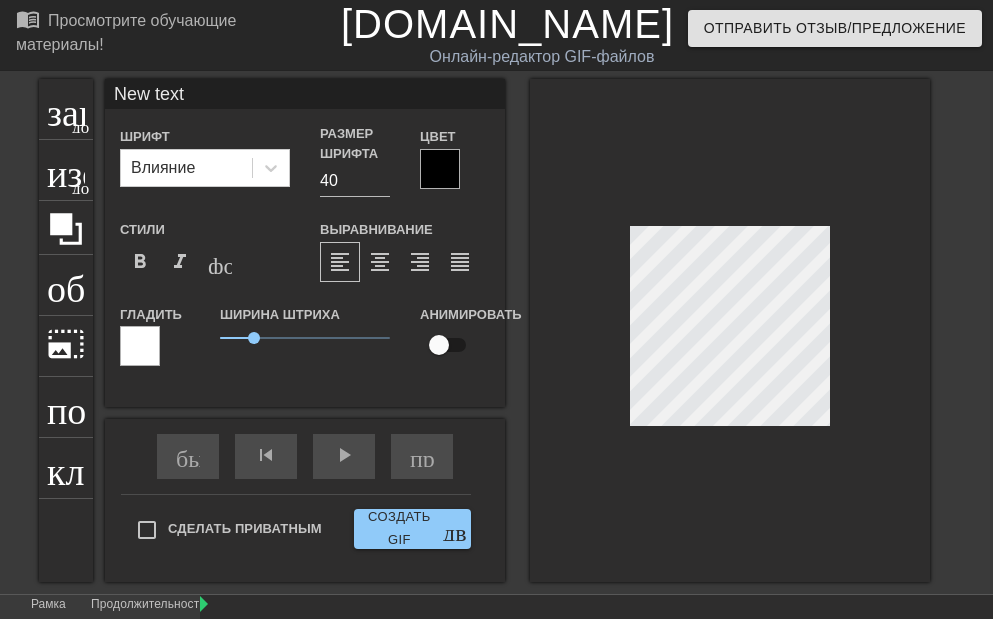 type on "New text" 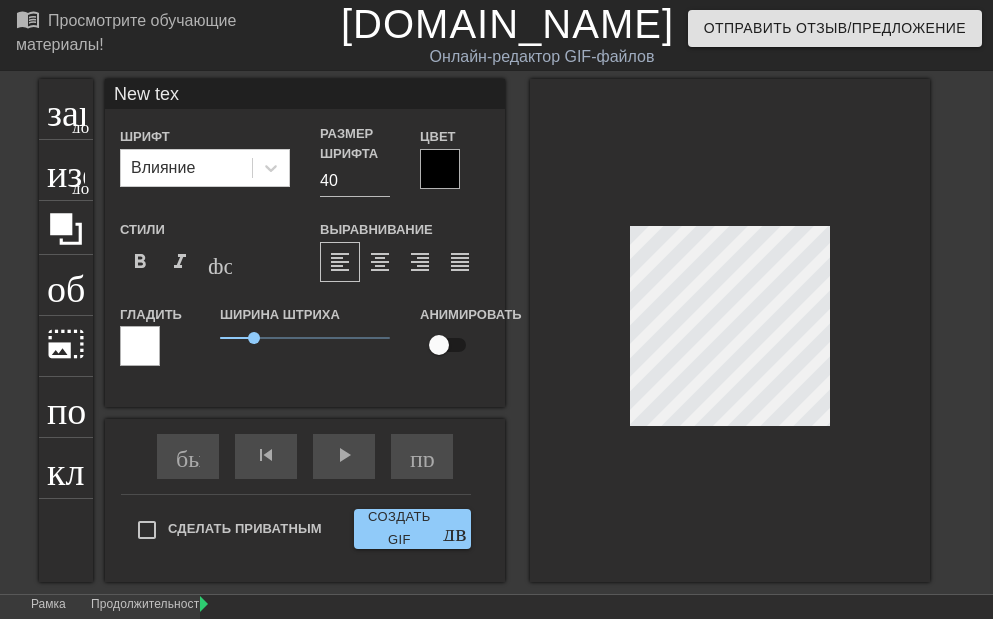 type on "New te" 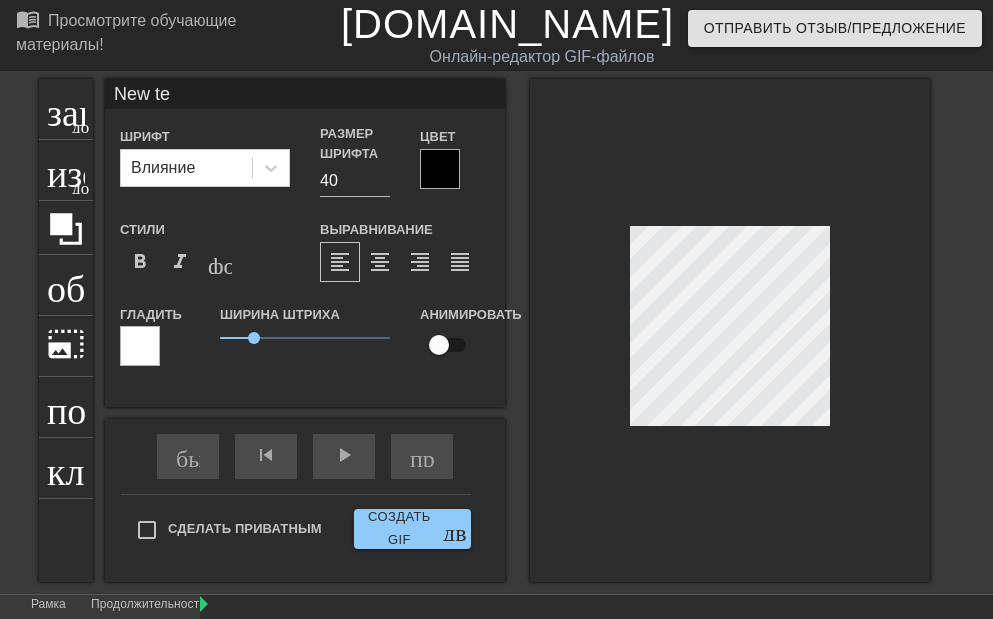 type on "New t" 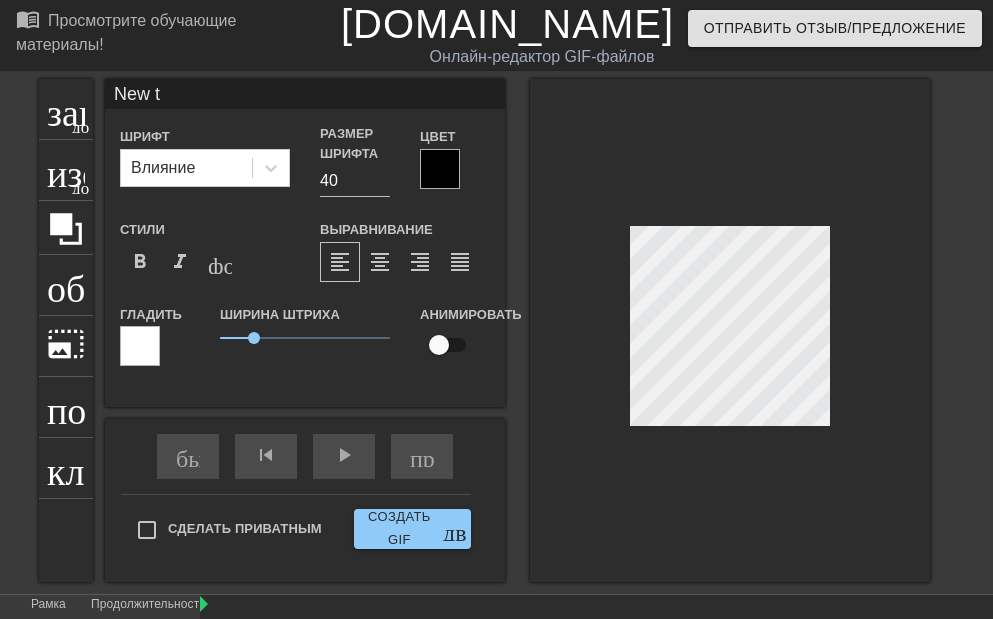 type on "New" 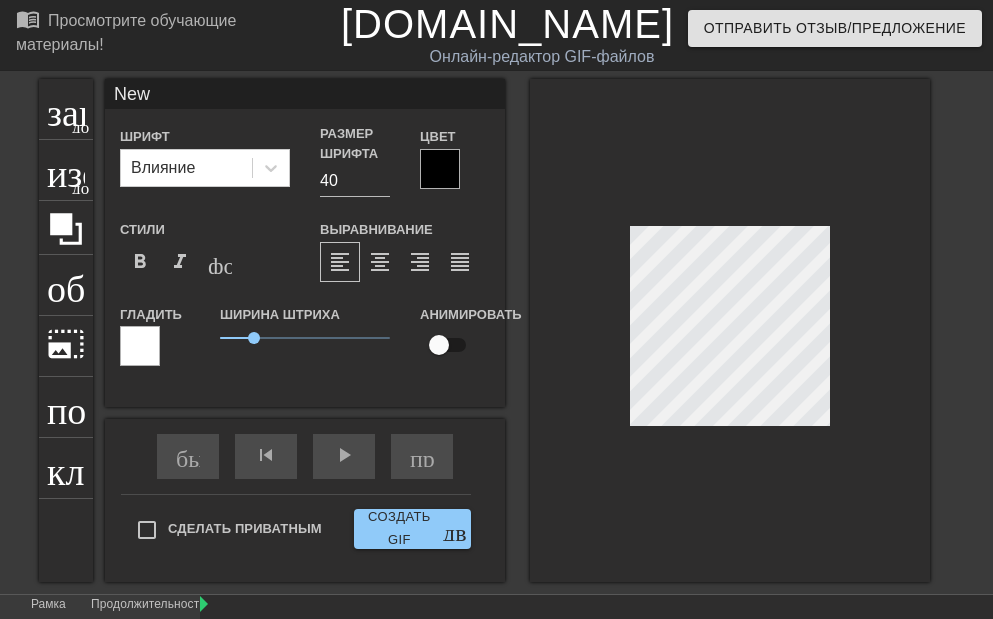 type on "New" 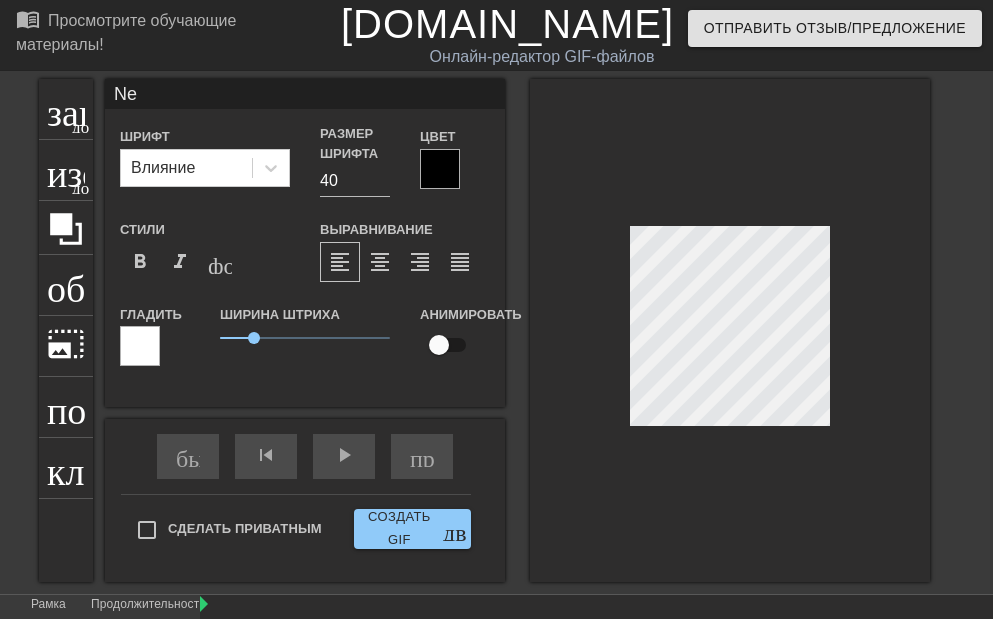 type on "N" 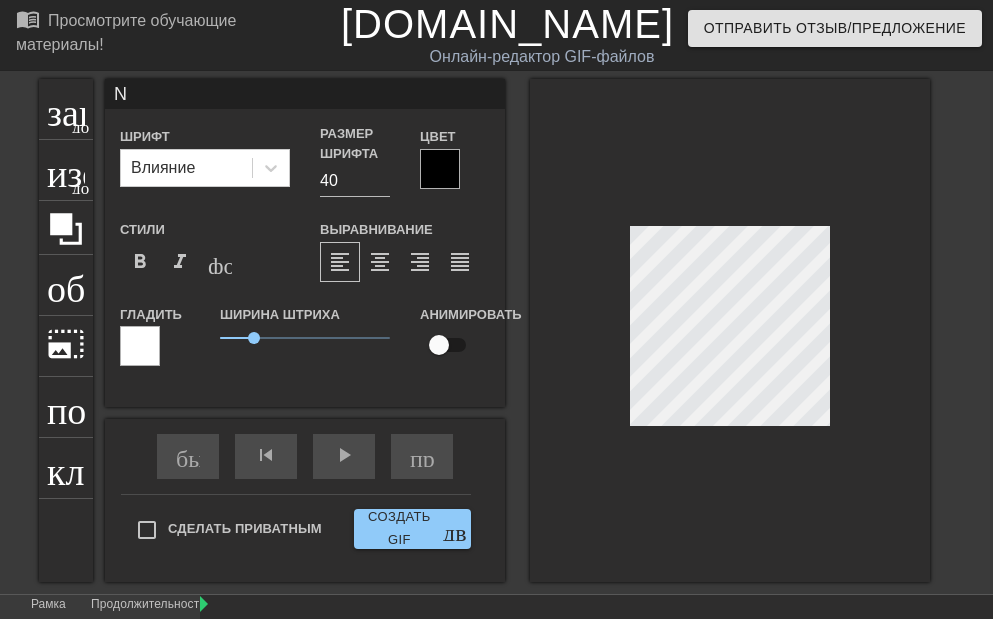 type 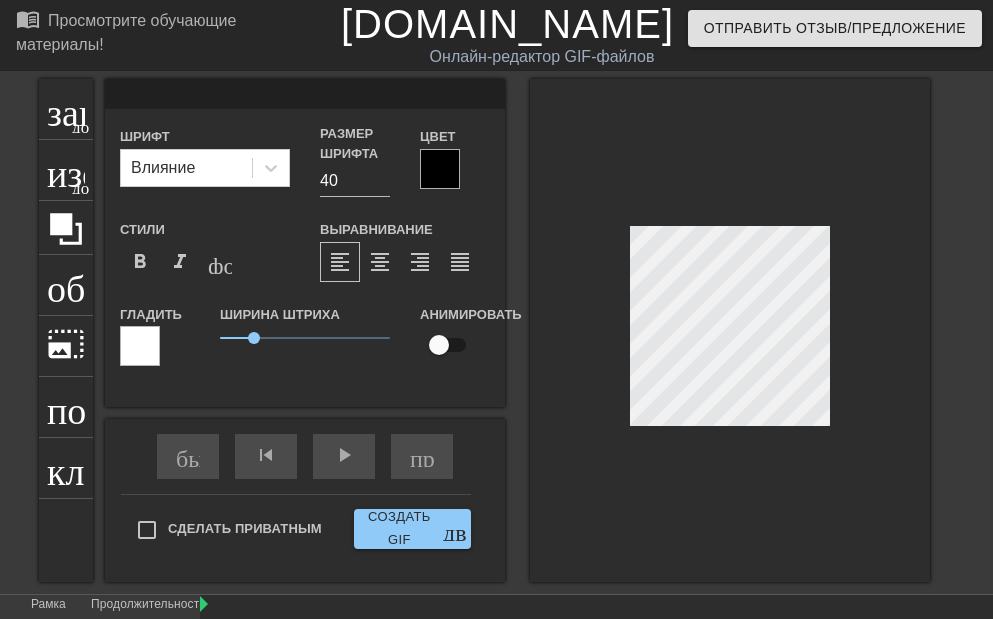 type on "8" 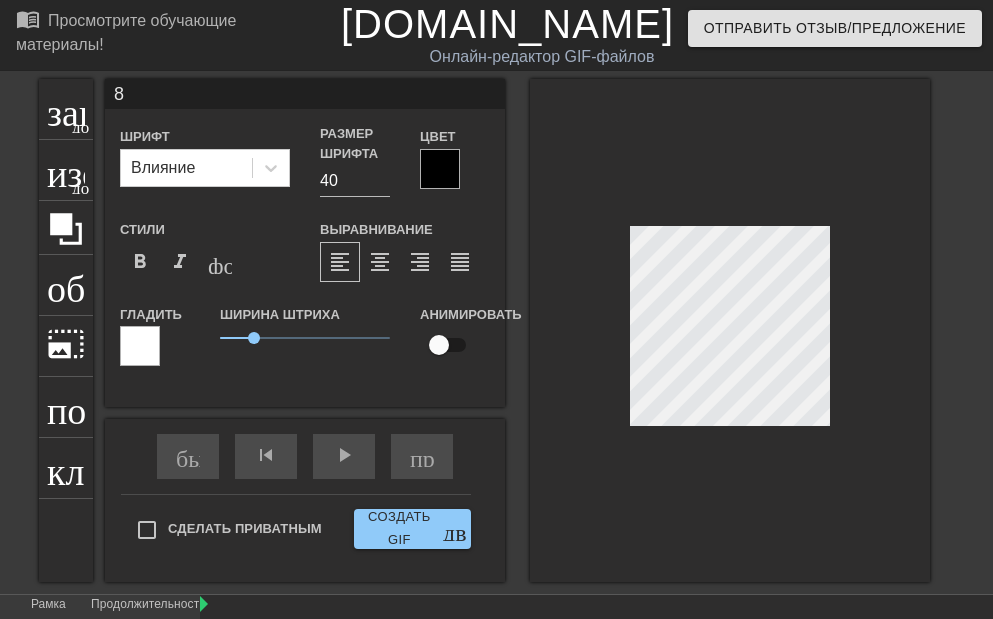type on "8" 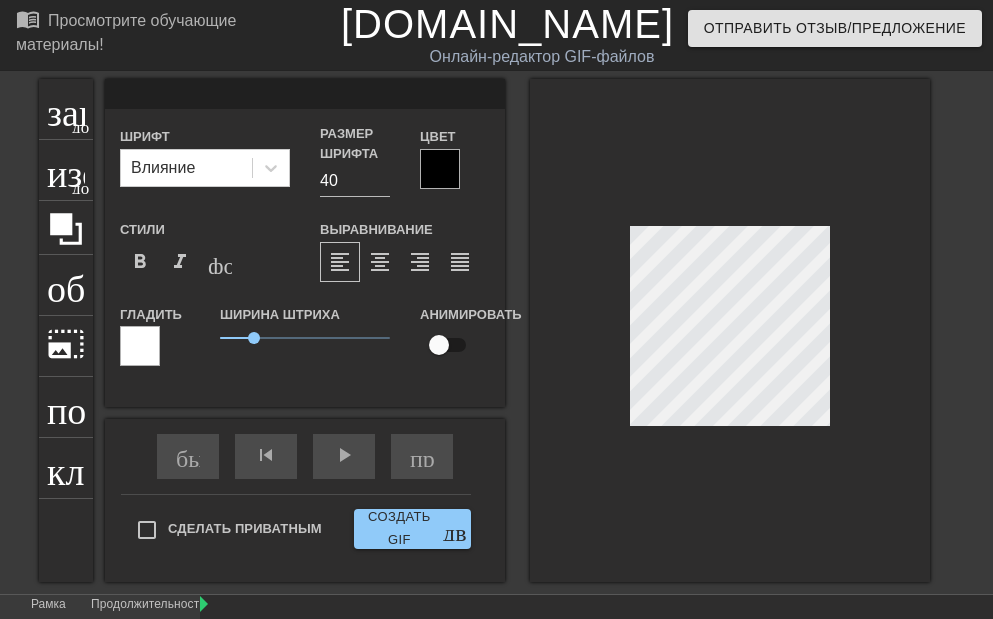 scroll, scrollTop: 2, scrollLeft: 2, axis: both 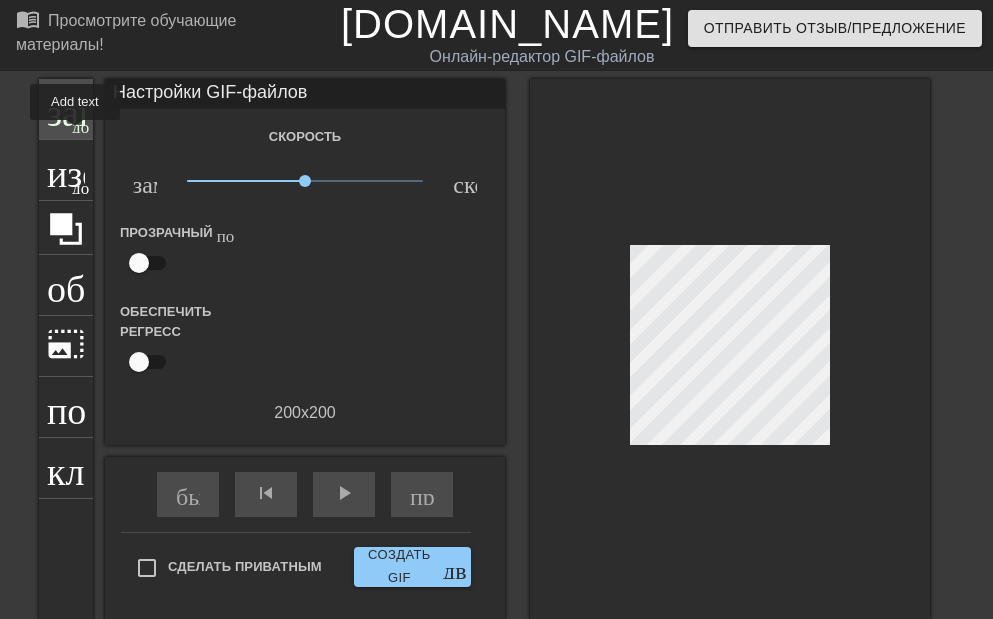 click on "заголовок добавить_круг" at bounding box center [66, 109] 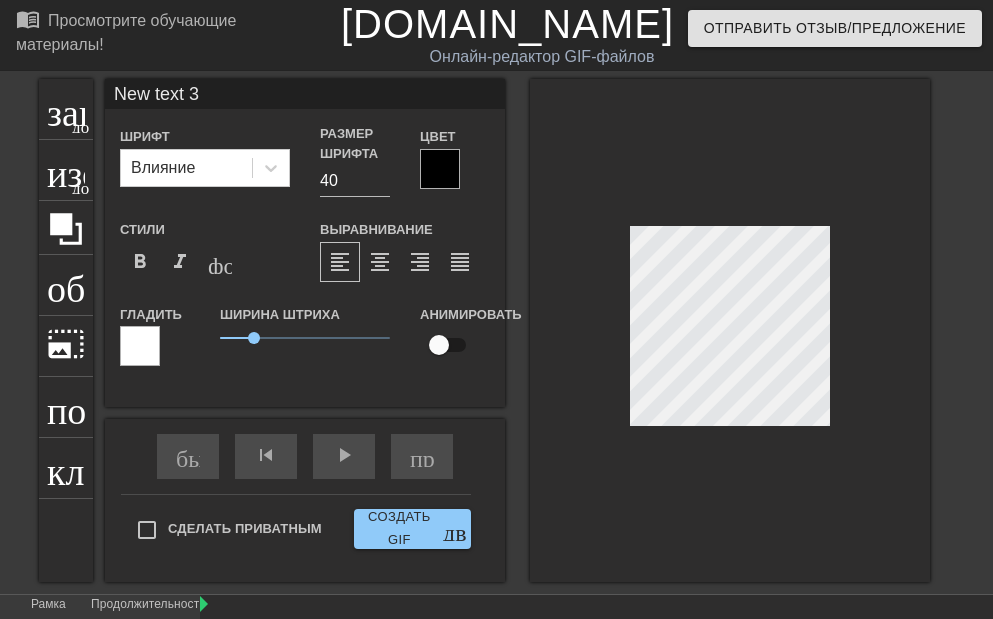 scroll, scrollTop: 3, scrollLeft: 2, axis: both 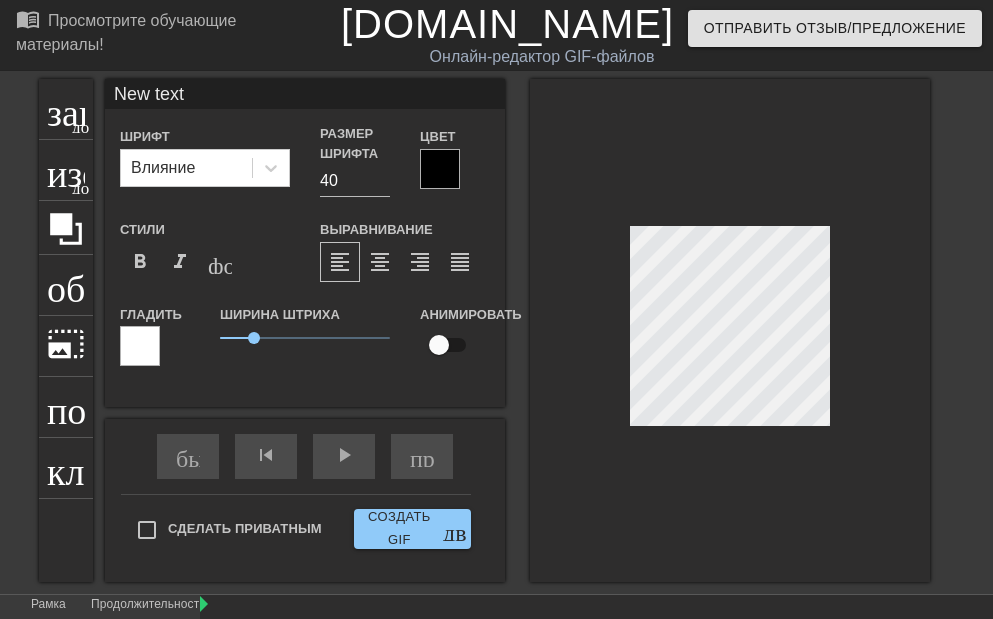 type on "New text" 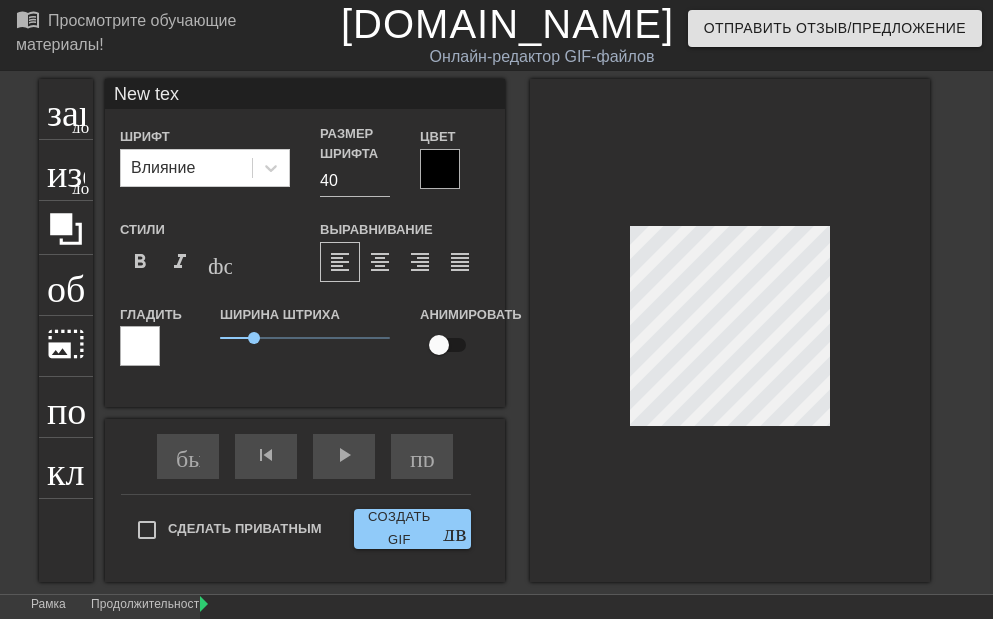 type on "New te" 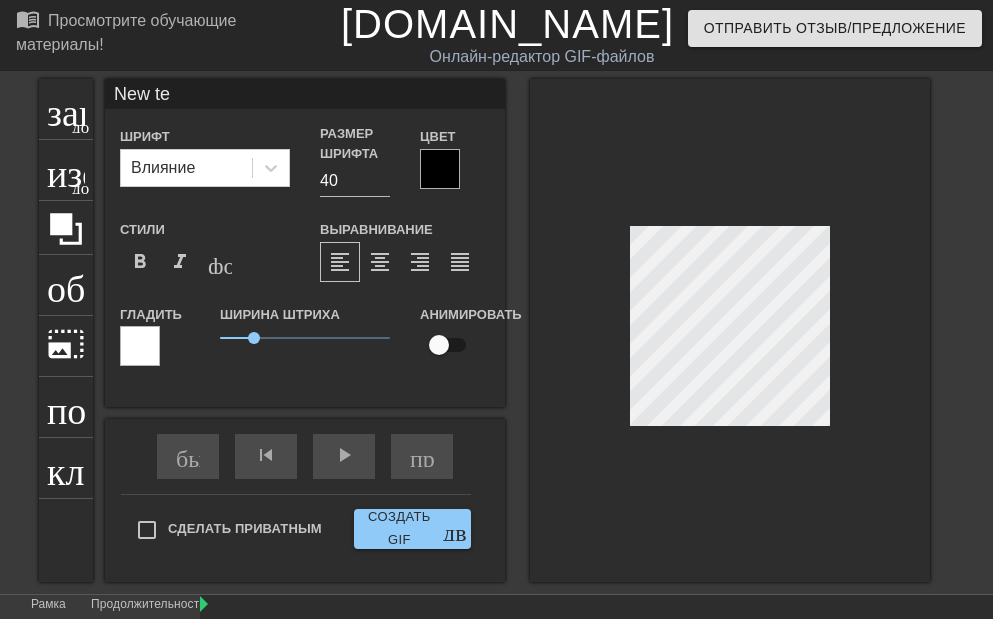 type on "New t" 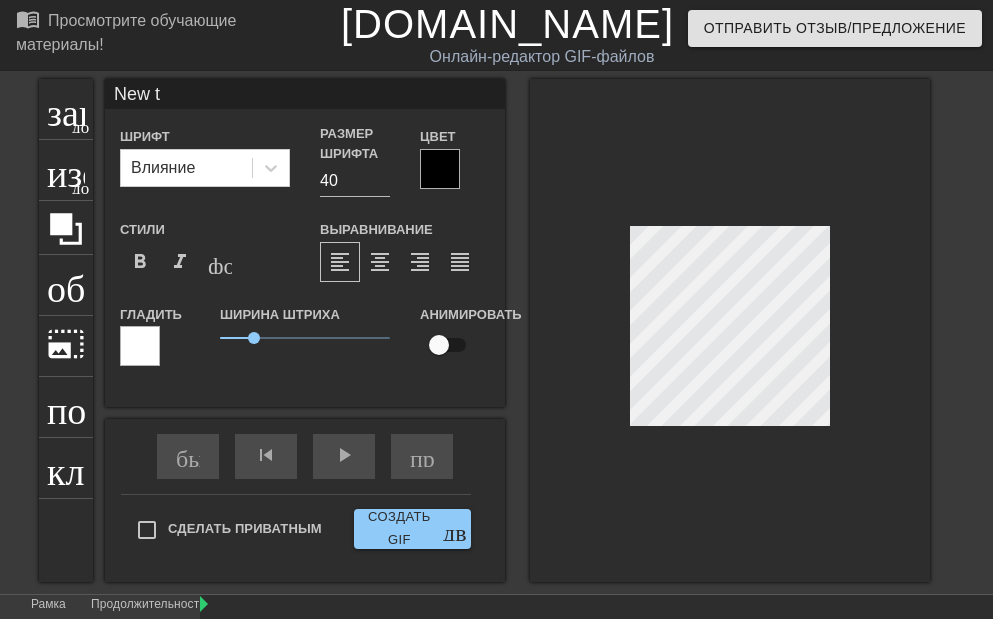 type on "New" 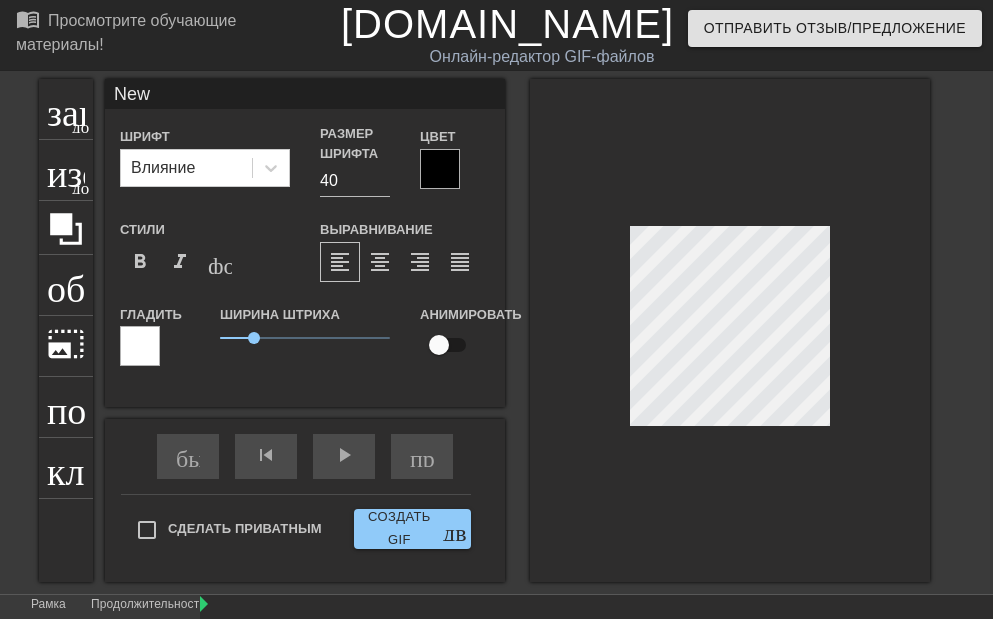 type on "New" 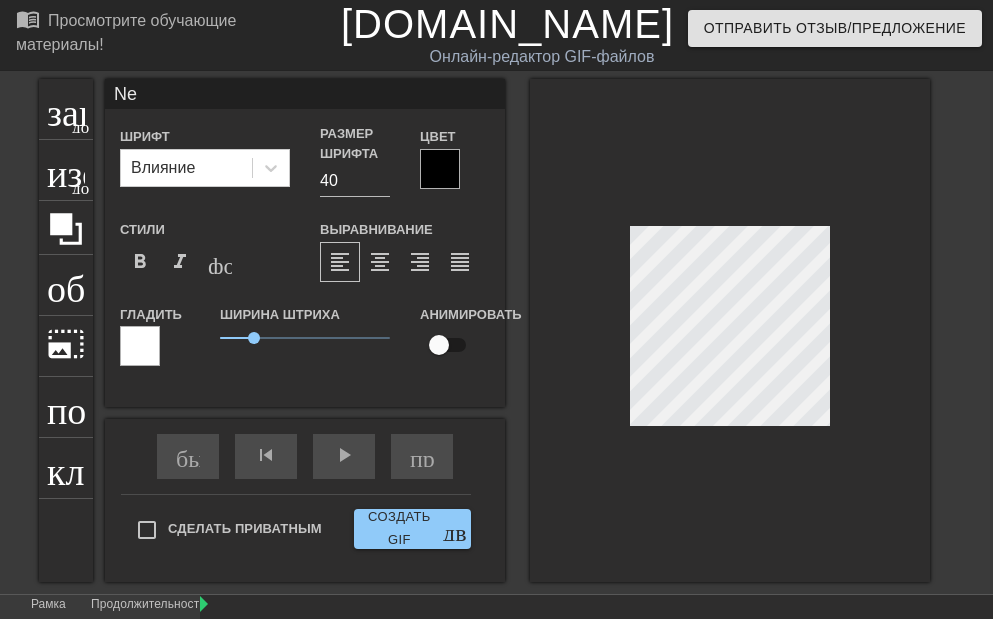 type on "N" 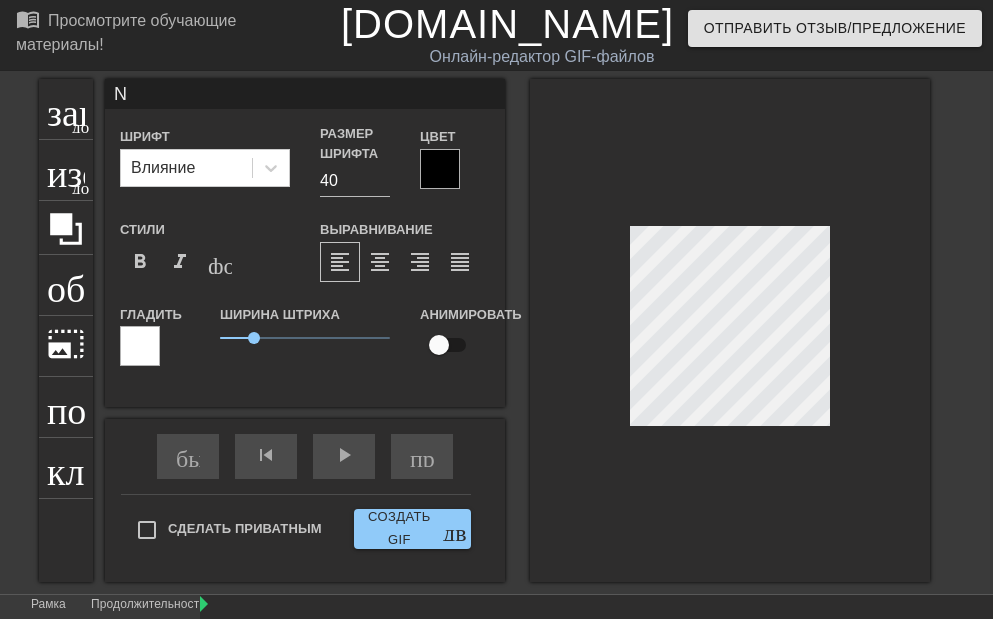 scroll, scrollTop: 3, scrollLeft: 2, axis: both 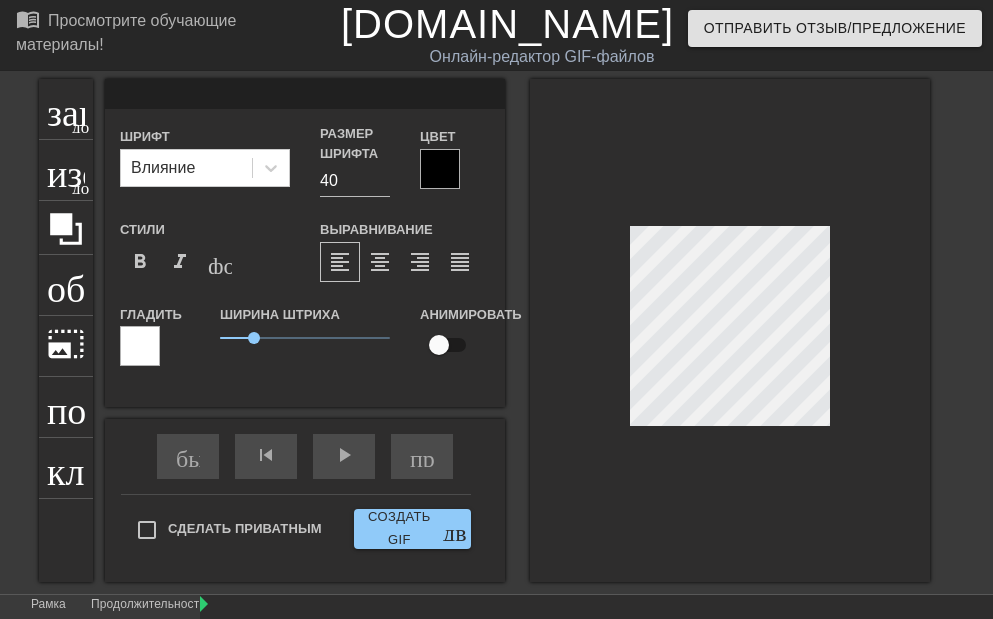 type on "П" 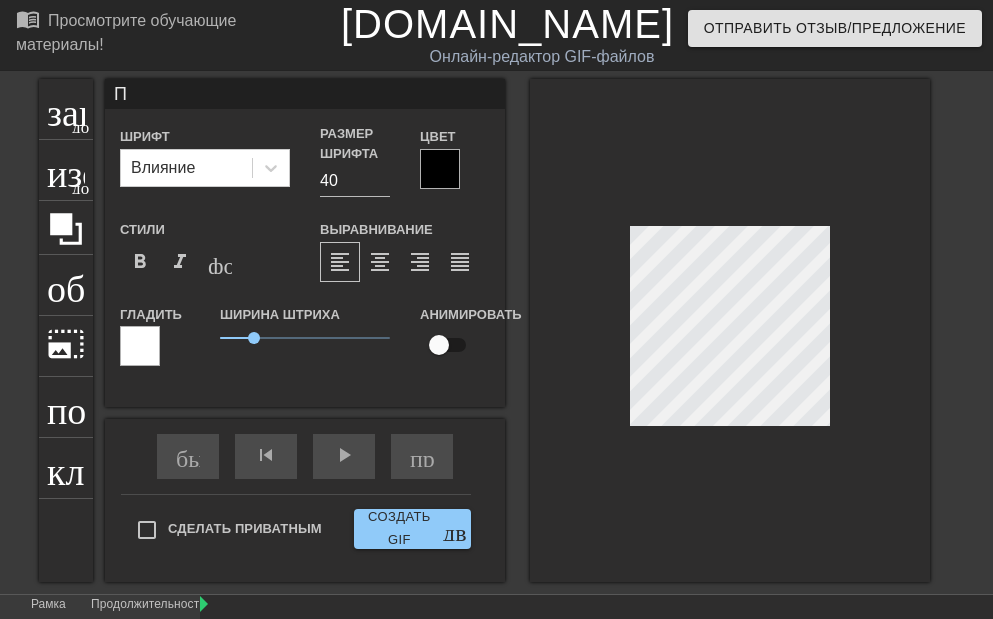 scroll, scrollTop: 3, scrollLeft: 2, axis: both 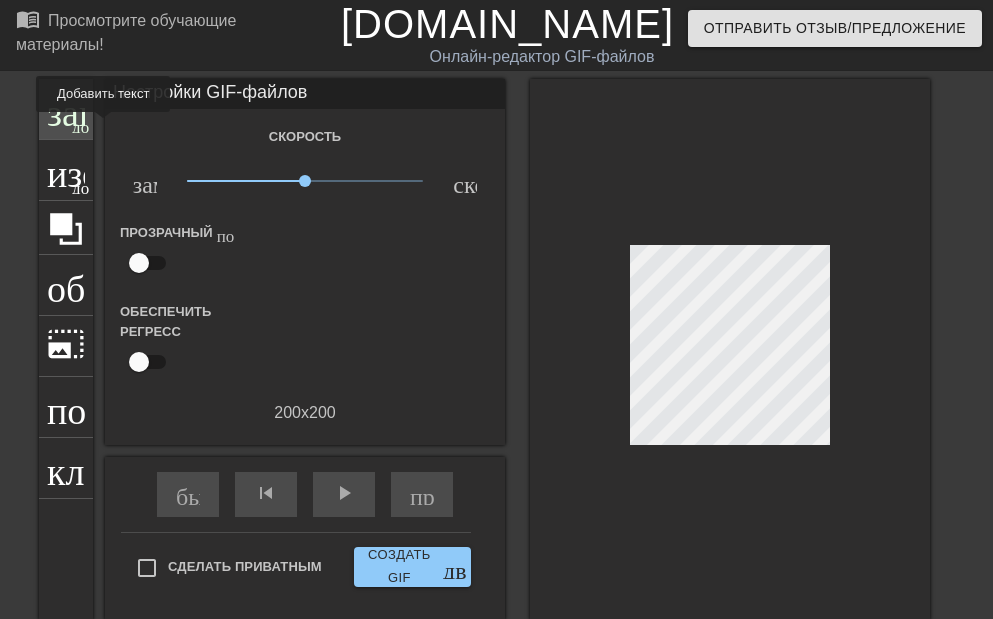 click on "добавить_круг" at bounding box center (129, 124) 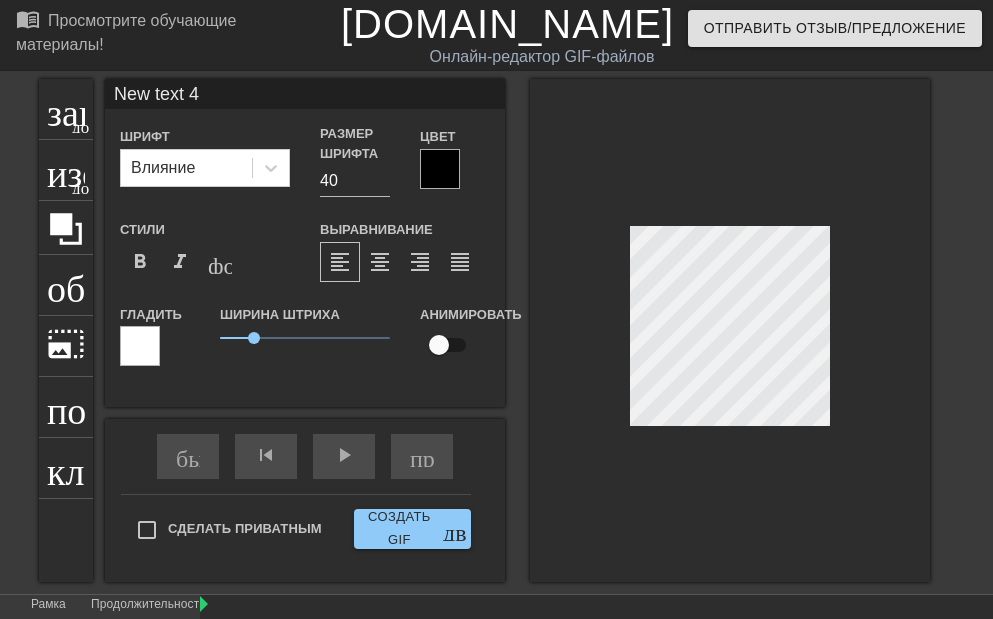 scroll, scrollTop: 3, scrollLeft: 5, axis: both 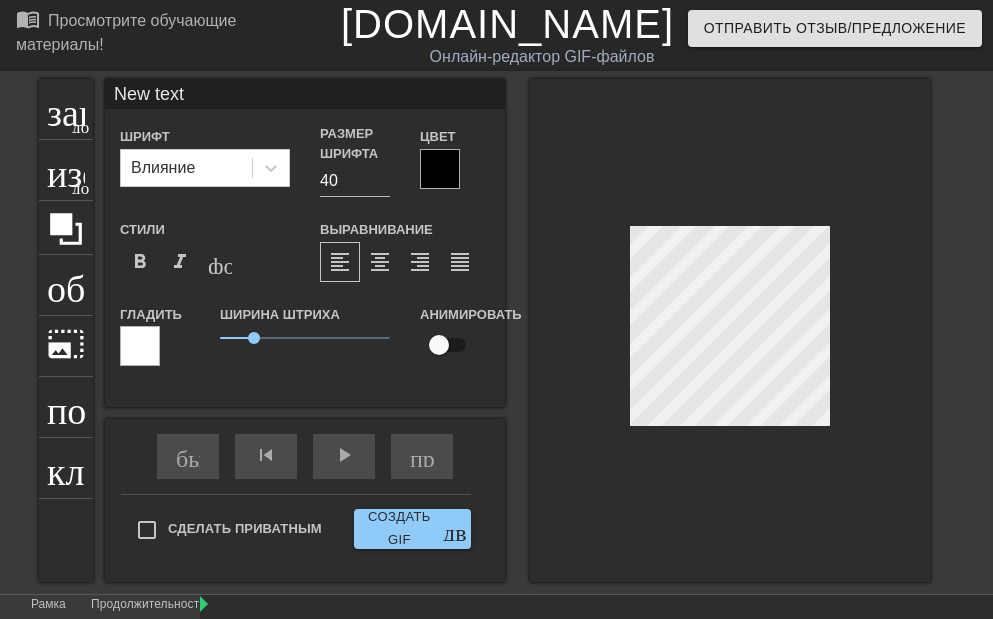 type on "New text" 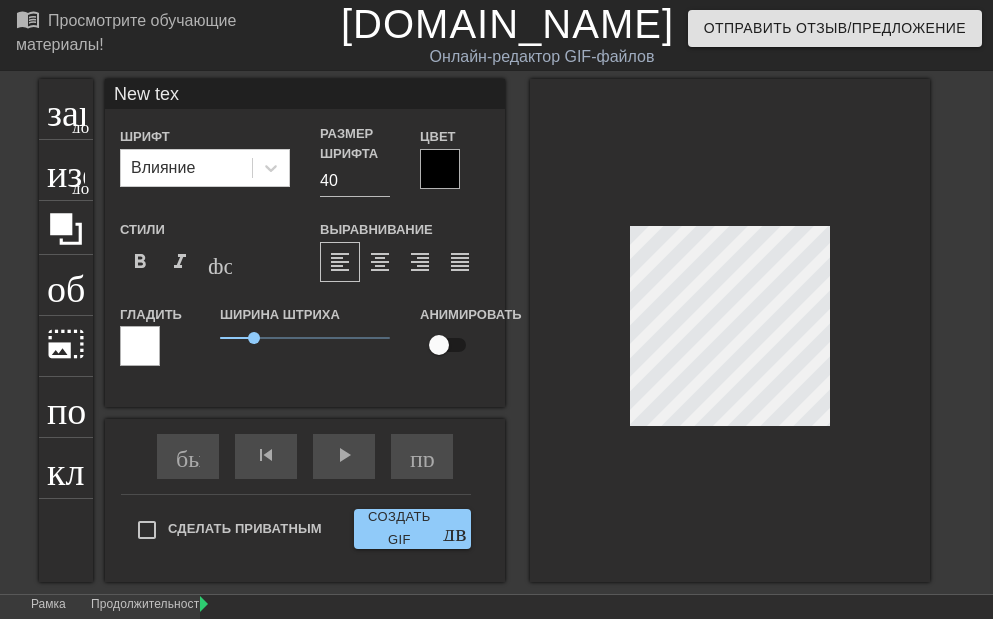 type on "New te" 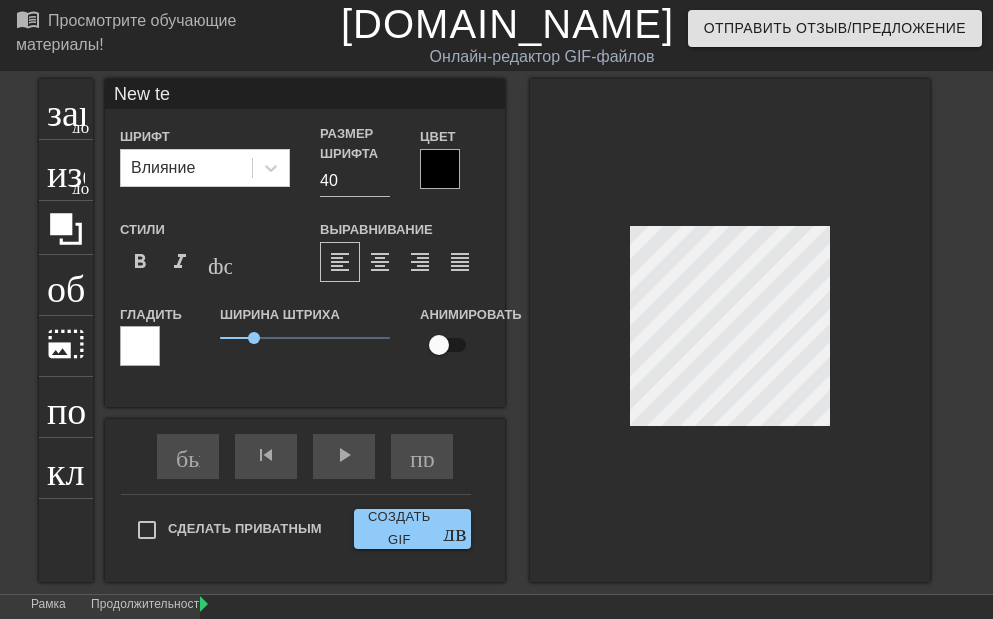 type on "New t" 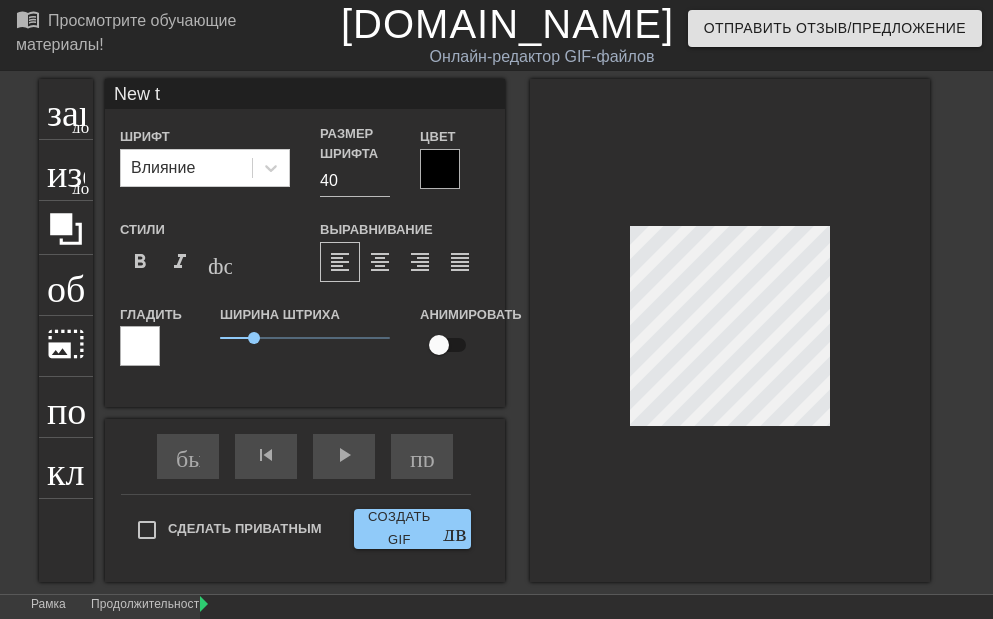 type on "New" 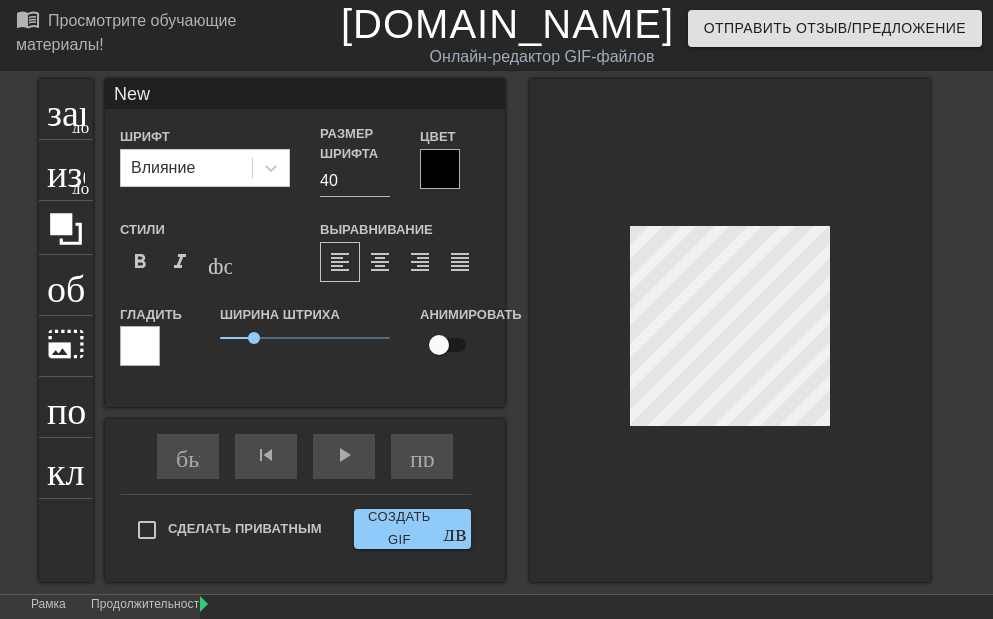 type on "New" 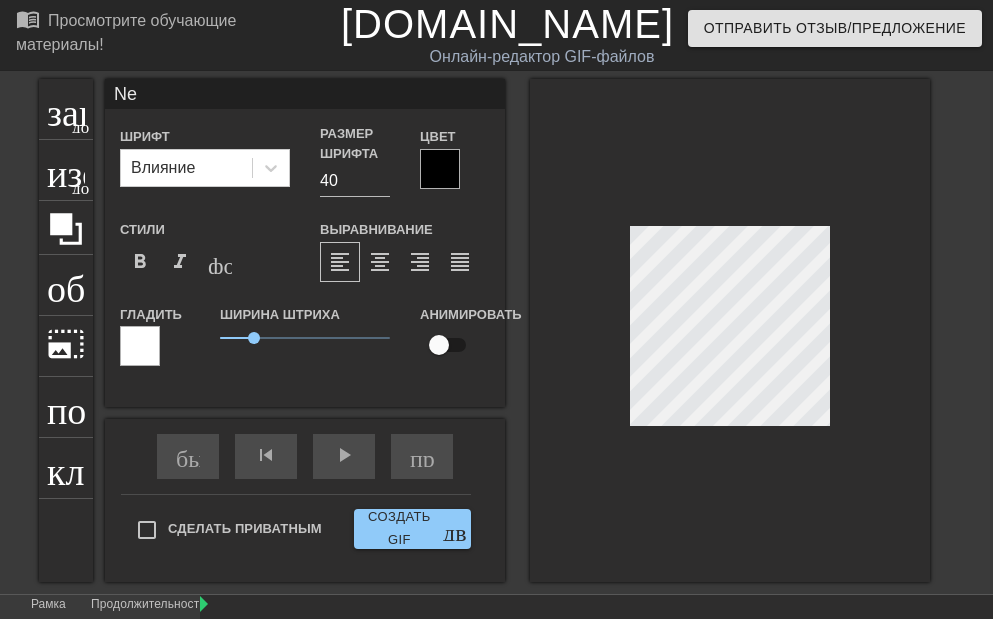 type on "N" 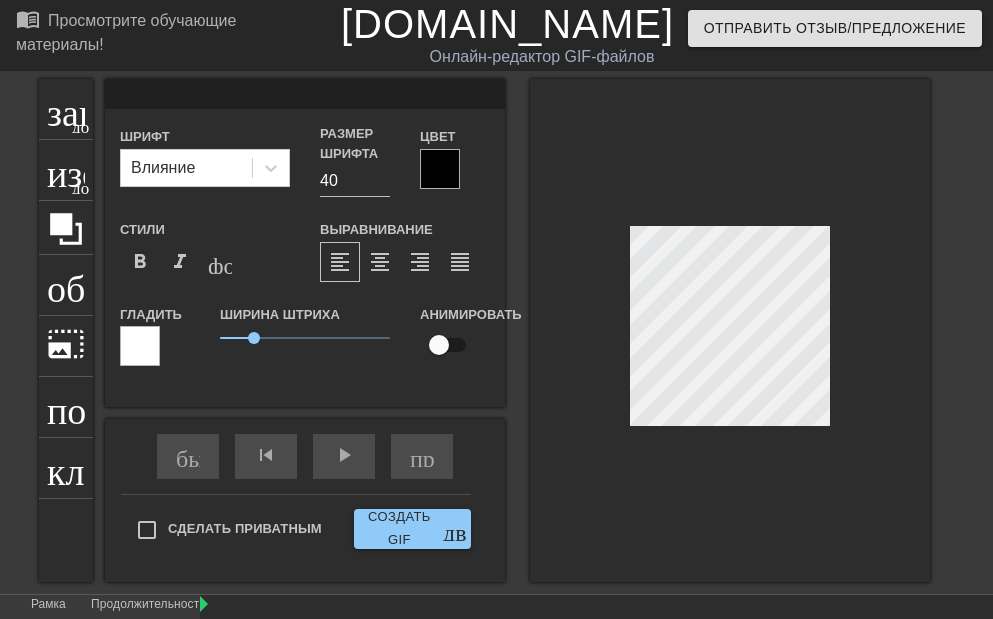 type 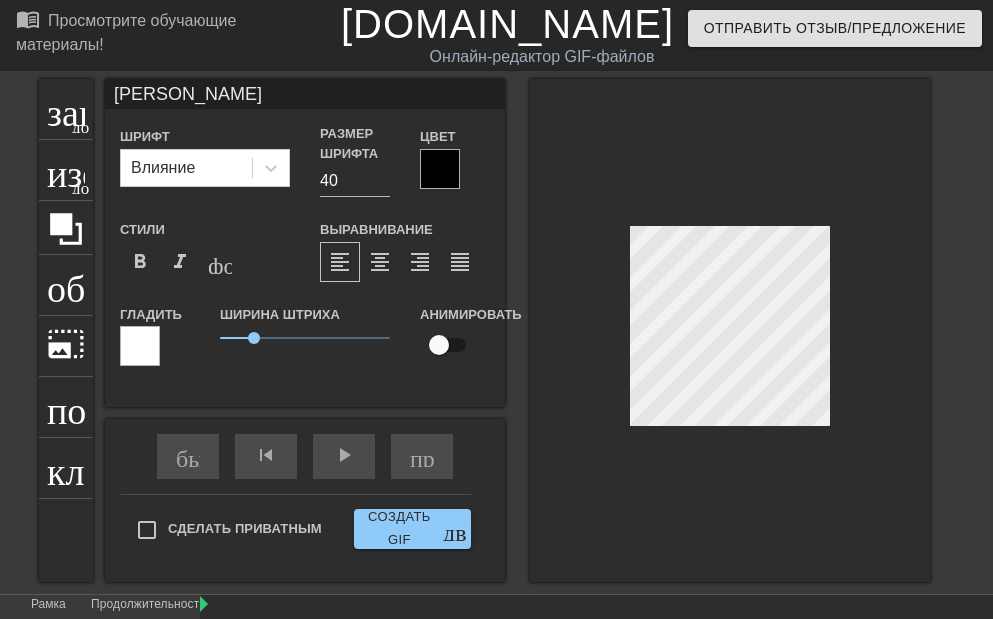 scroll, scrollTop: 3, scrollLeft: 2, axis: both 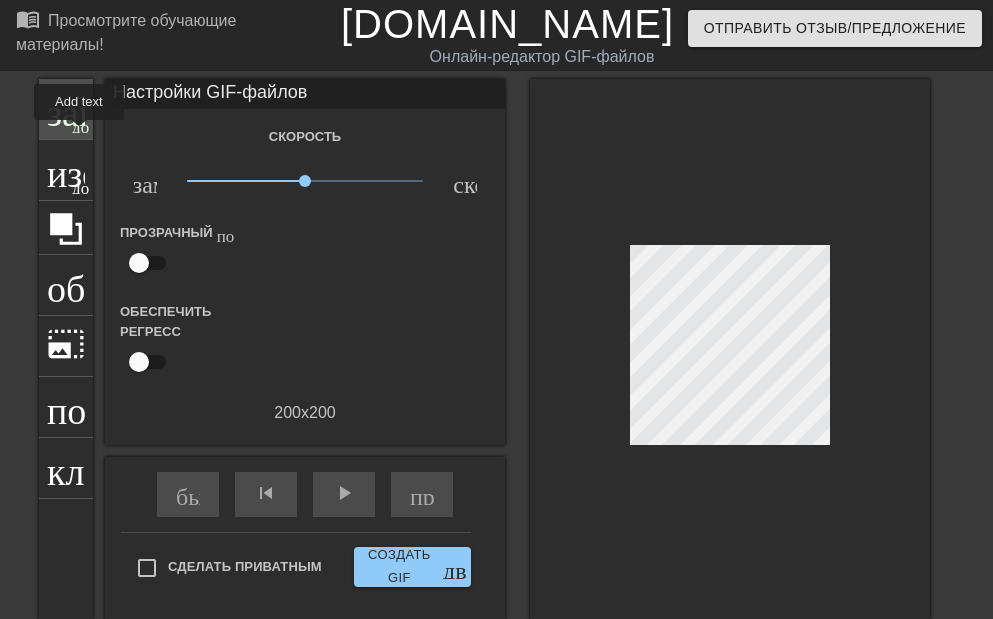 click on "заголовок добавить_круг" at bounding box center [66, 109] 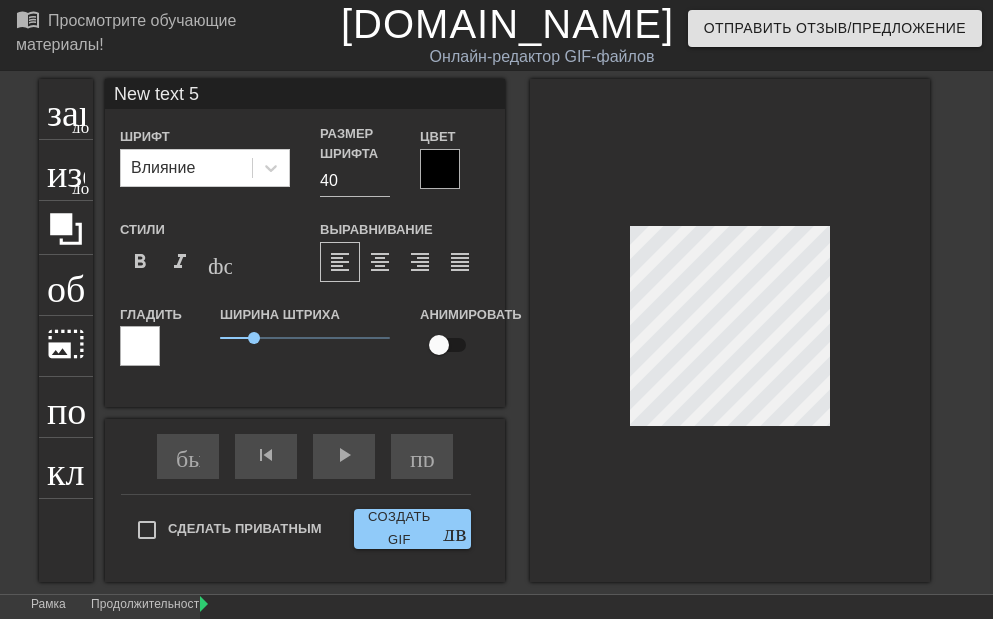 scroll, scrollTop: 3, scrollLeft: 3, axis: both 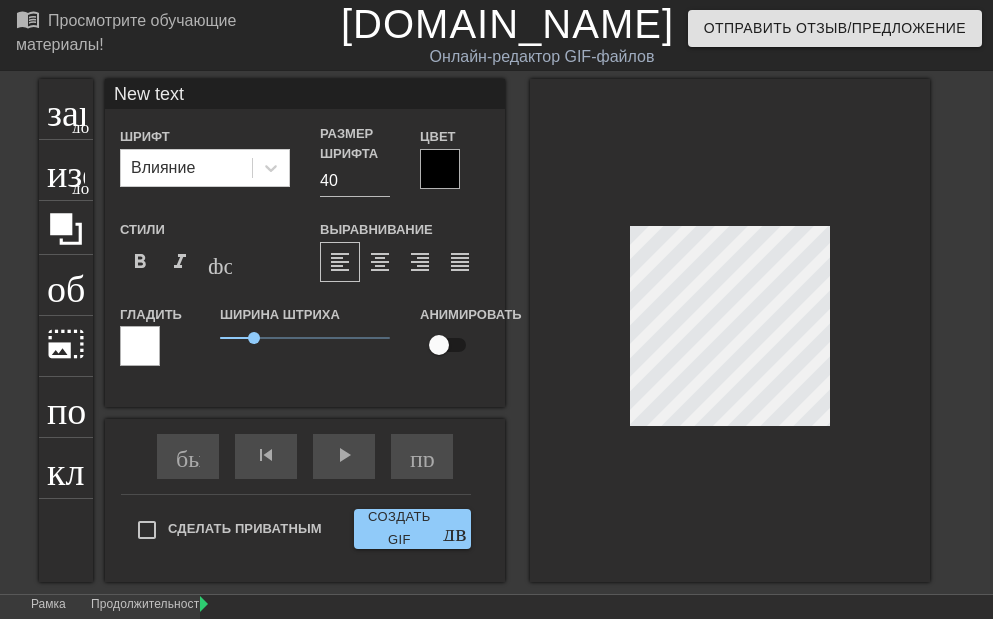 type on "New text" 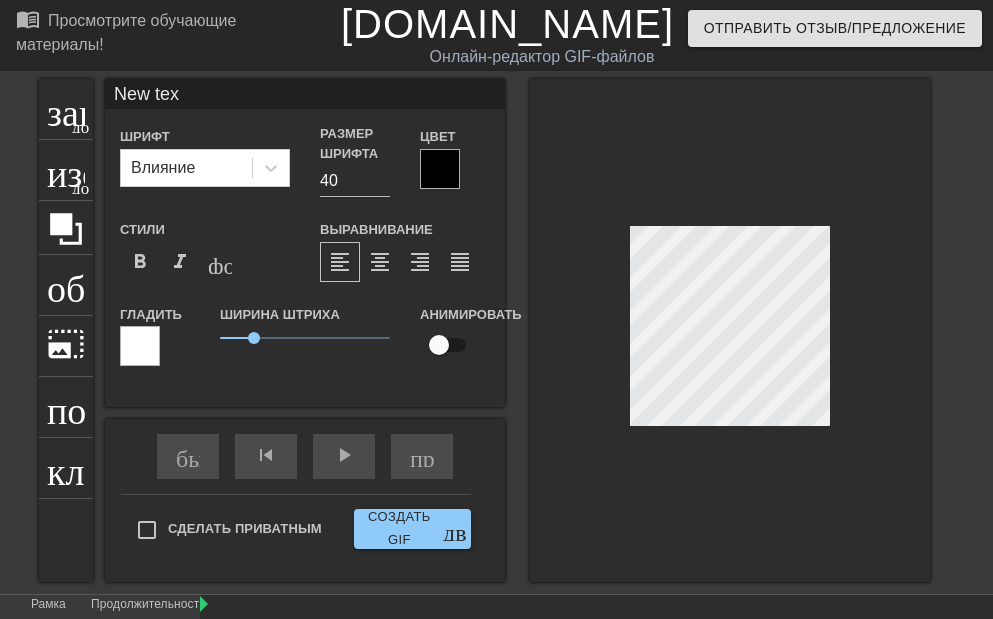 type on "New te" 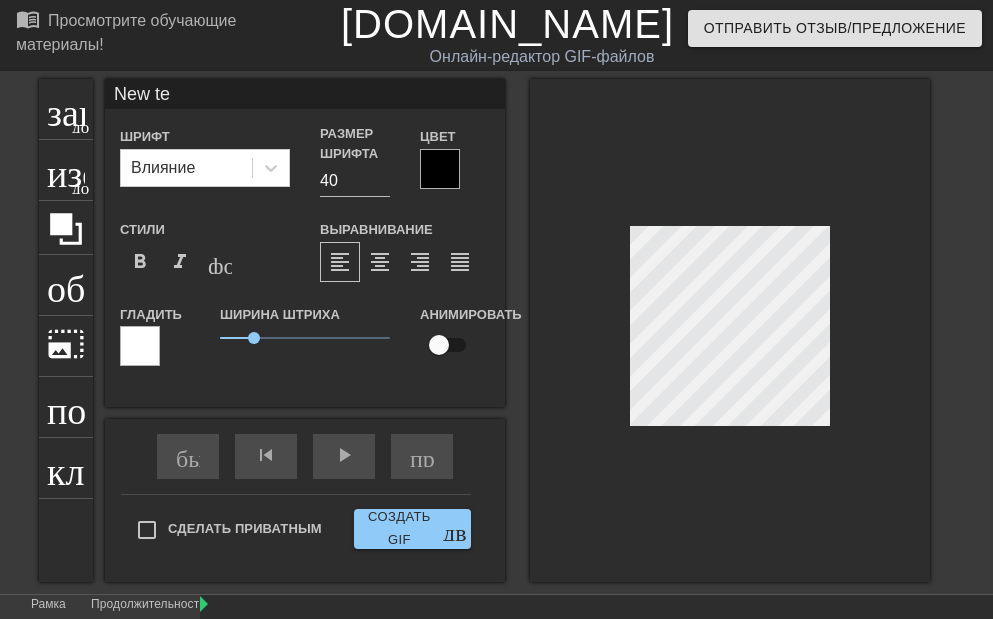 type on "New t" 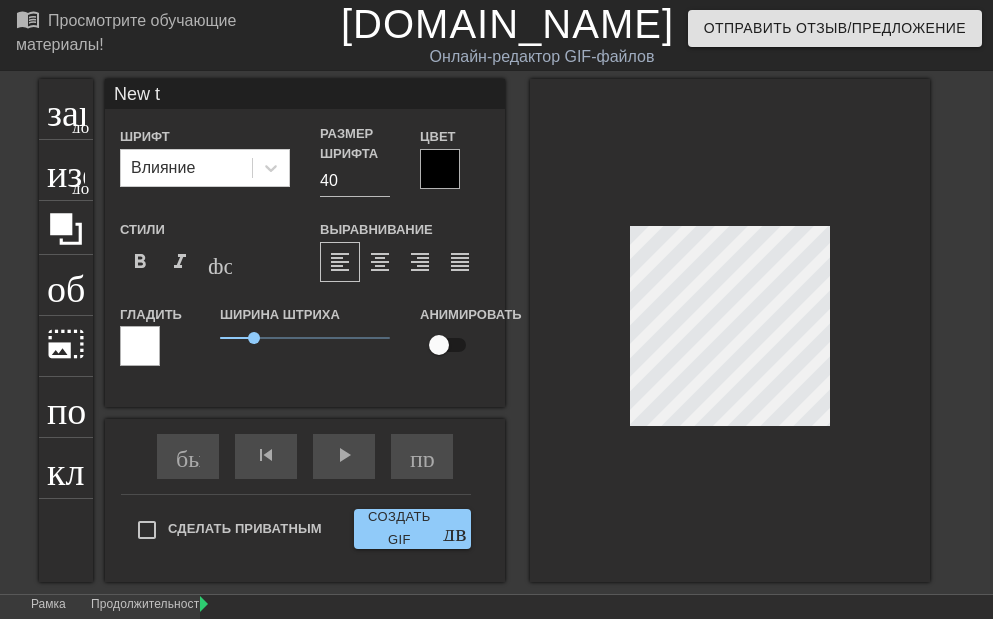 type on "New t" 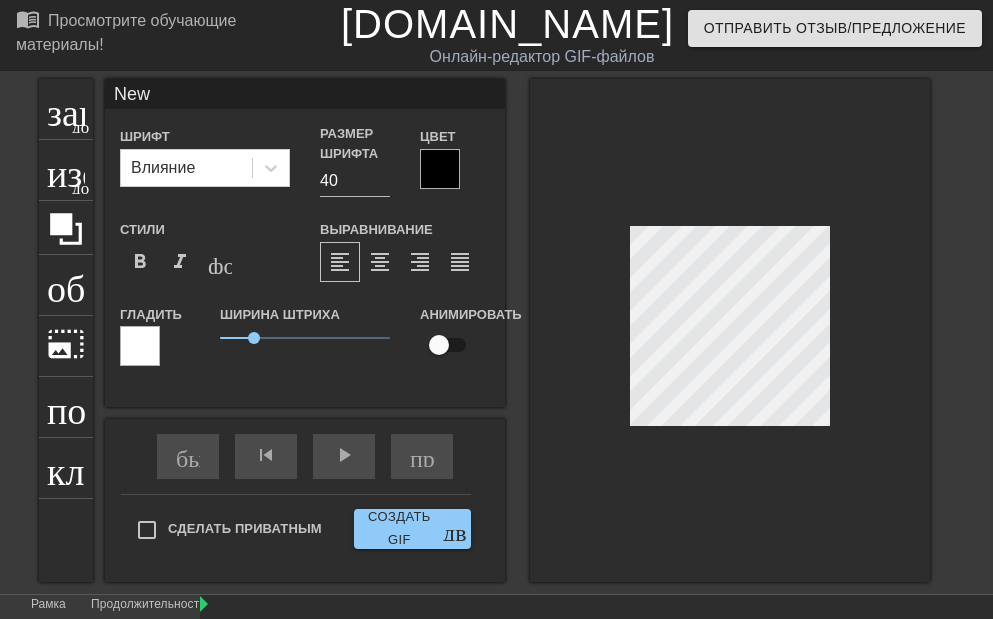 type on "New" 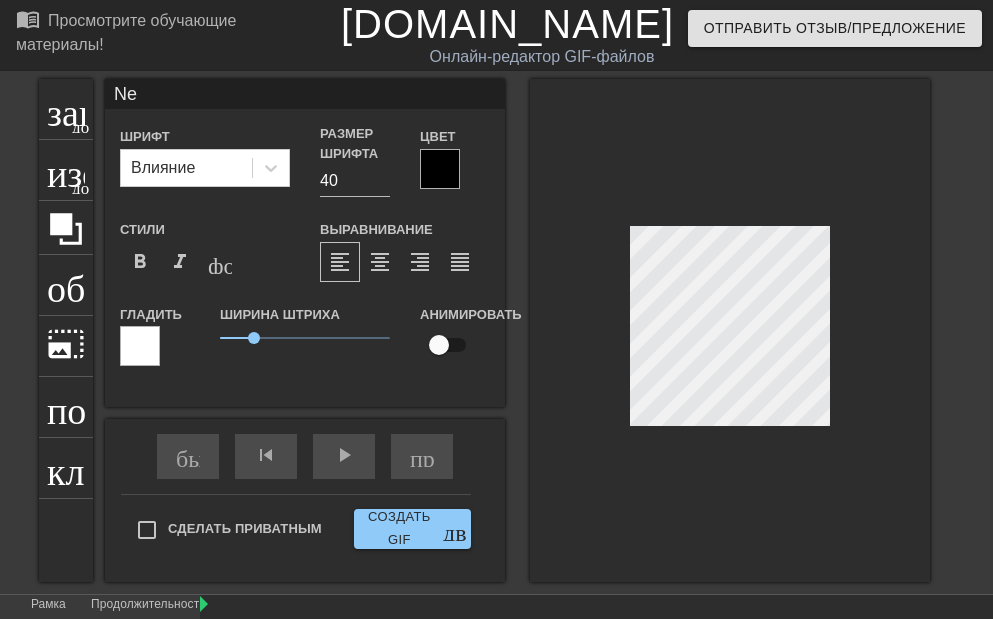type on "N" 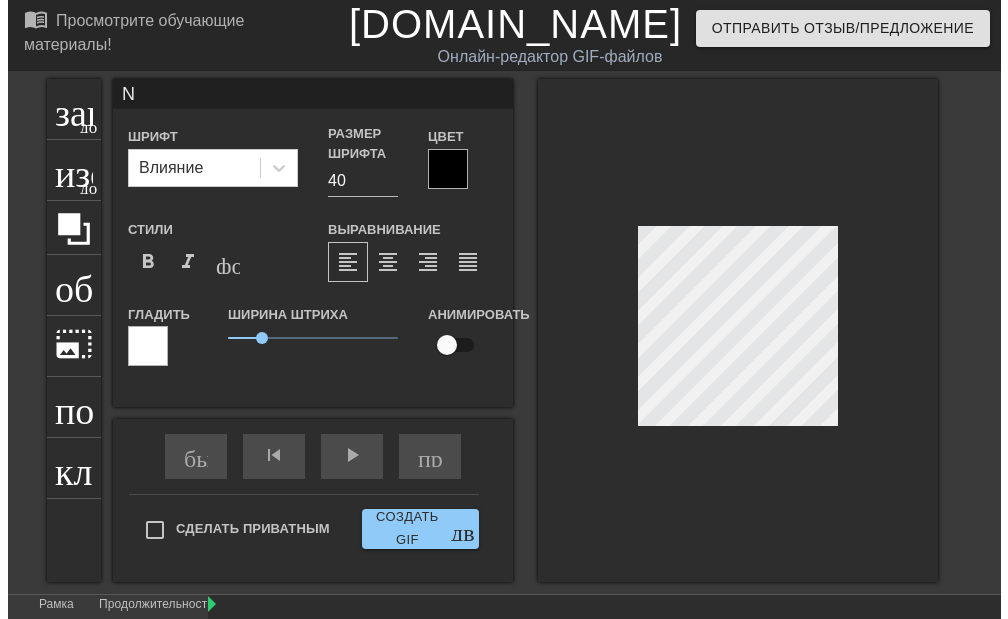 scroll, scrollTop: 3, scrollLeft: 2, axis: both 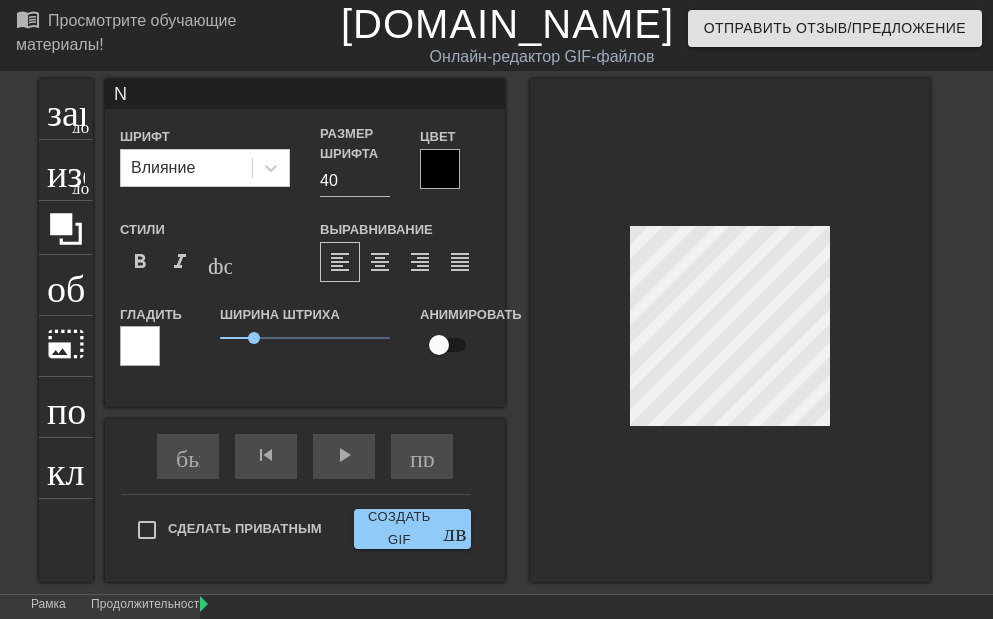 type 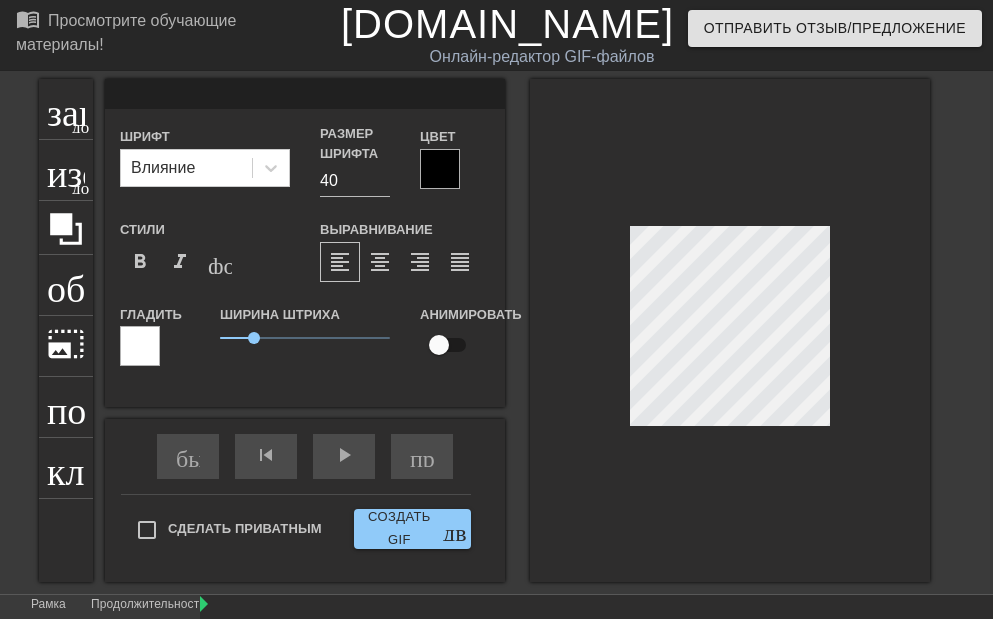 type on "[PERSON_NAME]" 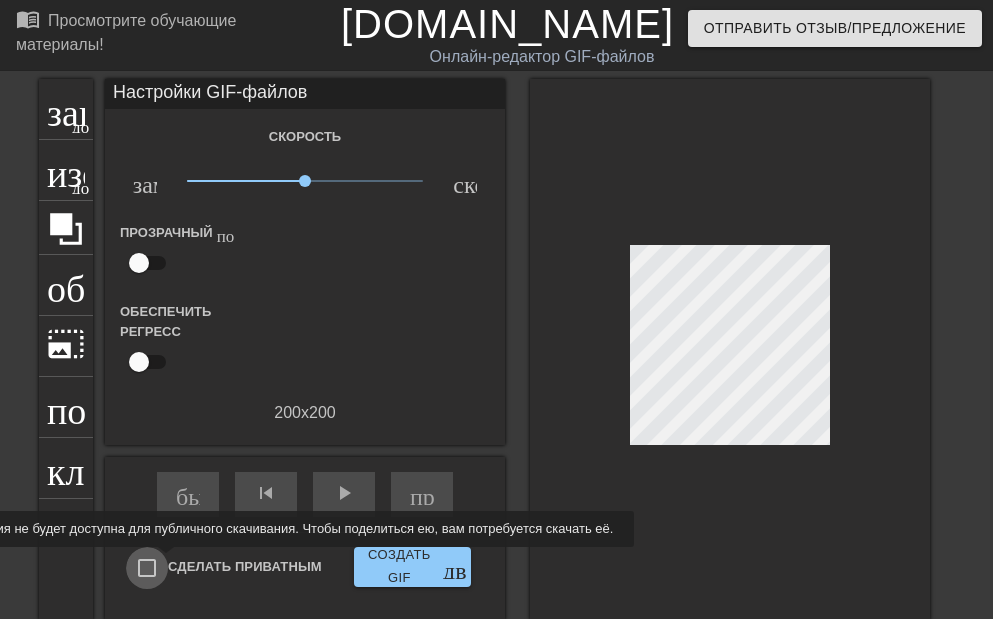 click on "Сделать приватным" at bounding box center (147, 568) 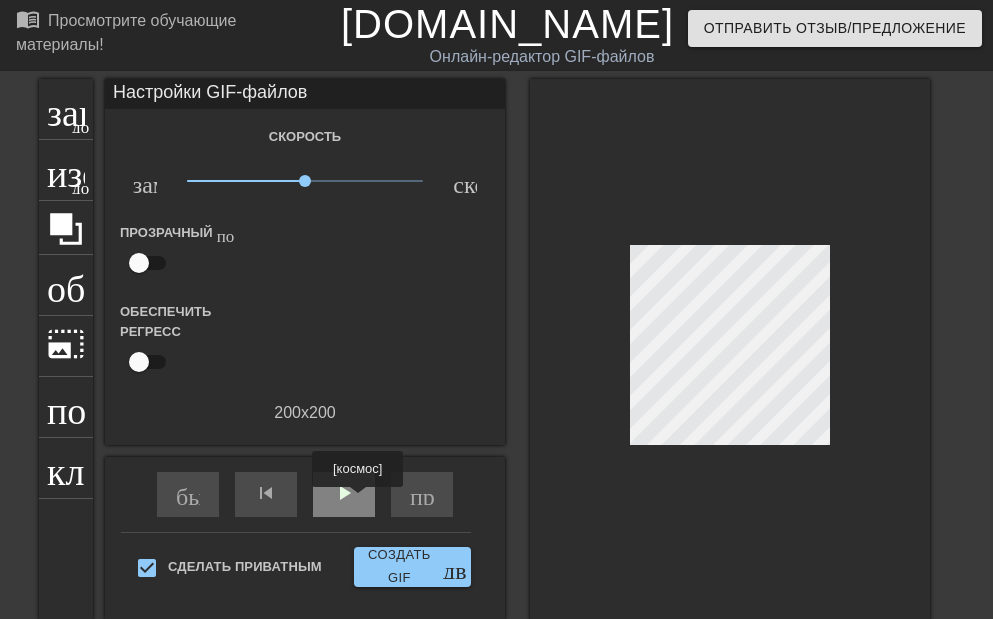 click on "play_arrow" at bounding box center [344, 494] 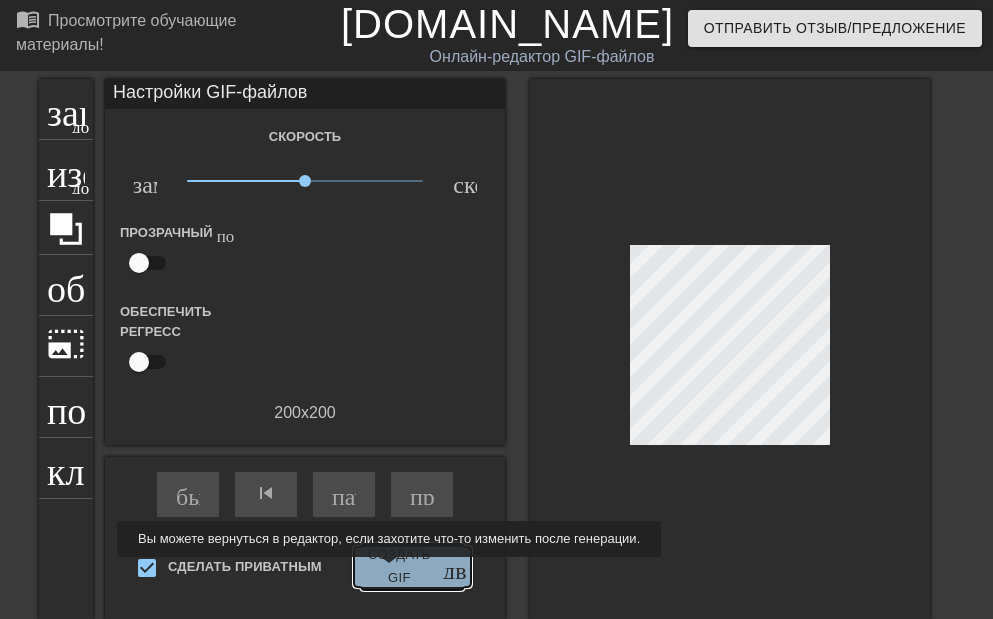 click on "Создать GIF" at bounding box center [399, 567] 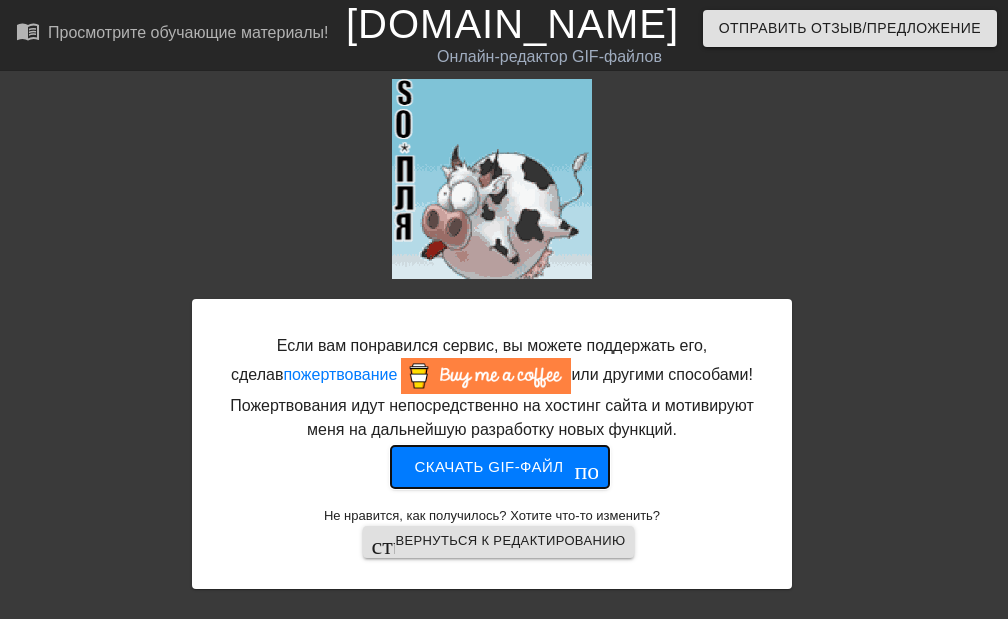 click on "Скачать gif-файл" at bounding box center (489, 466) 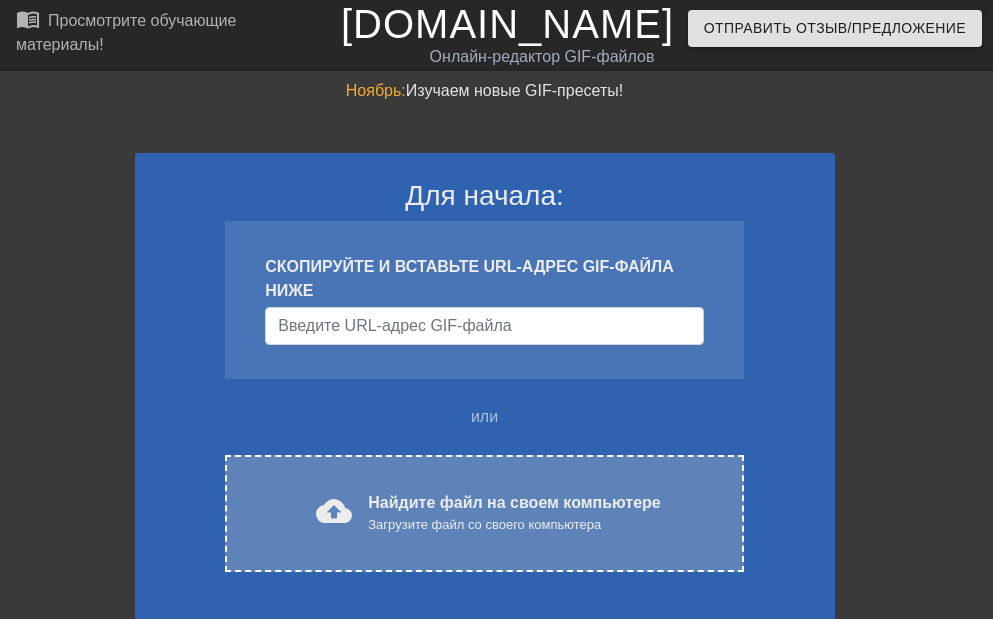 scroll, scrollTop: 0, scrollLeft: 0, axis: both 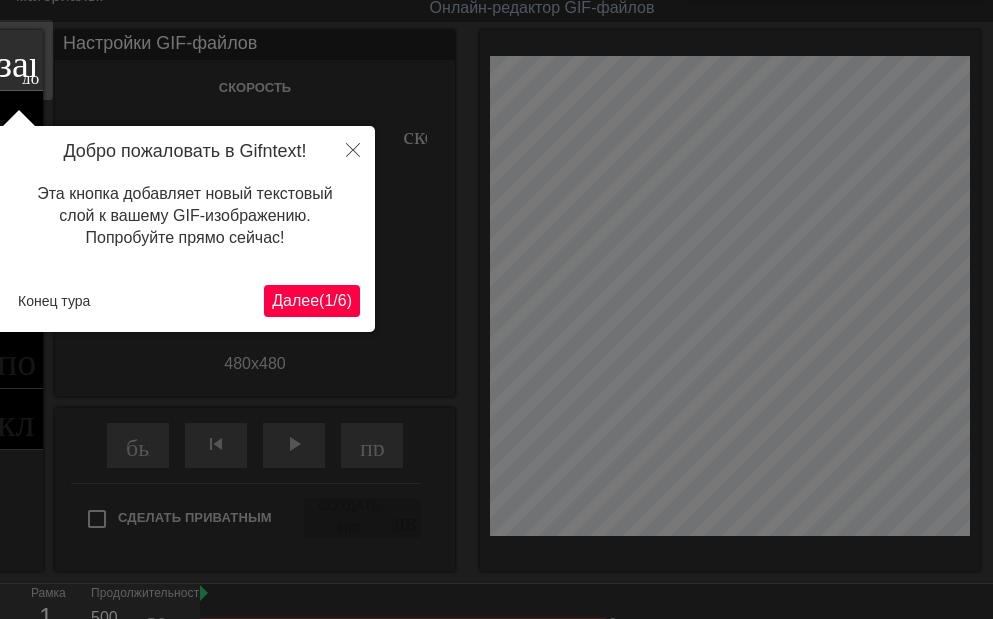 click on "Далее  (  1  /  6  )" at bounding box center [312, 301] 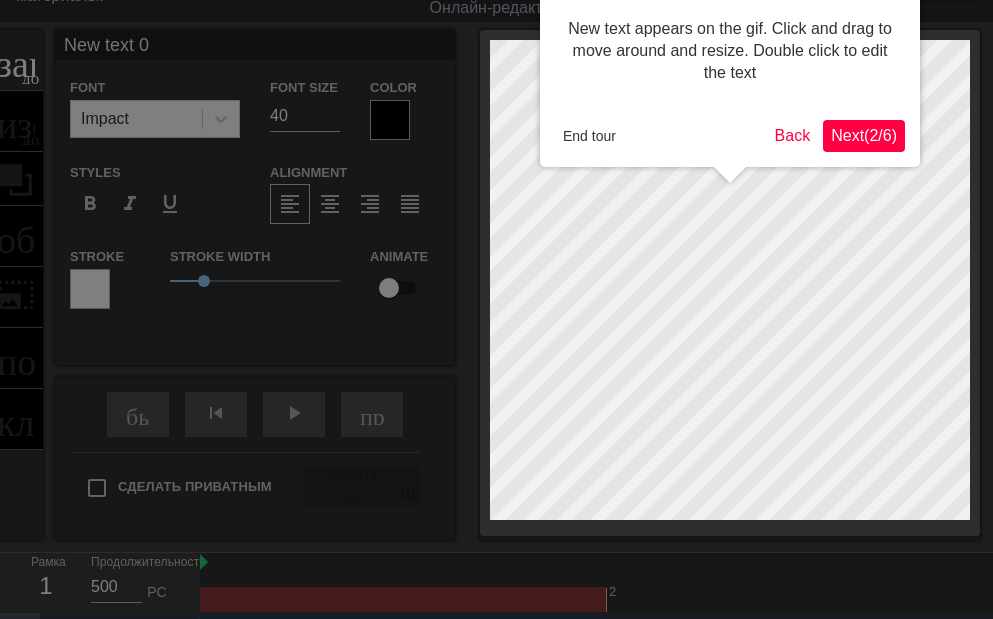 scroll, scrollTop: 0, scrollLeft: 0, axis: both 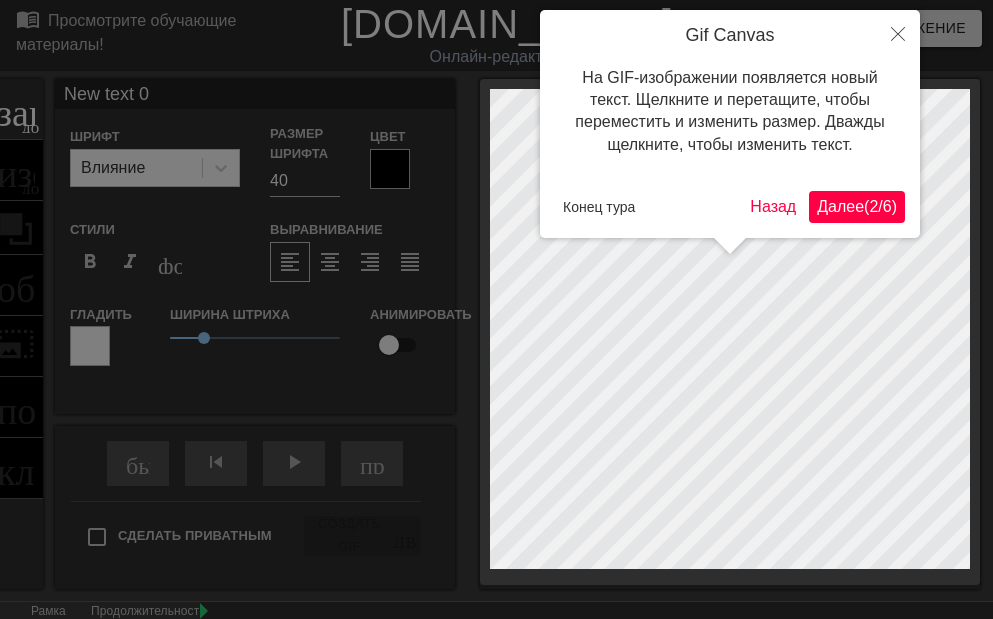click on "Далее" at bounding box center [840, 206] 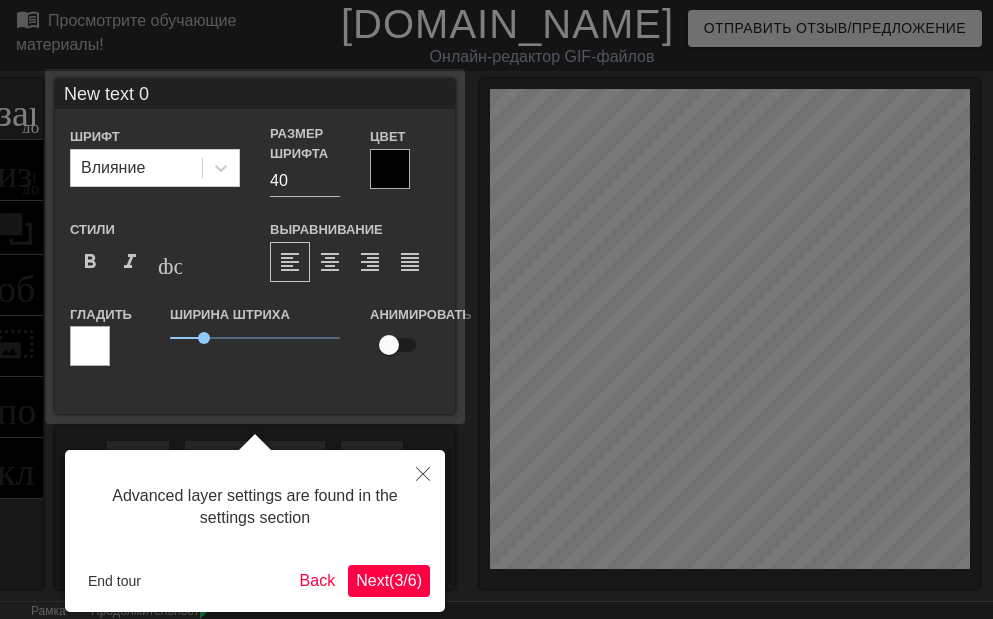 scroll, scrollTop: 49, scrollLeft: 0, axis: vertical 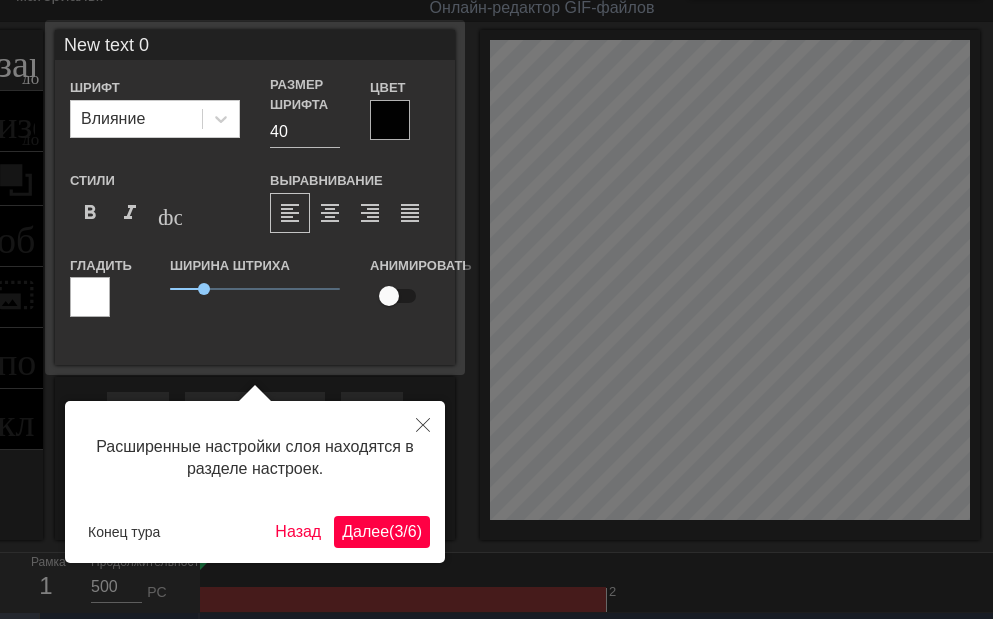 click on "/" at bounding box center (405, 531) 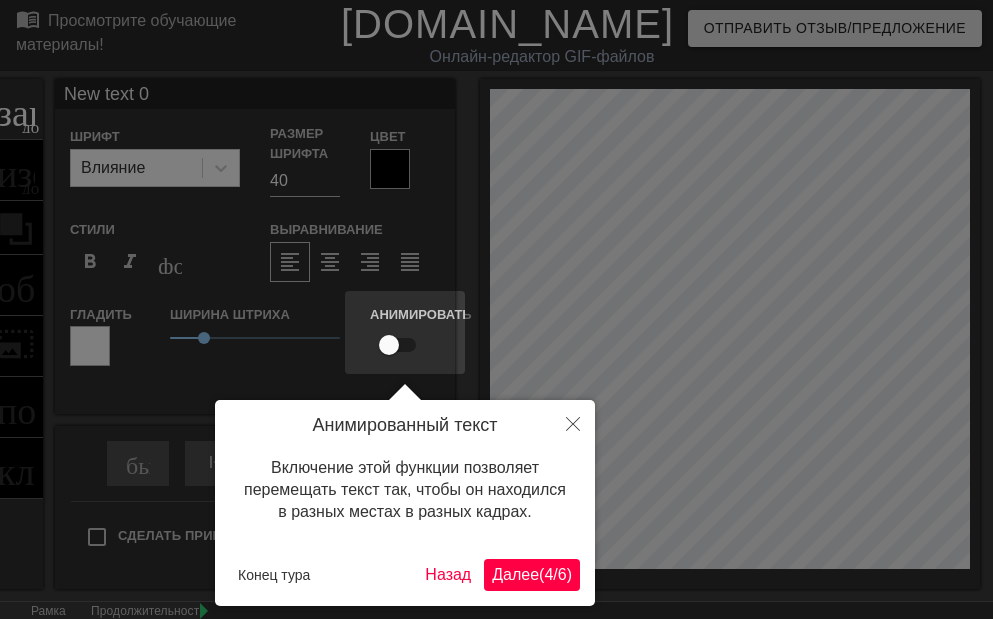 click on "Далее" at bounding box center (515, 574) 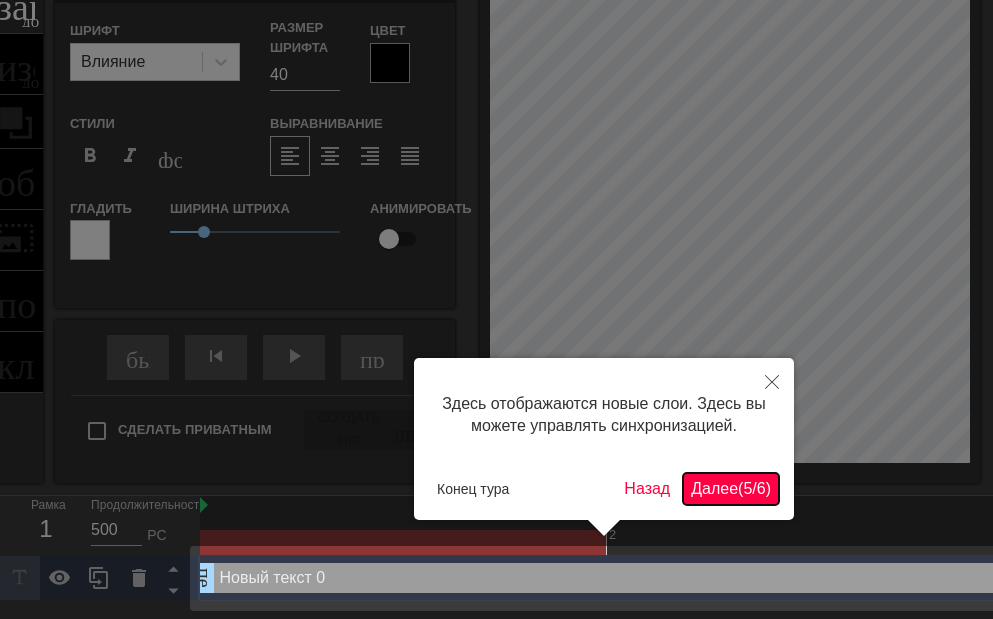 click on "(" at bounding box center [740, 488] 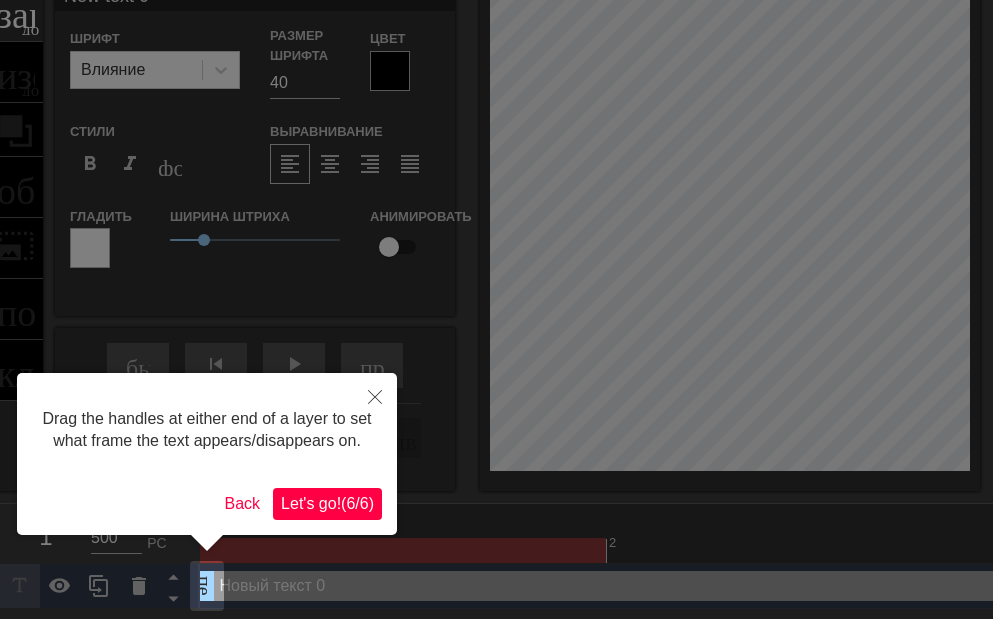 scroll, scrollTop: 0, scrollLeft: 0, axis: both 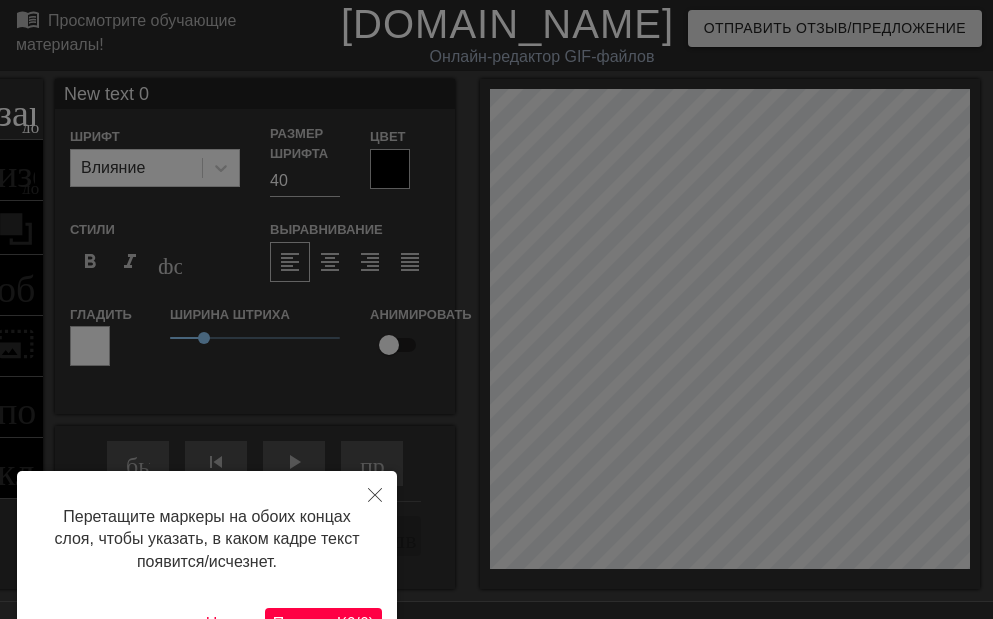click on "Поехали!  (  6  /  6  )" at bounding box center [323, 624] 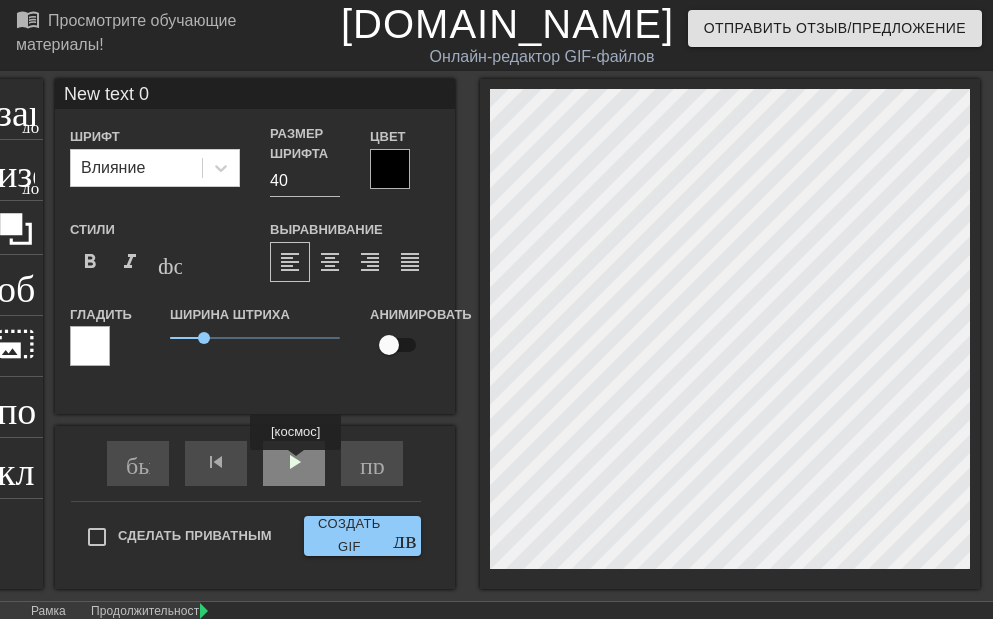 click on "быстрая_перемотка skip_previous play_arrow пропустить_следующий" at bounding box center [255, 463] 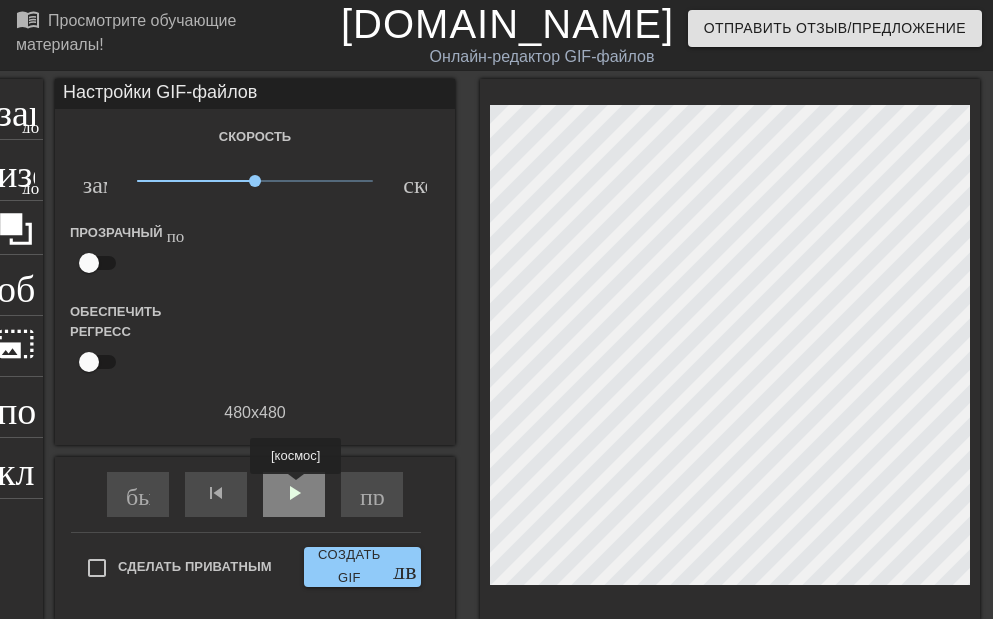 click on "play_arrow" at bounding box center (294, 493) 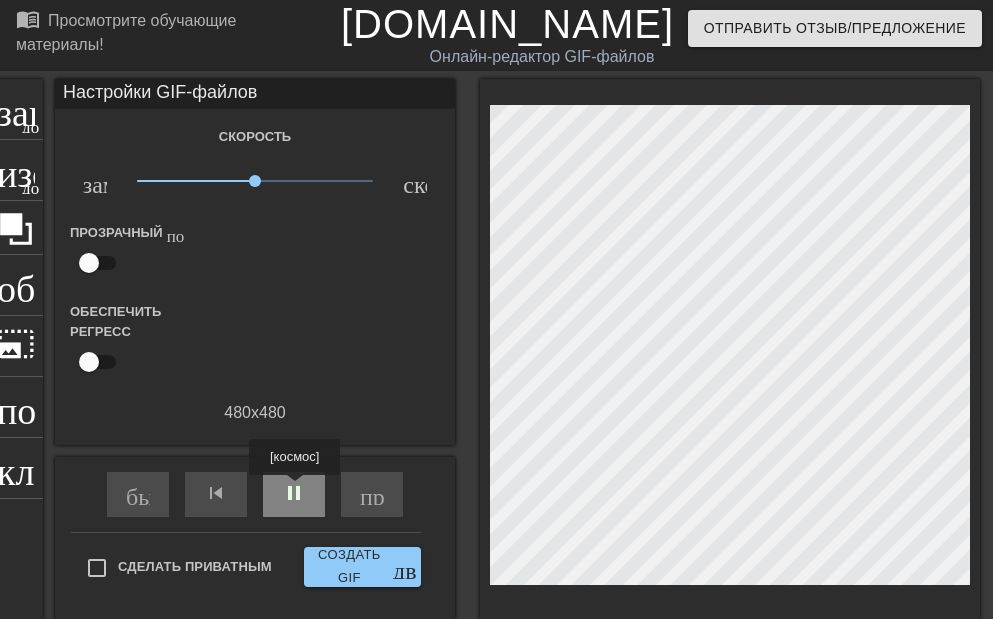 click on "pause" at bounding box center (294, 493) 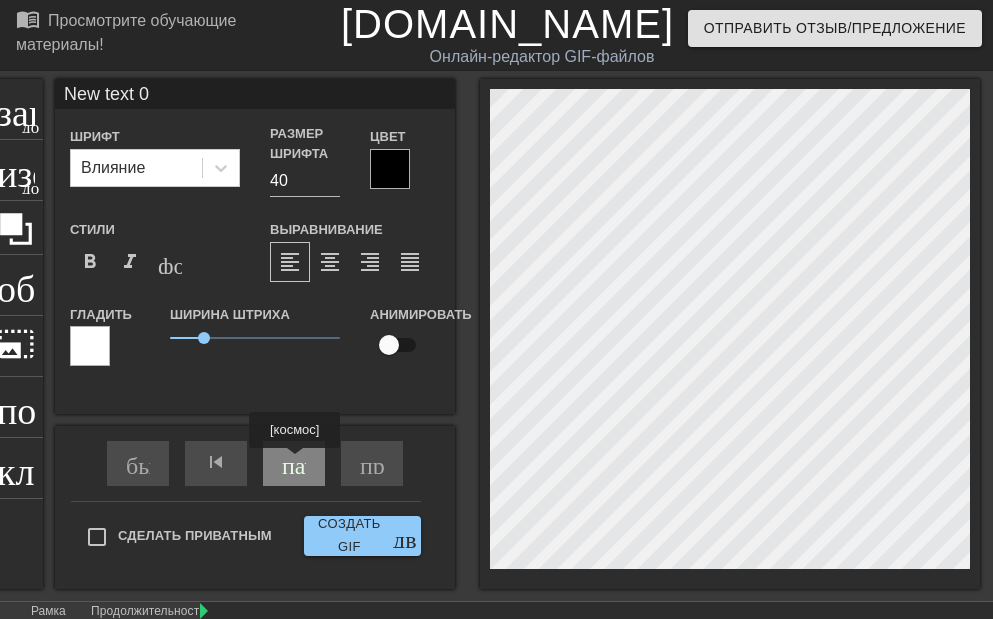 click on "пауза" at bounding box center (309, 462) 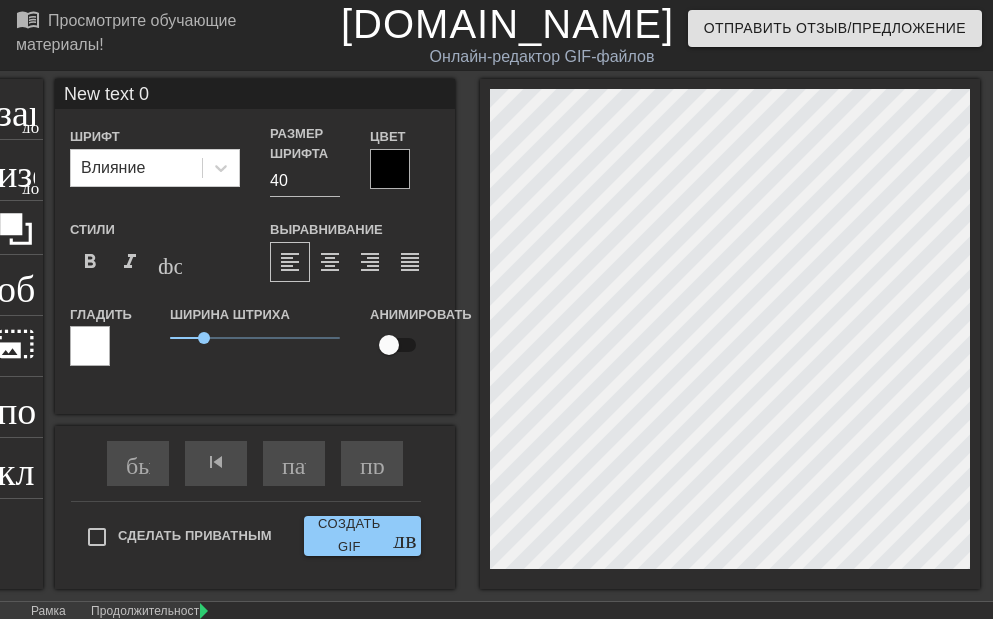 scroll, scrollTop: 3, scrollLeft: 6, axis: both 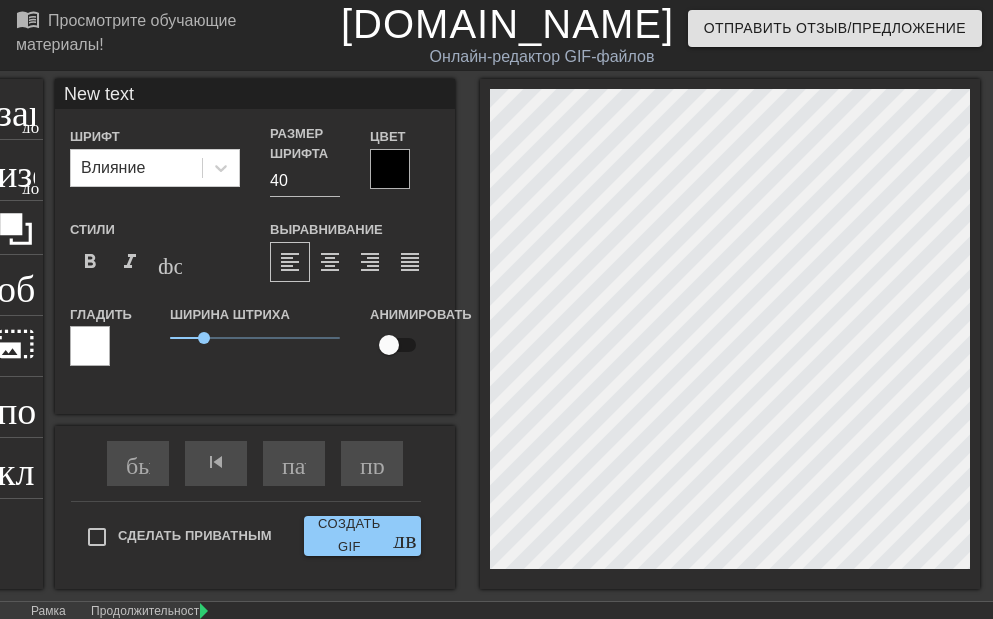 type on "New text" 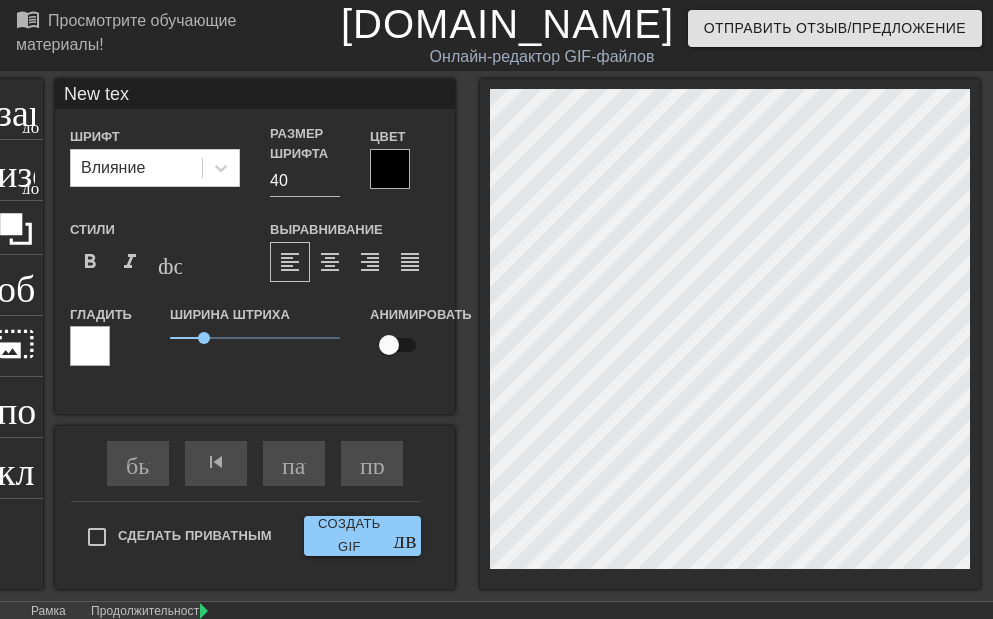 type on "New te" 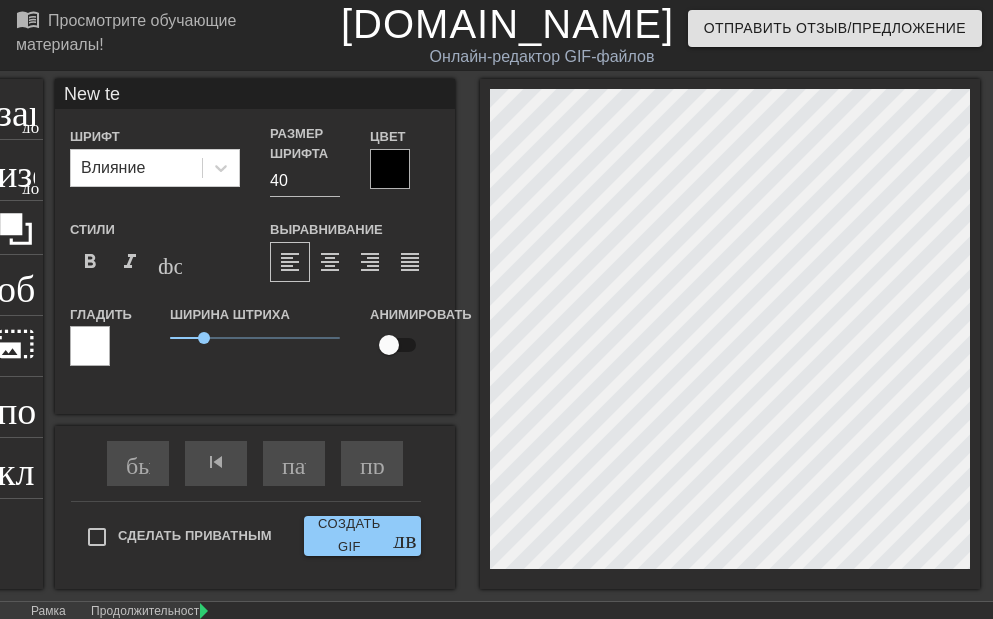 type on "New t" 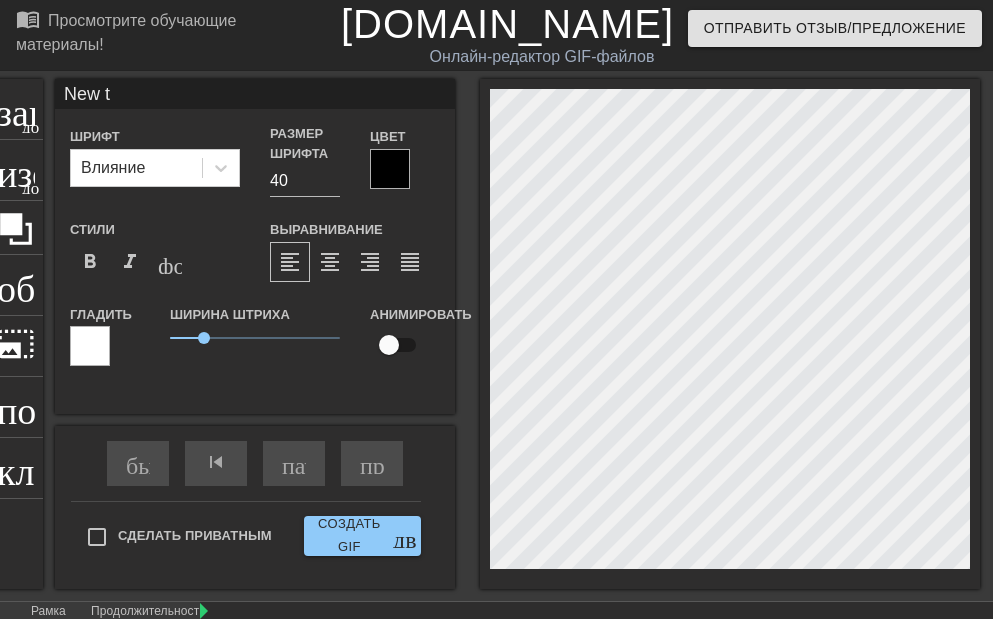 type on "New t" 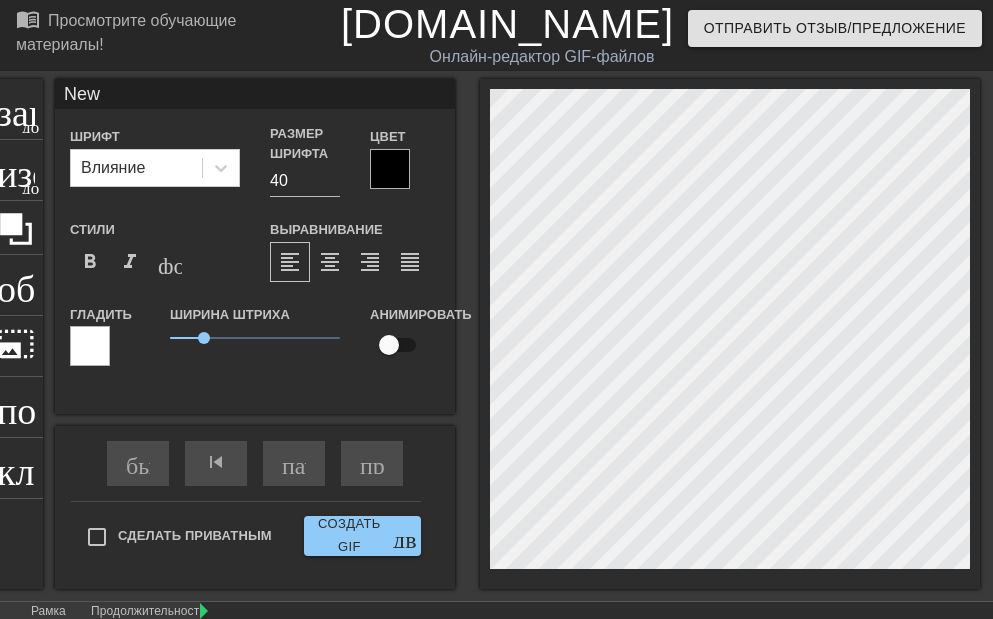 type on "New" 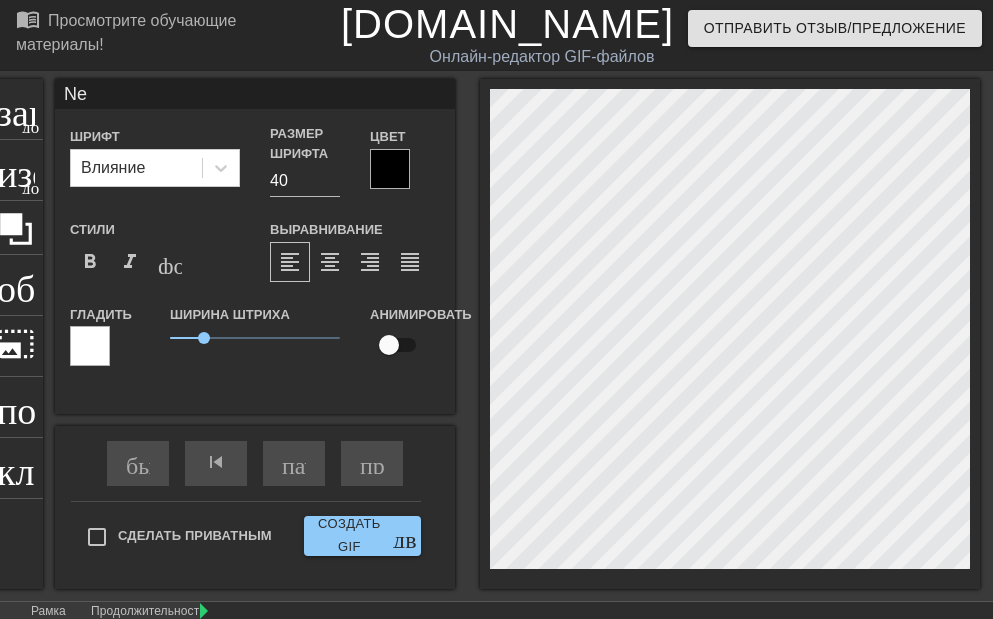 type on "N" 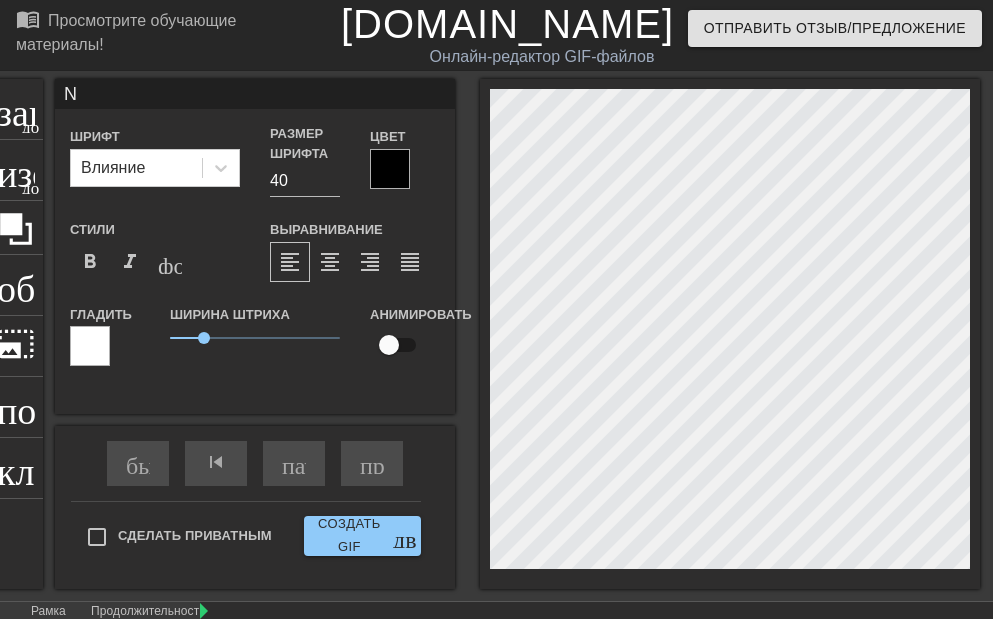 scroll, scrollTop: 3, scrollLeft: 2, axis: both 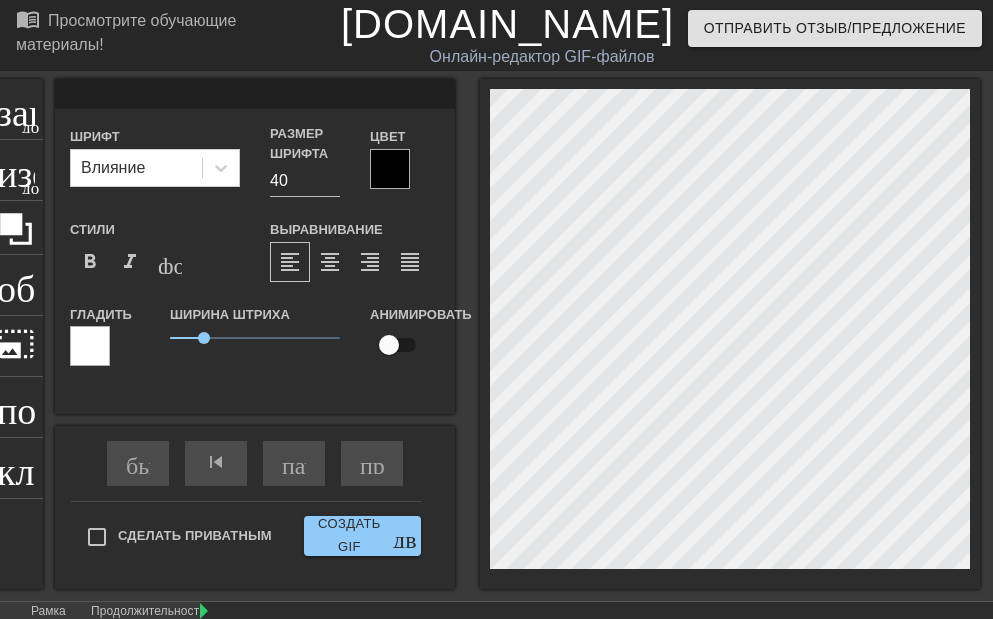 type on "S" 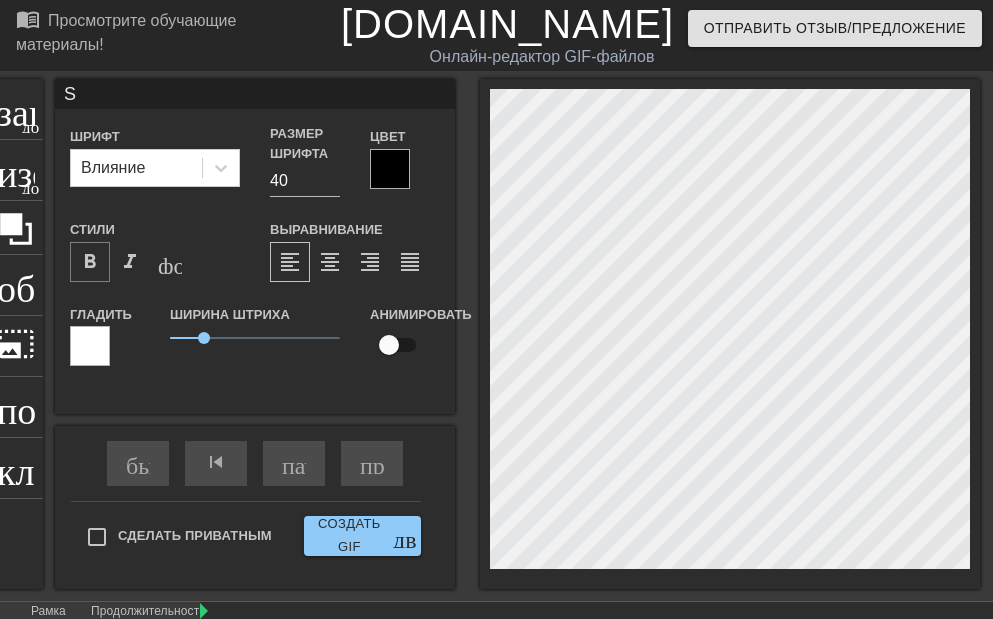 type on "S" 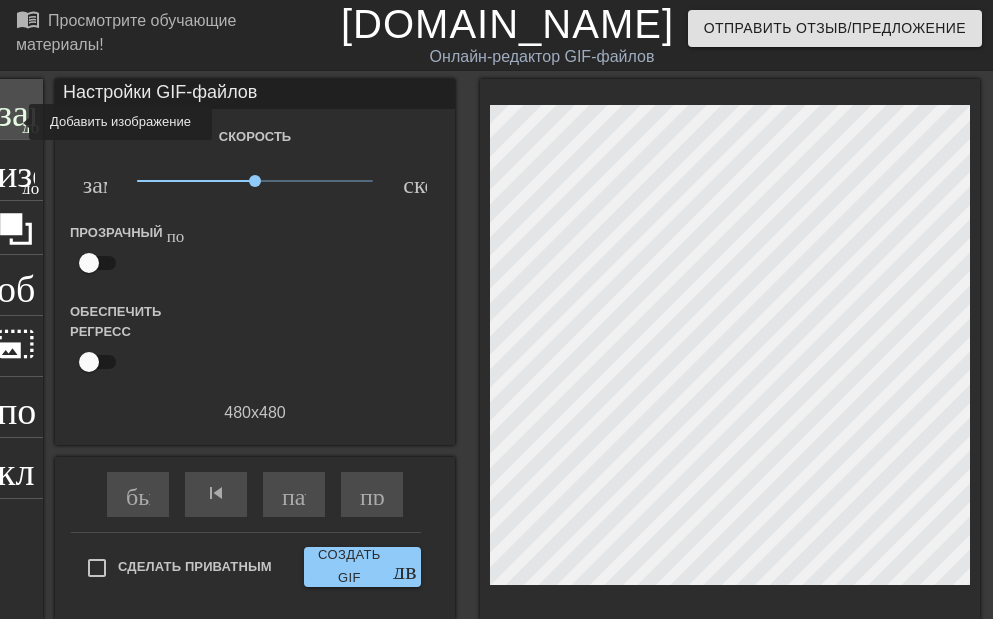 click on "заголовок" at bounding box center [76, 107] 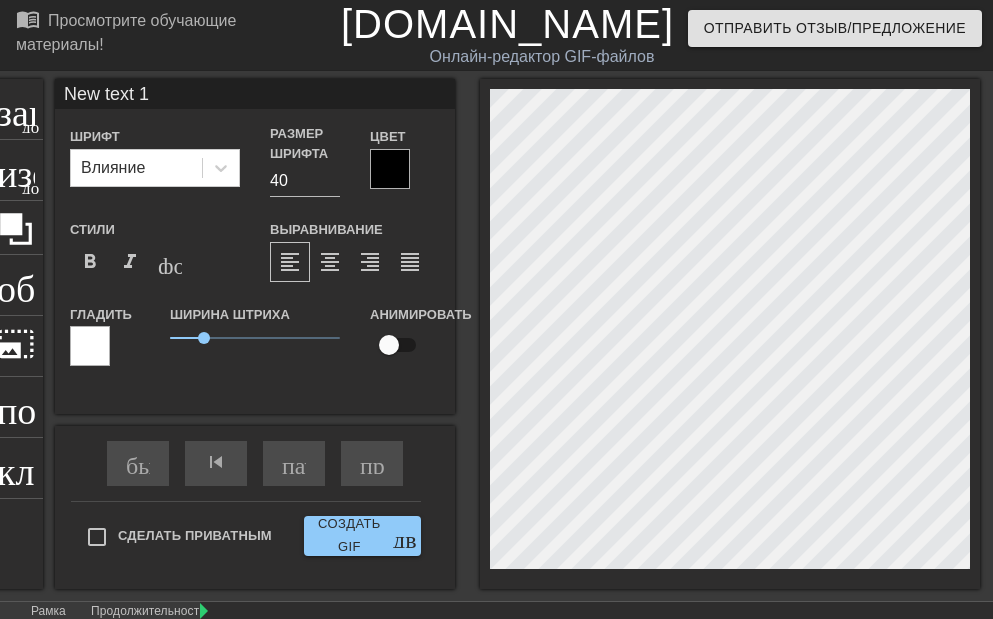 scroll, scrollTop: 3, scrollLeft: 3, axis: both 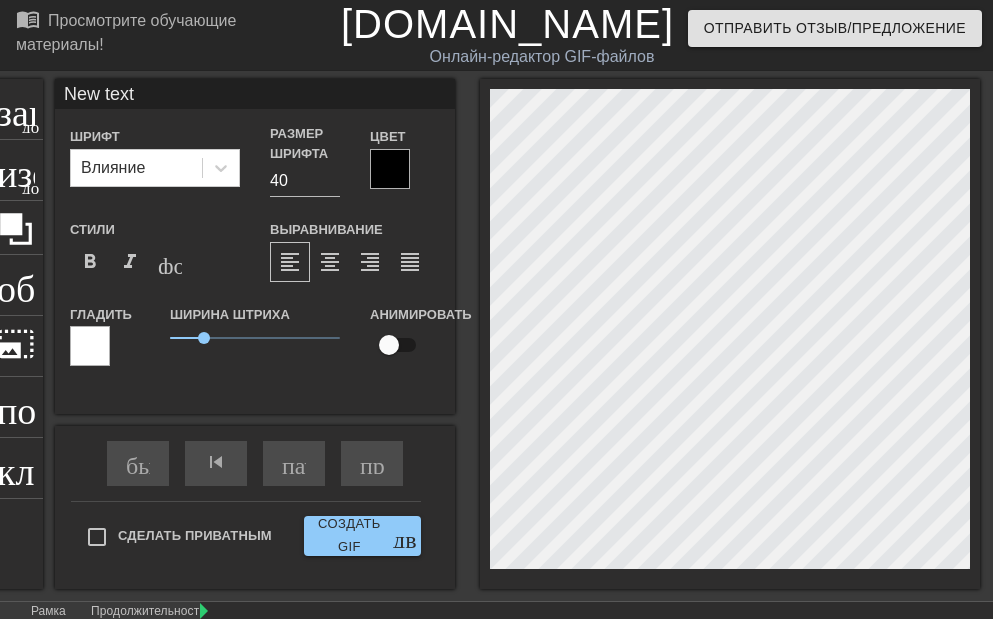 type on "New text" 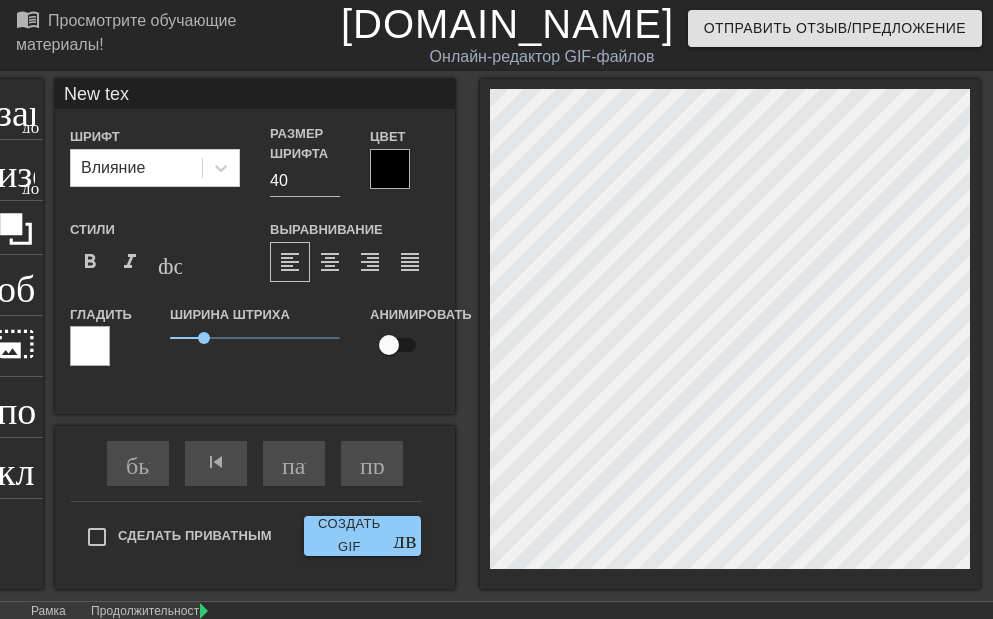 type on "New te" 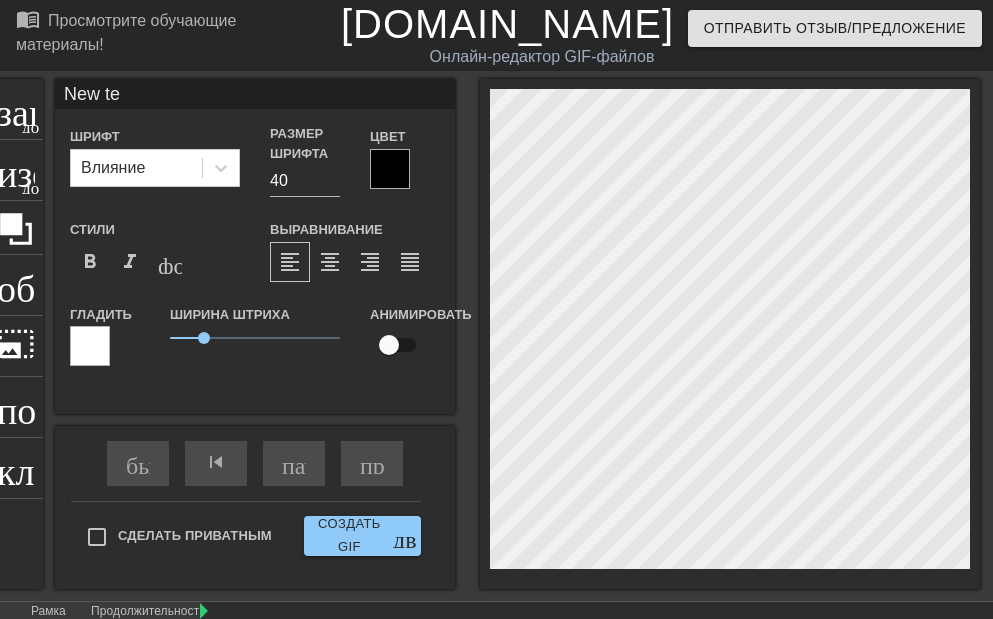 type on "New t" 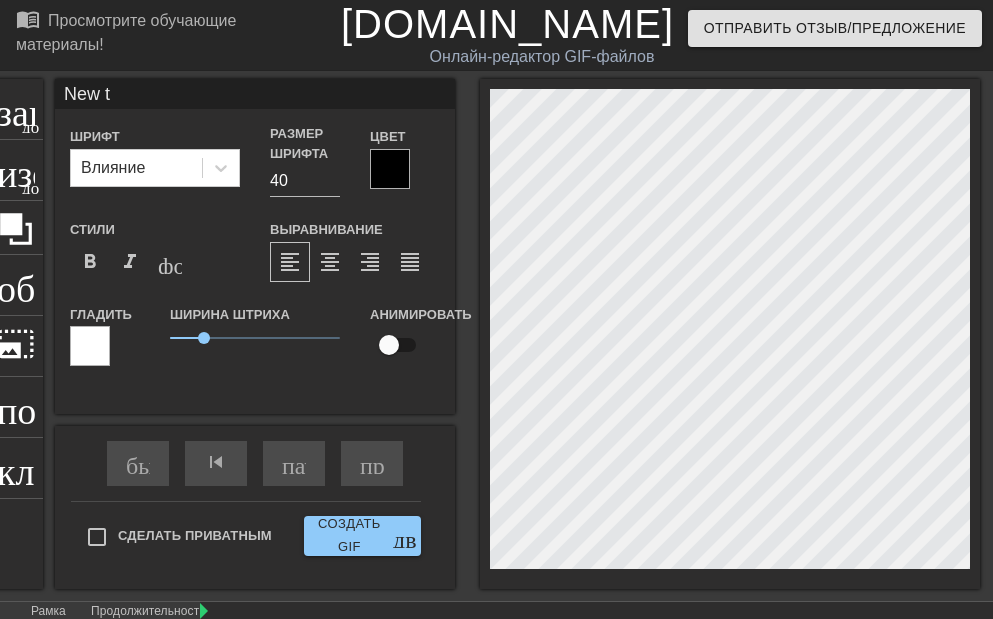 type on "New" 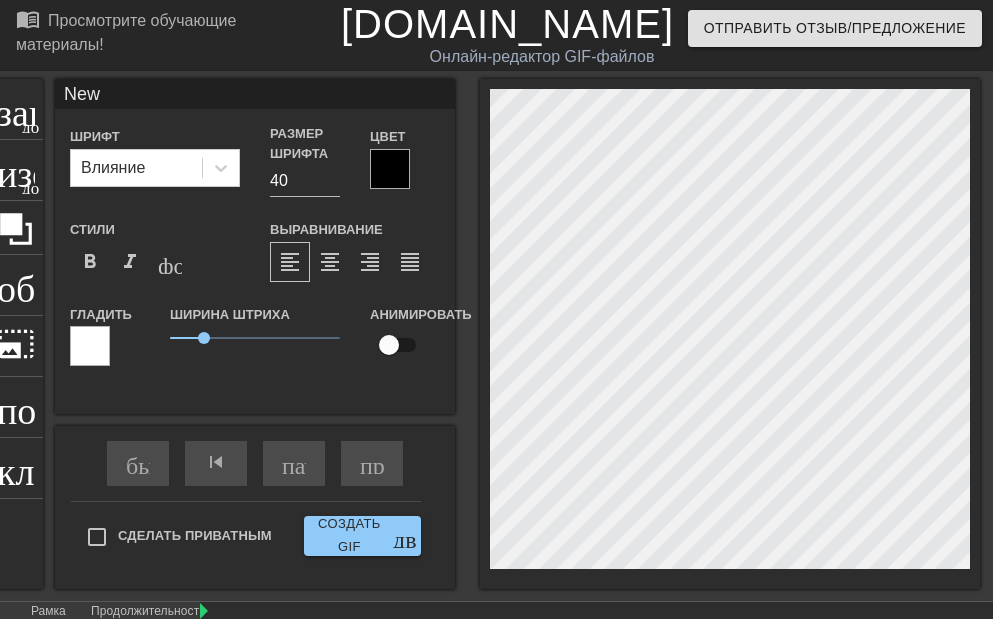 type on "New" 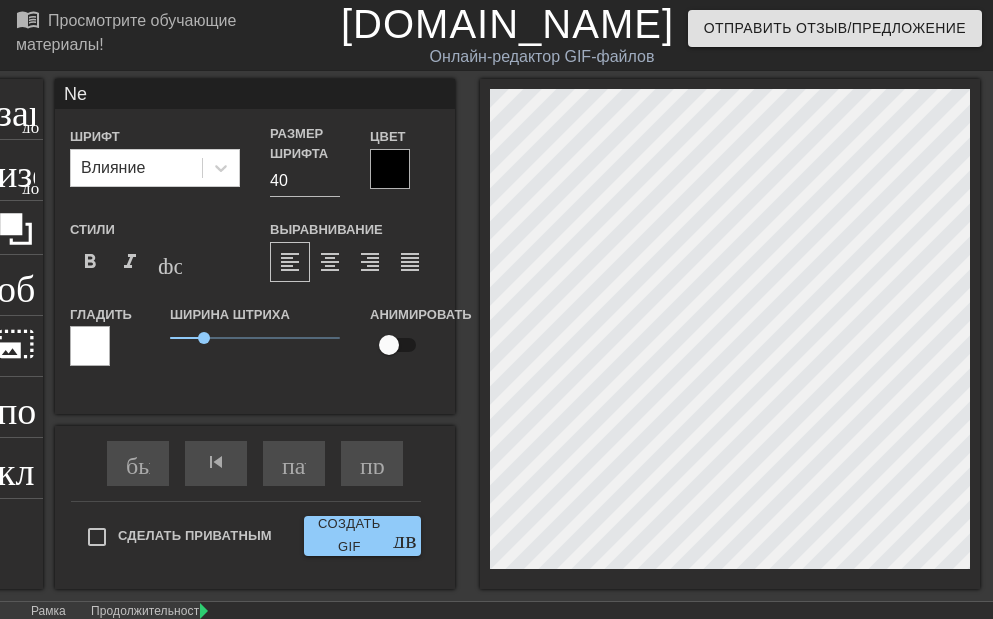 type on "N" 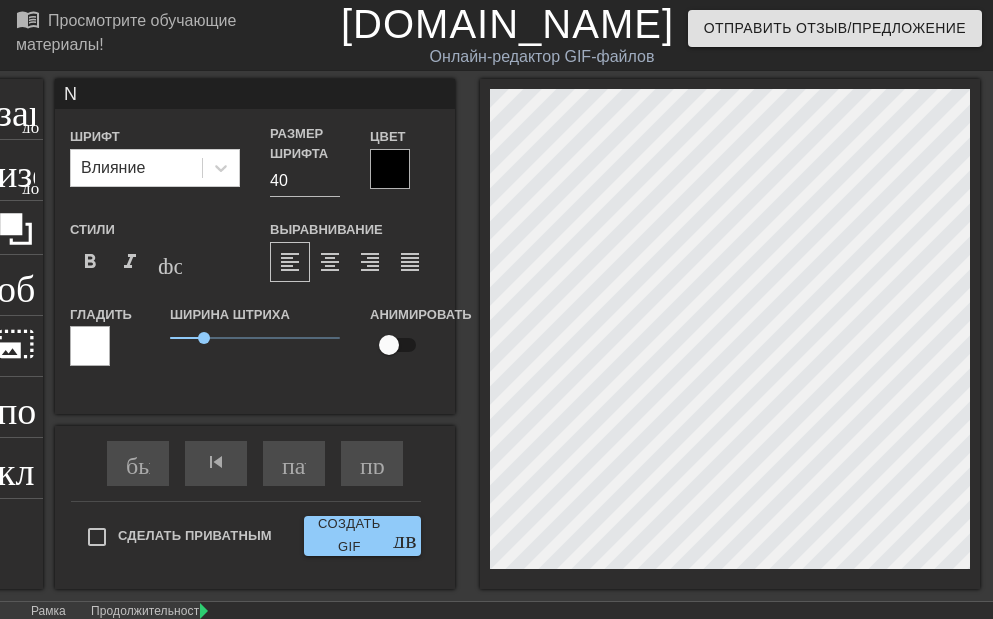 type on "N" 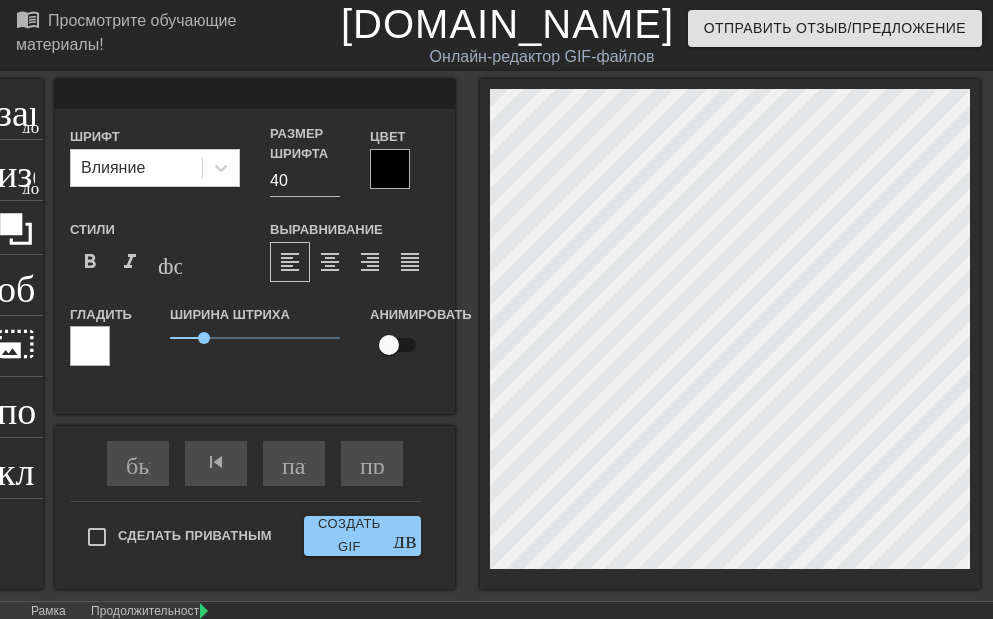 scroll, scrollTop: 3, scrollLeft: 2, axis: both 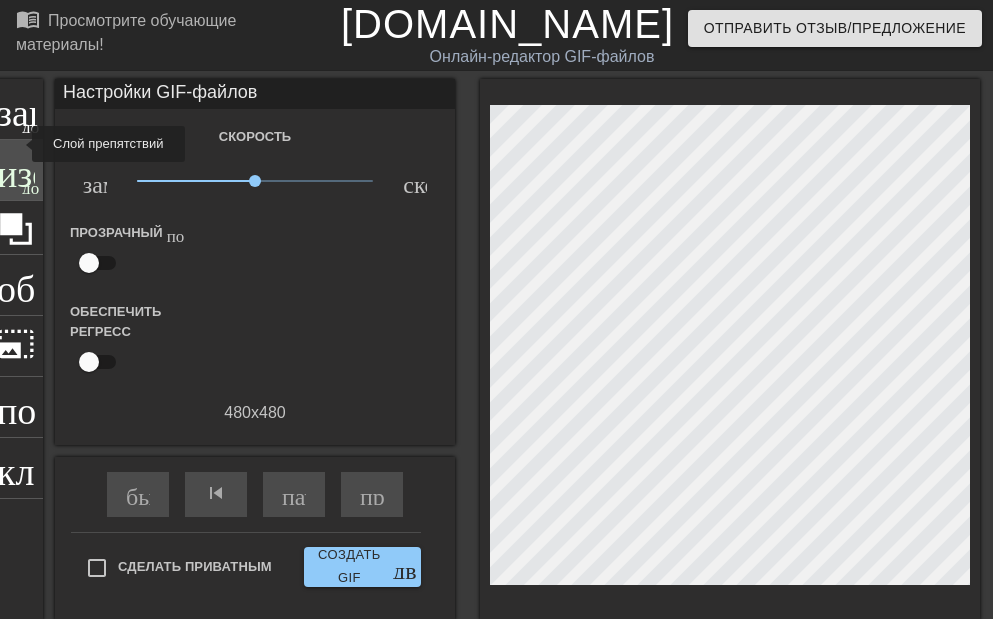click on "изображение добавить_круг" at bounding box center [16, 170] 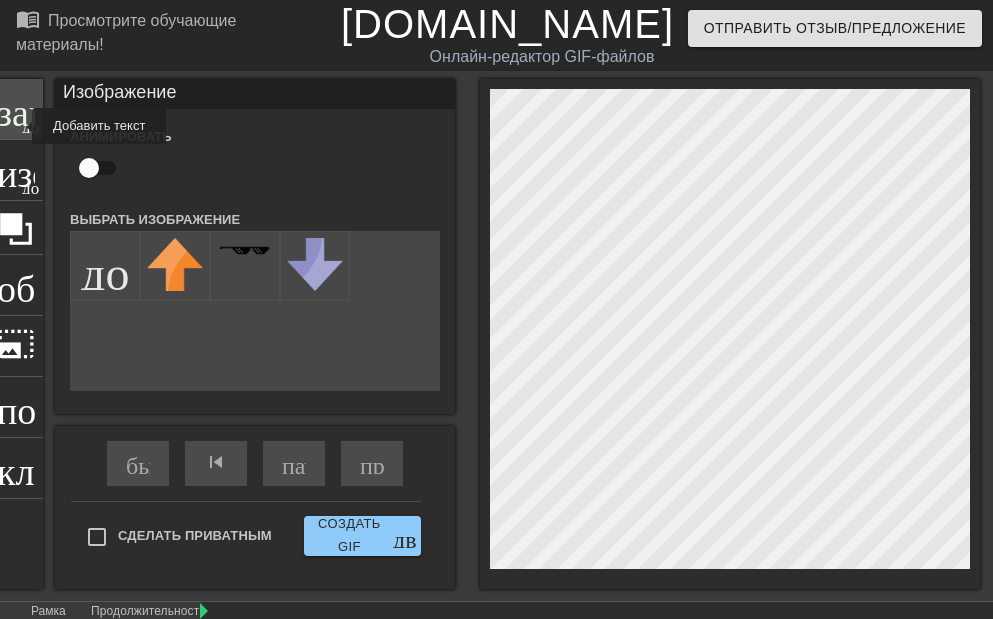 click on "заголовок добавить_круг" at bounding box center [16, 109] 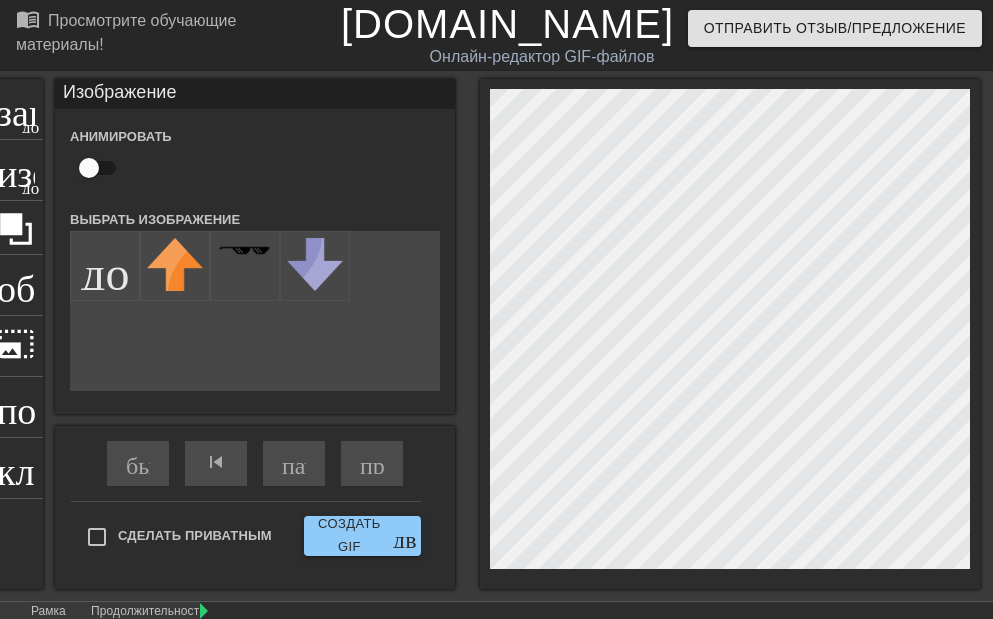 click on "menu_book Просмотрите обучающие материалы! Gifntext.com Онлайн-редактор GIF-файлов Отправить отзыв/предложение заголовок добавить_круг изображение добавить_круг обрезать photo_size_select_large помощь клавиатура Изображение Анимировать Выбрать изображение добавить_фото_альтернатива быстрая_перемотка skip_previous пауза пропустить_следующий Сделать приватным Создать GIF двойная_стрелка     Рамка 2 Продолжительность 500 РС       2     Новый текст 4 перетаскивание_ручки перетаскивание_ручки   Новый текст 3 перетаскивание_ручки перетаскивание_ручки   Изображение   0   С" at bounding box center (496, 443) 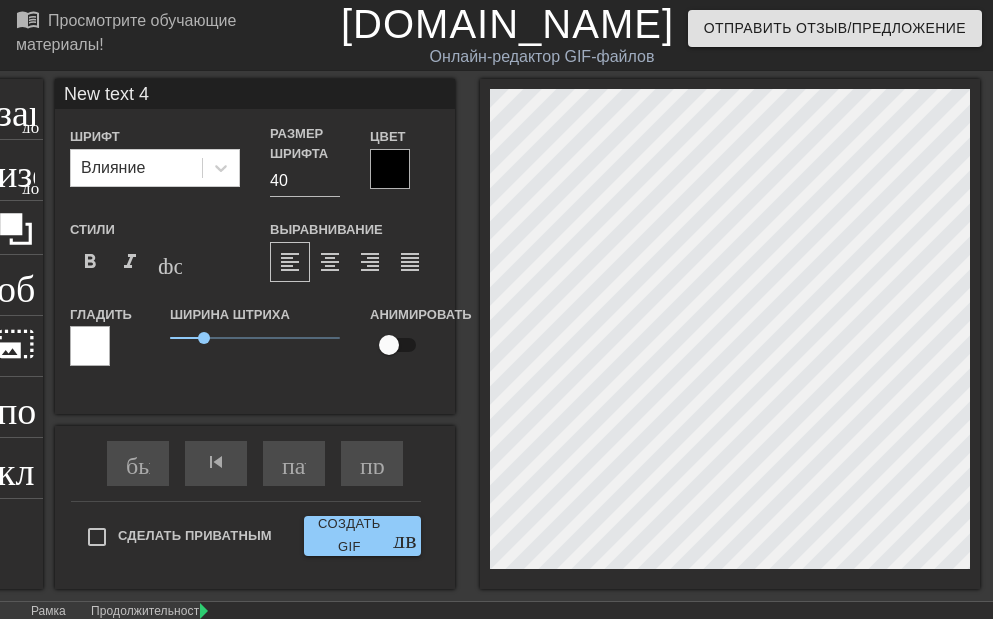 scroll, scrollTop: 3, scrollLeft: 2, axis: both 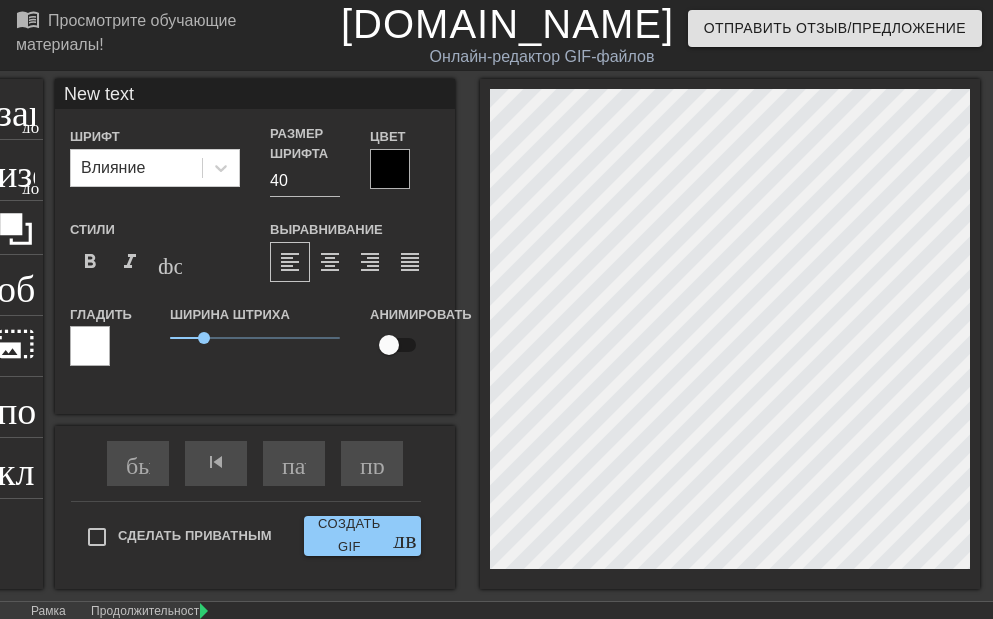 type on "New text" 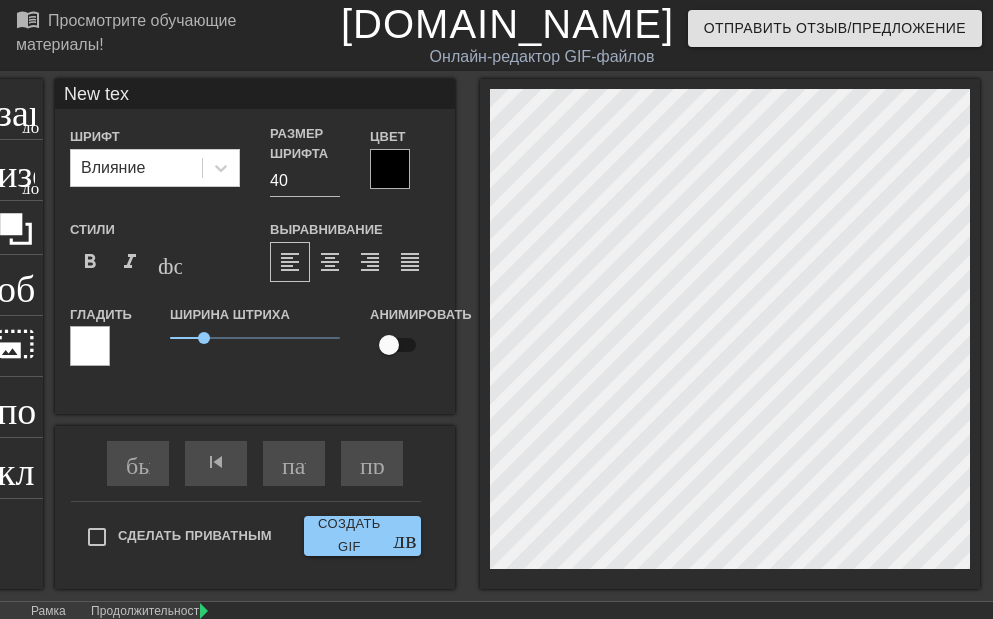 type on "New te" 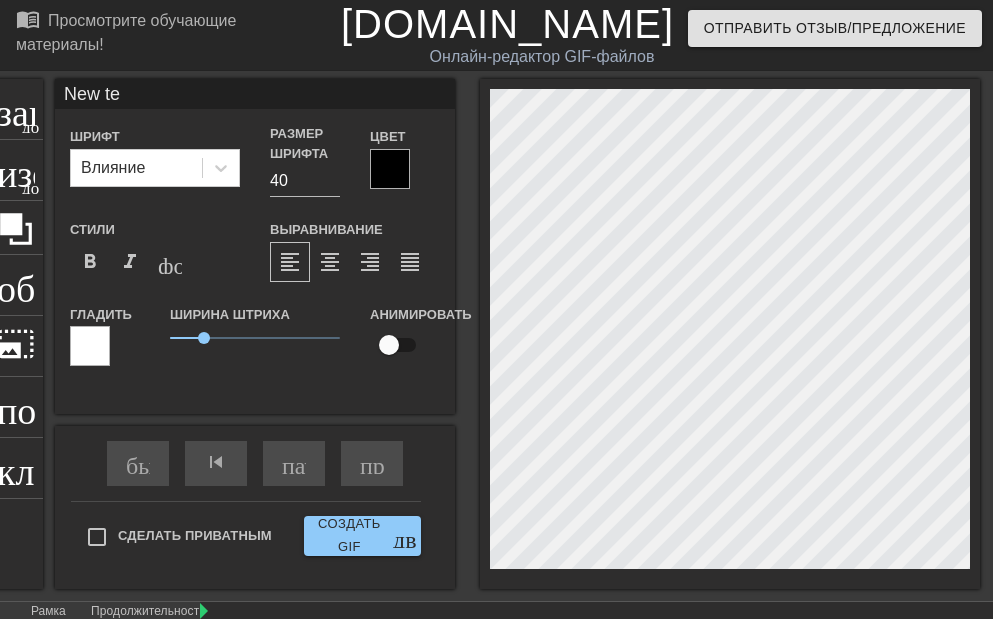 type on "New t" 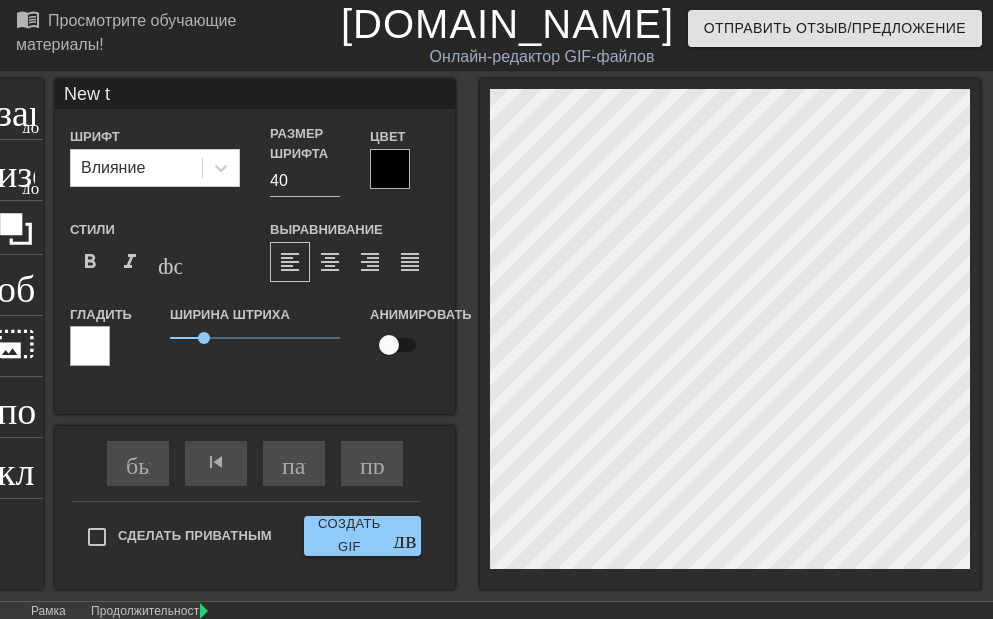 type on "New t" 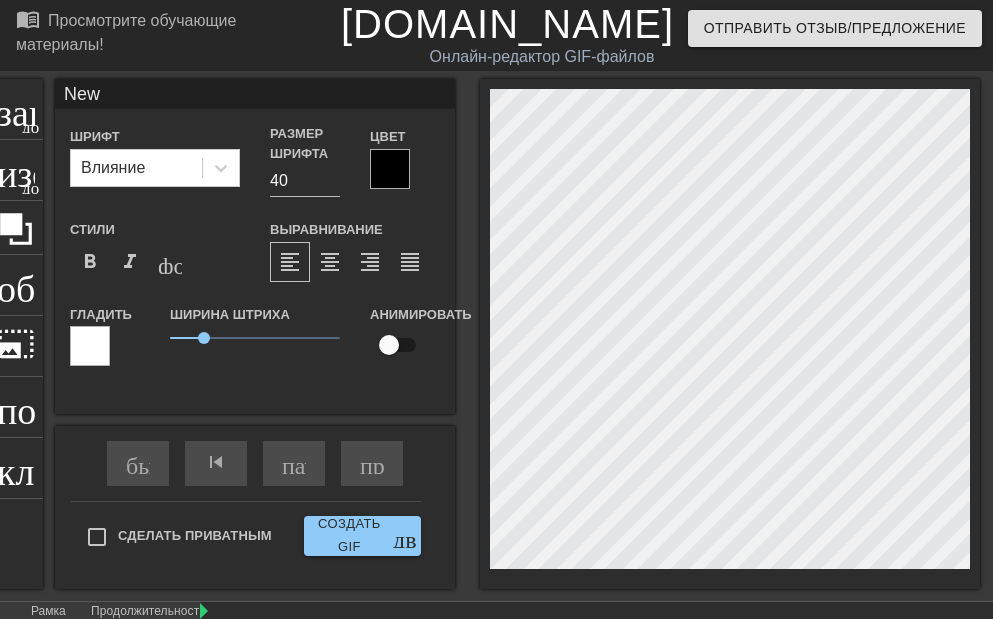 type on "New" 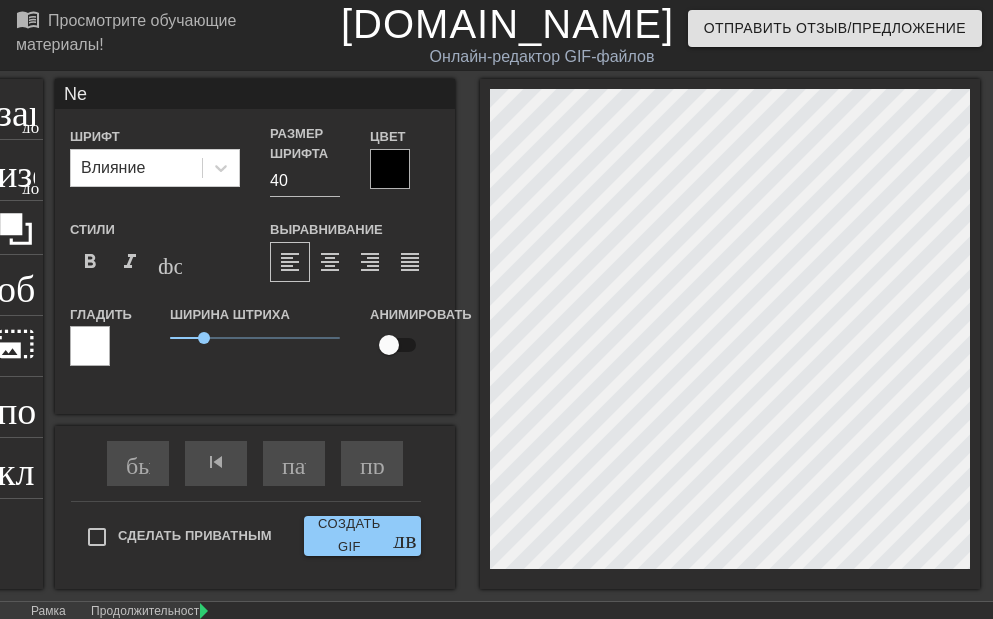 type on "N" 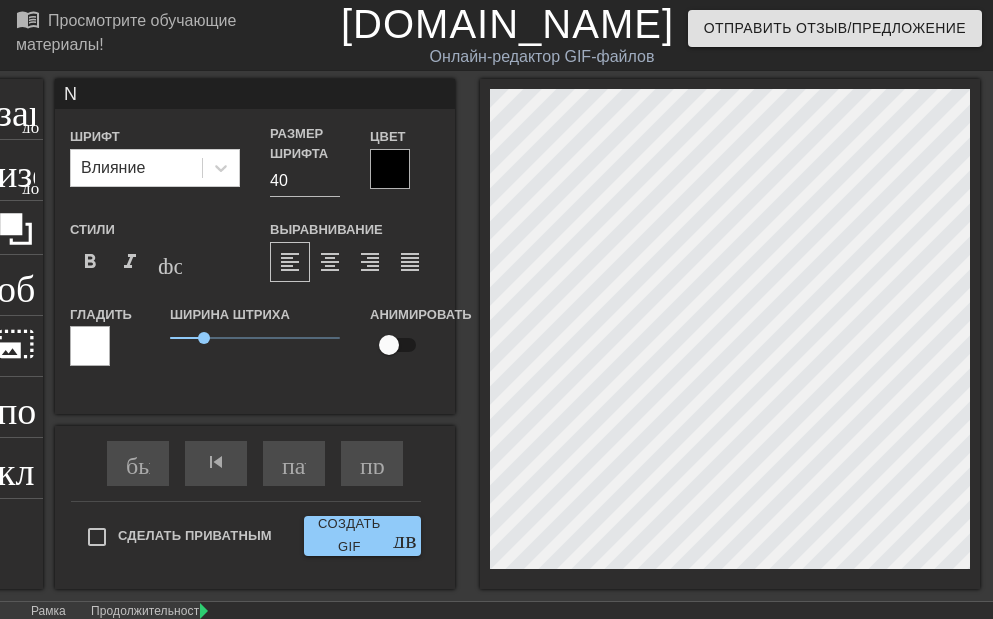 type 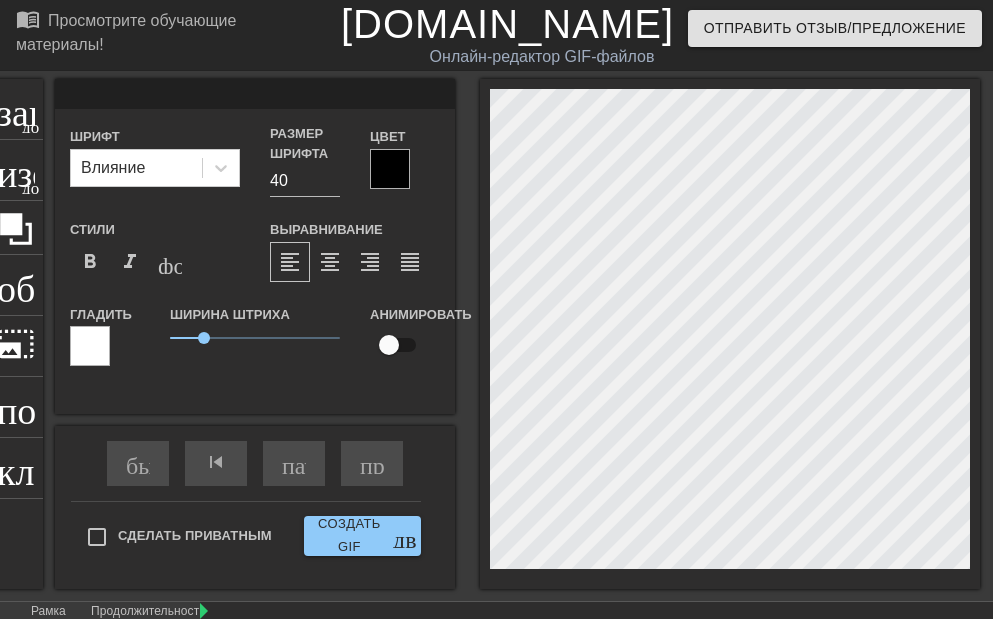 scroll, scrollTop: 3, scrollLeft: 2, axis: both 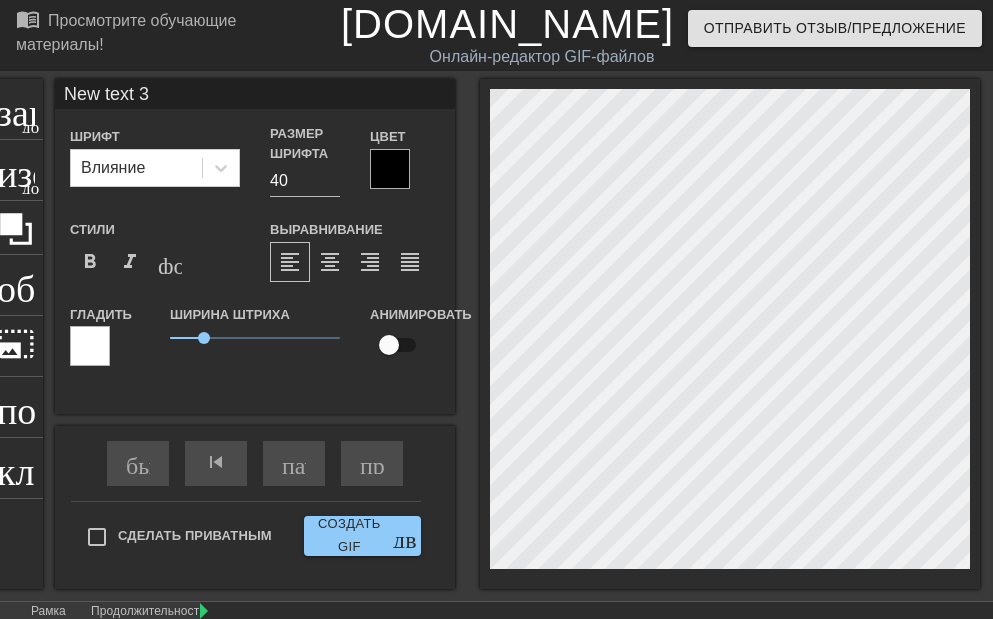 type on "New text" 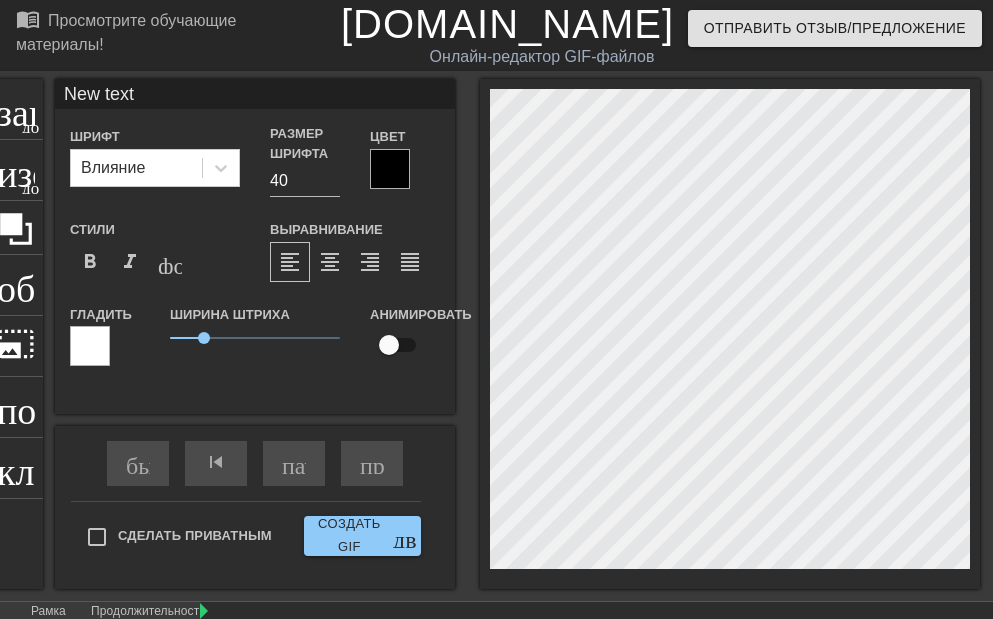 type on "New text" 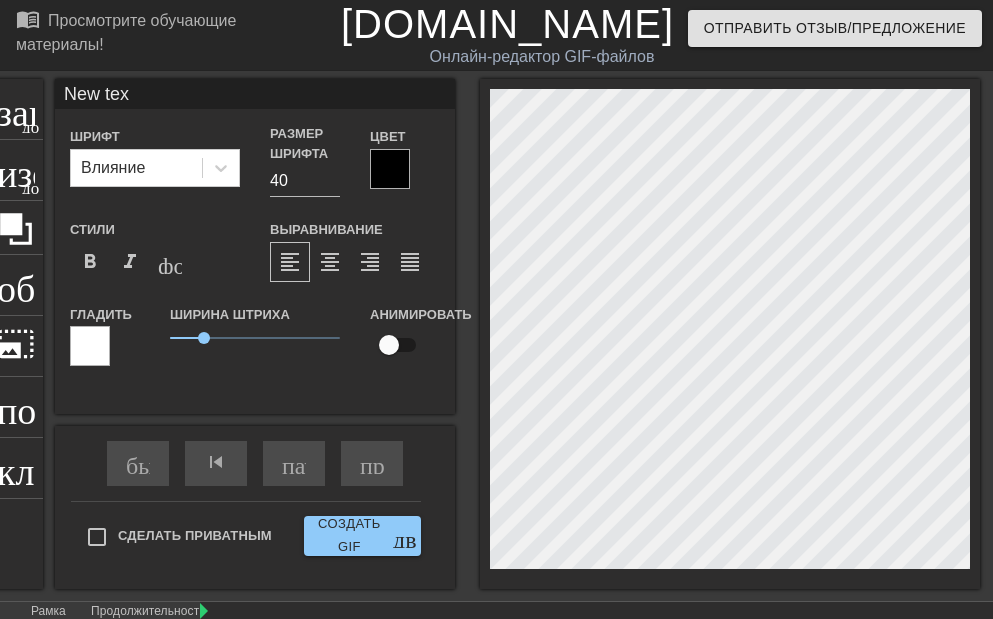 type on "New te" 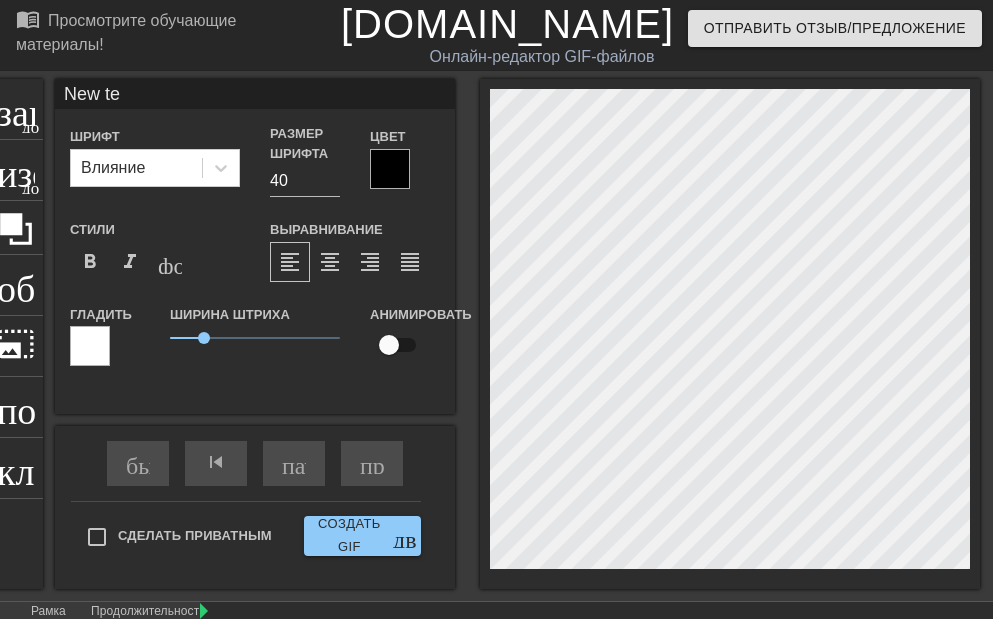 type on "New t" 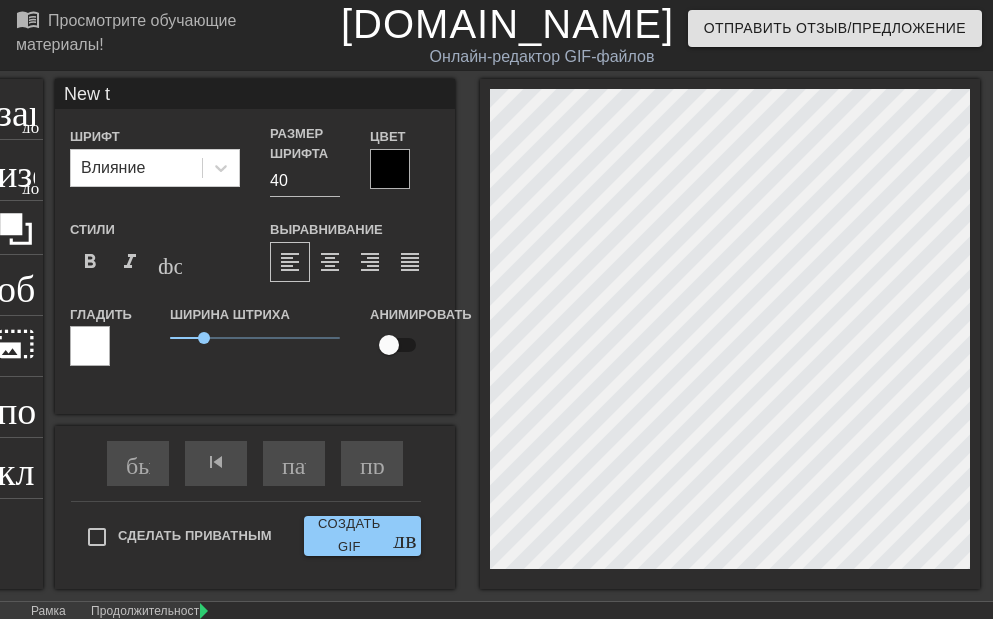 type on "New" 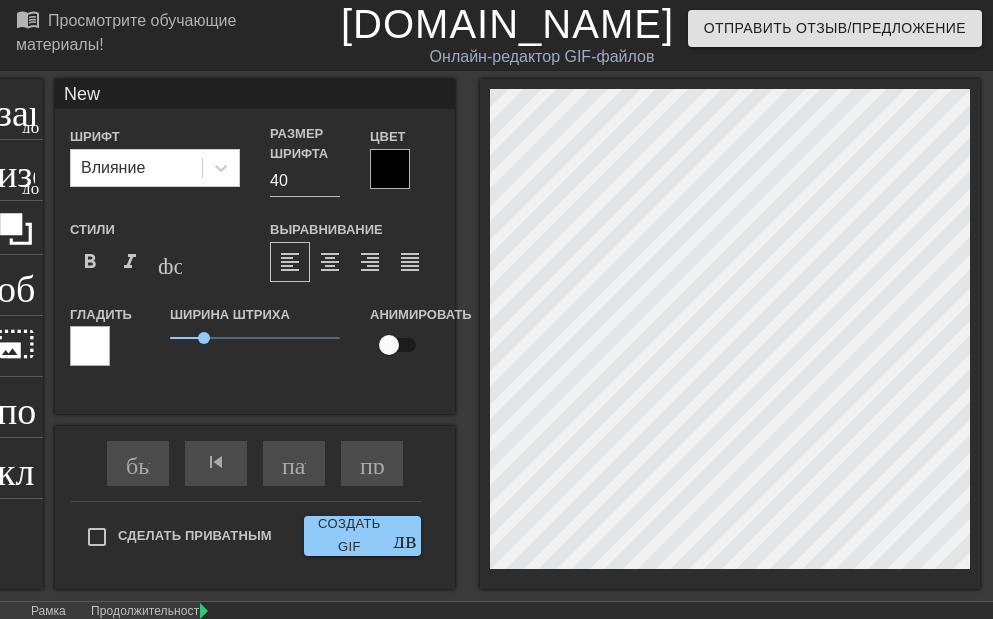 type on "New" 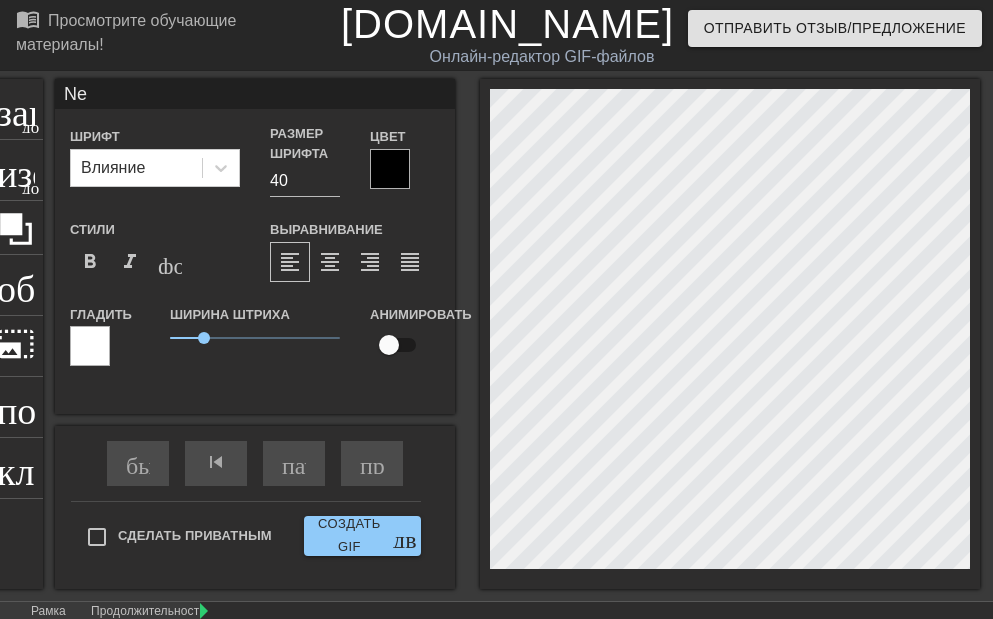 type on "N" 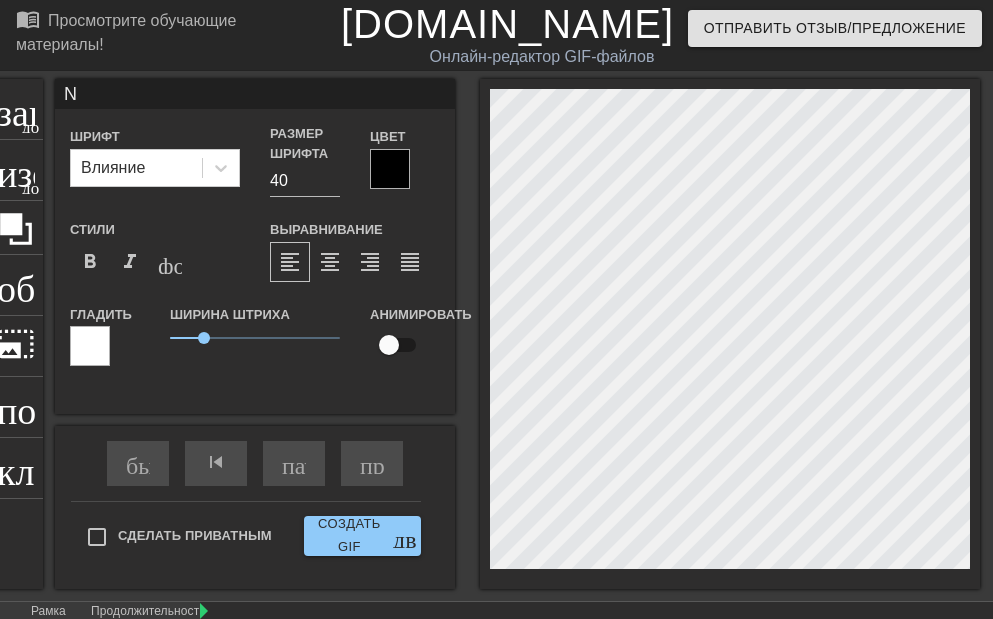 type 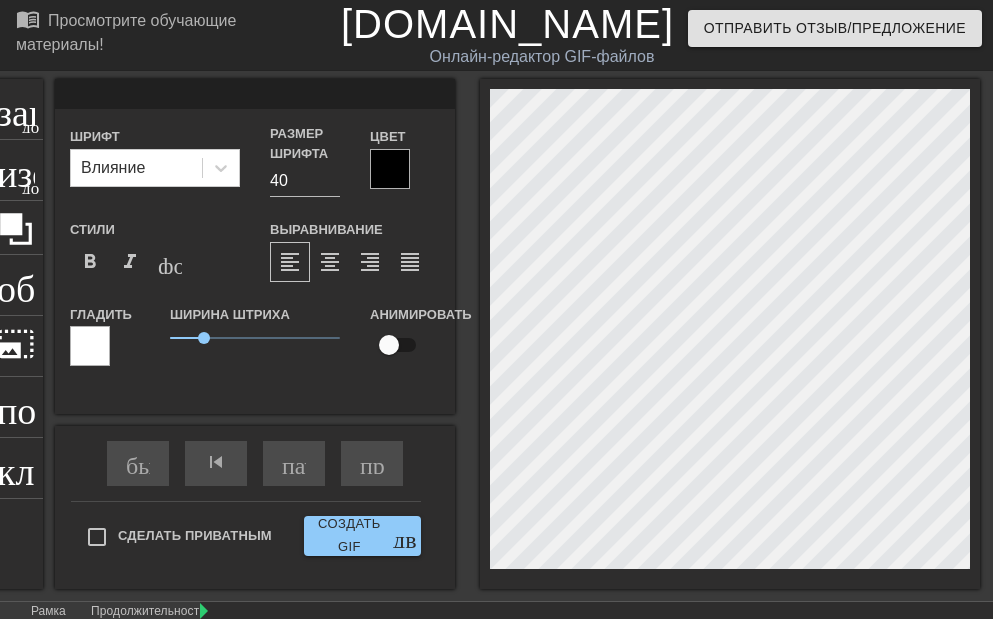 scroll, scrollTop: 3, scrollLeft: 2, axis: both 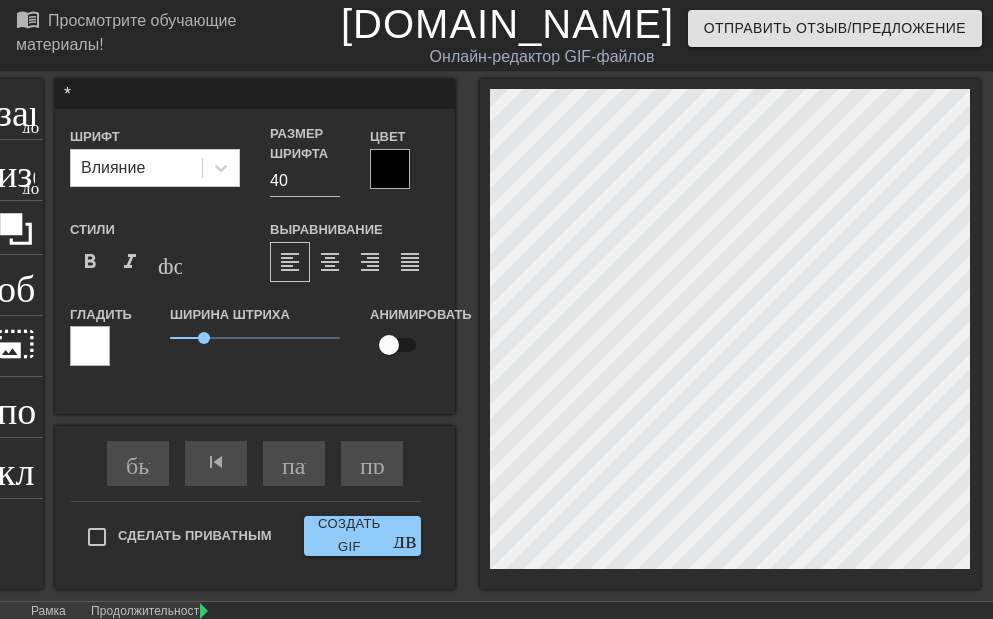 type on "*" 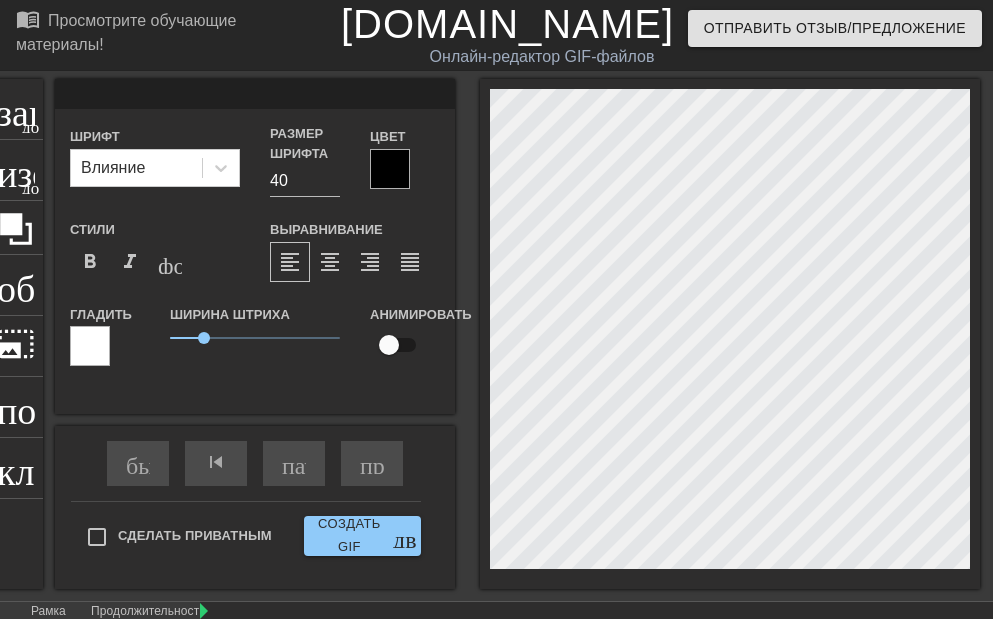 scroll, scrollTop: 3, scrollLeft: 2, axis: both 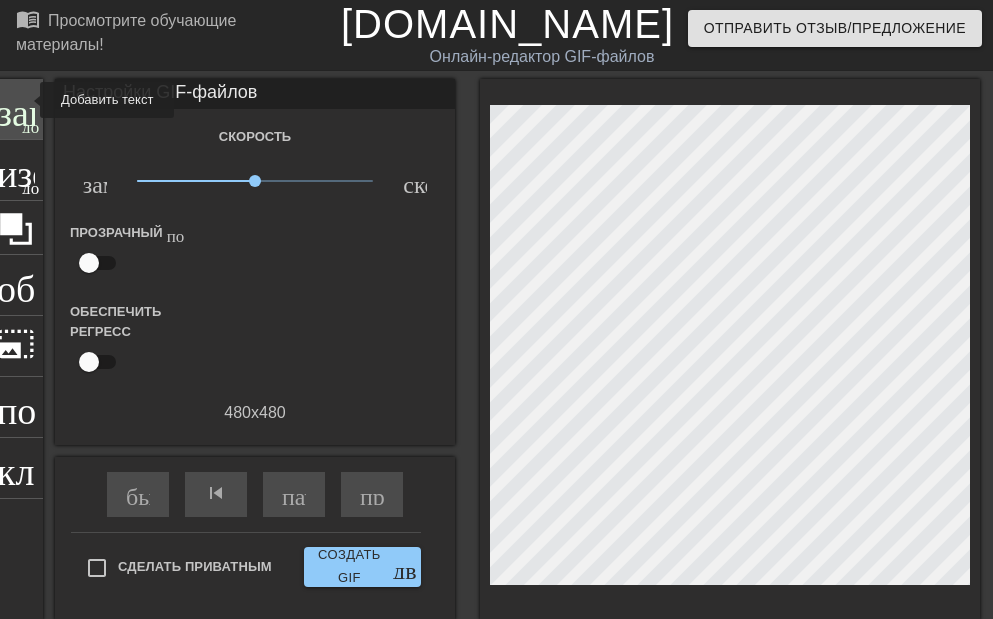 click on "заголовок" at bounding box center (76, 107) 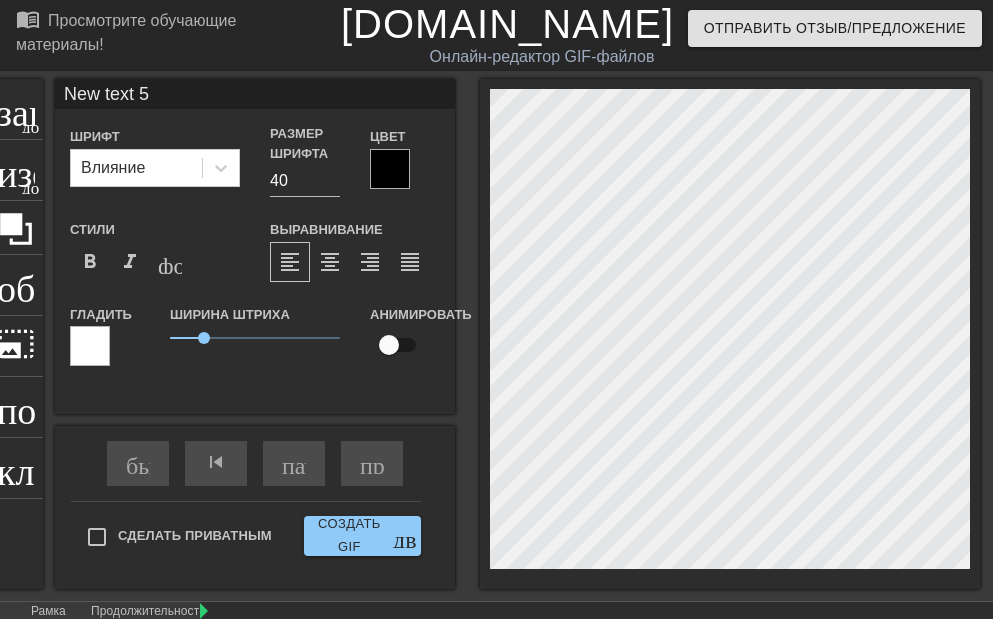 scroll, scrollTop: 3, scrollLeft: 6, axis: both 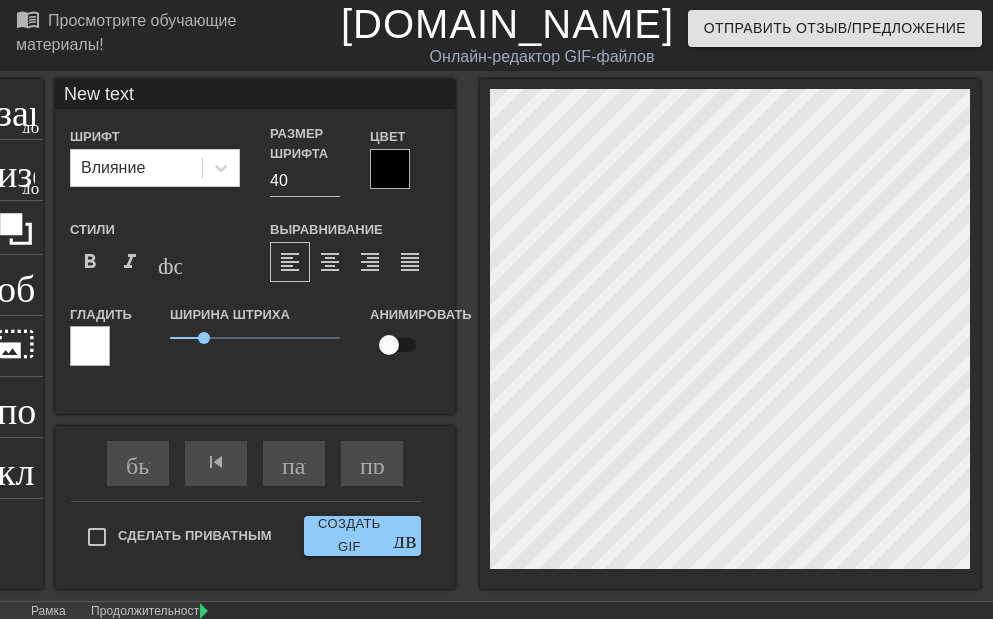 type on "New text" 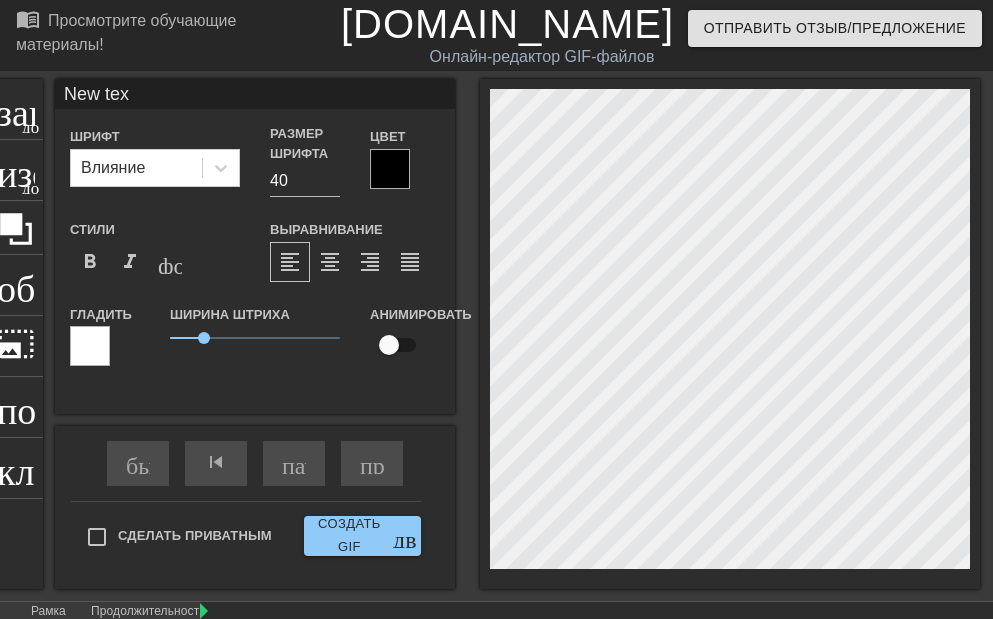 type on "New te" 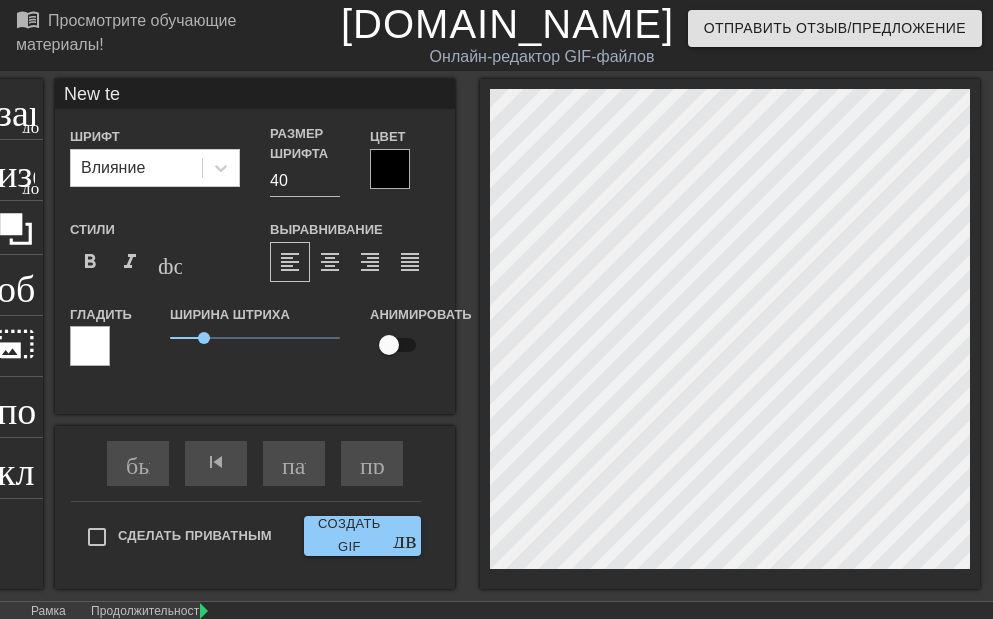type on "New t" 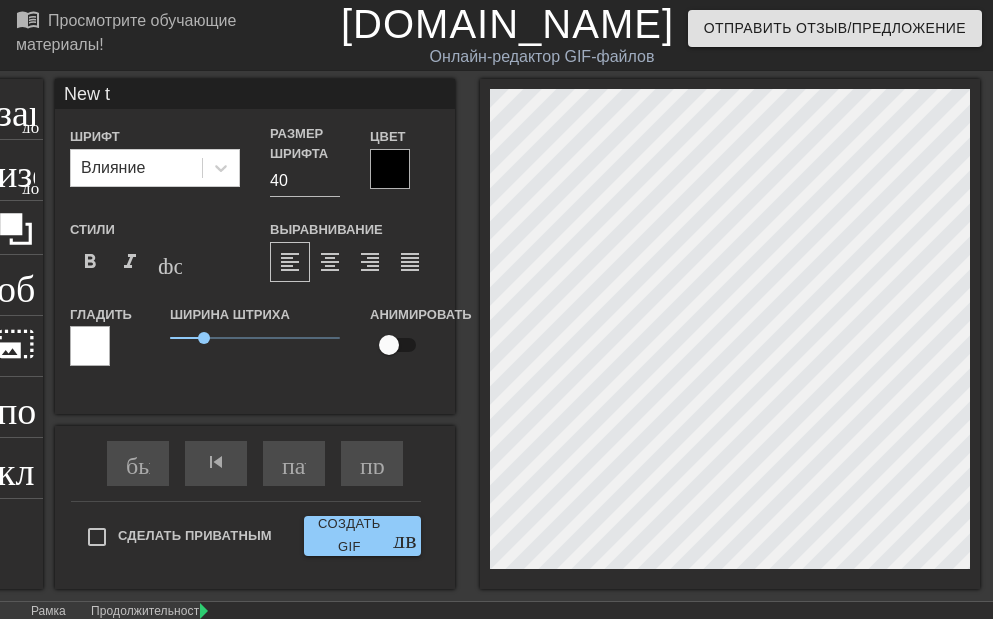 type on "New" 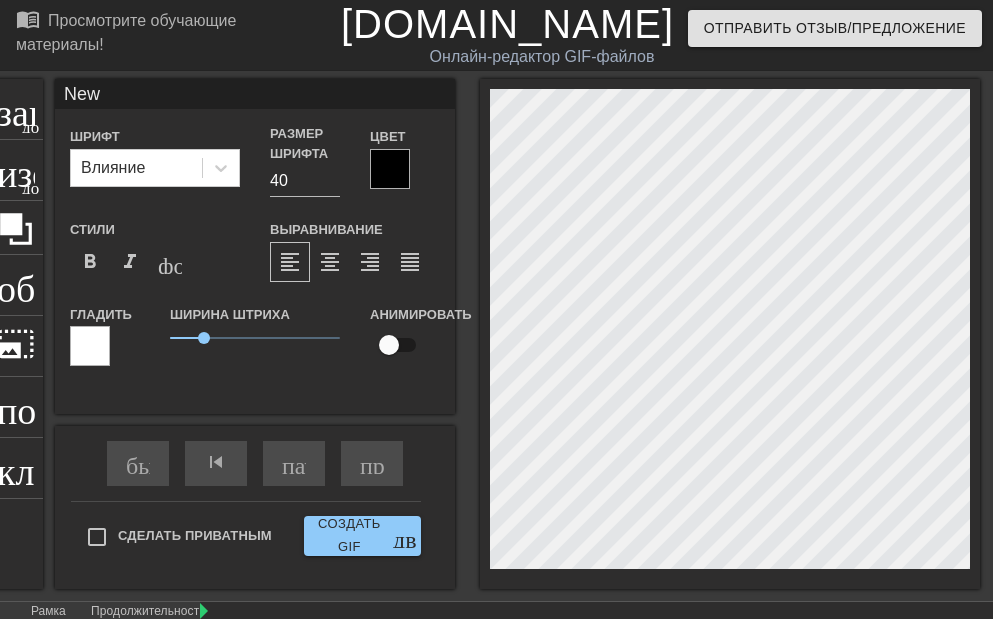 type on "New" 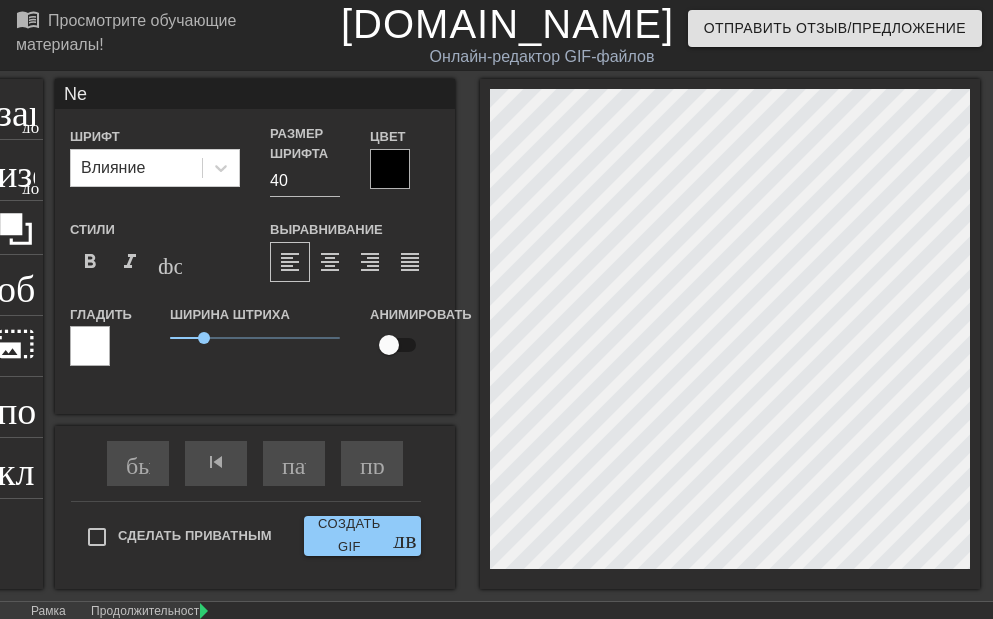 type on "N" 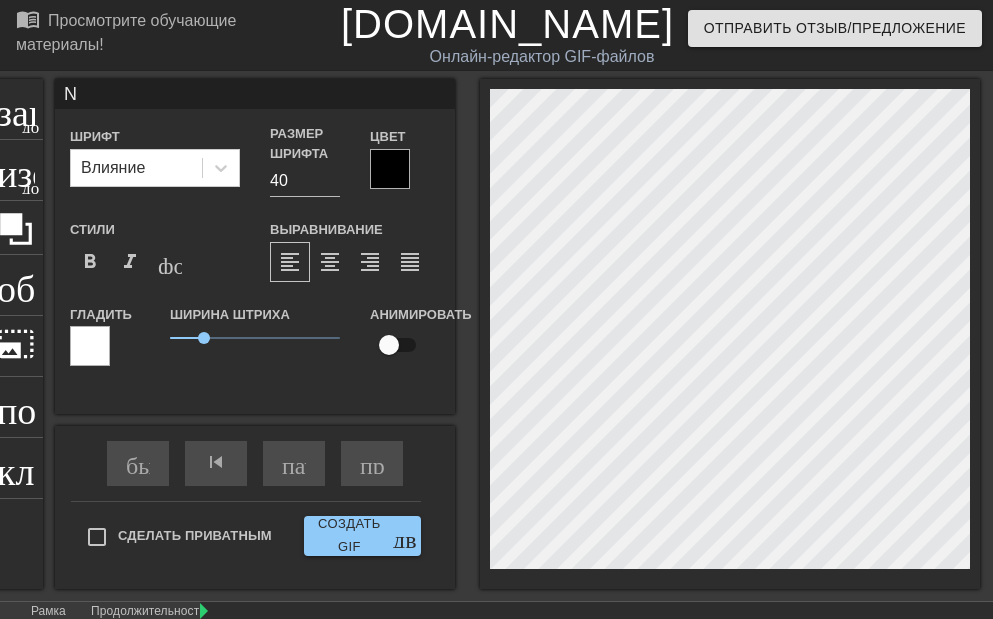 scroll, scrollTop: 3, scrollLeft: 2, axis: both 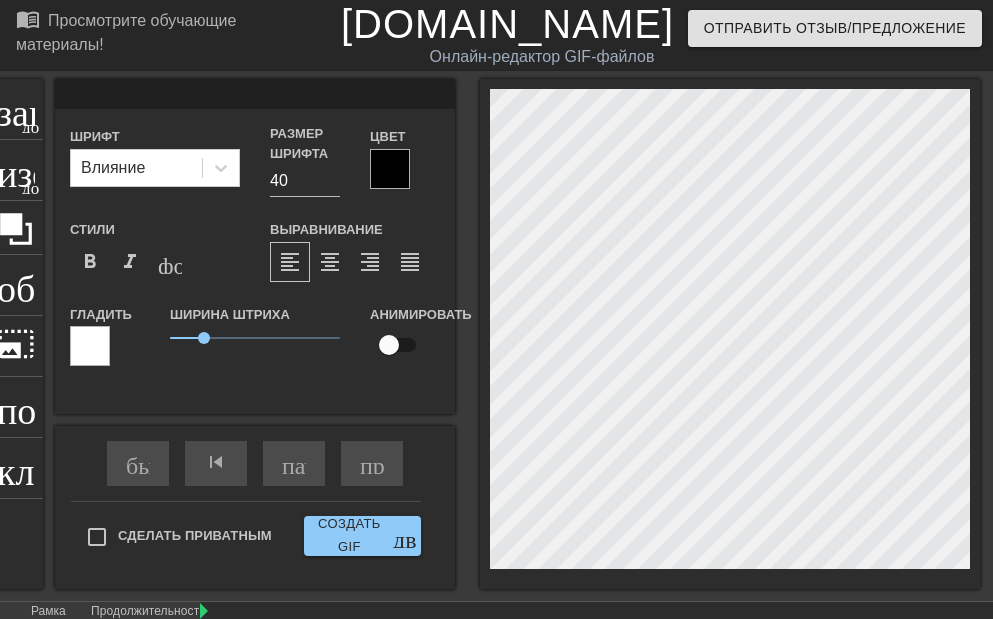 type on "П" 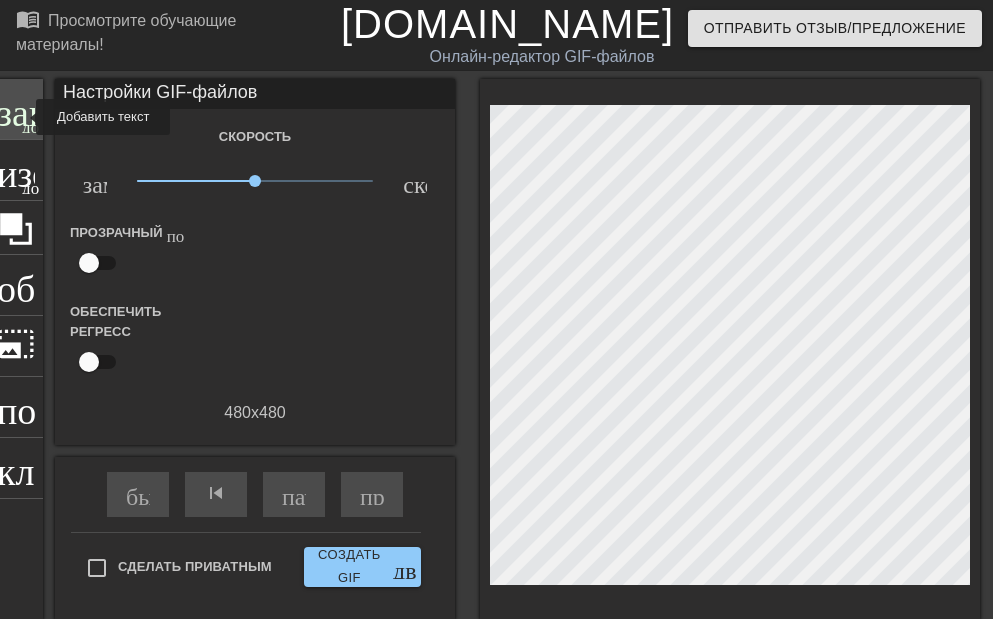 click on "добавить_круг" at bounding box center [79, 124] 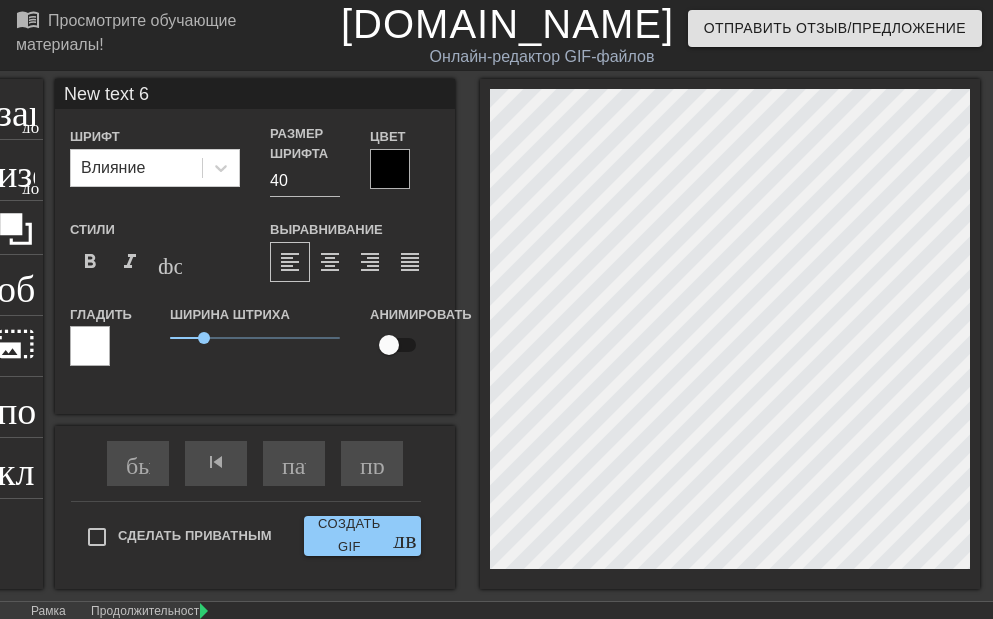 scroll, scrollTop: 3, scrollLeft: 3, axis: both 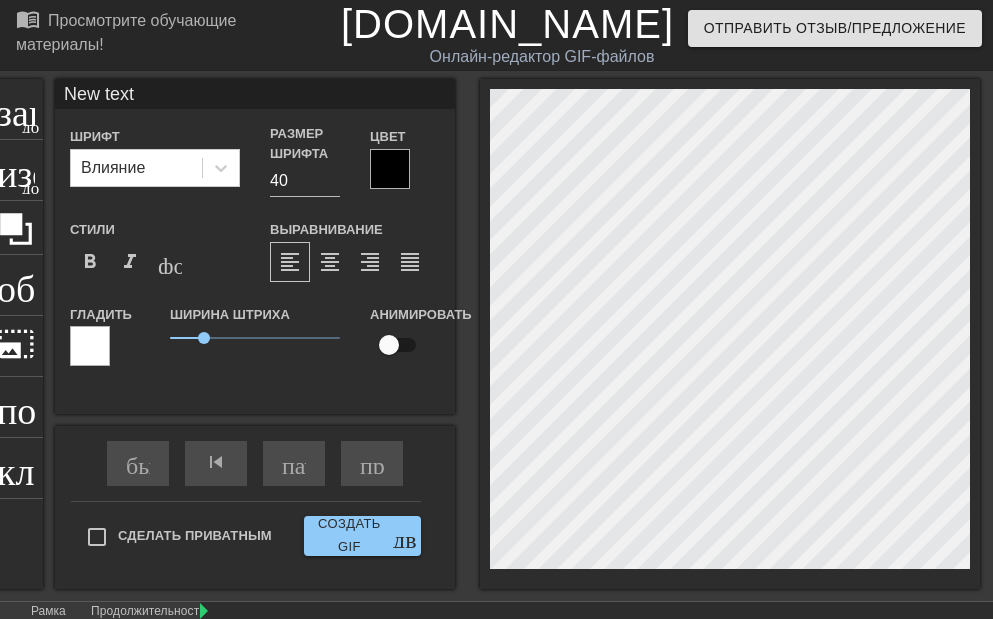 type on "New text" 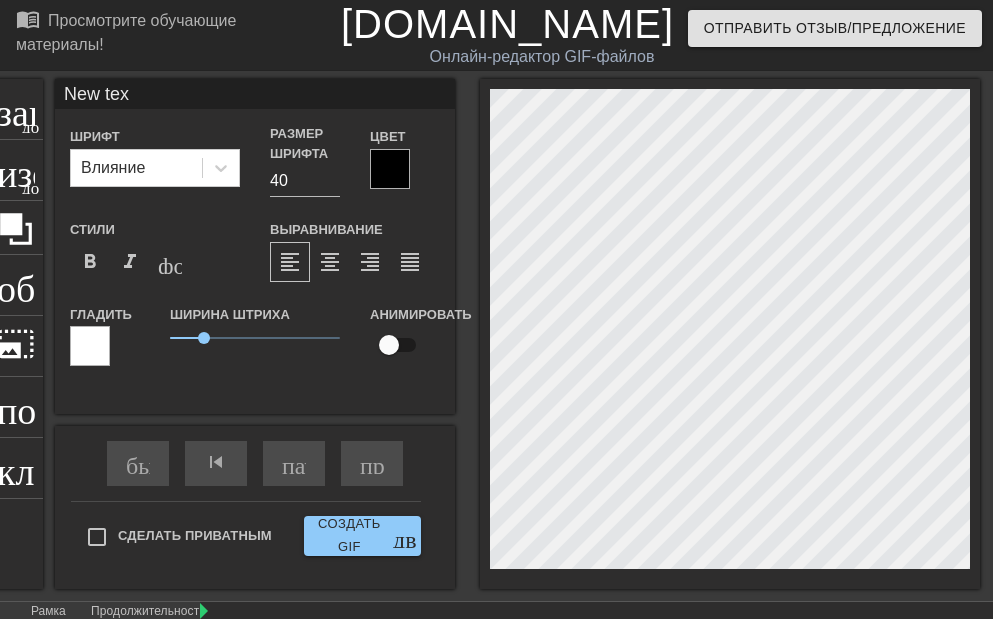 type on "New te" 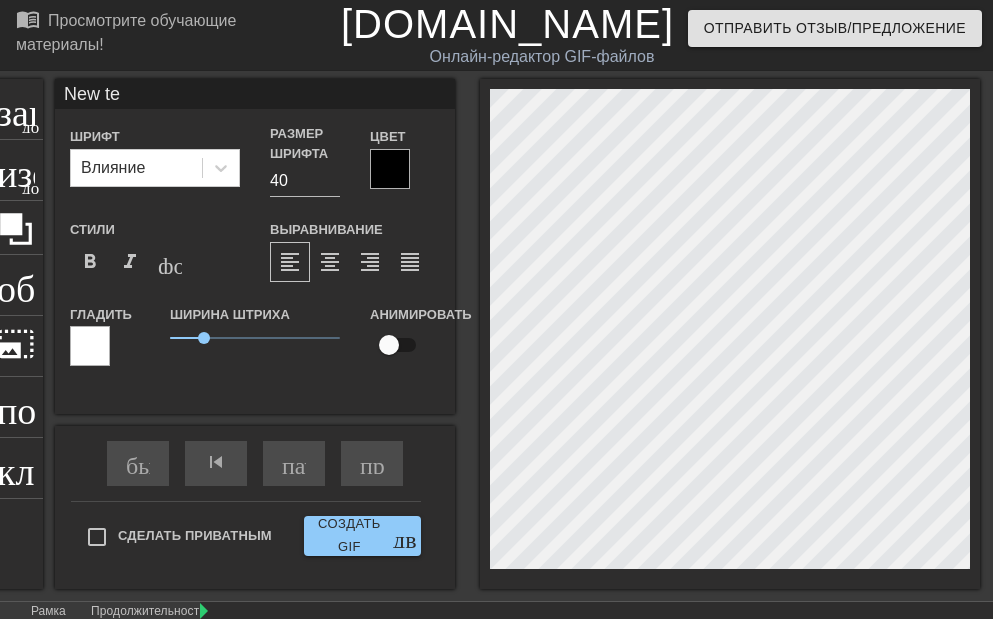 type on "New t" 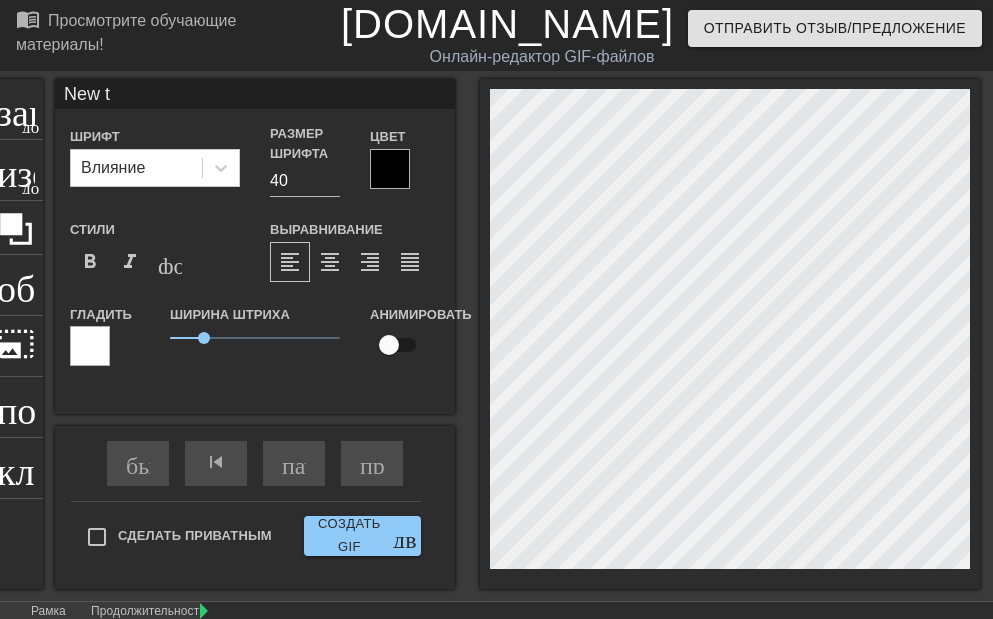 type on "New" 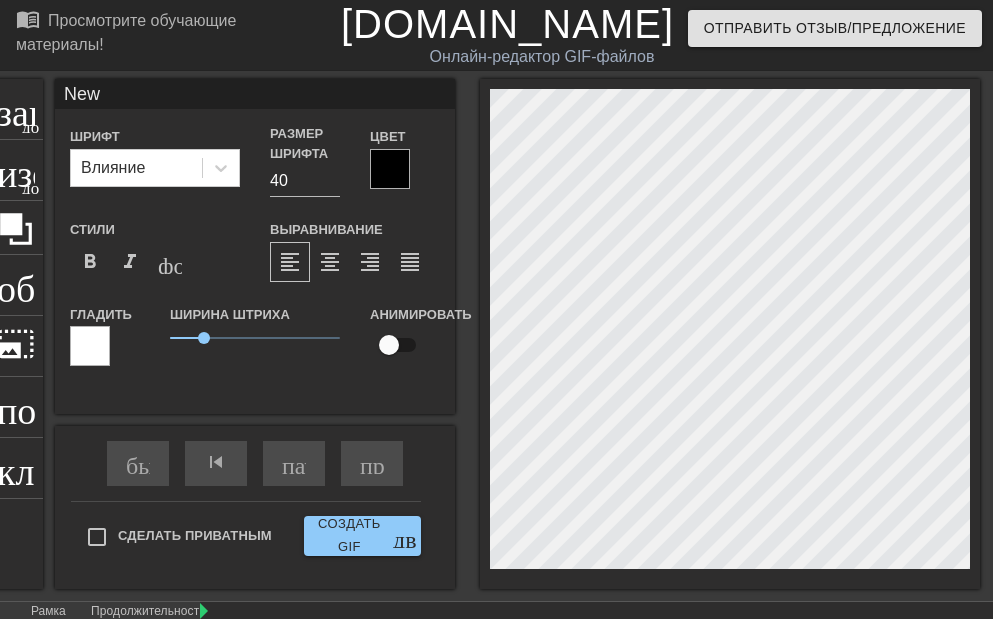 type on "New" 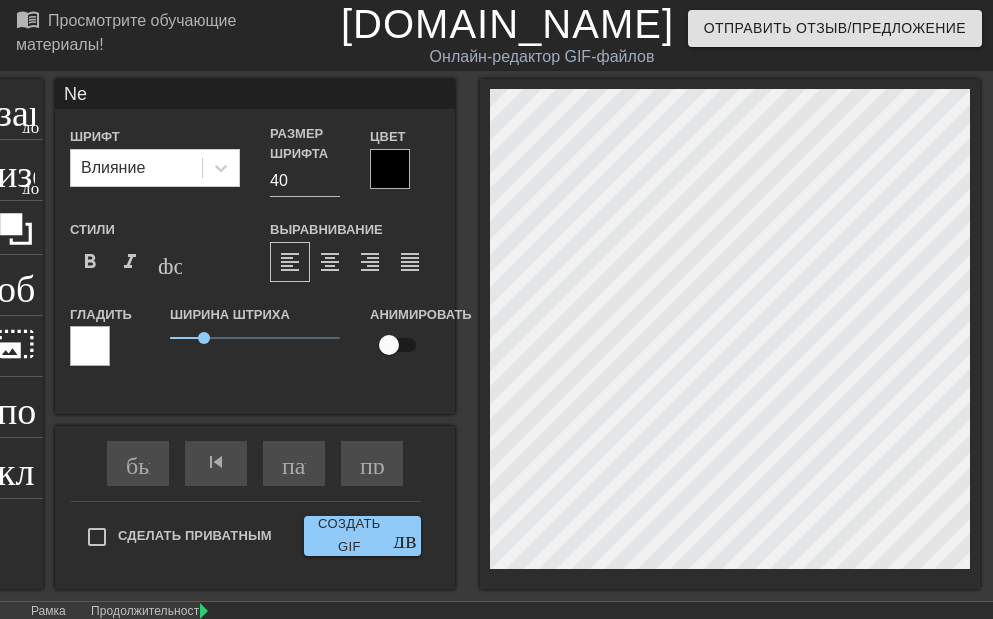 type on "N" 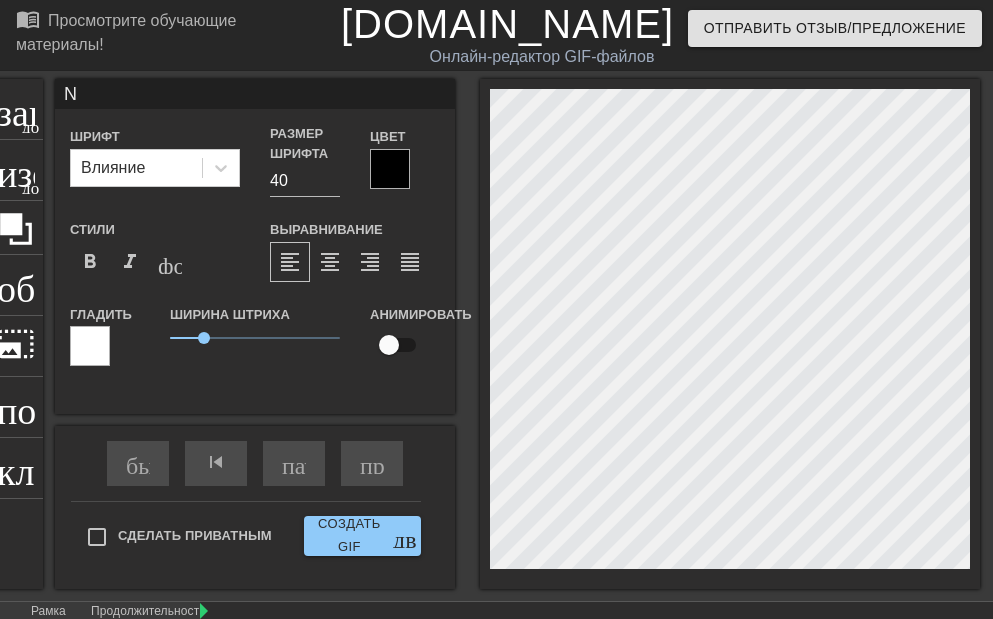 type 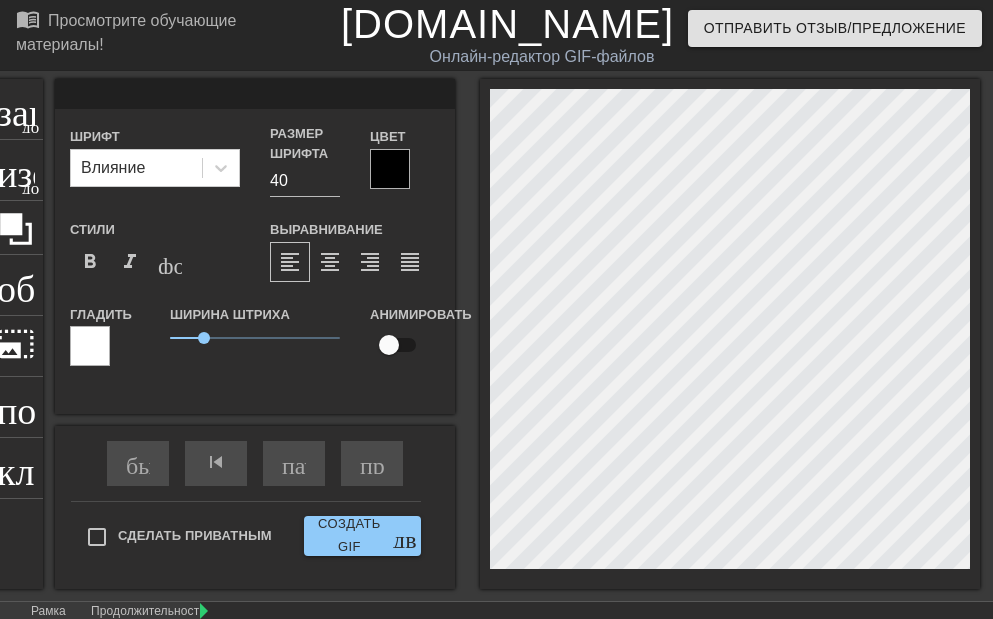 scroll, scrollTop: 3, scrollLeft: 2, axis: both 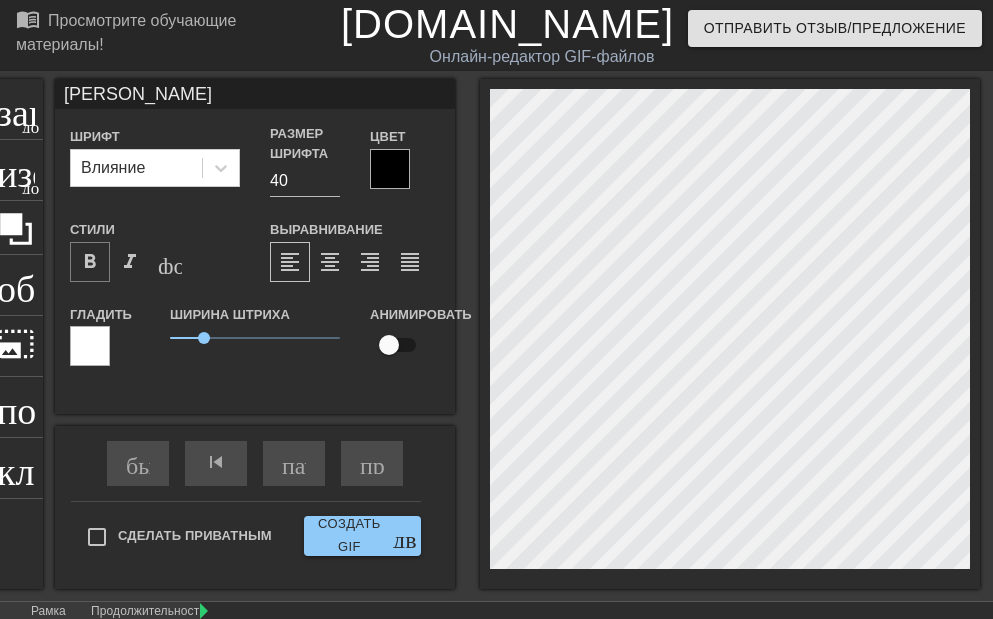 type on "[PERSON_NAME]" 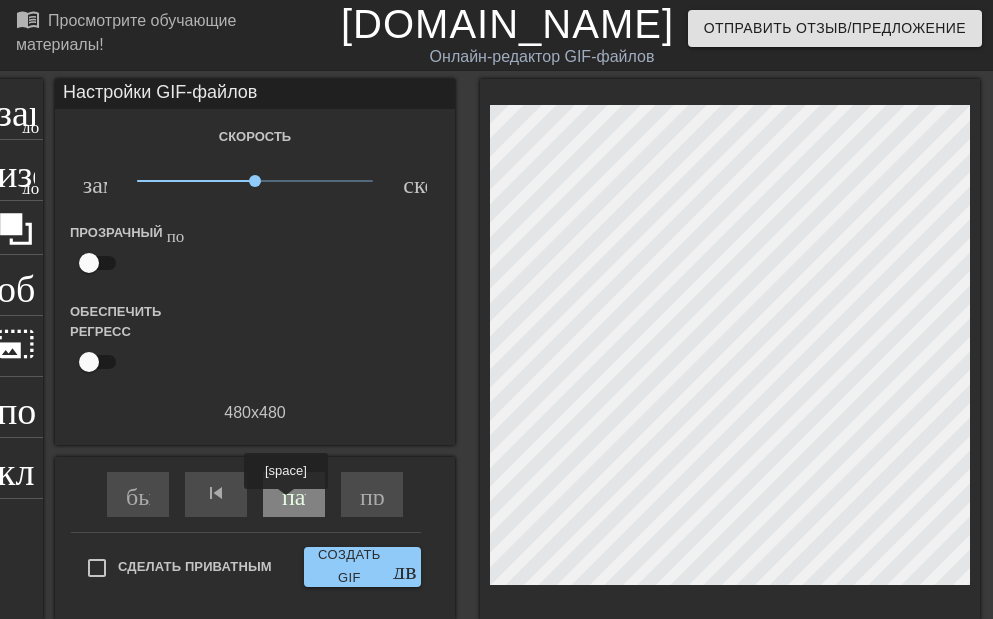 click on "пауза" at bounding box center (309, 493) 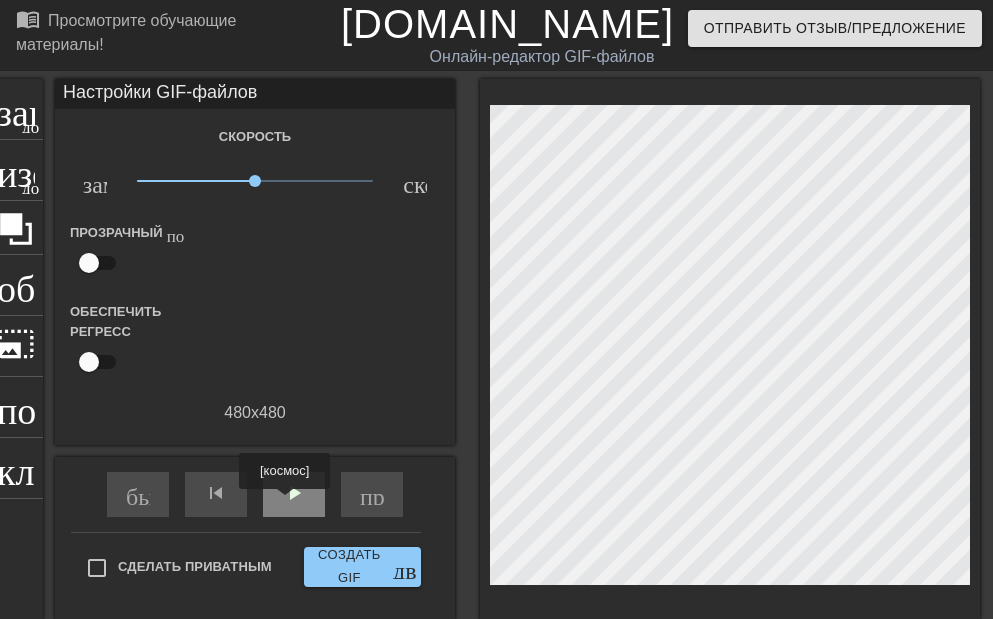 click on "play_arrow" at bounding box center [294, 493] 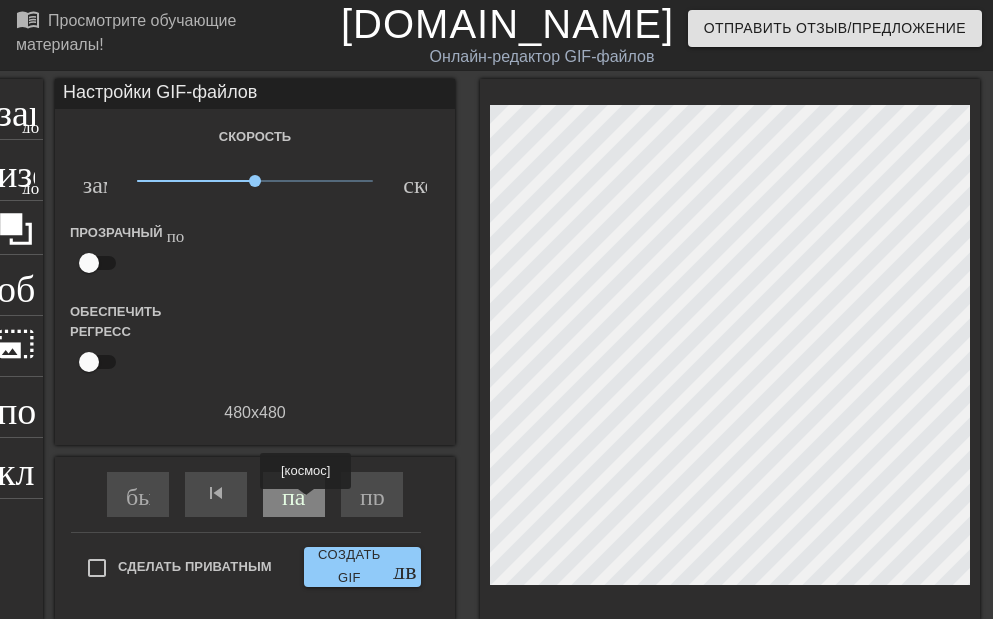 click on "пауза" at bounding box center (294, 494) 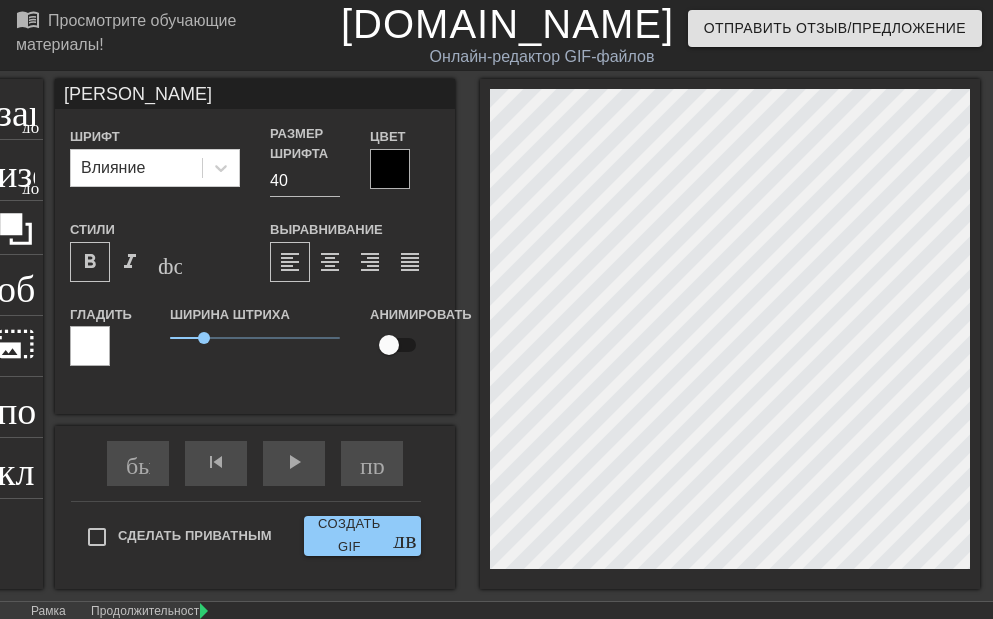 scroll, scrollTop: 2, scrollLeft: 2, axis: both 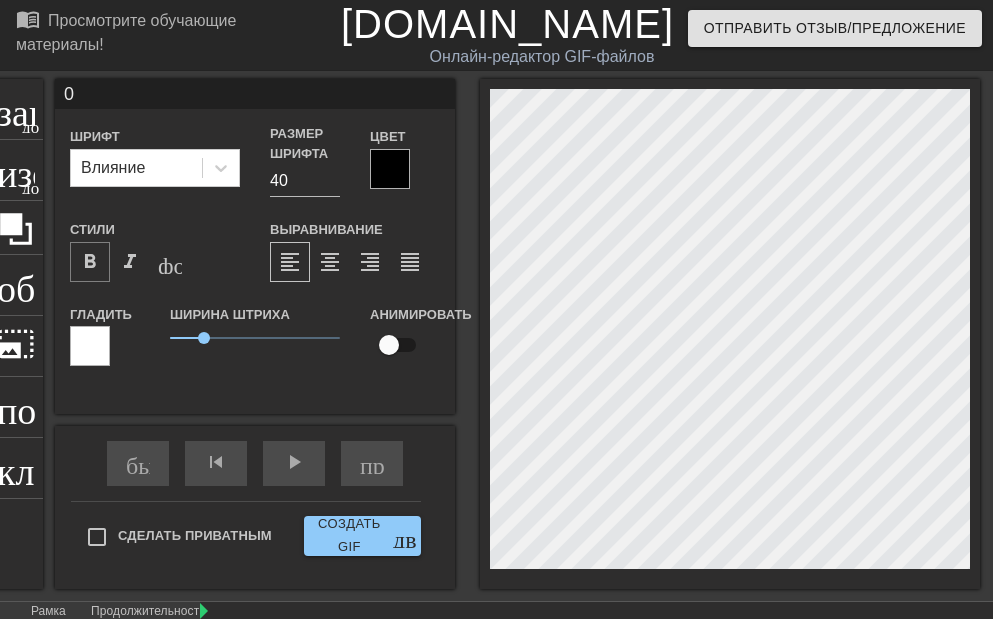 click on "format_bold" at bounding box center [90, 262] 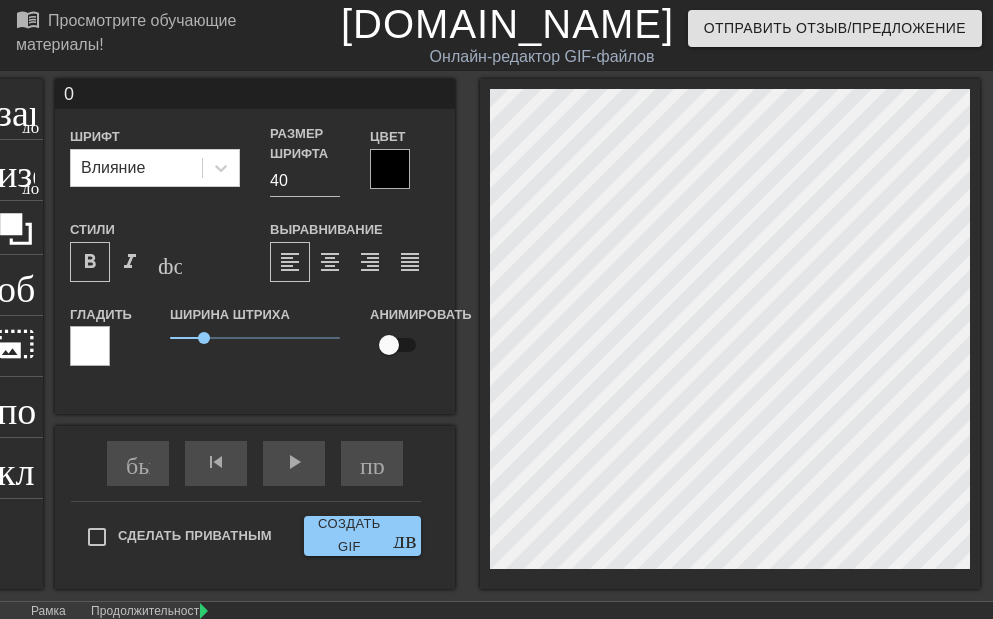 type on "П" 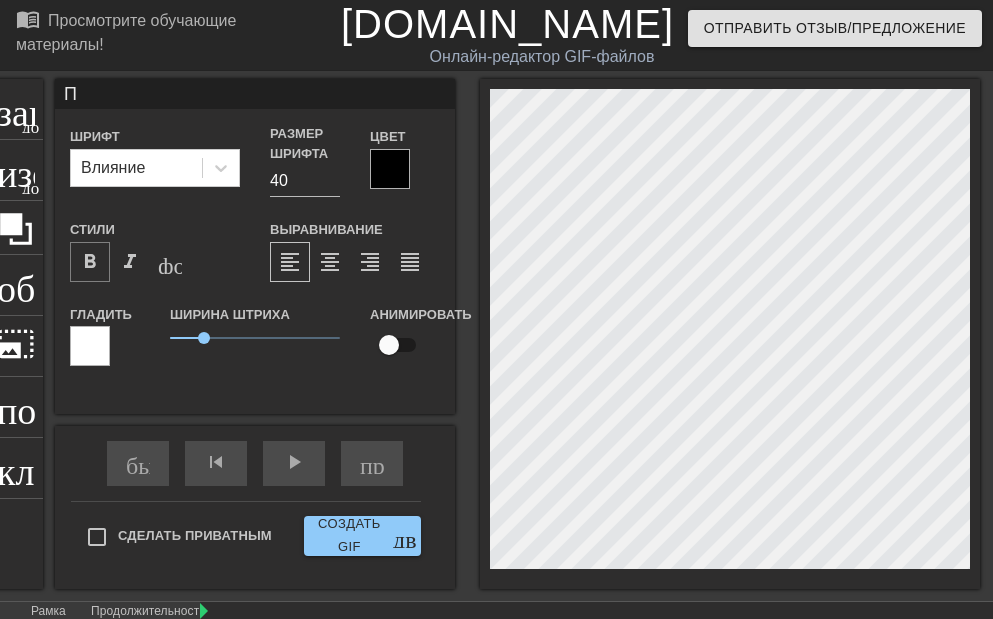 click on "format_bold" at bounding box center [90, 262] 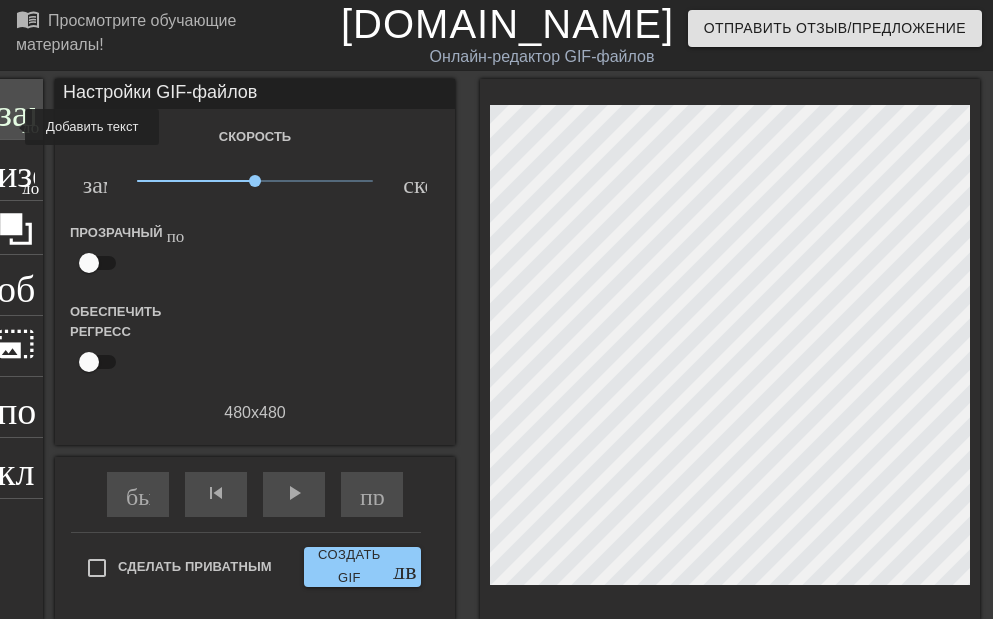 click on "заголовок добавить_круг" at bounding box center (16, 109) 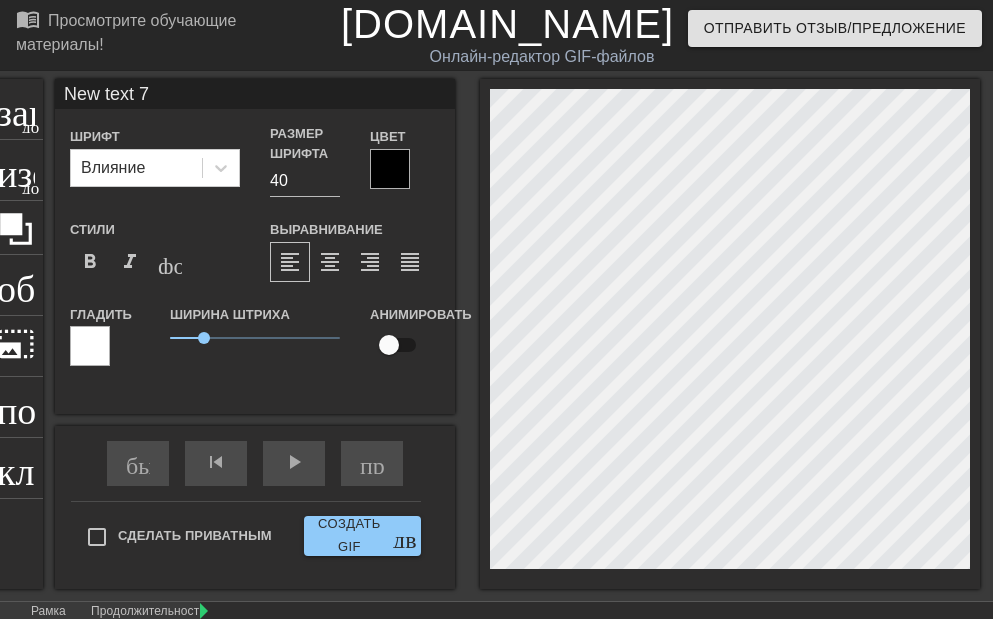 scroll, scrollTop: 3, scrollLeft: 3, axis: both 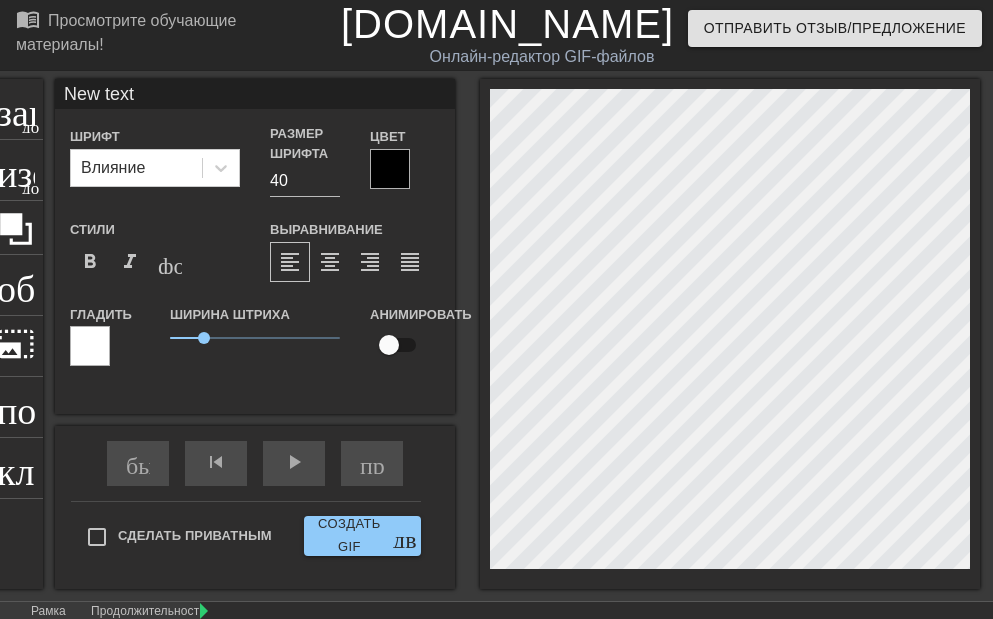 type on "New text" 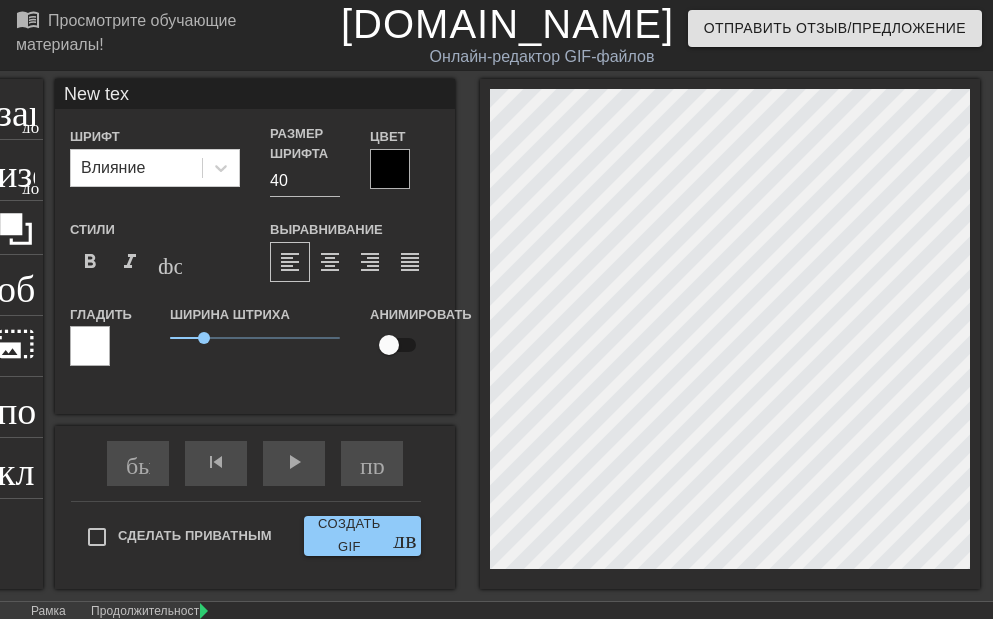 type on "New te" 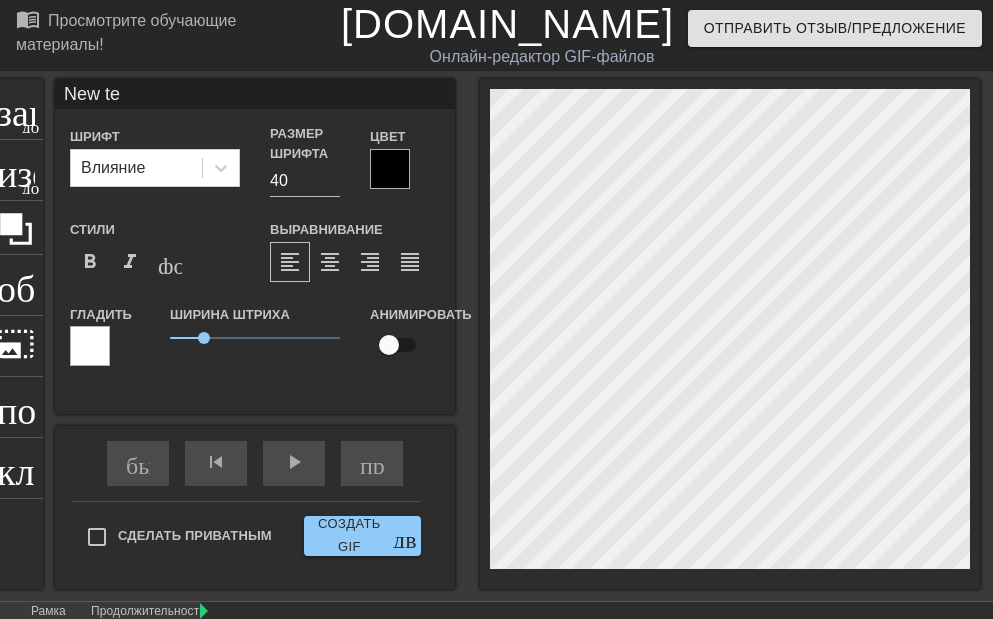 type on "New t" 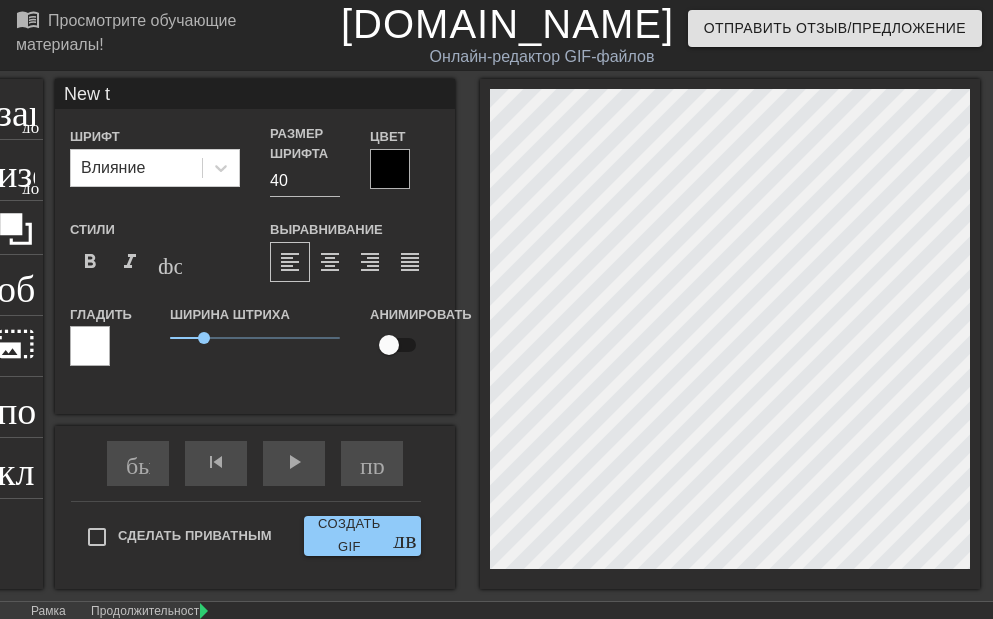 type on "New" 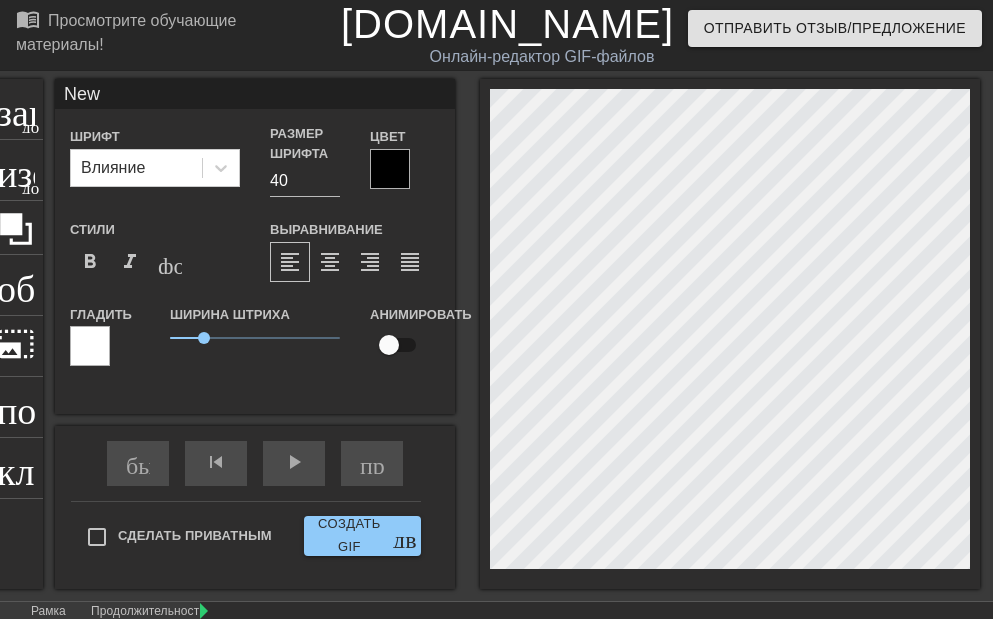 type on "Ne" 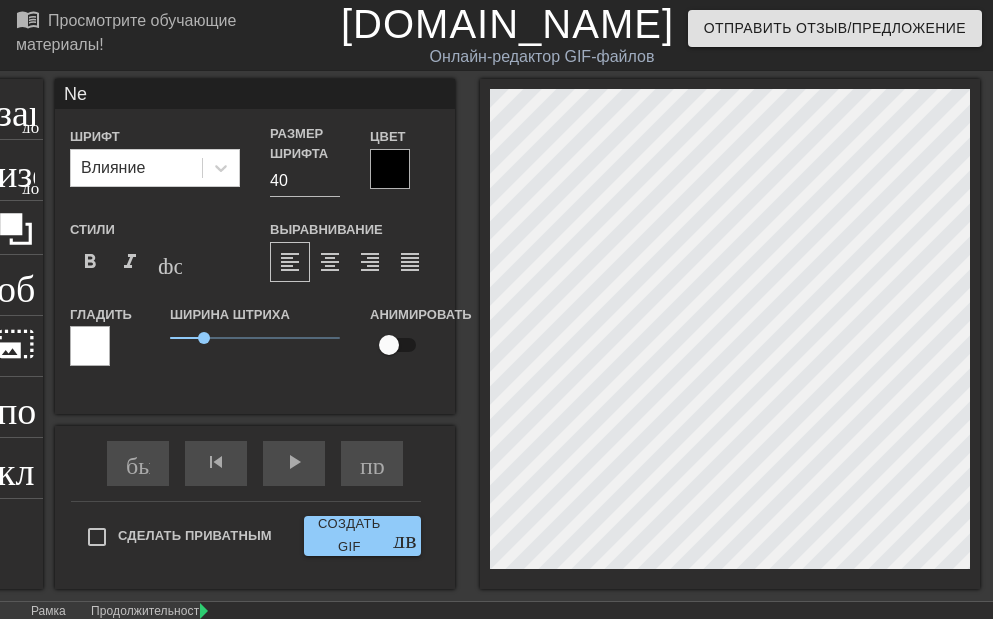 type on "N" 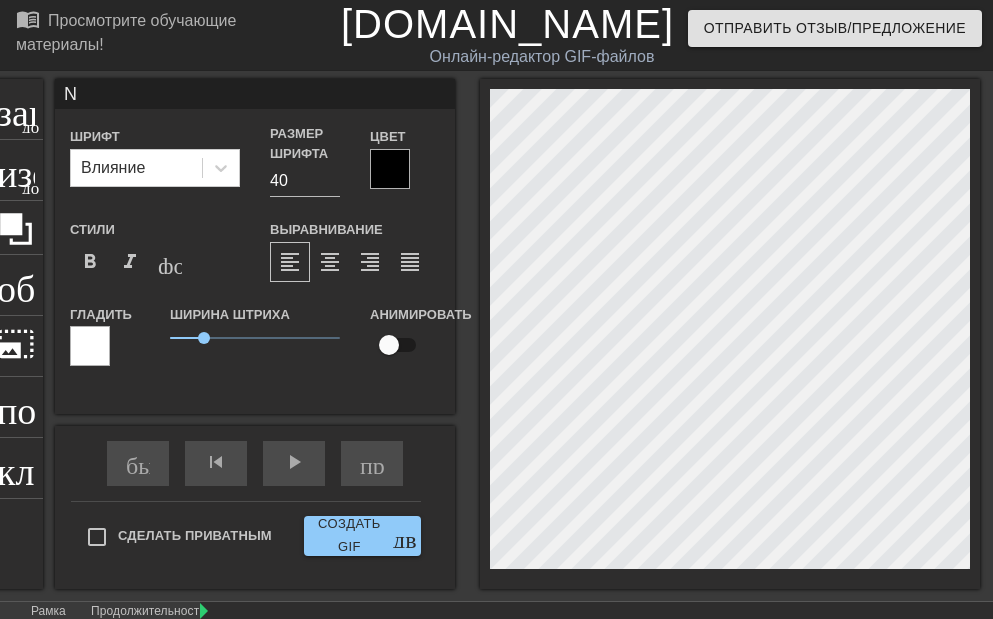 type 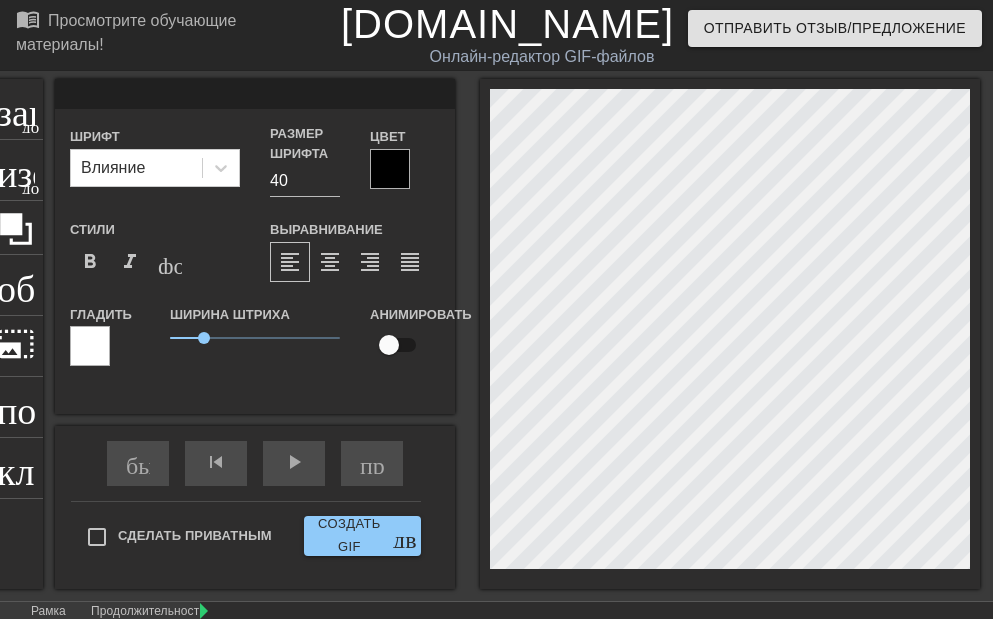 scroll, scrollTop: 3, scrollLeft: 2, axis: both 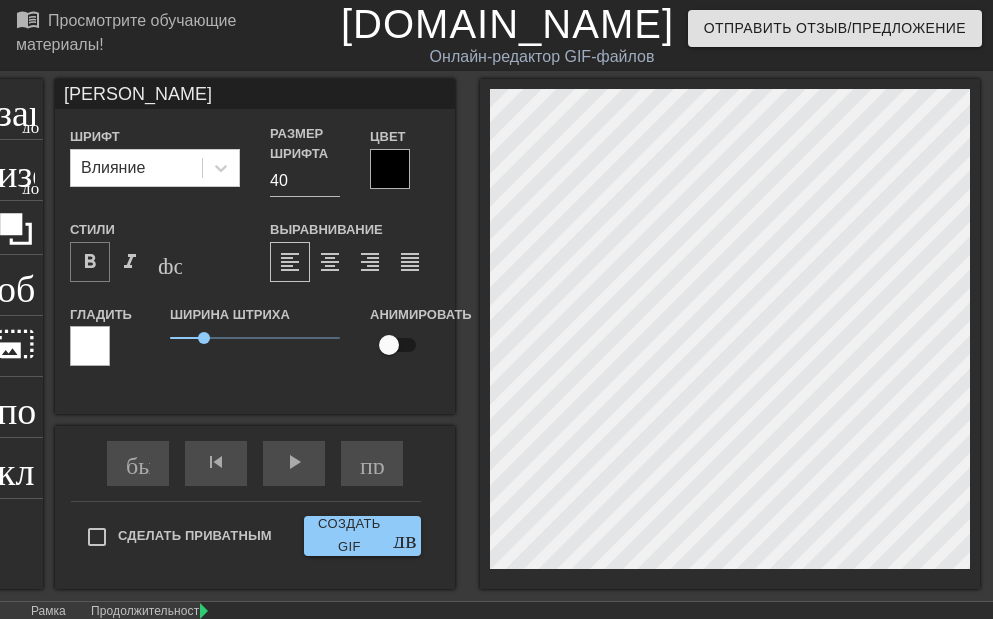 type on "[PERSON_NAME]" 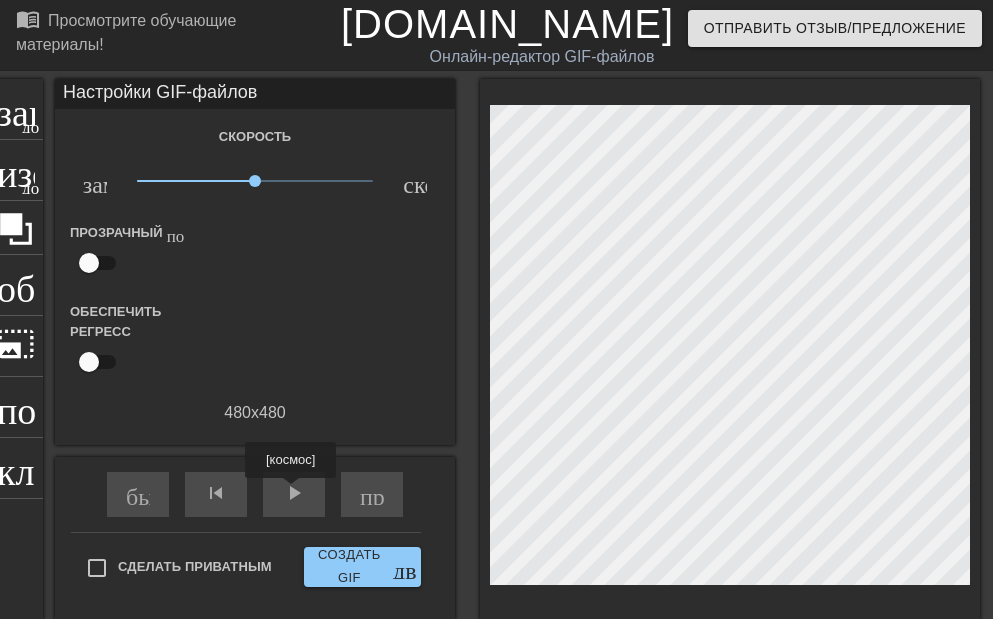 click on "play_arrow" at bounding box center (294, 493) 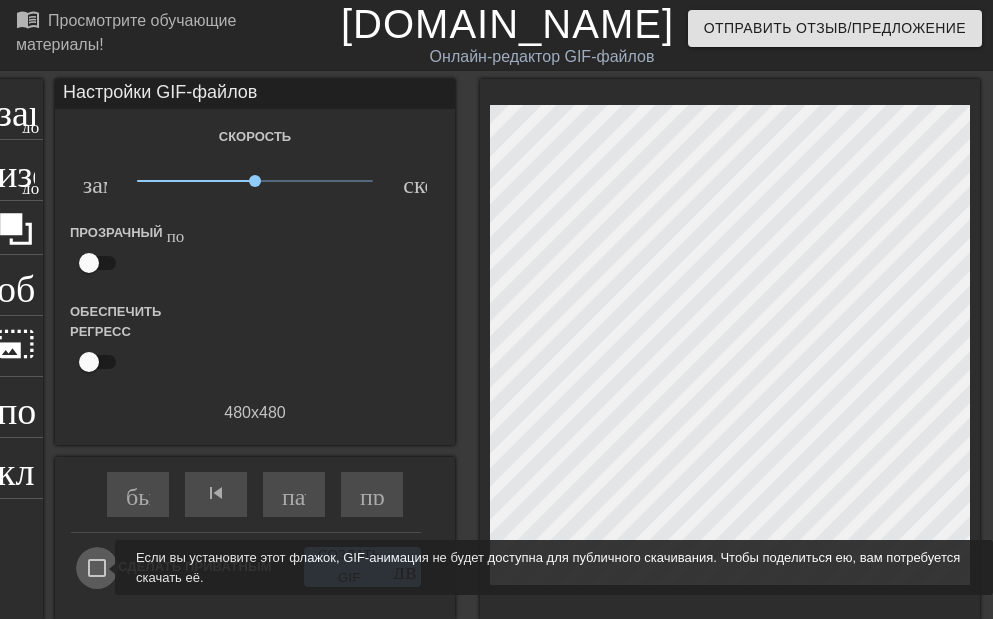click on "Сделать приватным" at bounding box center (97, 568) 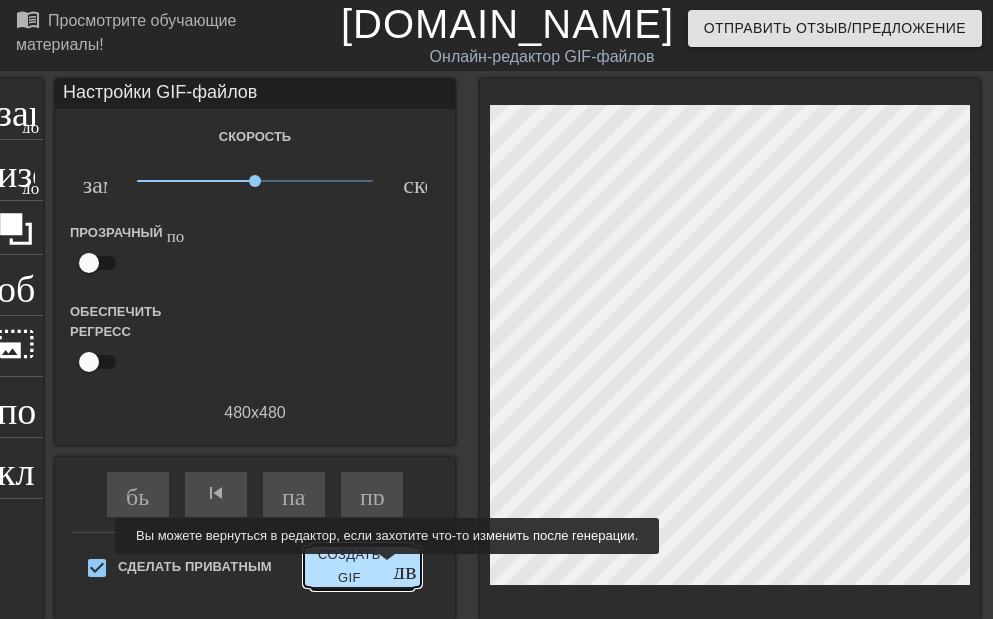 click on "Создать GIF" at bounding box center (349, 567) 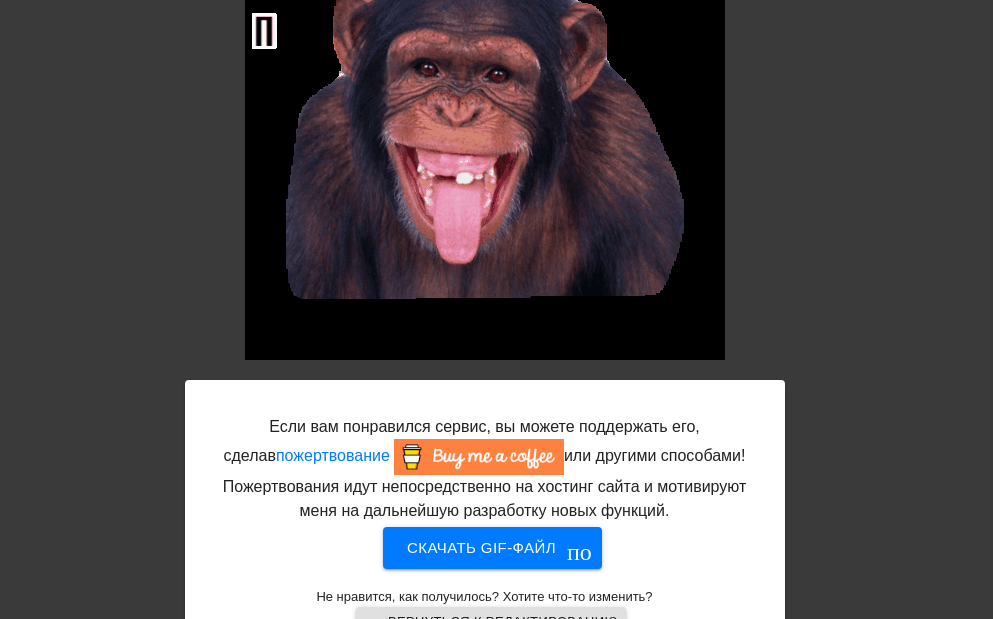 scroll, scrollTop: 200, scrollLeft: 0, axis: vertical 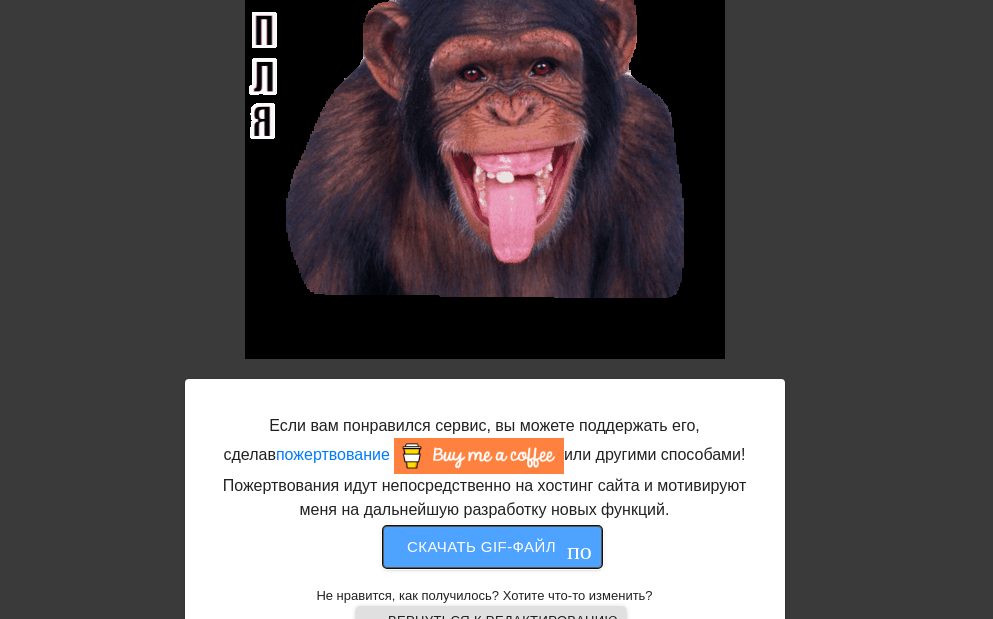 click on "Скачать gif-файл получить_приложение" at bounding box center [492, 547] 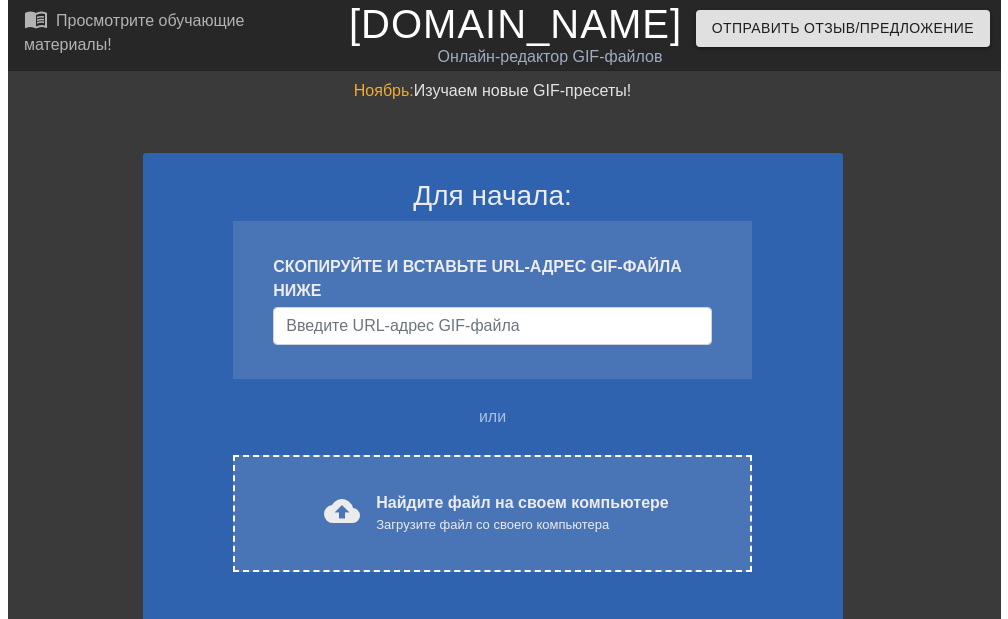 scroll, scrollTop: 0, scrollLeft: 0, axis: both 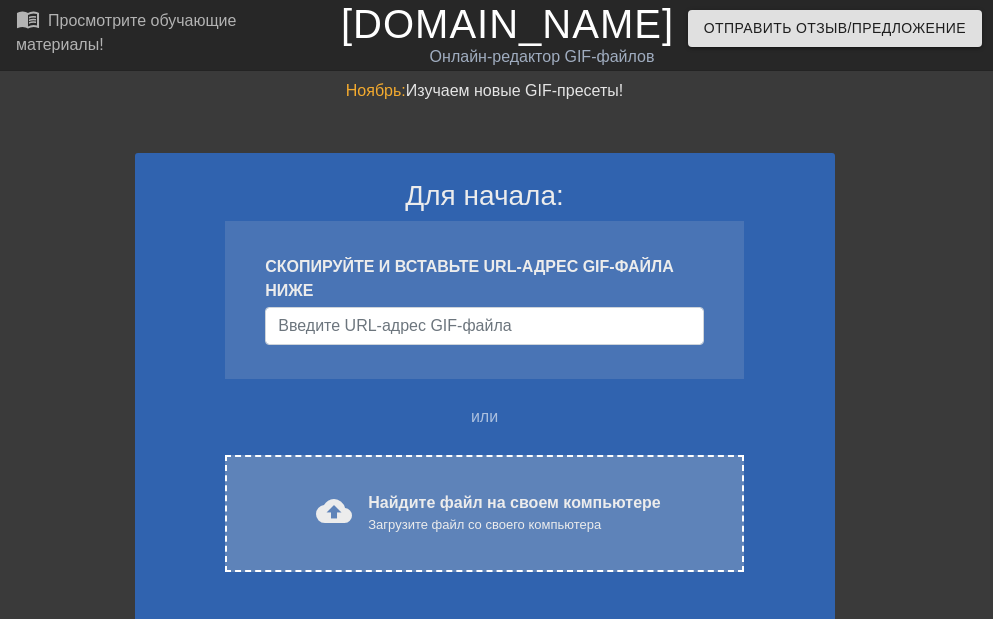 click on "cloud_upload" at bounding box center (334, 511) 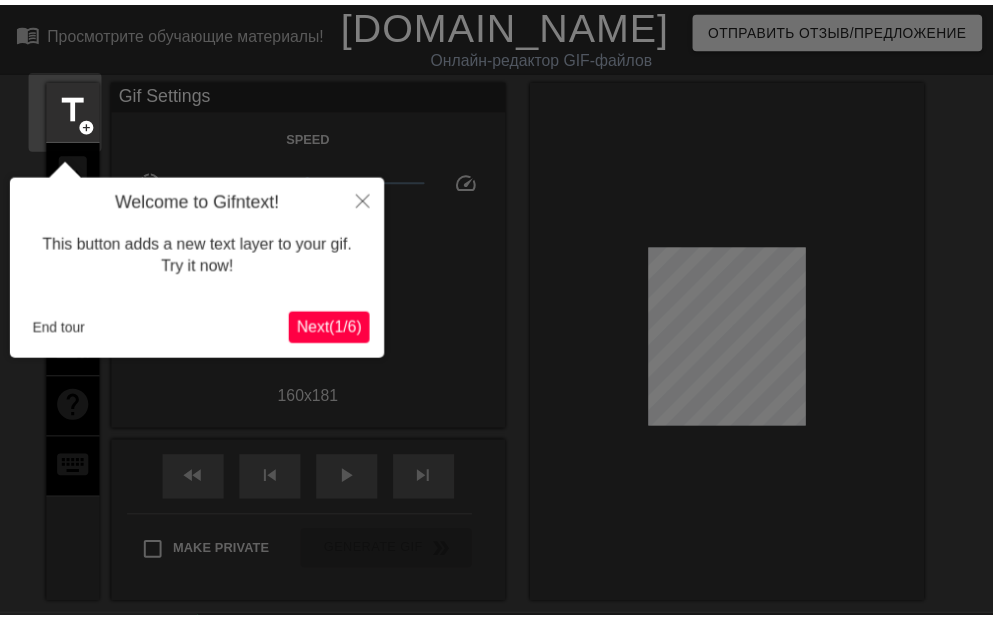 scroll, scrollTop: 49, scrollLeft: 0, axis: vertical 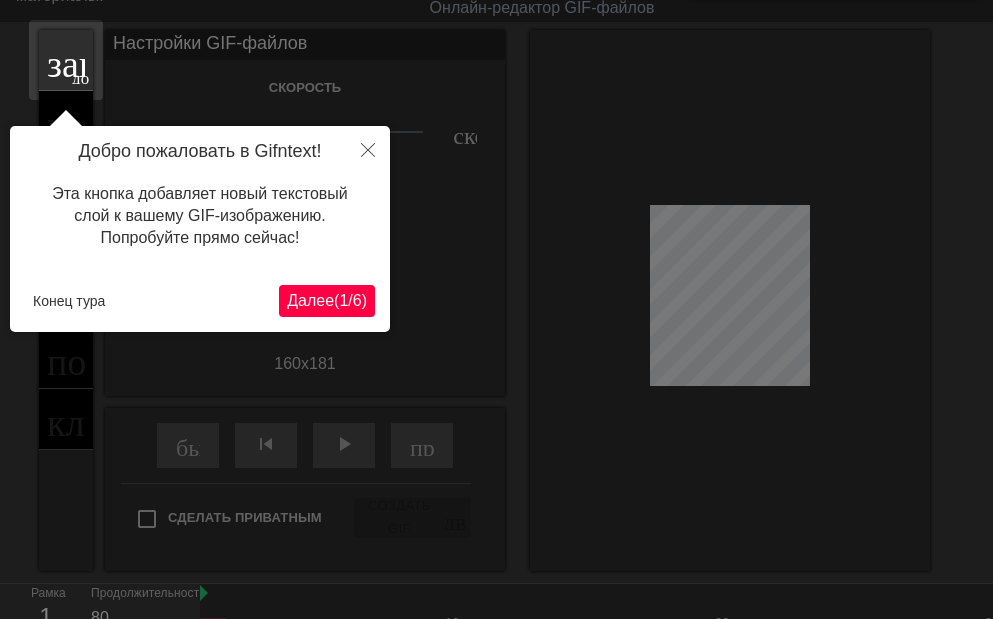 click on "Далее" at bounding box center (310, 300) 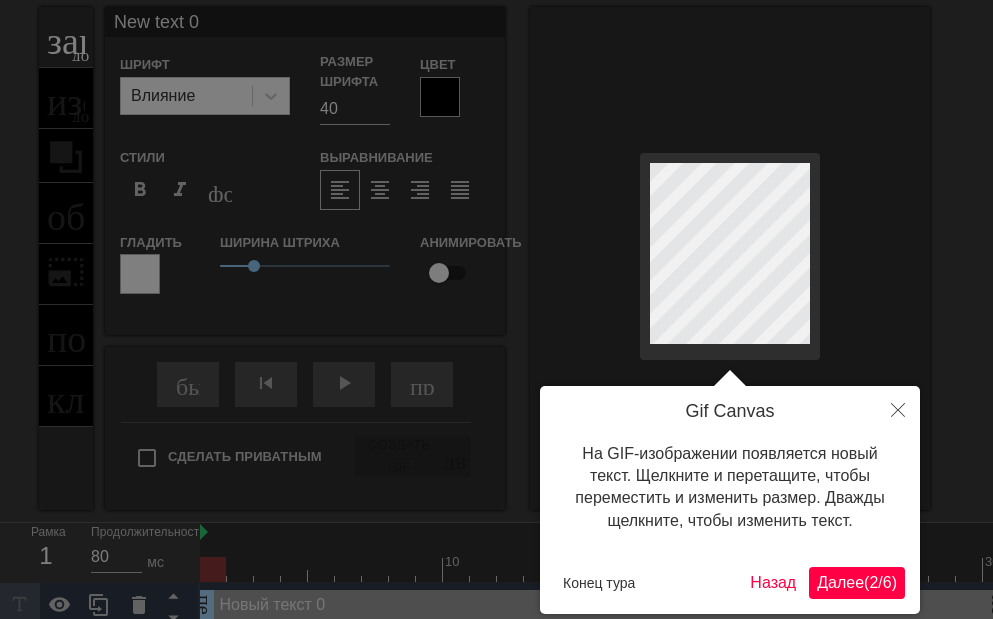 scroll, scrollTop: 96, scrollLeft: 0, axis: vertical 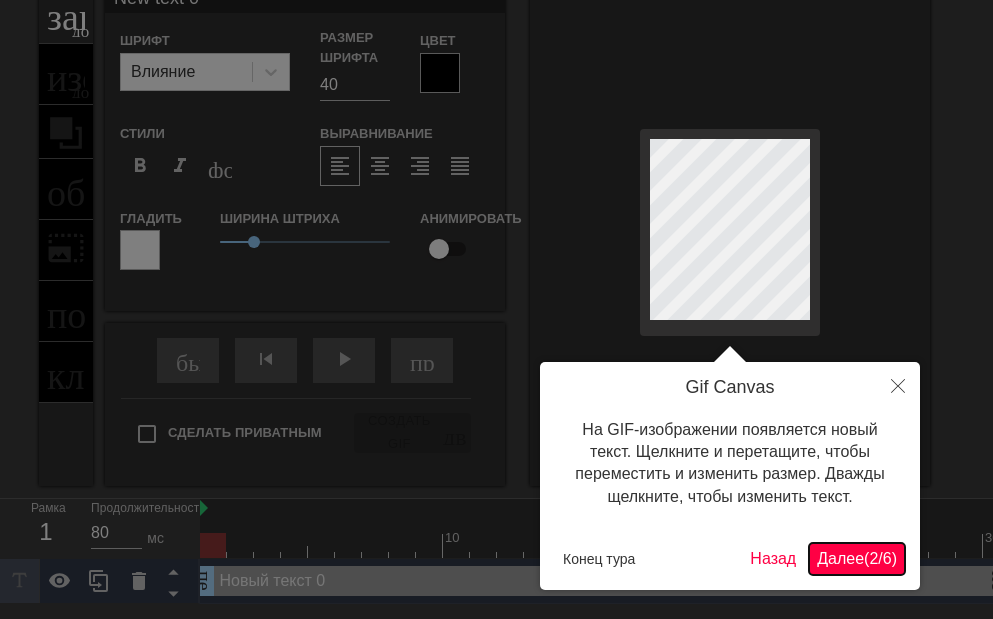 click on "Далее" at bounding box center [840, 558] 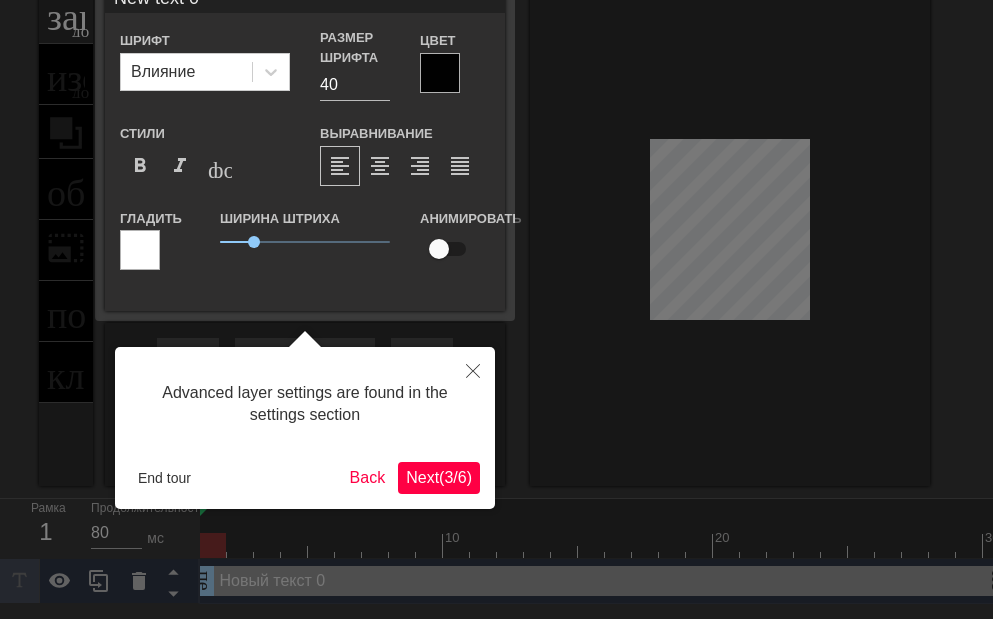 scroll, scrollTop: 49, scrollLeft: 0, axis: vertical 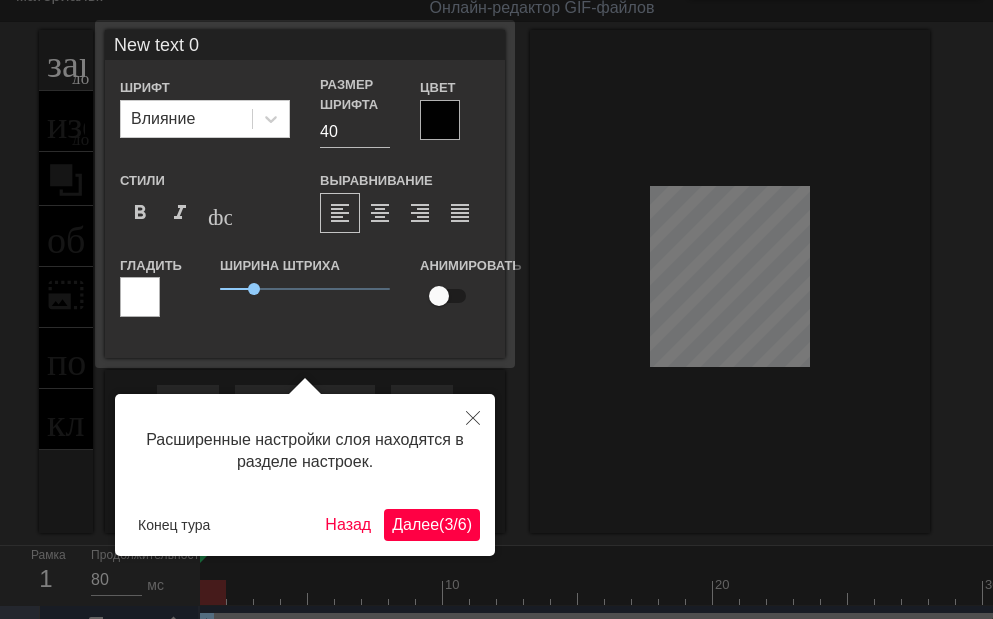 click on "/" at bounding box center [455, 524] 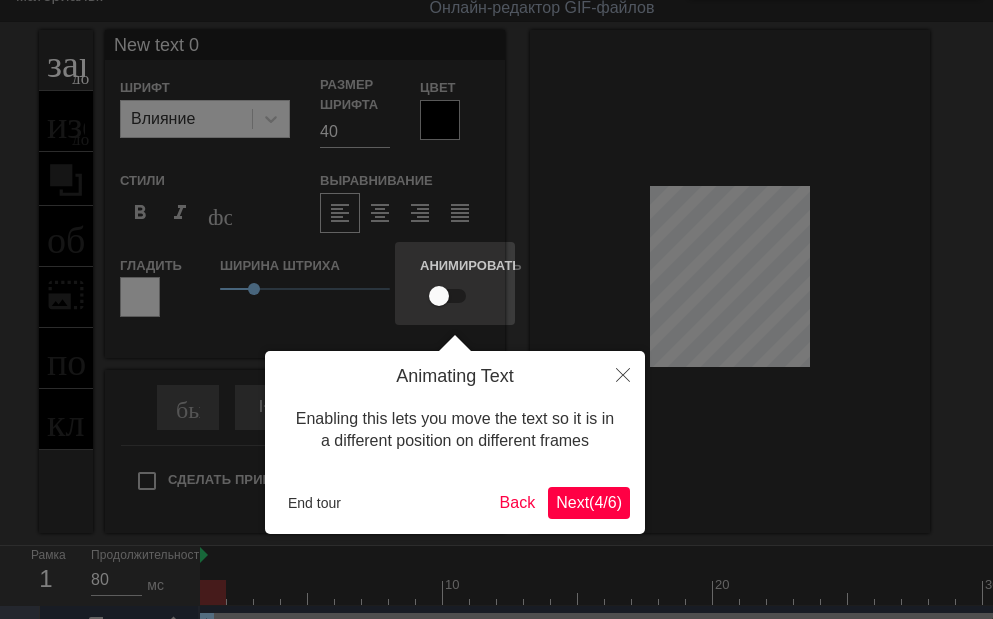 scroll, scrollTop: 0, scrollLeft: 0, axis: both 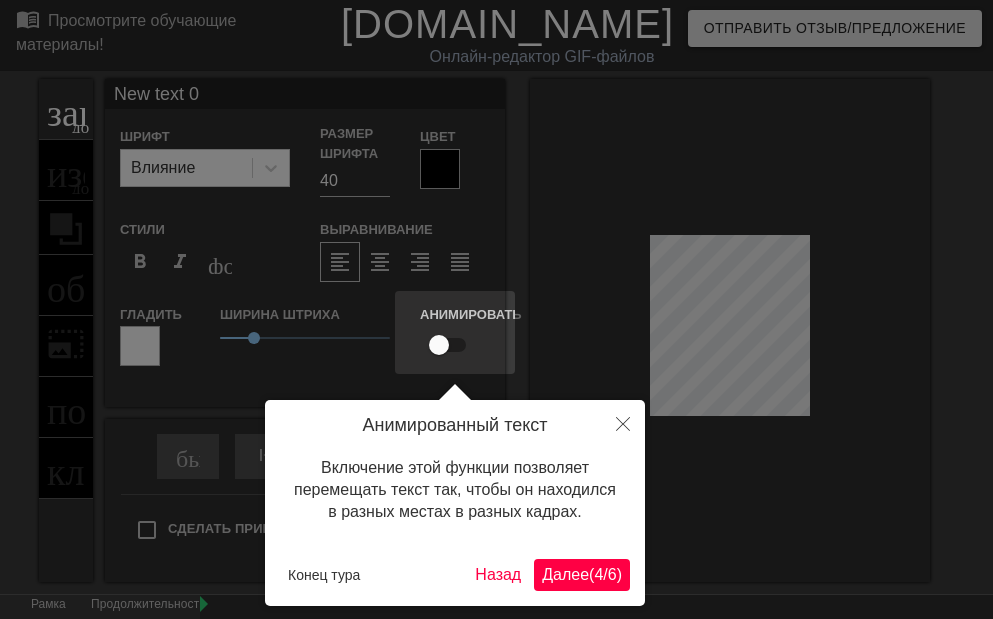 click on "Далее" at bounding box center [565, 574] 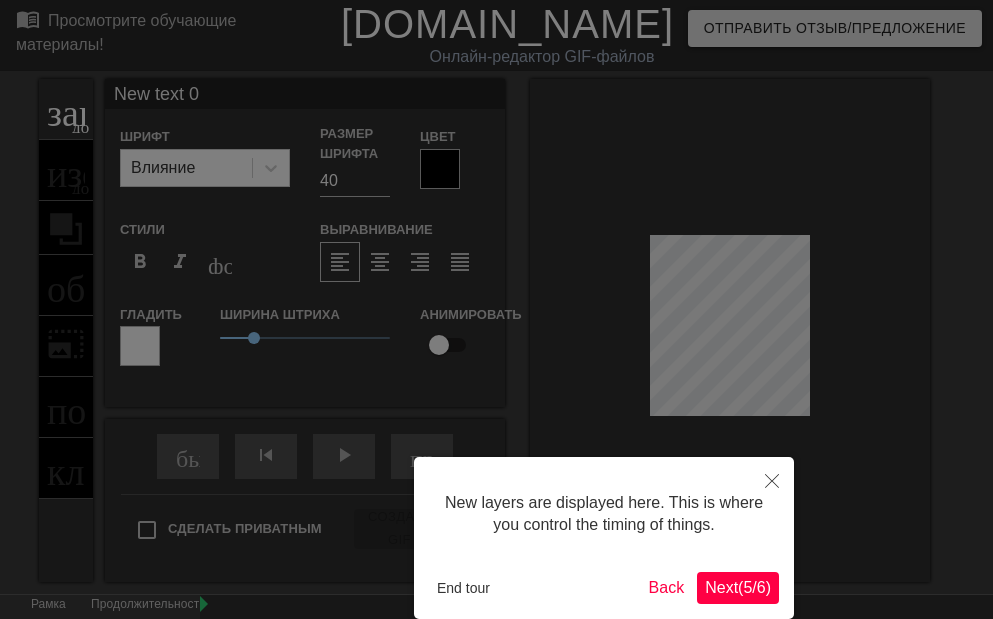 scroll, scrollTop: 99, scrollLeft: 0, axis: vertical 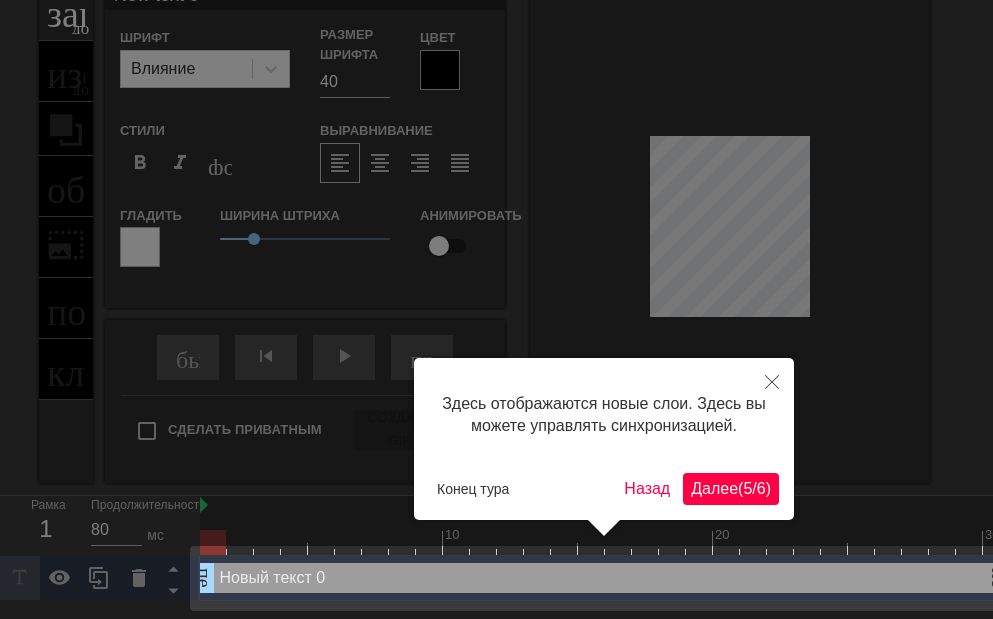 click on "Далее" at bounding box center [714, 488] 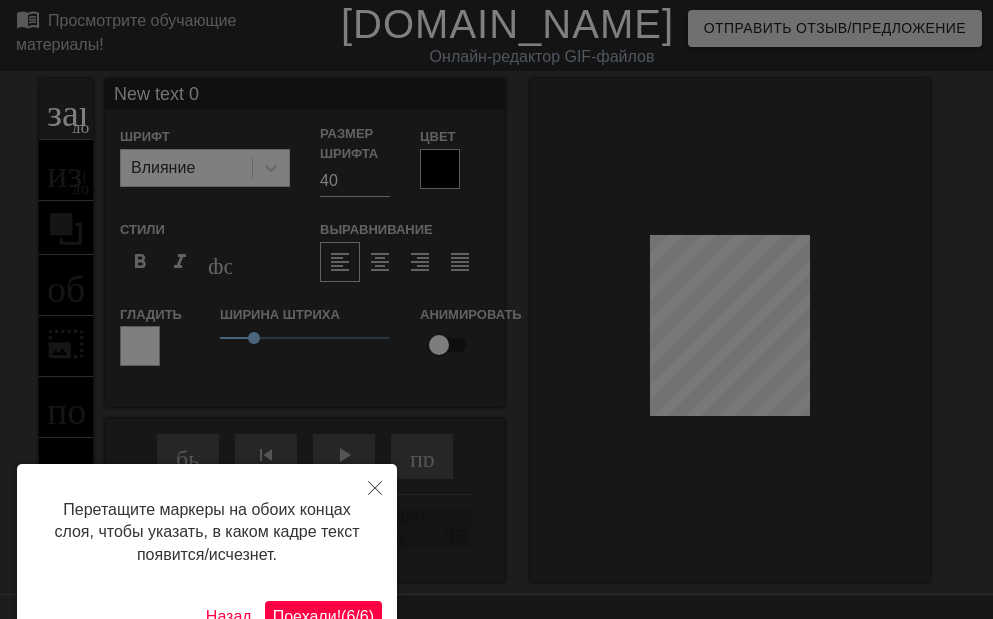 click on "6" at bounding box center [364, 616] 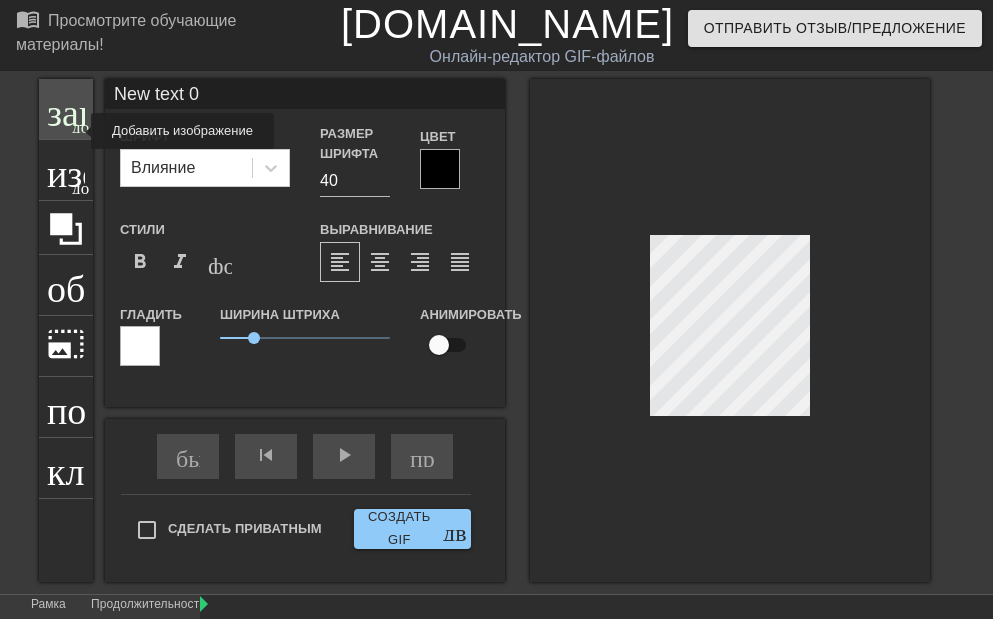 click on "добавить_круг" at bounding box center [129, 124] 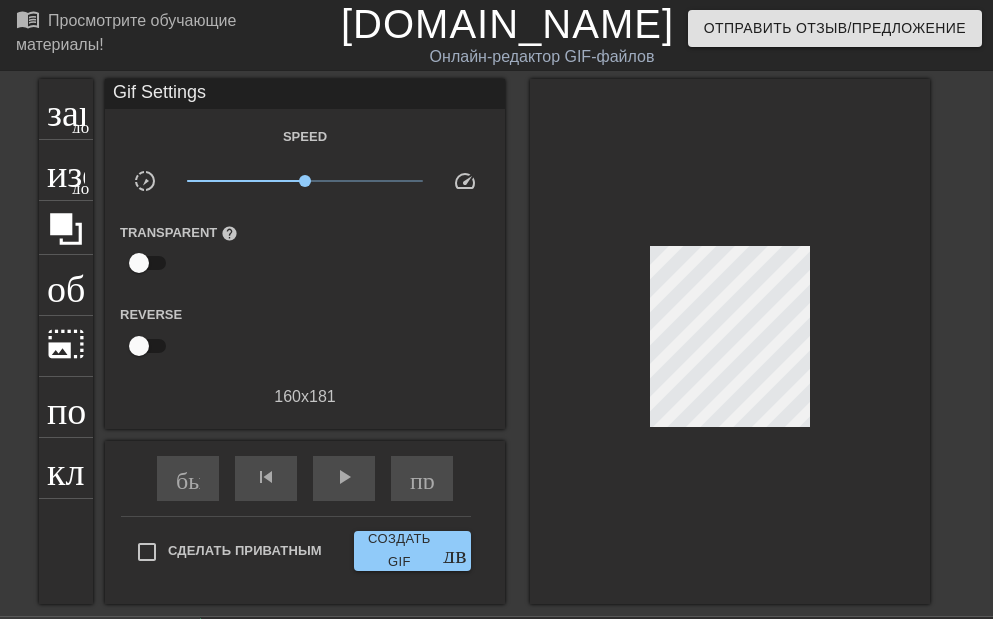 drag, startPoint x: 746, startPoint y: 453, endPoint x: 741, endPoint y: 435, distance: 18.681541 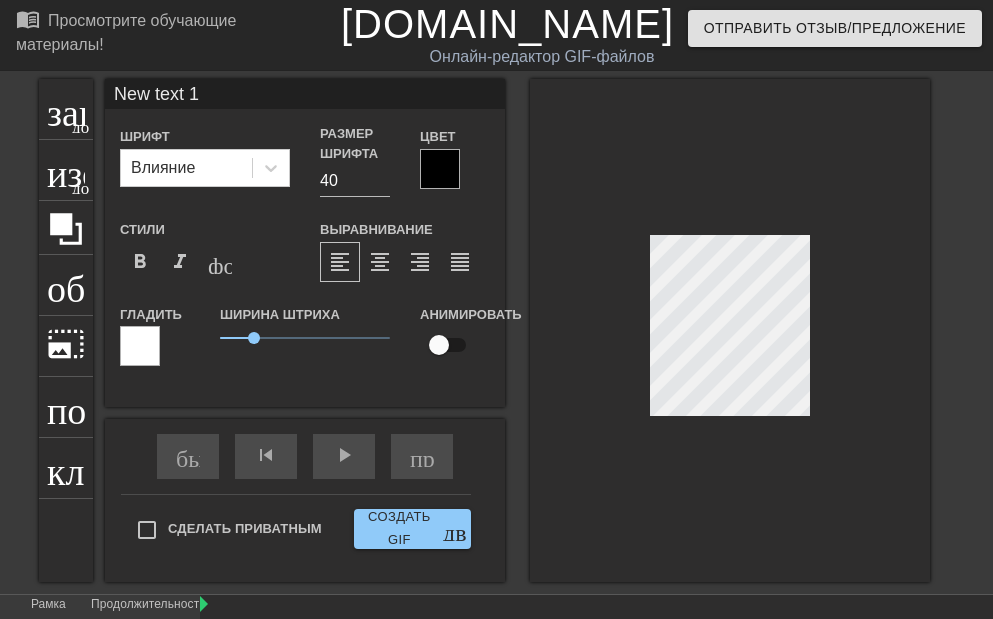 click at bounding box center [730, 330] 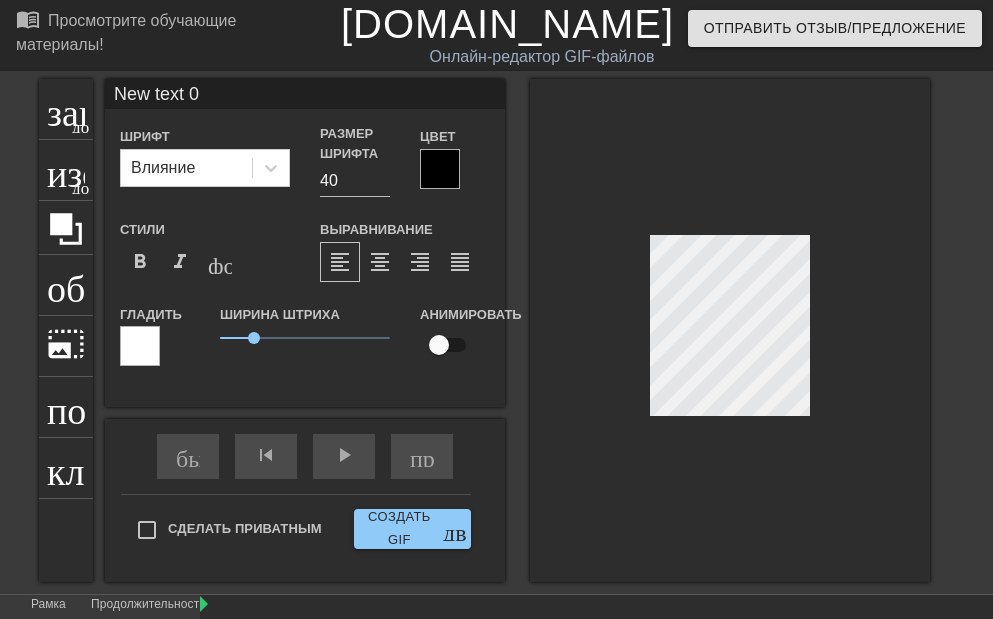scroll, scrollTop: 2, scrollLeft: 2, axis: both 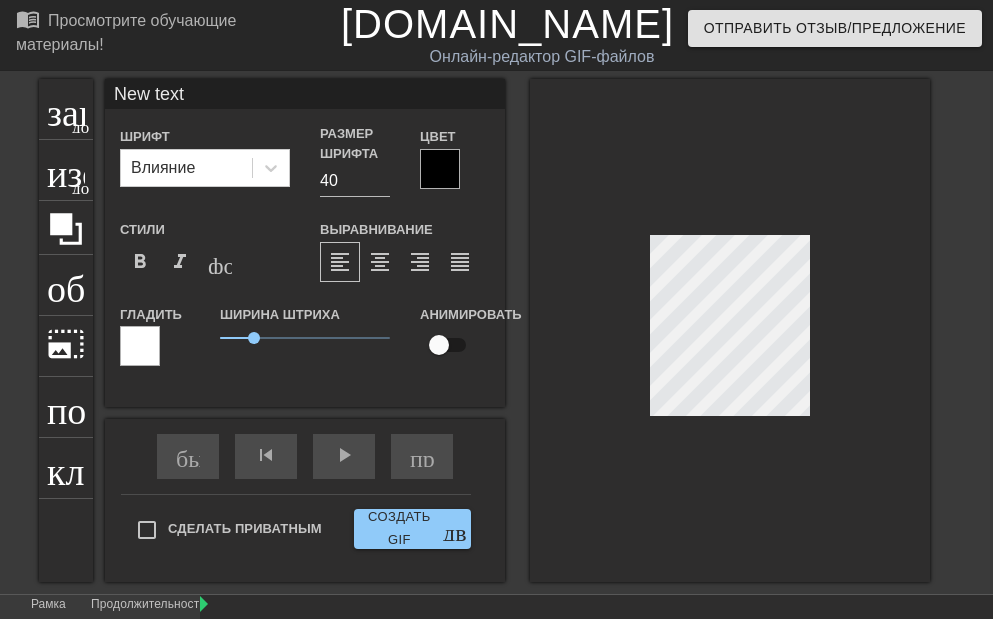 type on "New text" 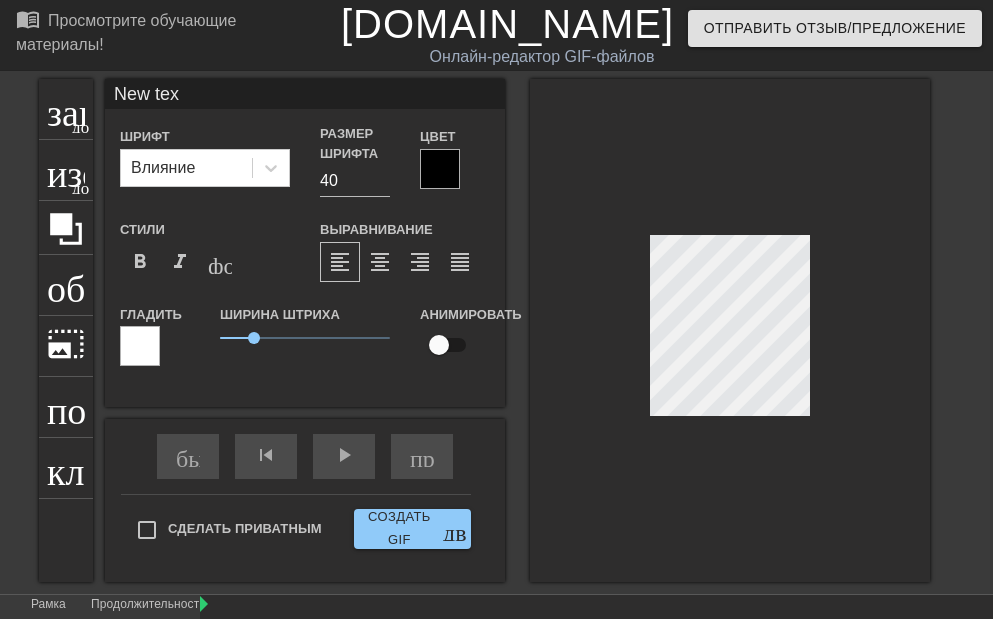 type on "New te" 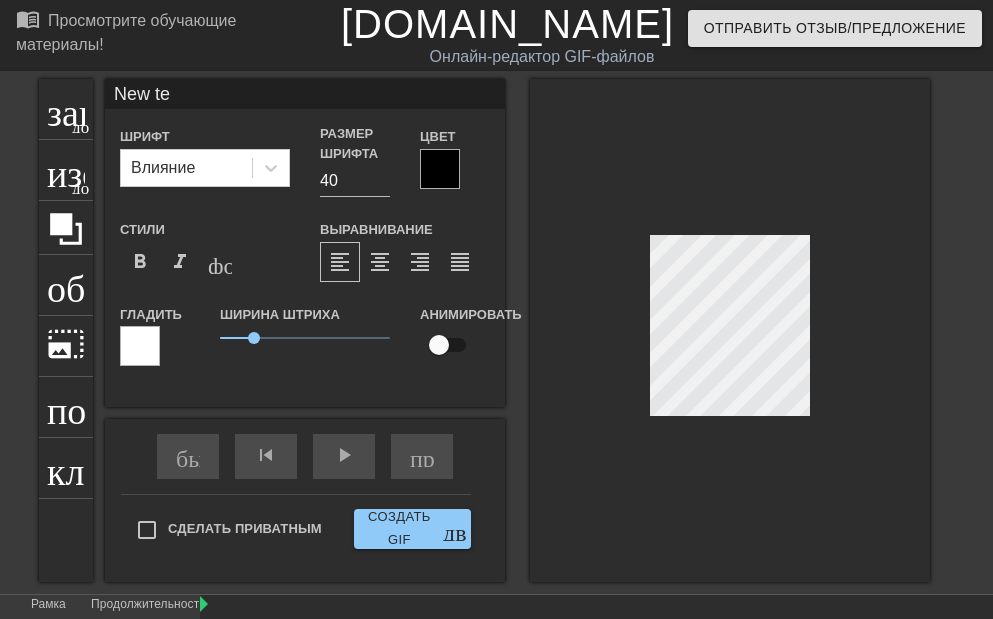 type on "New t" 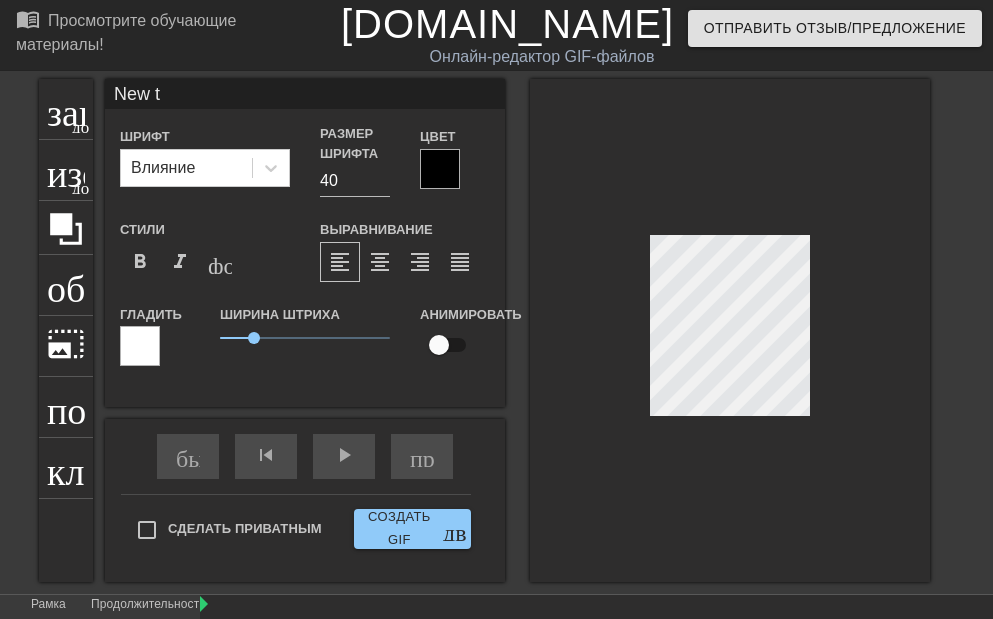 type on "New t" 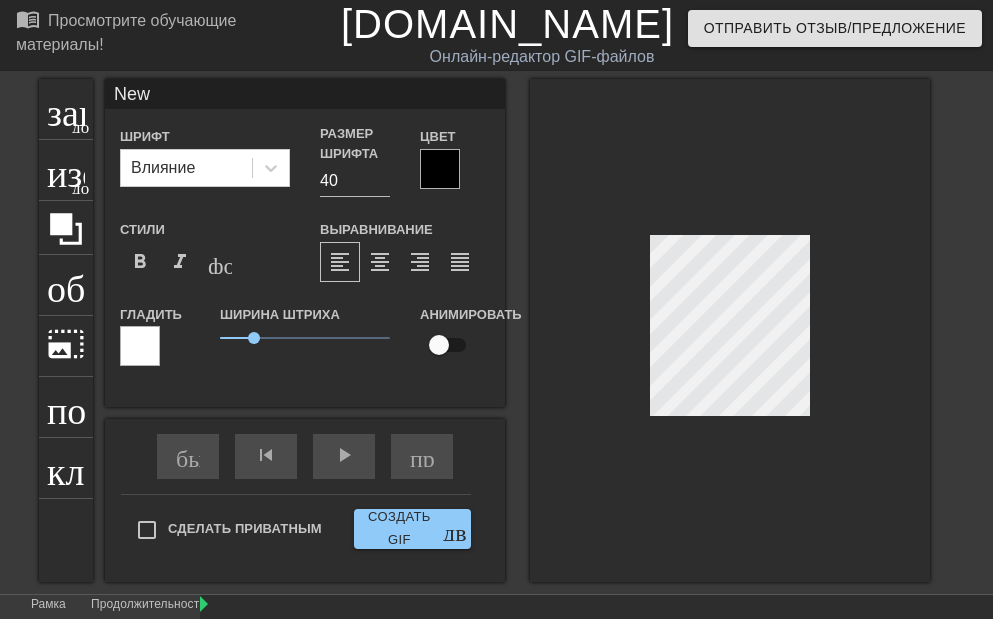 type on "New" 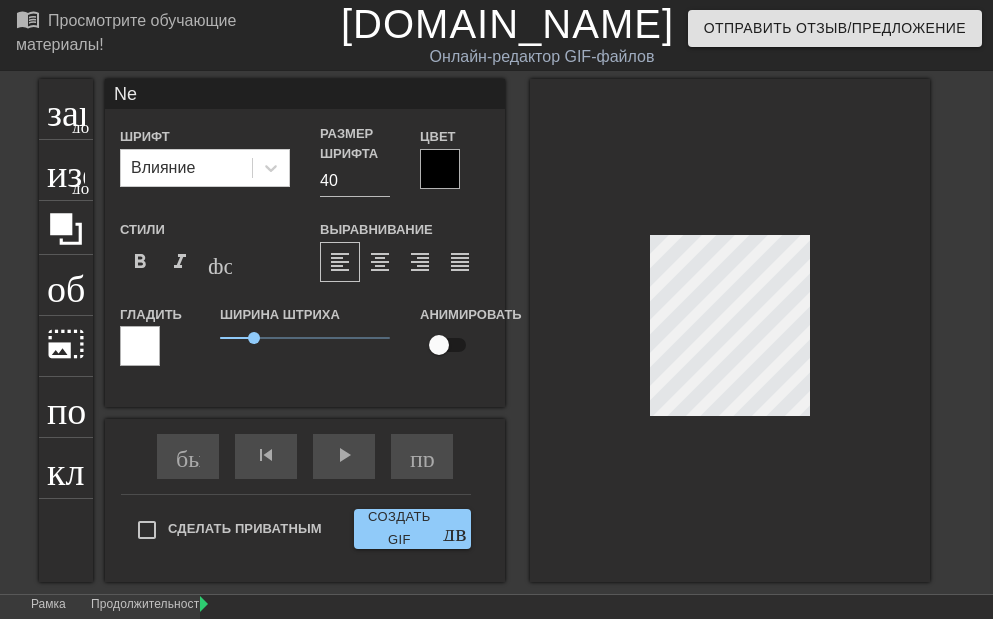 type on "N" 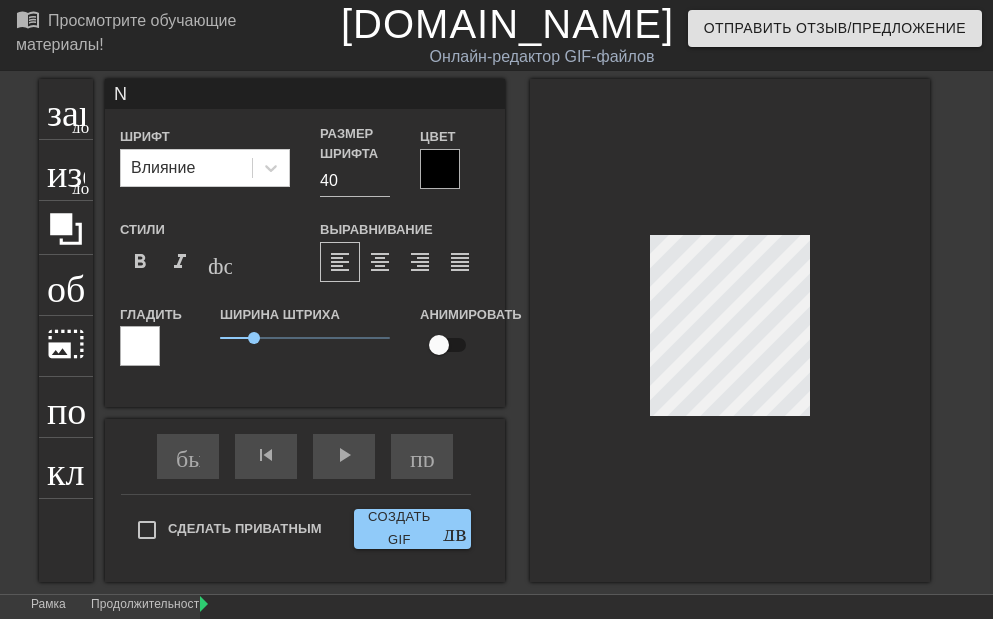 type 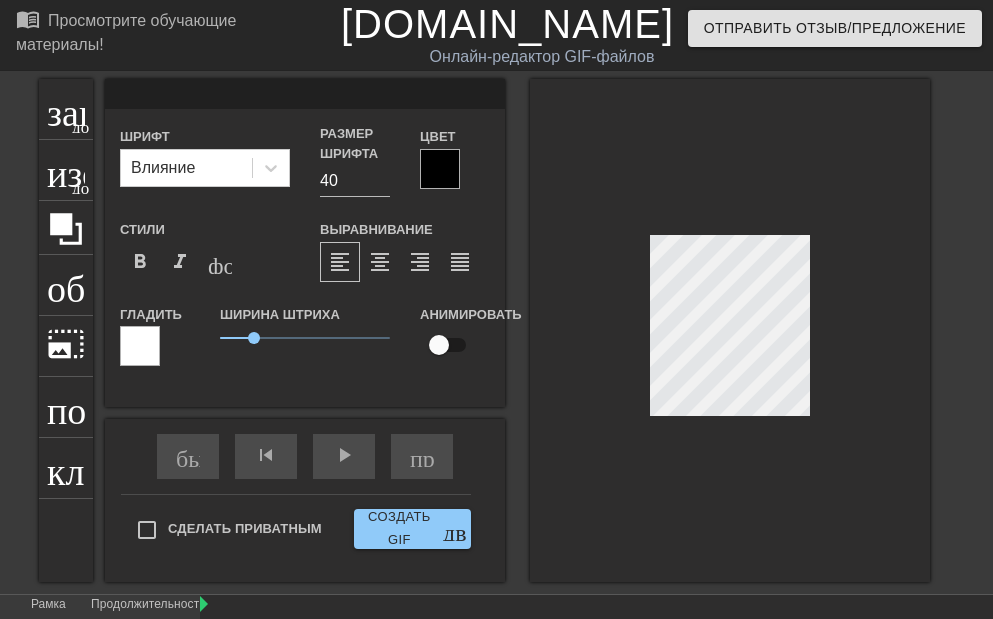 scroll, scrollTop: 2, scrollLeft: 2, axis: both 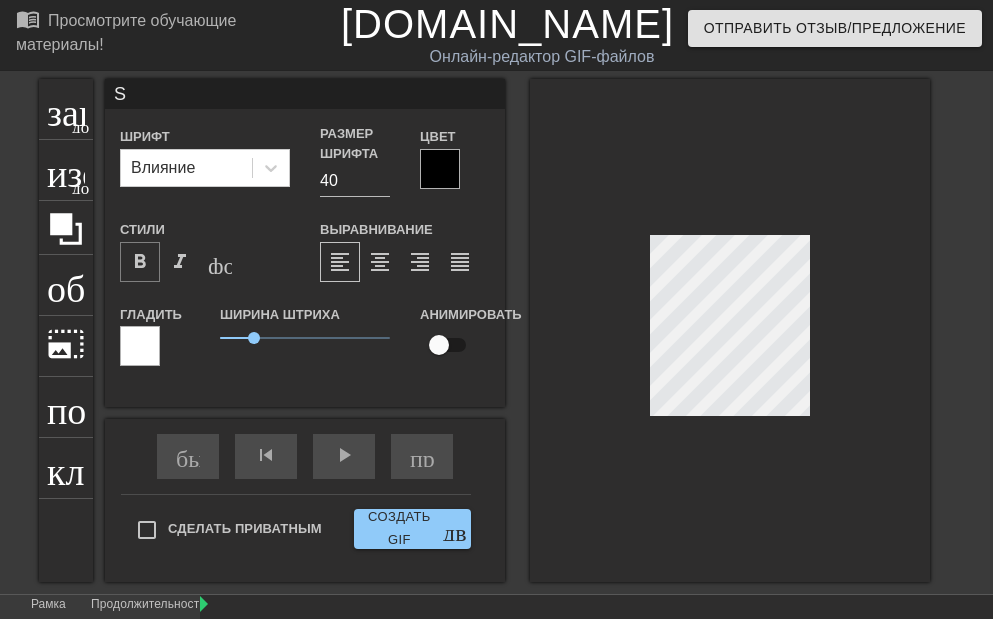 click on "format_bold" at bounding box center (140, 262) 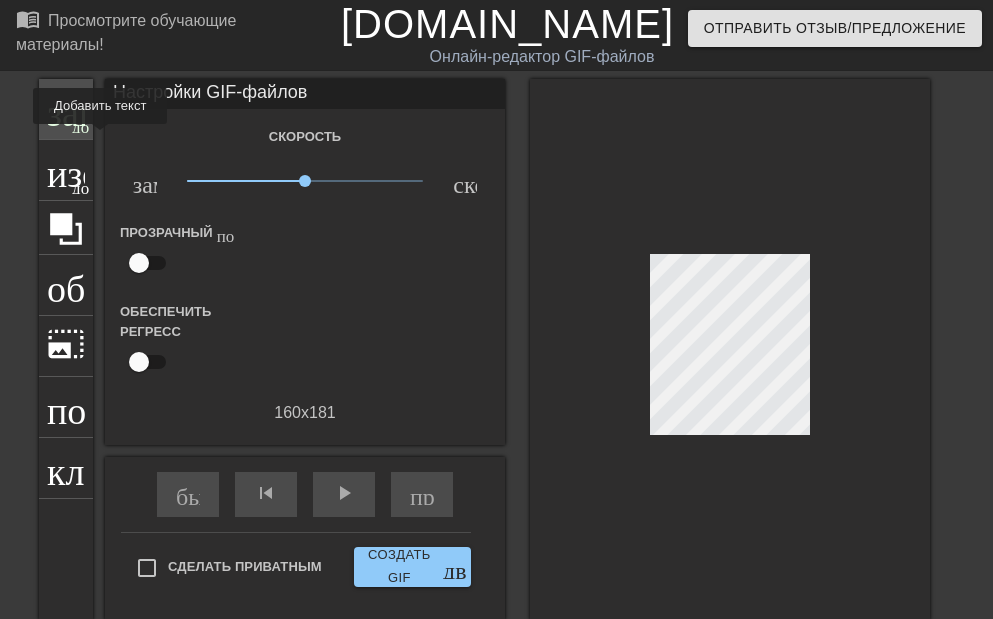 click on "заголовок добавить_круг" at bounding box center [66, 109] 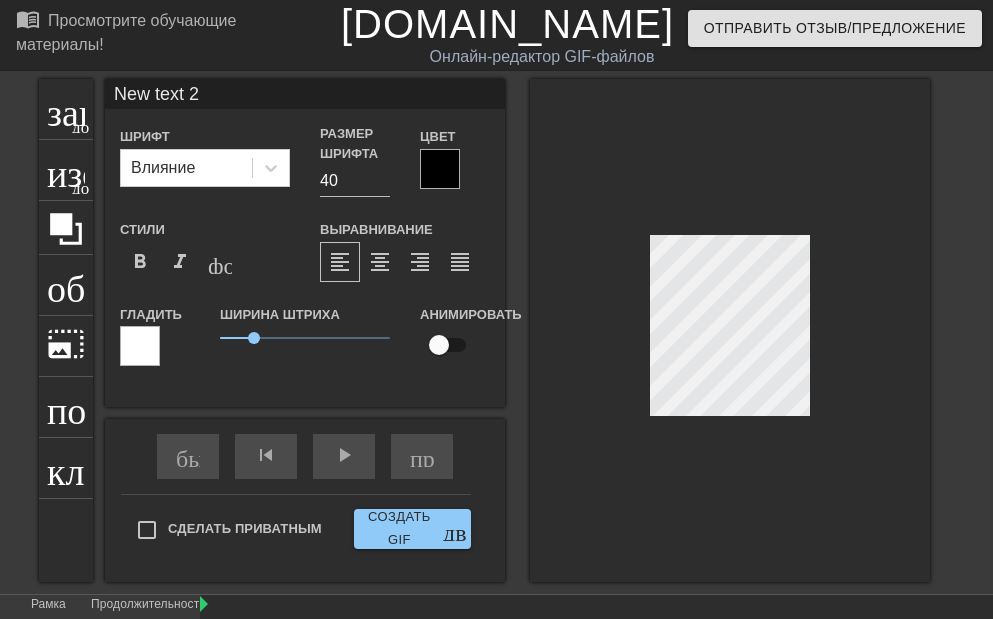 scroll, scrollTop: 3, scrollLeft: 2, axis: both 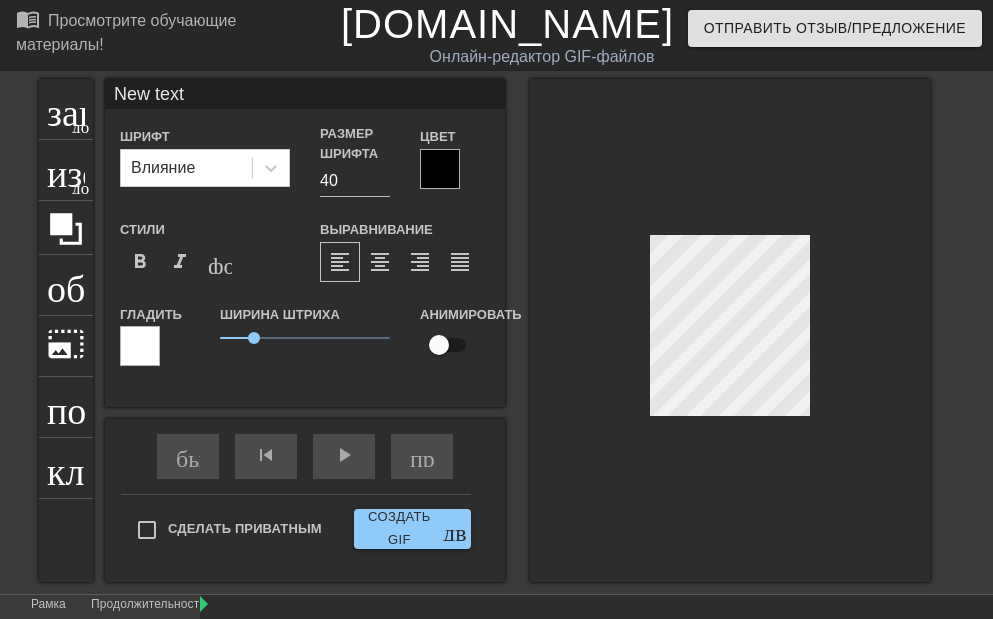 type on "New text" 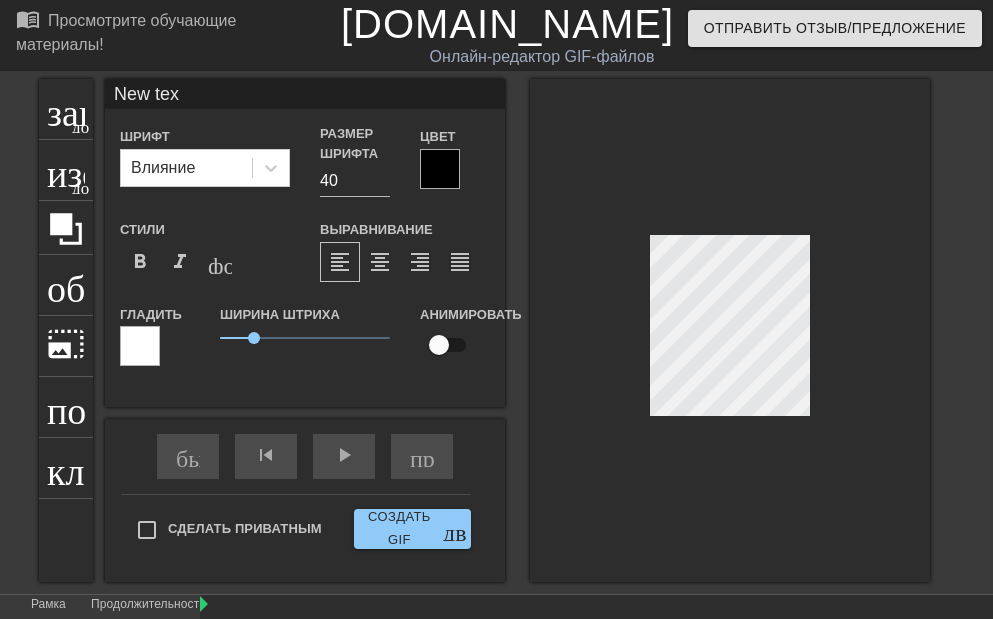 type on "New te" 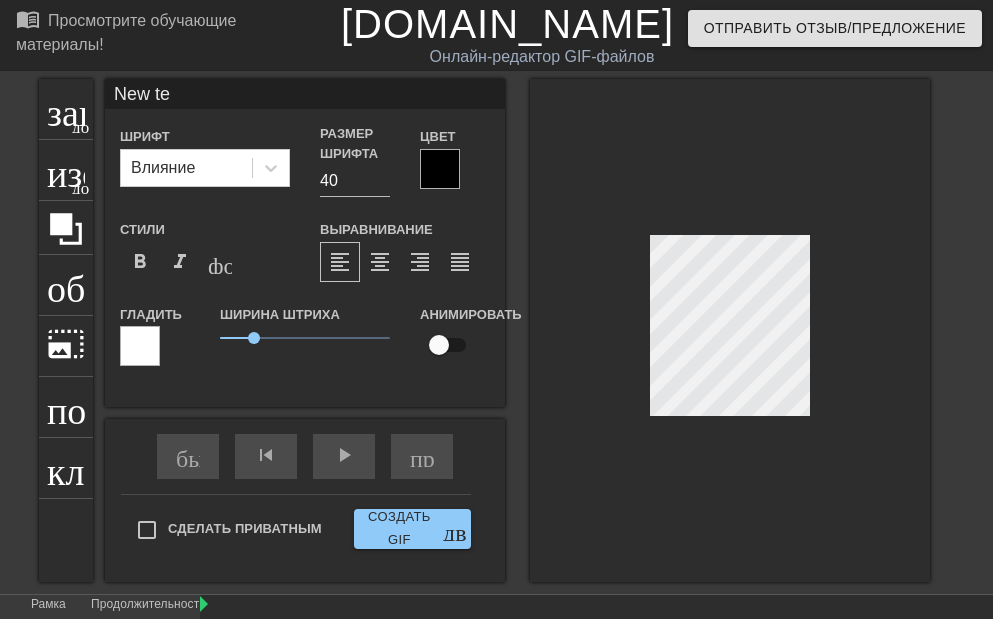 type on "New t" 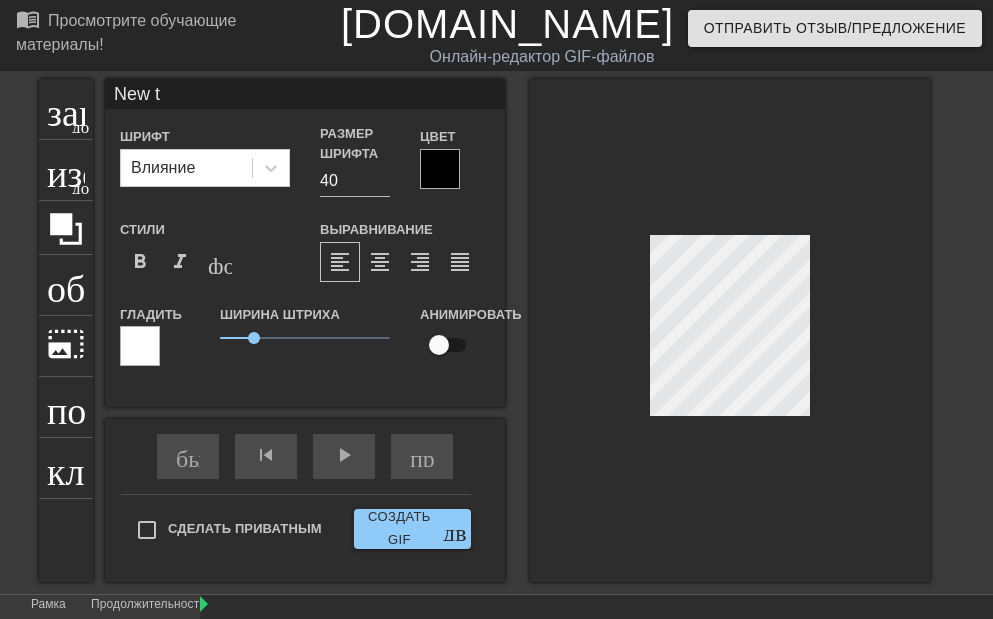 type on "New" 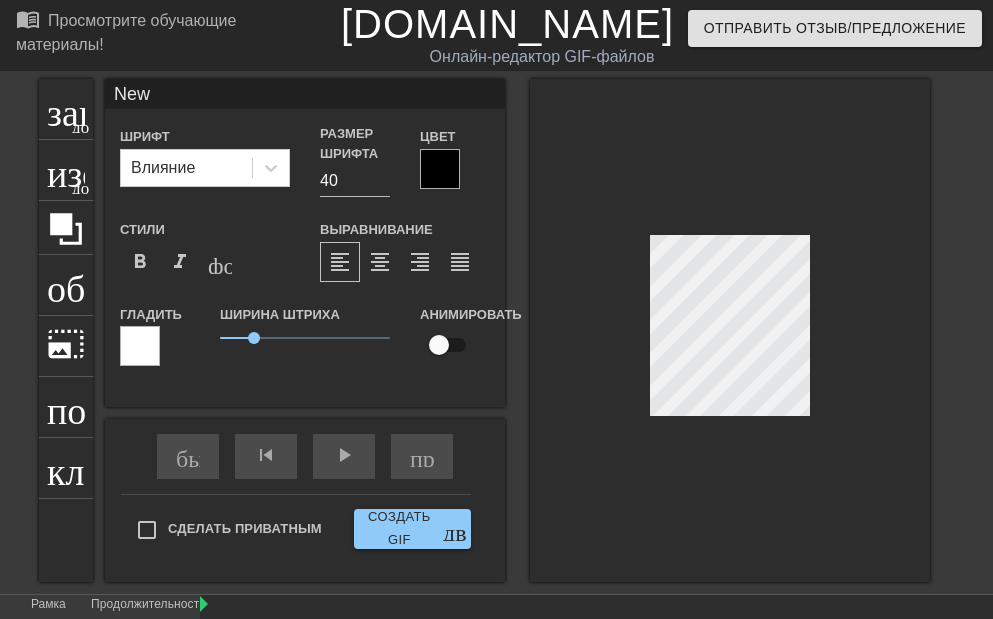 type on "New" 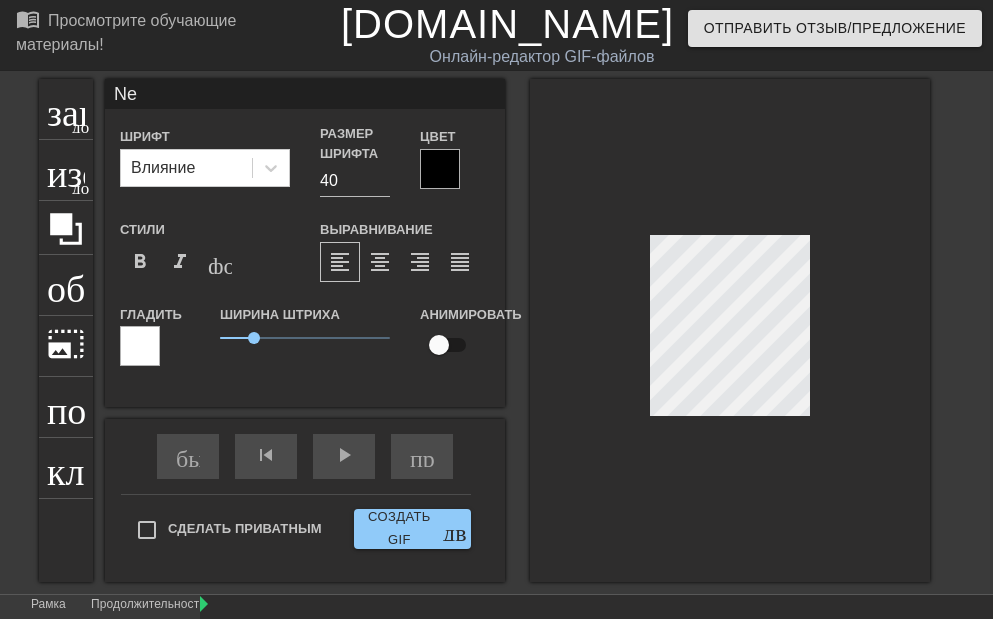 type on "N" 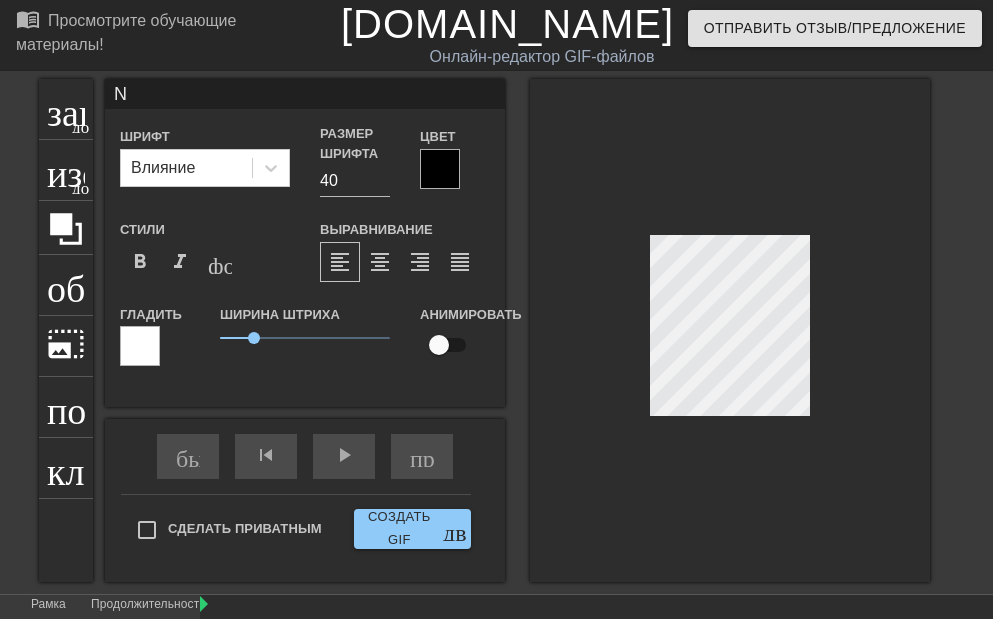 type 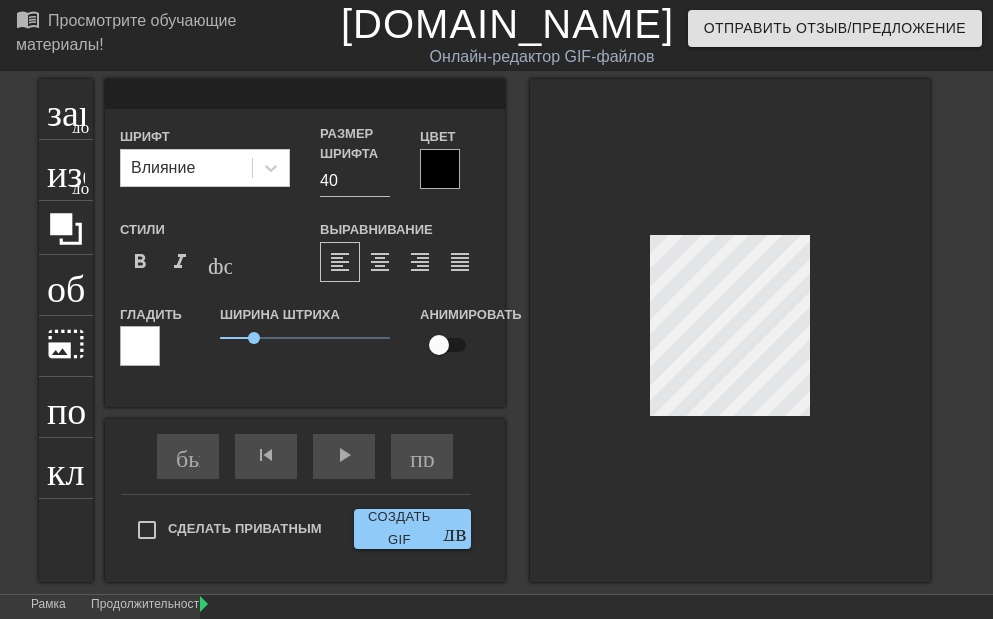 scroll, scrollTop: 3, scrollLeft: 2, axis: both 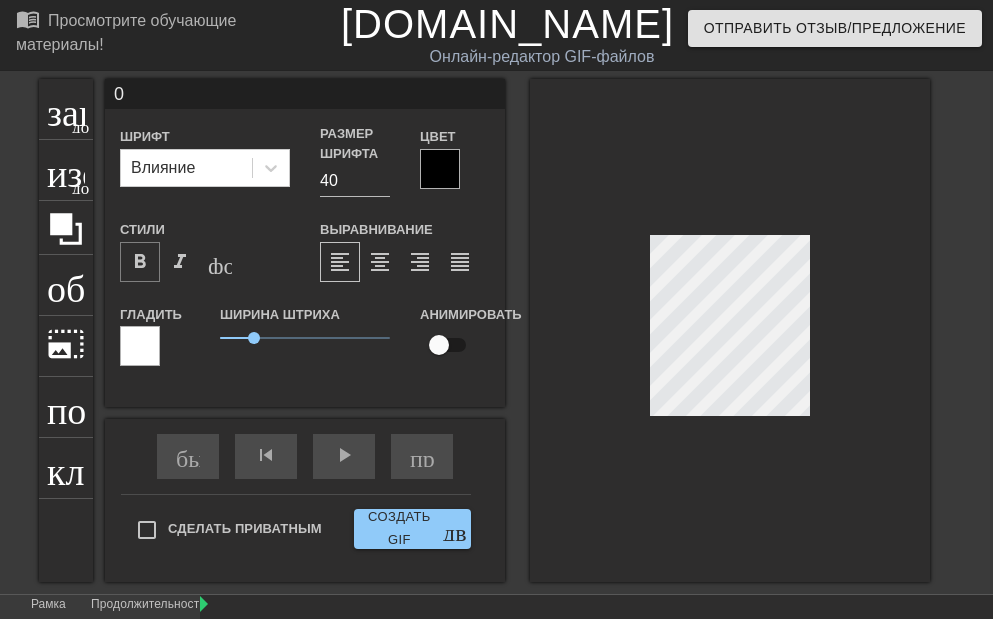 type on "0" 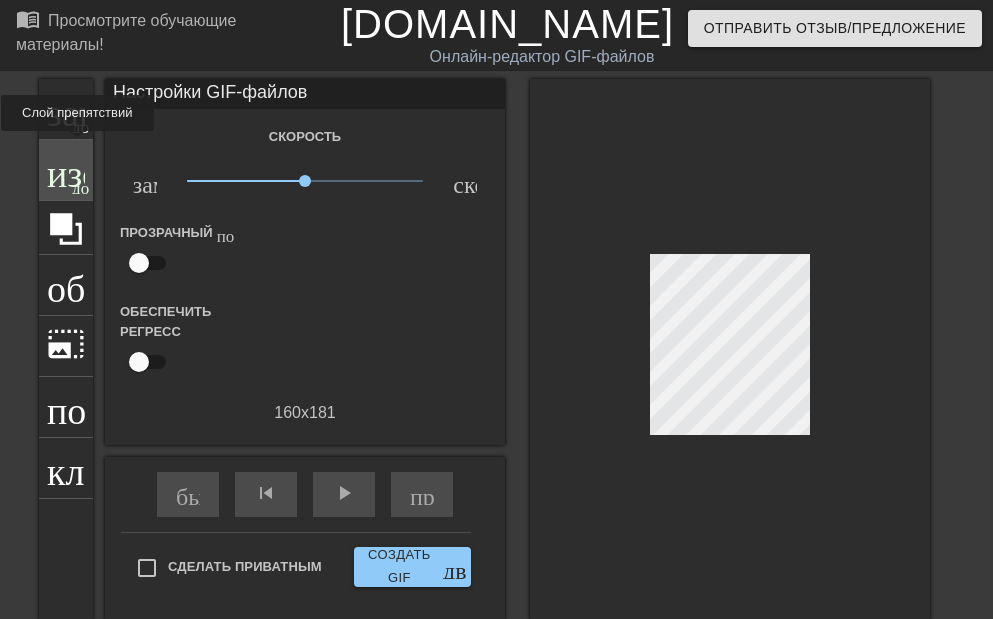 click on "изображение добавить_круг" at bounding box center [66, 170] 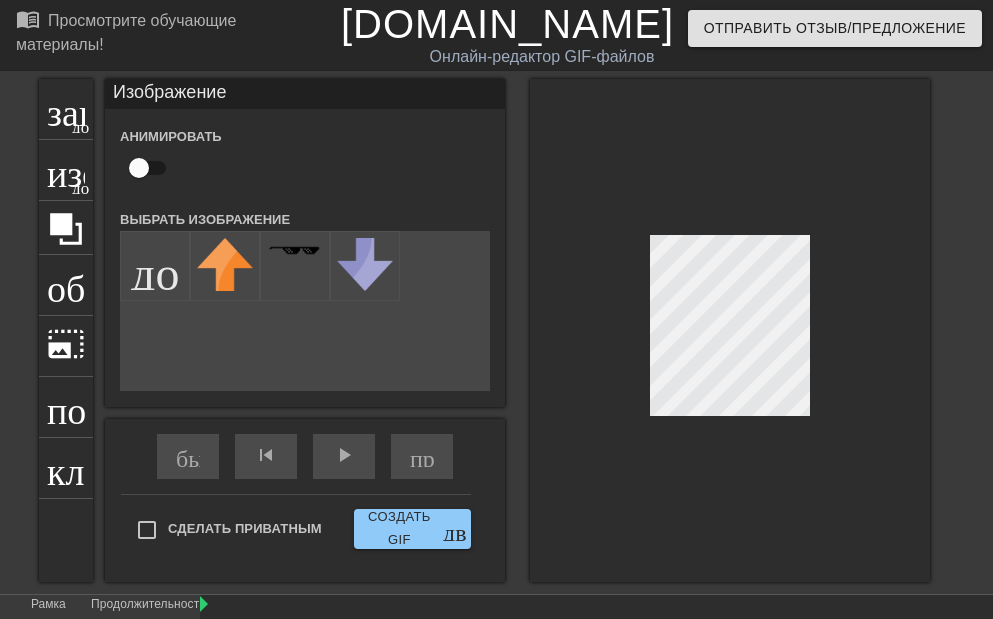 click at bounding box center [730, 330] 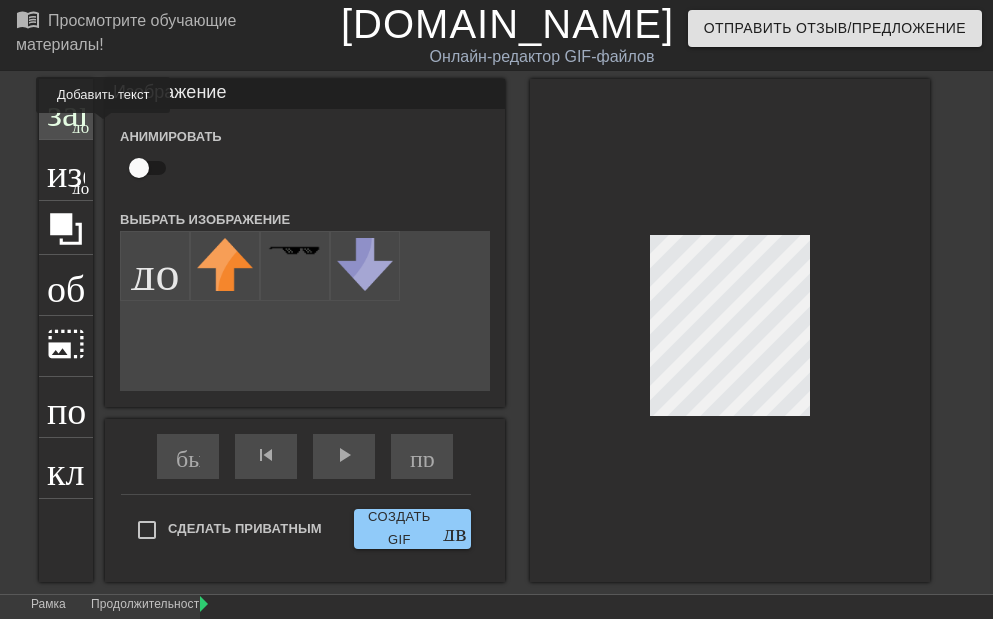 click on "добавить_круг" at bounding box center [129, 124] 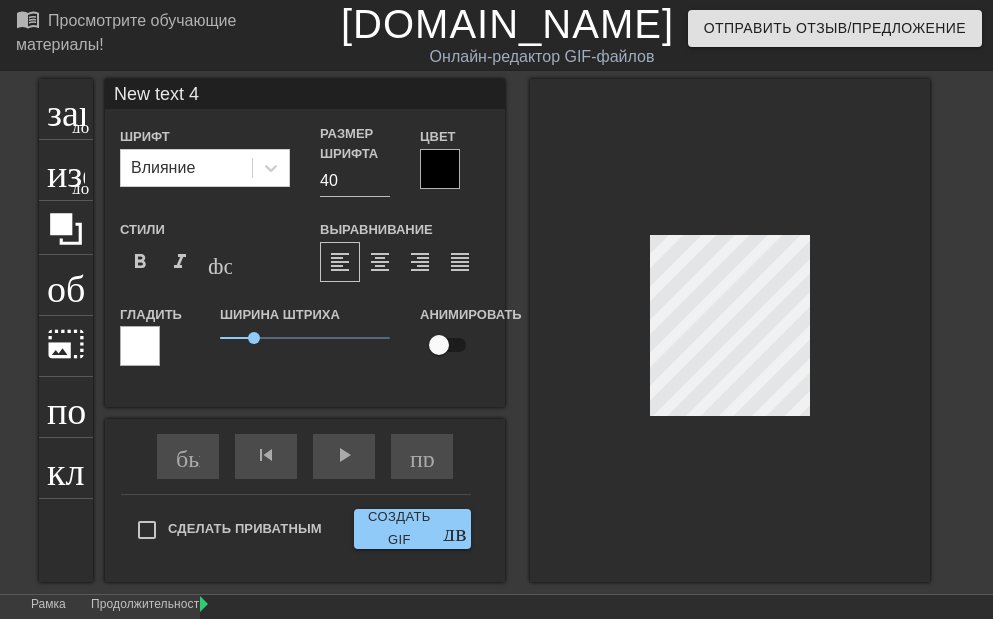 scroll, scrollTop: 3, scrollLeft: 2, axis: both 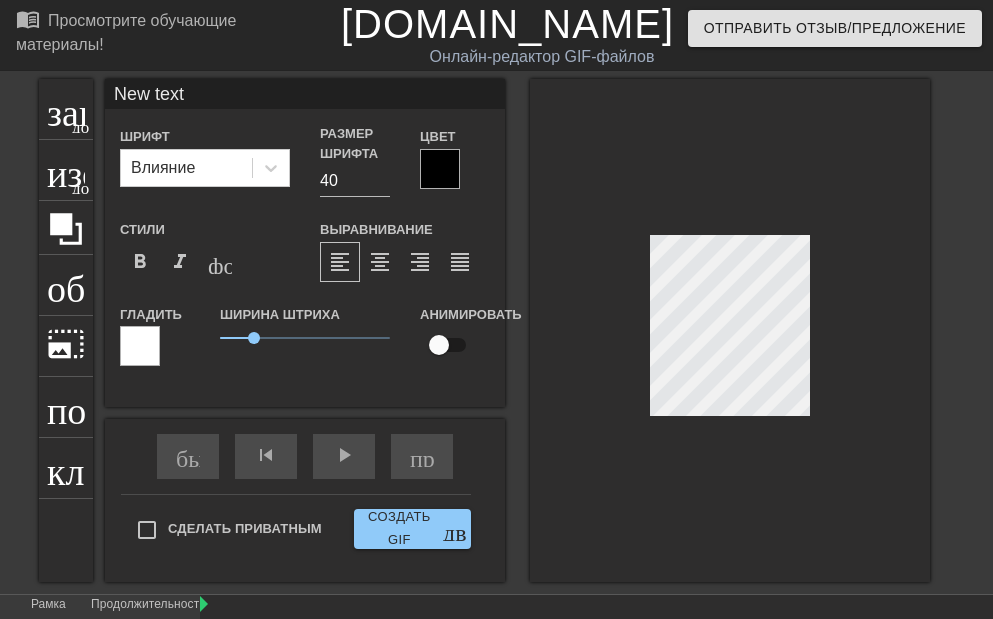 type on "New text" 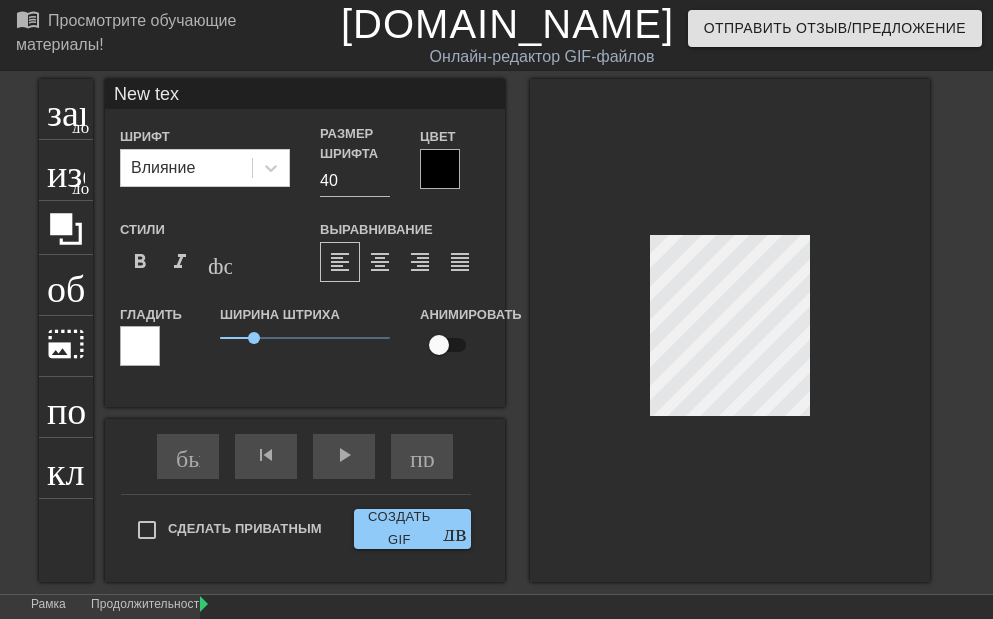 type on "New te" 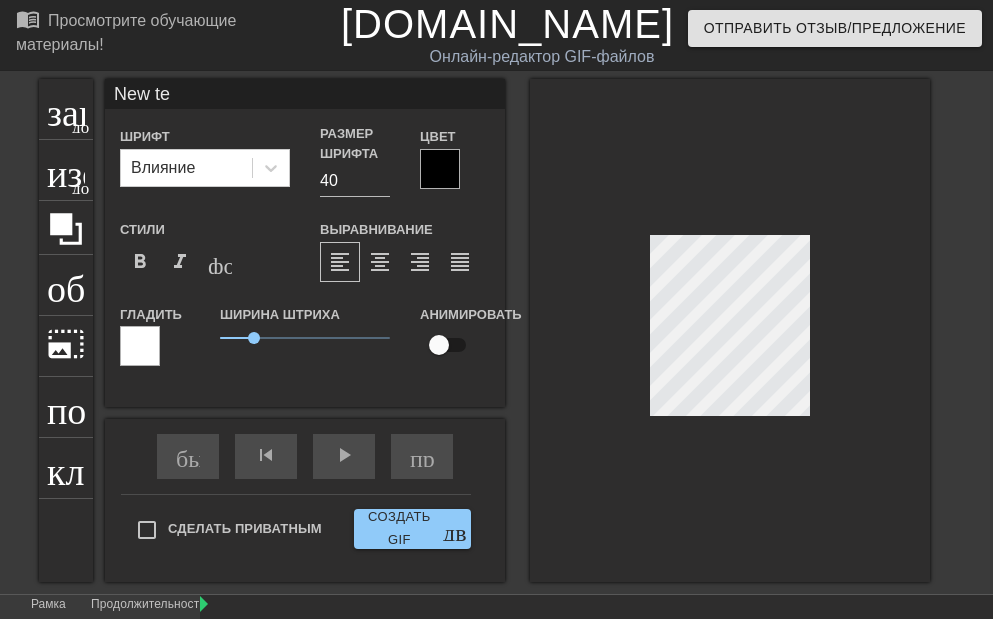 type on "New t" 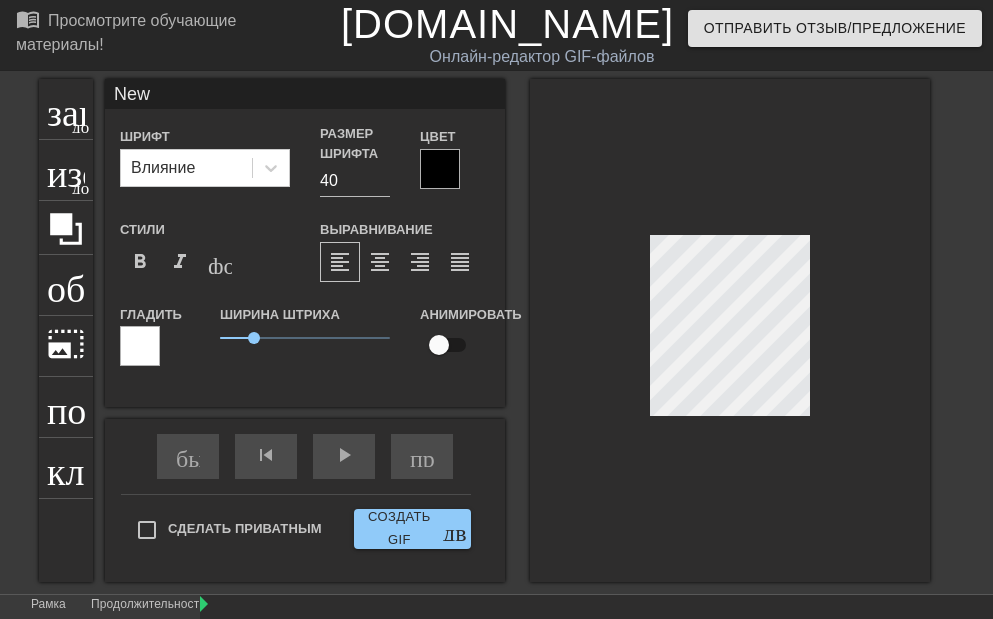 type on "New" 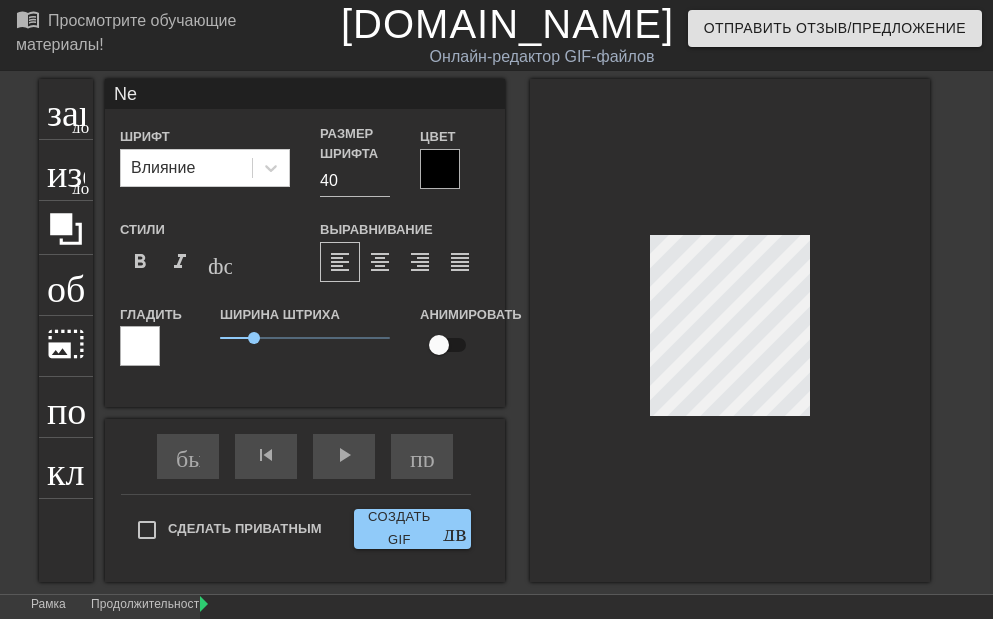 type on "N" 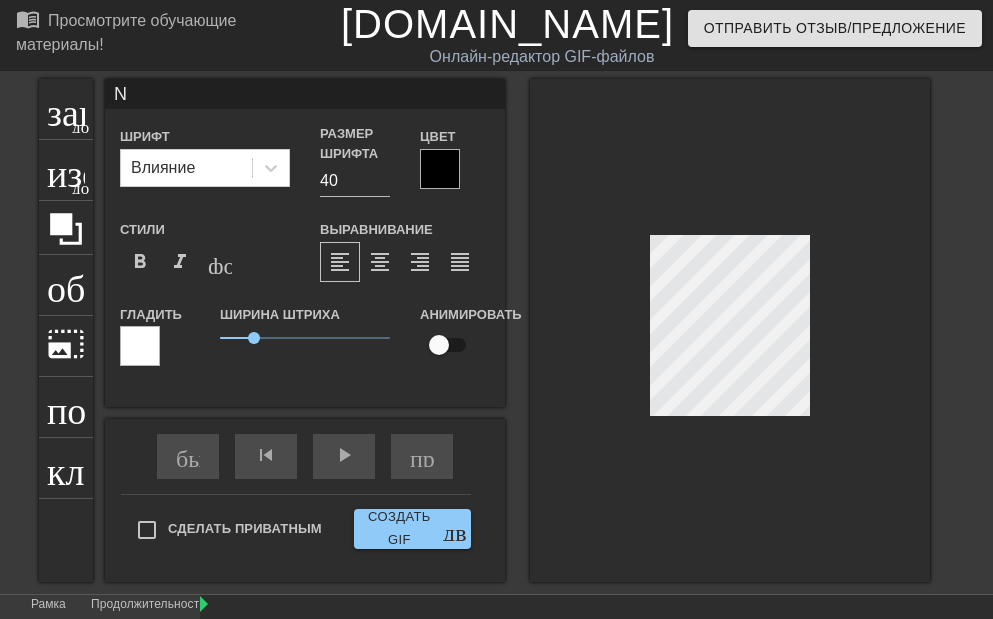 scroll, scrollTop: 3, scrollLeft: 2, axis: both 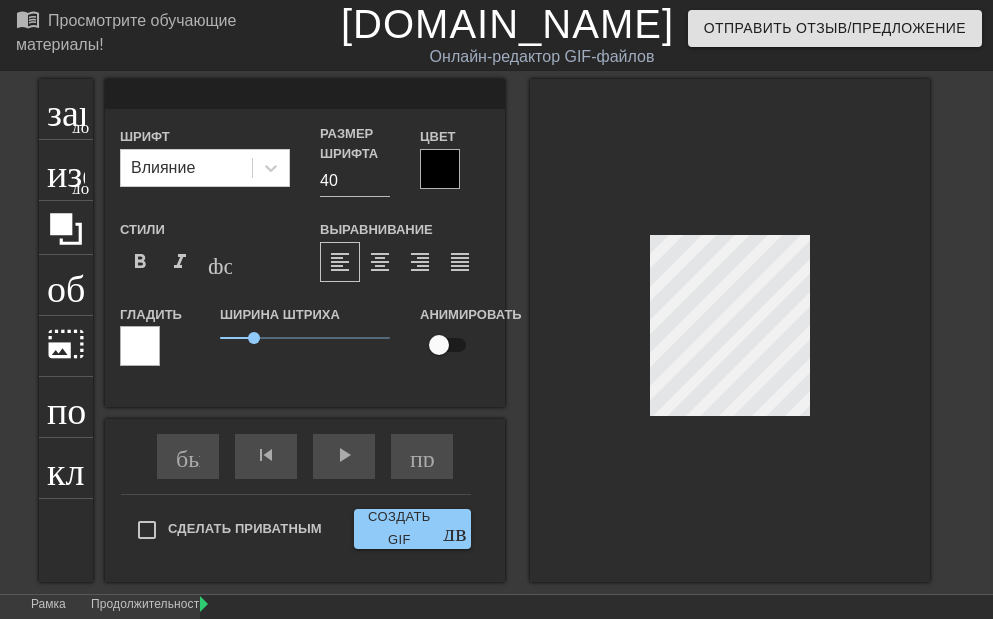 type on "*" 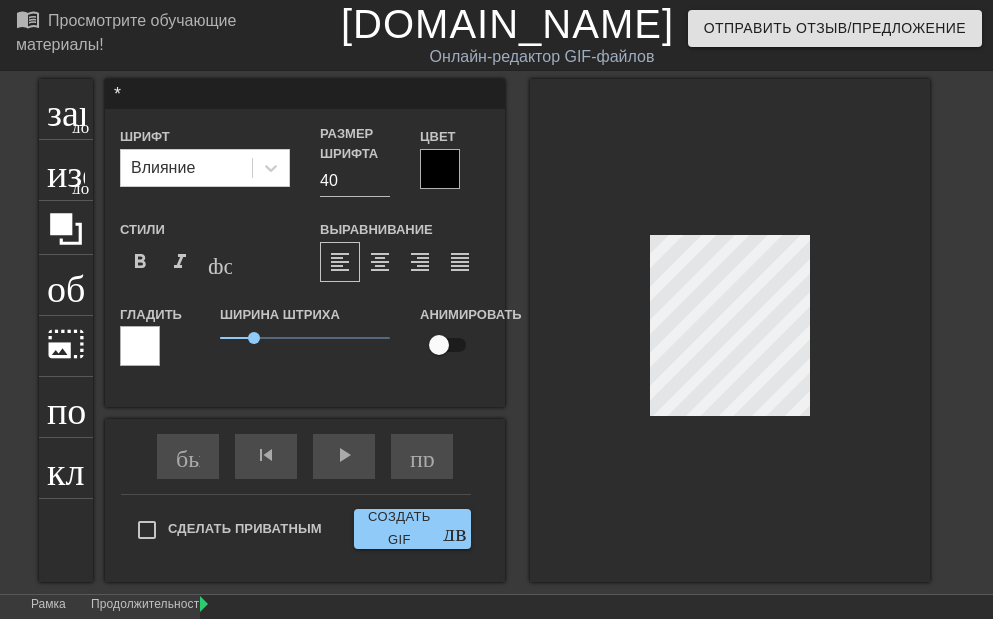 scroll, scrollTop: 3, scrollLeft: 2, axis: both 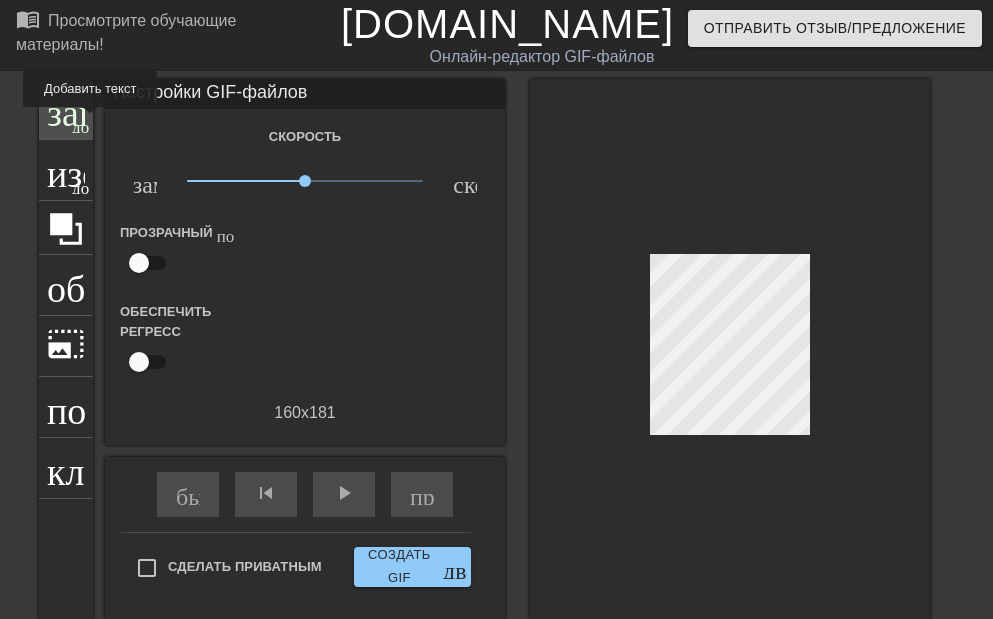 click on "заголовок" at bounding box center (126, 107) 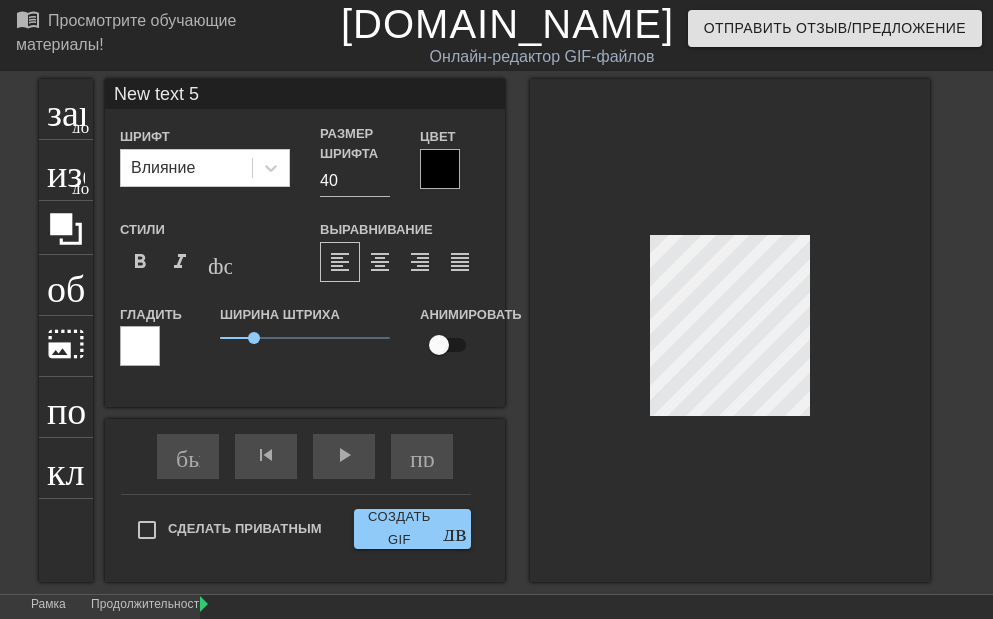 scroll, scrollTop: 2, scrollLeft: 5, axis: both 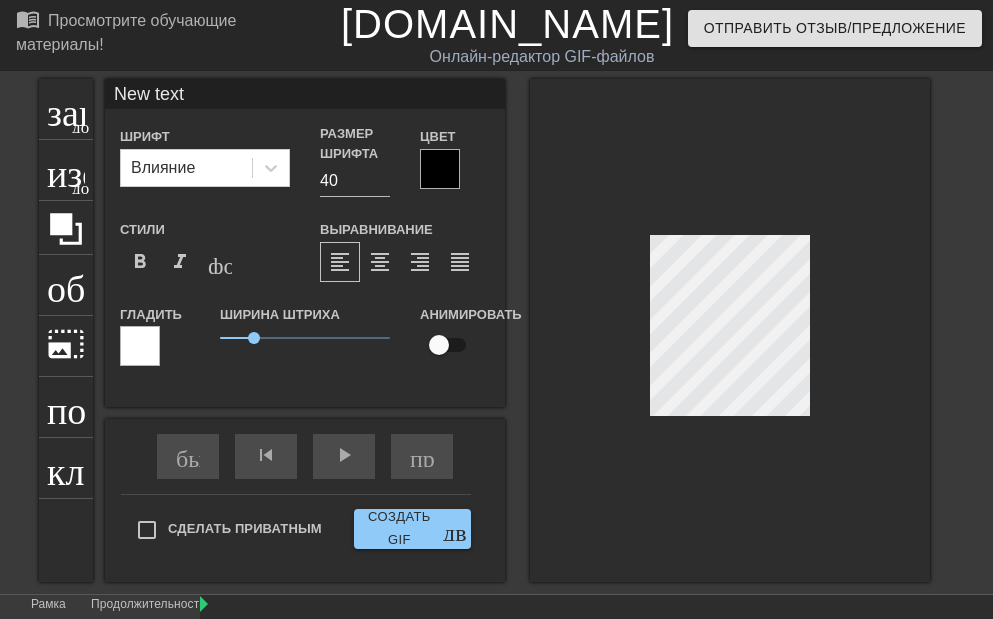 type on "New text" 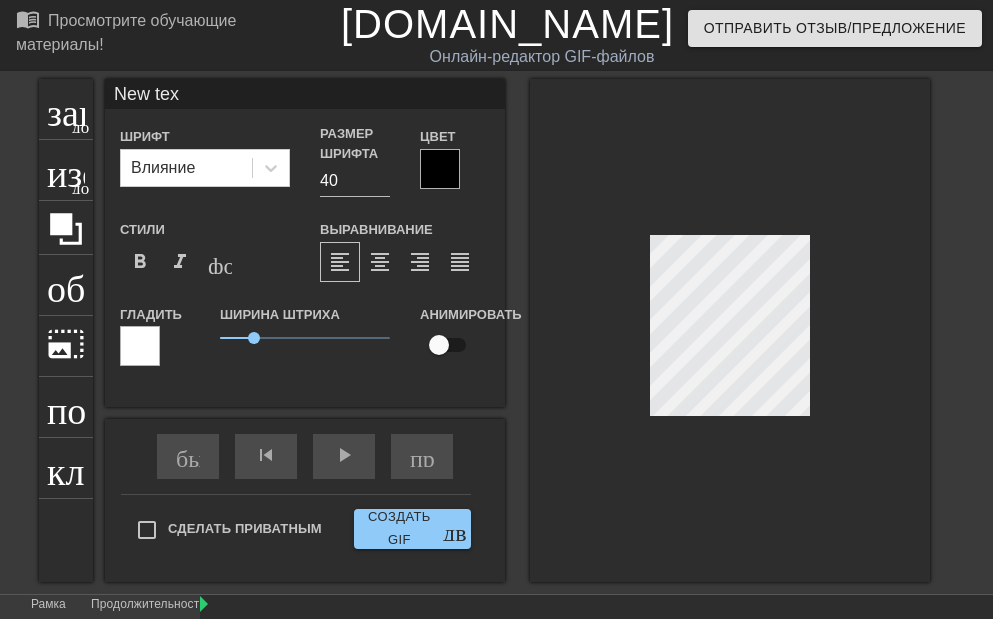 type on "New te" 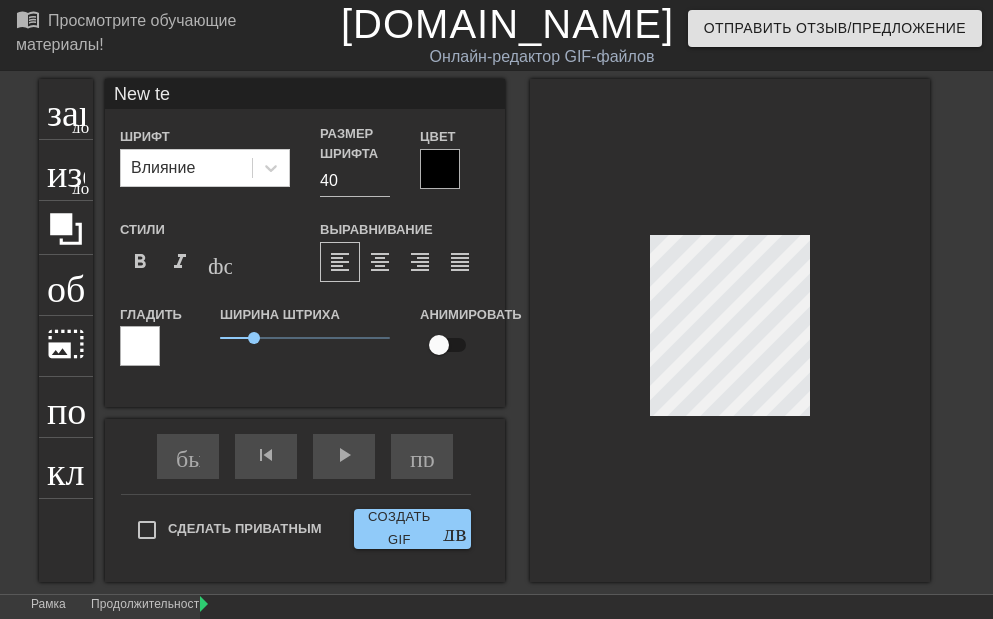 type on "New t" 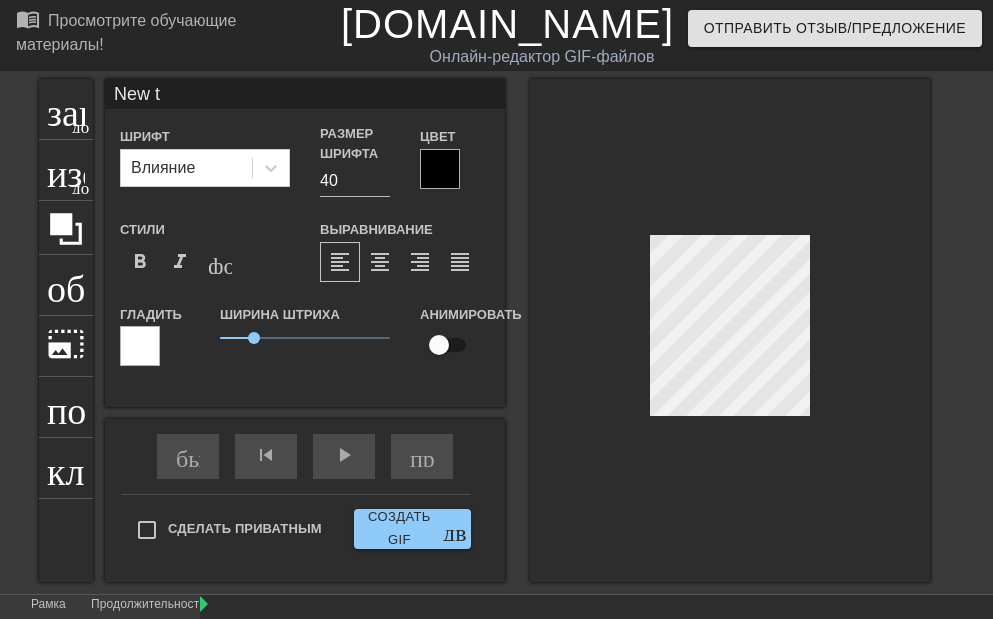 type on "New t" 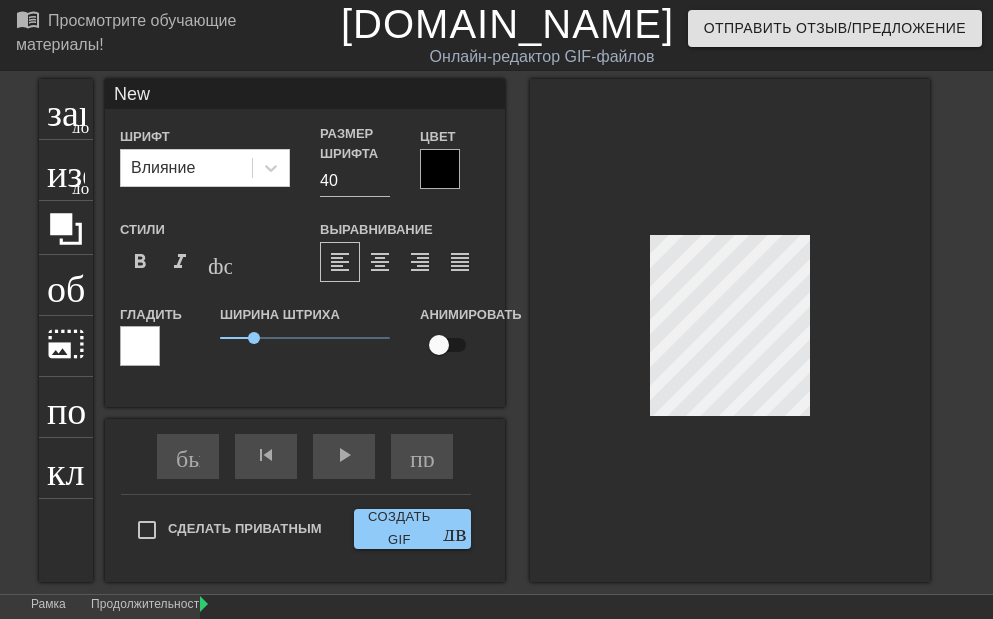 type on "New" 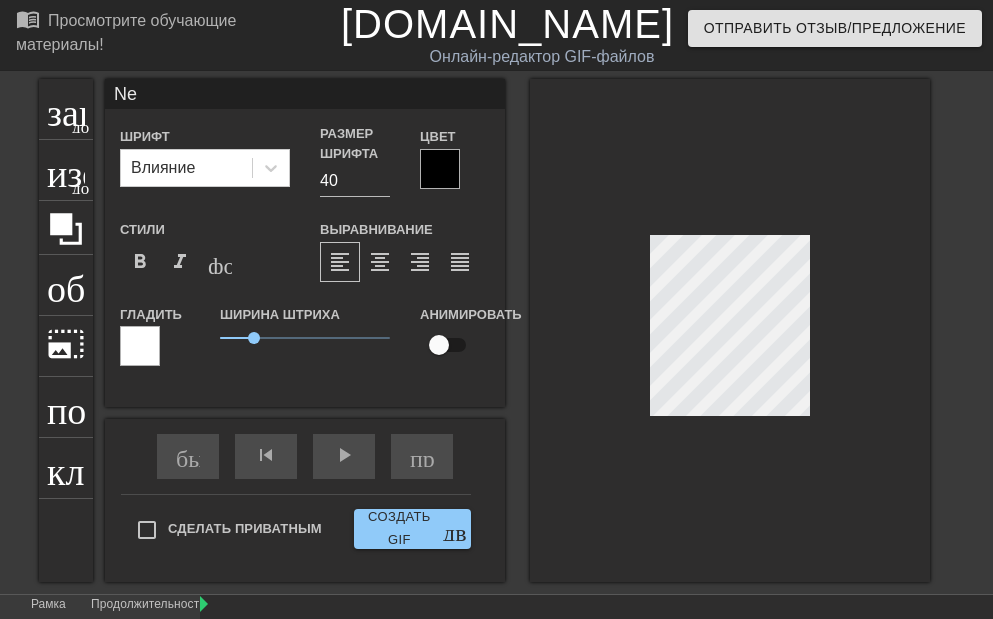 type on "N" 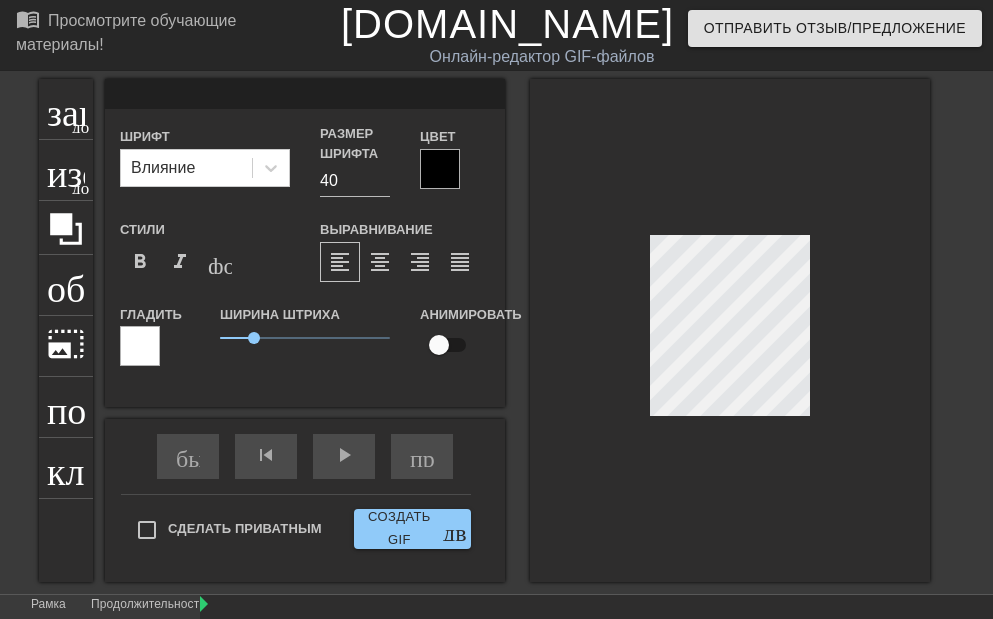 scroll, scrollTop: 2, scrollLeft: 2, axis: both 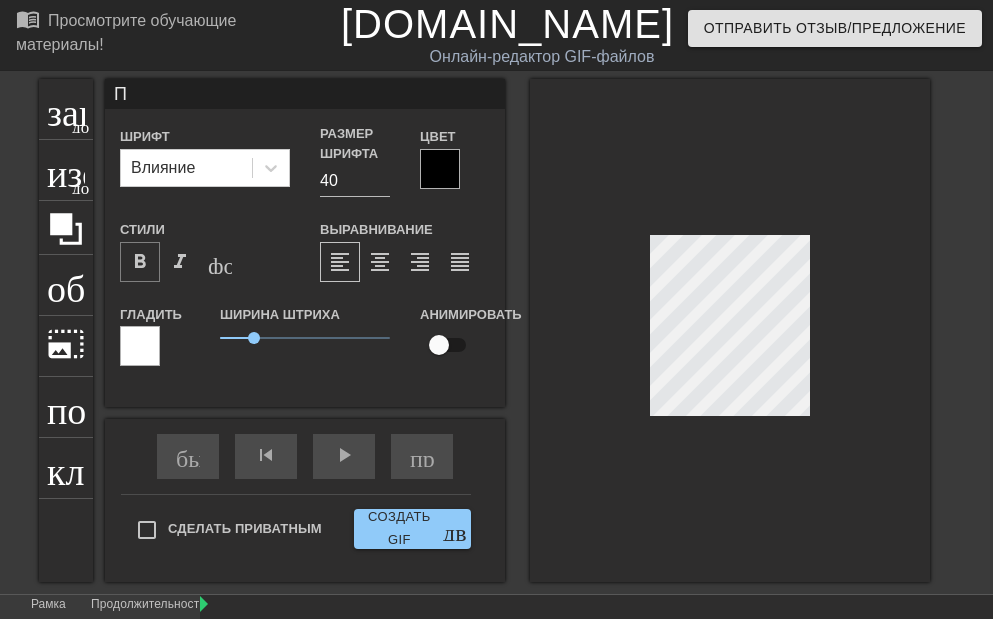 type on "П" 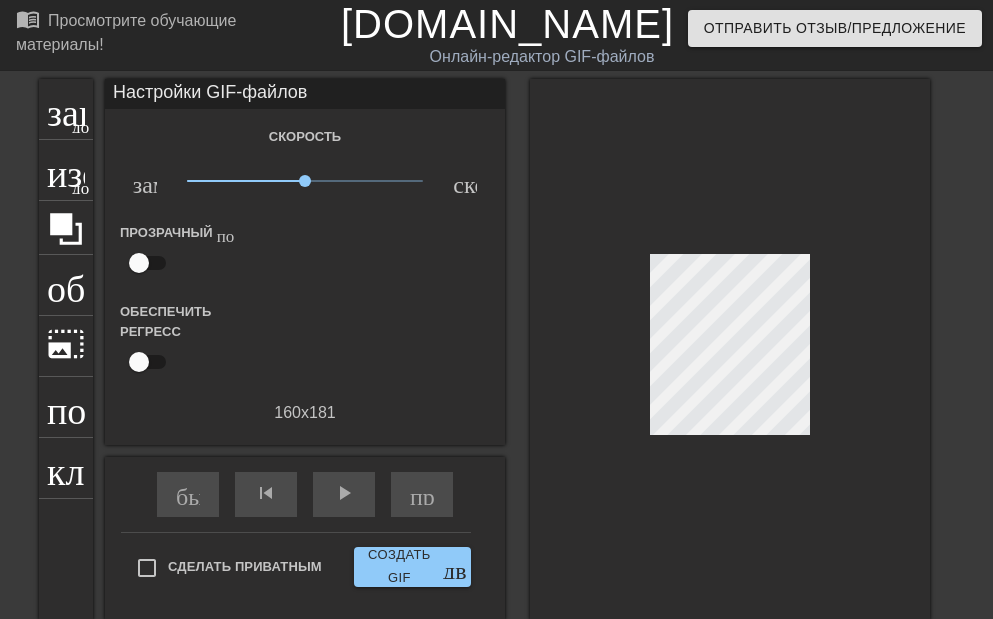 scroll, scrollTop: 3, scrollLeft: 2, axis: both 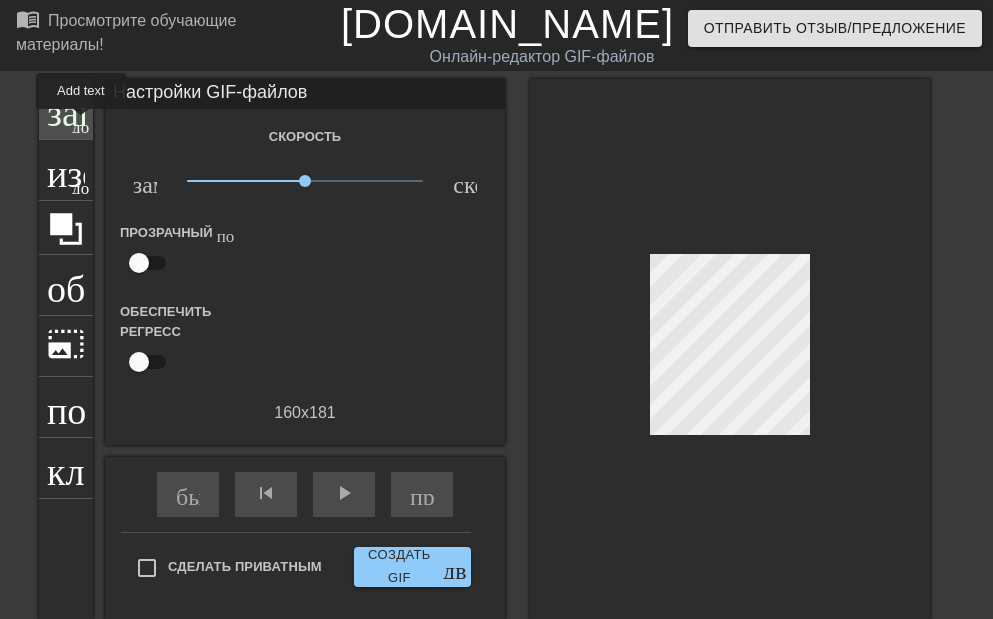 click on "добавить_круг" at bounding box center [129, 124] 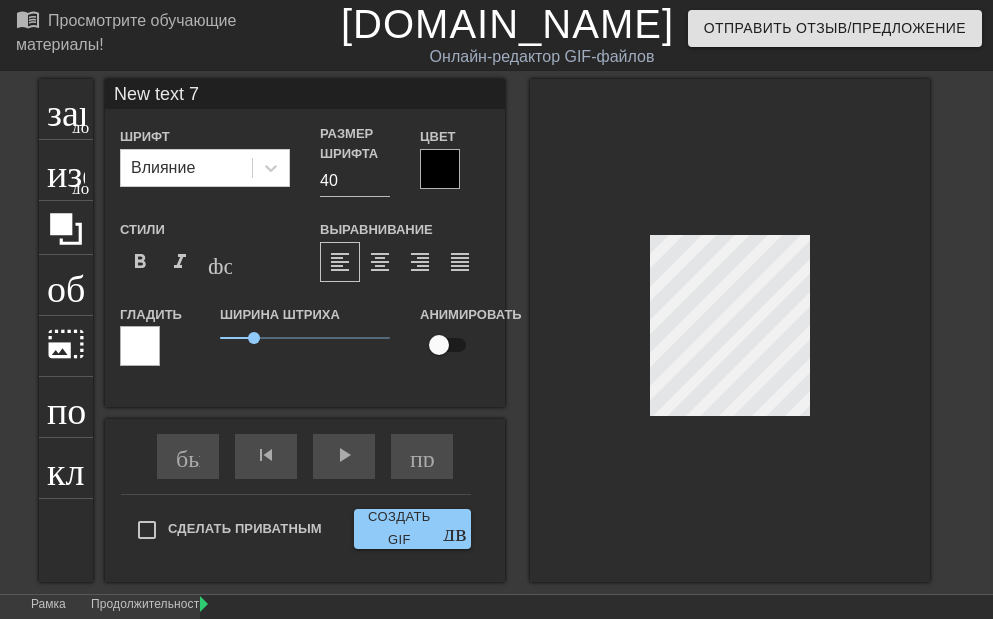click at bounding box center (730, 330) 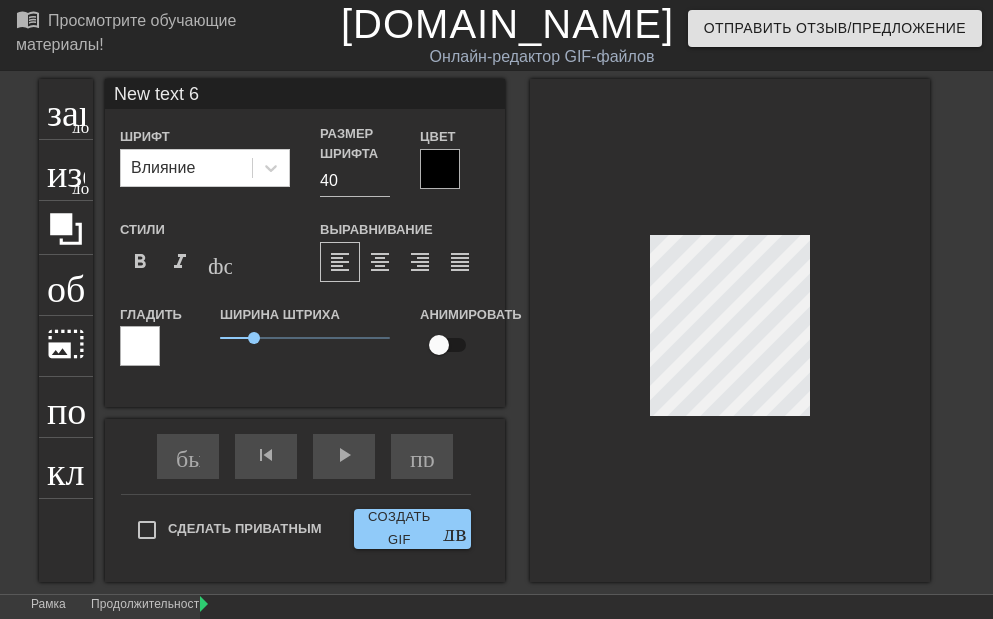 scroll, scrollTop: 2, scrollLeft: 5, axis: both 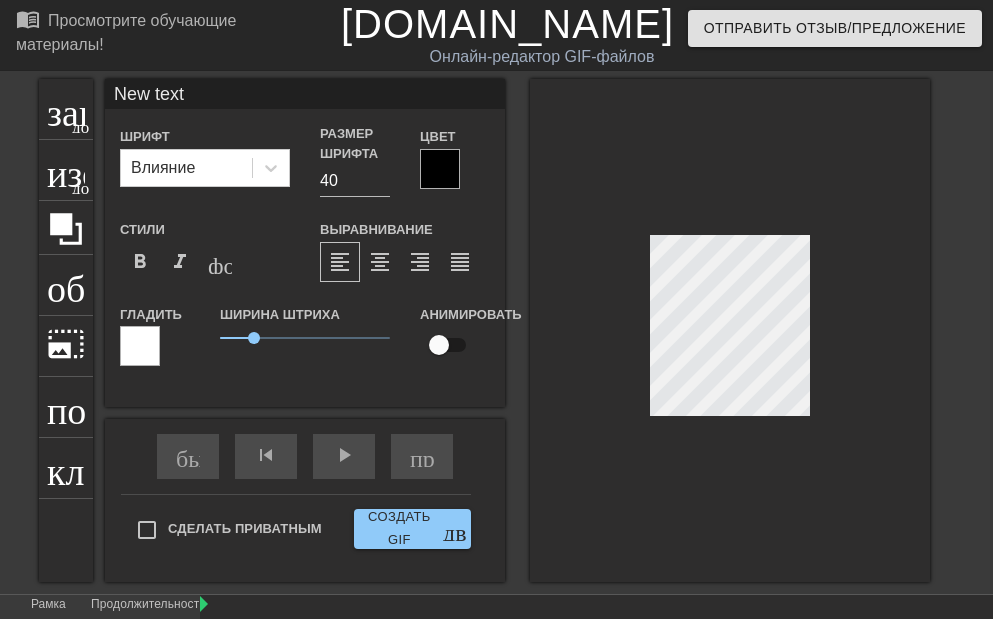 type on "New text" 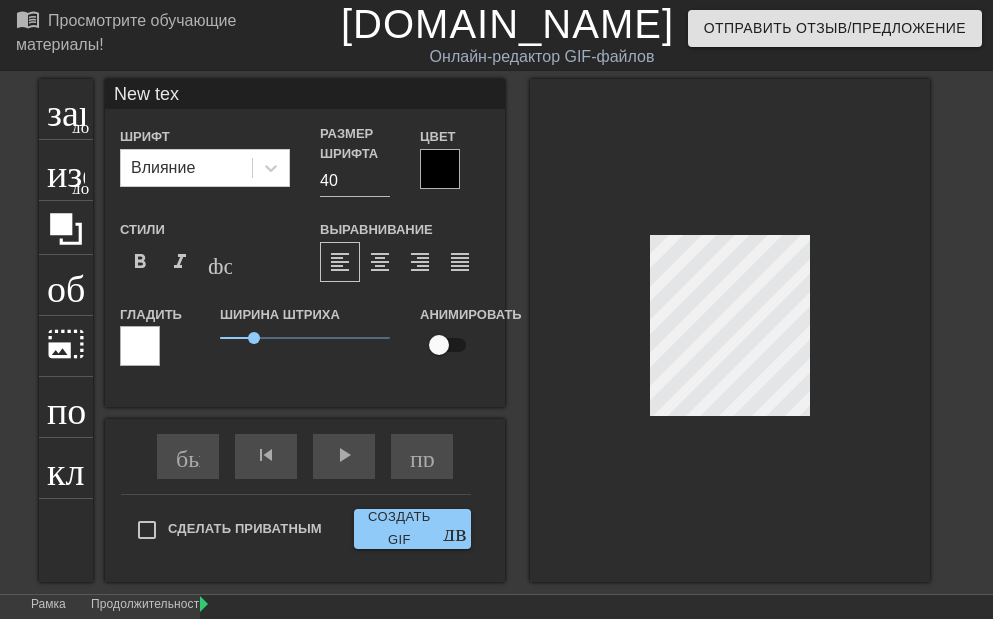 type on "New te" 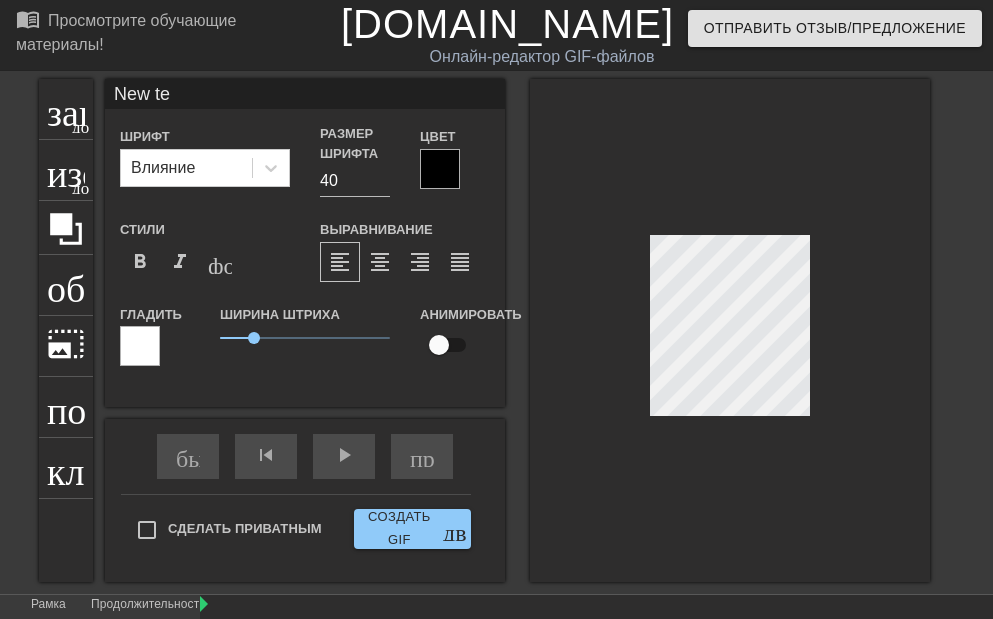 type on "New t" 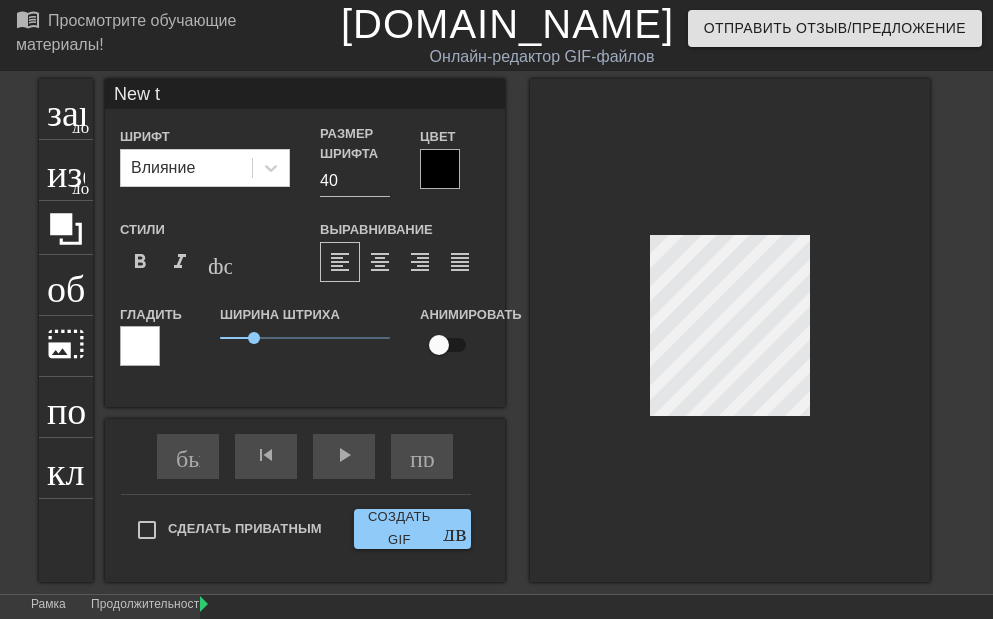 type on "New" 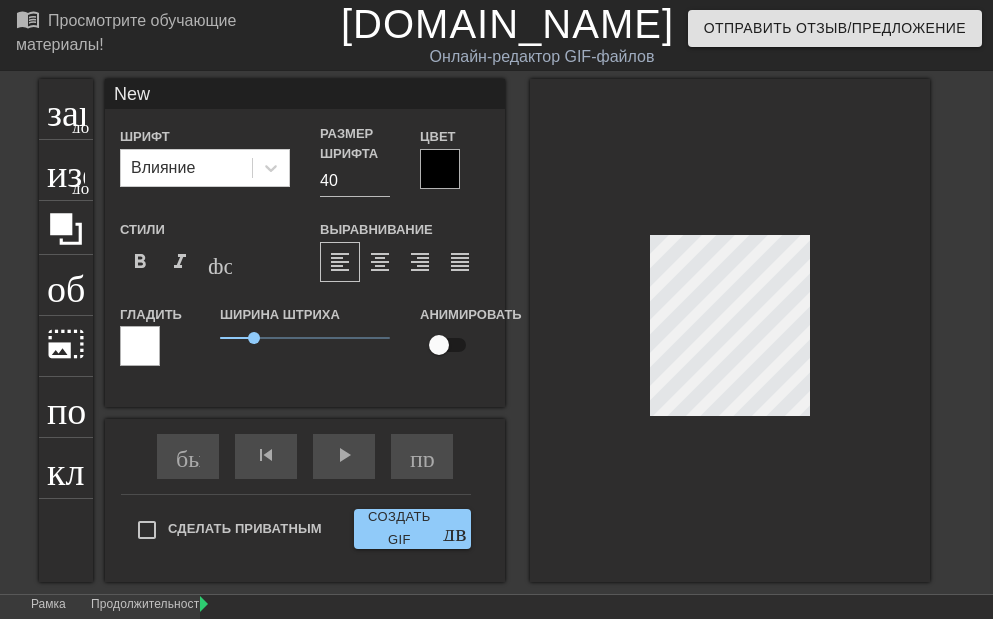 type on "New" 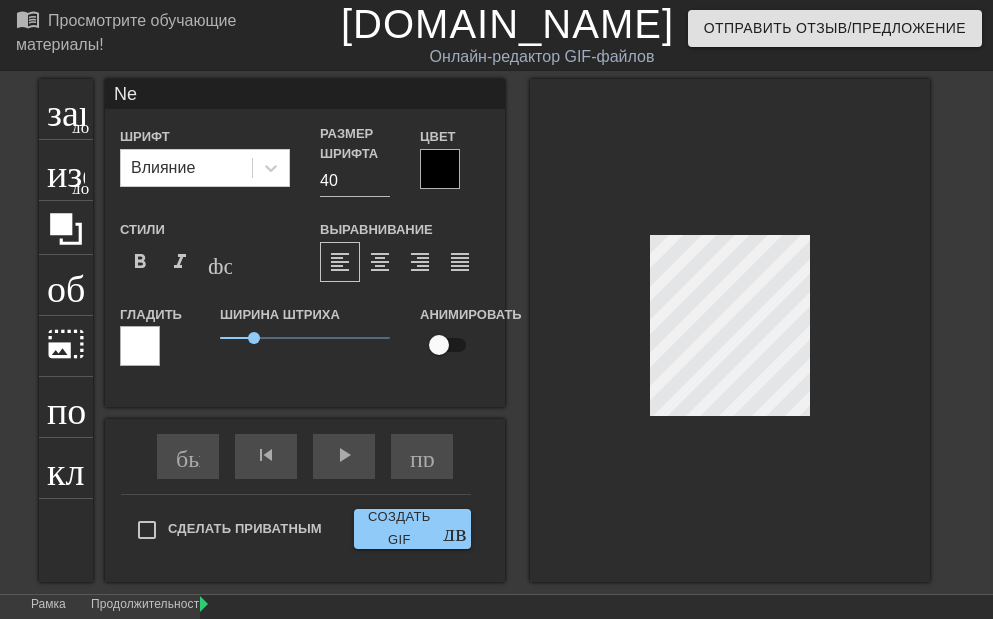 type on "N" 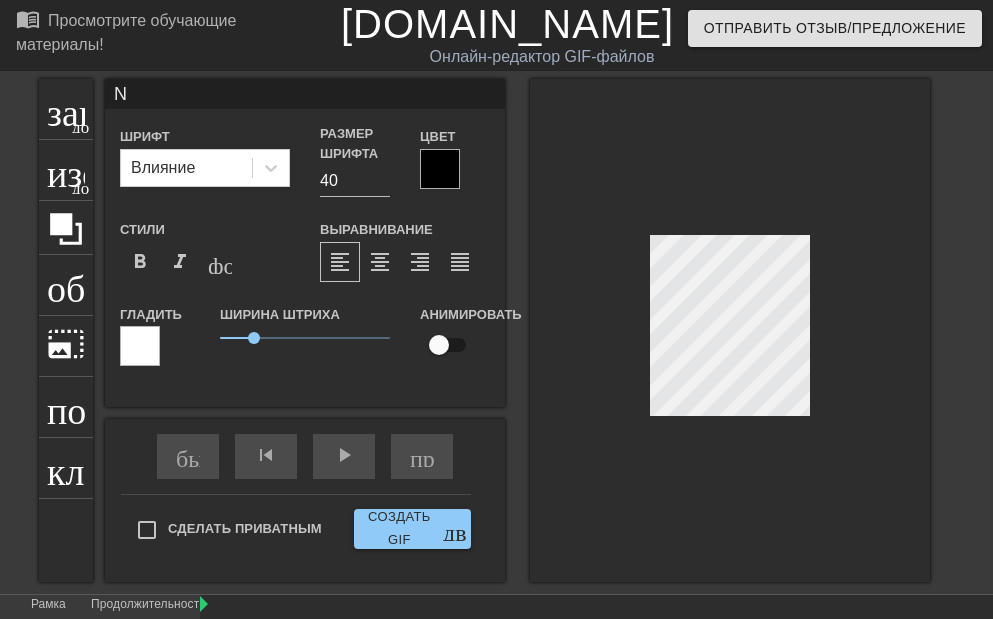 type 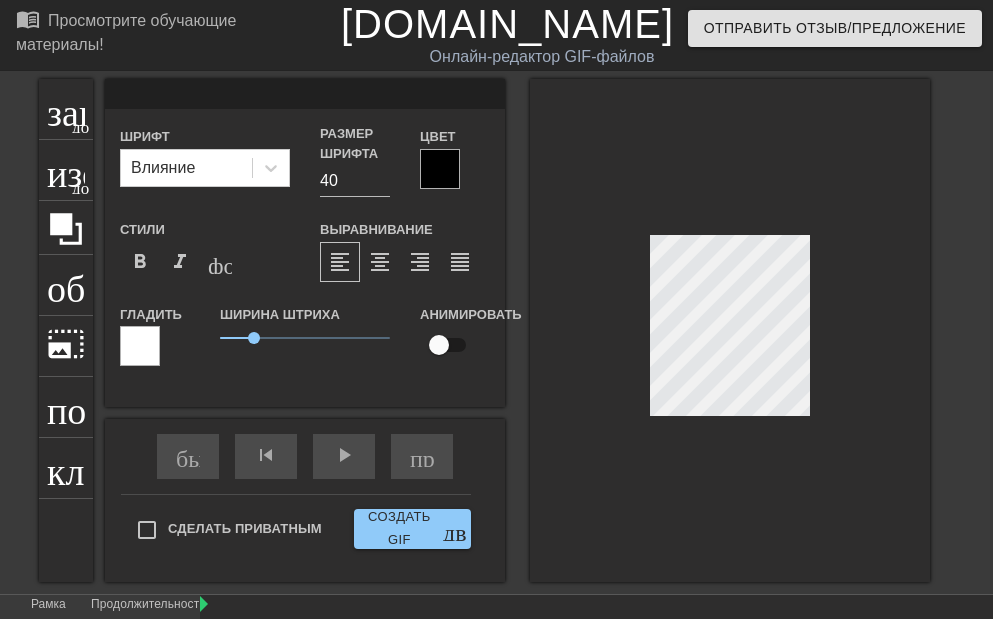 scroll, scrollTop: 2, scrollLeft: 2, axis: both 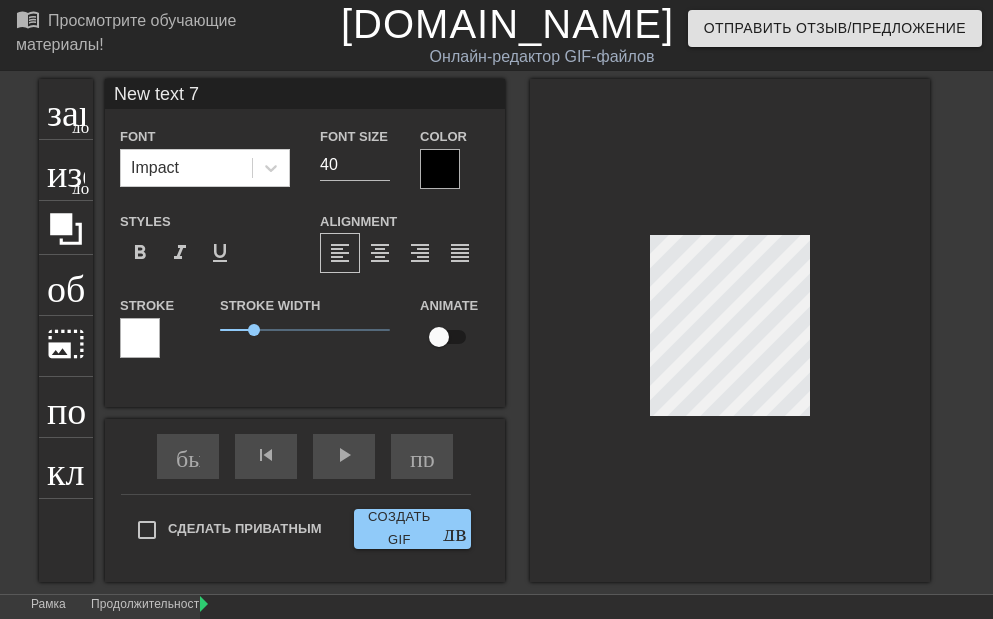 click at bounding box center (730, 330) 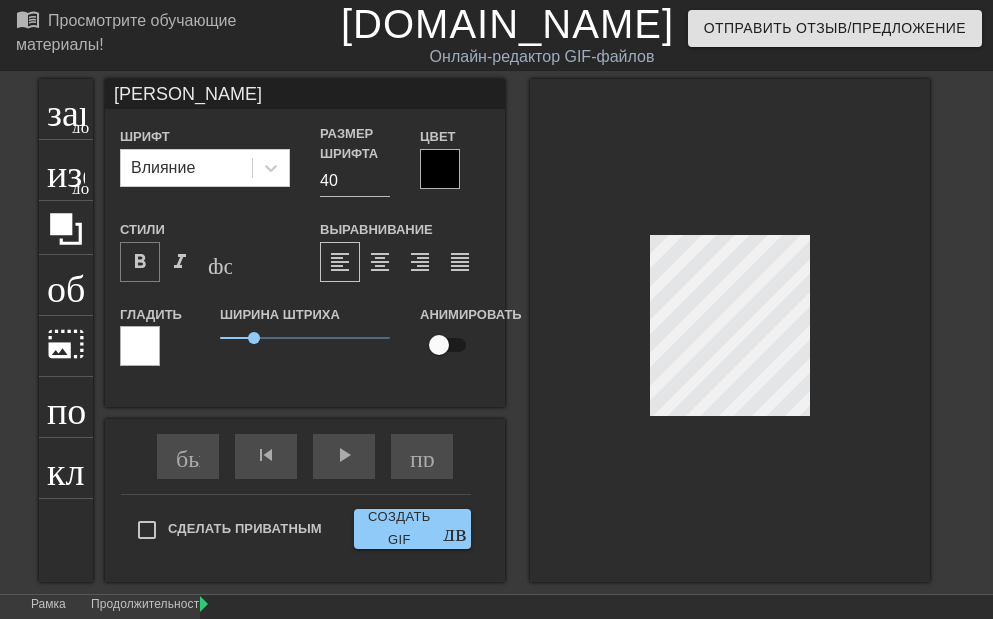 click on "format_bold" at bounding box center [140, 262] 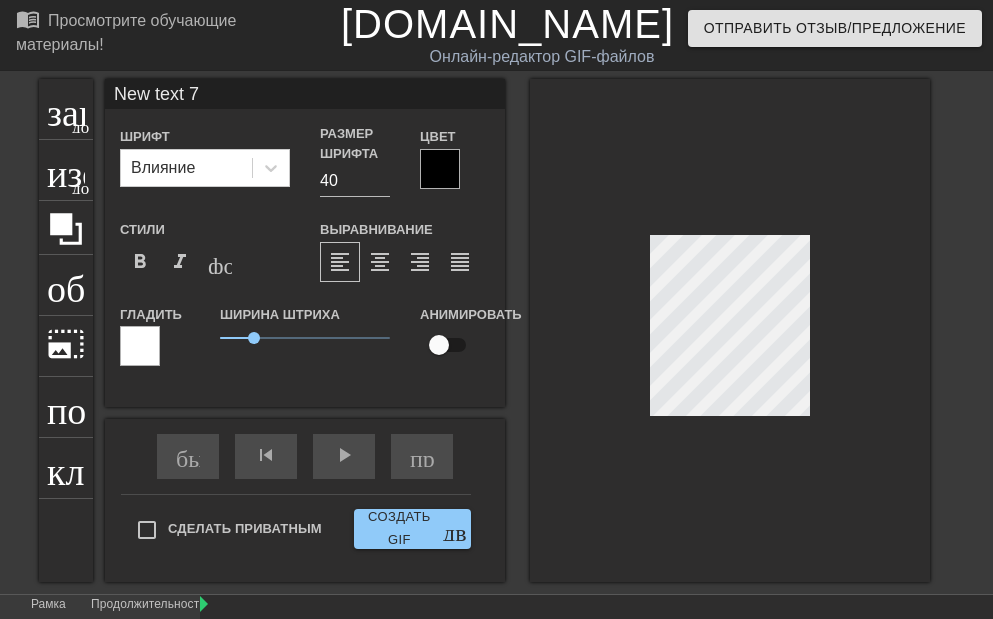 scroll, scrollTop: 2, scrollLeft: 5, axis: both 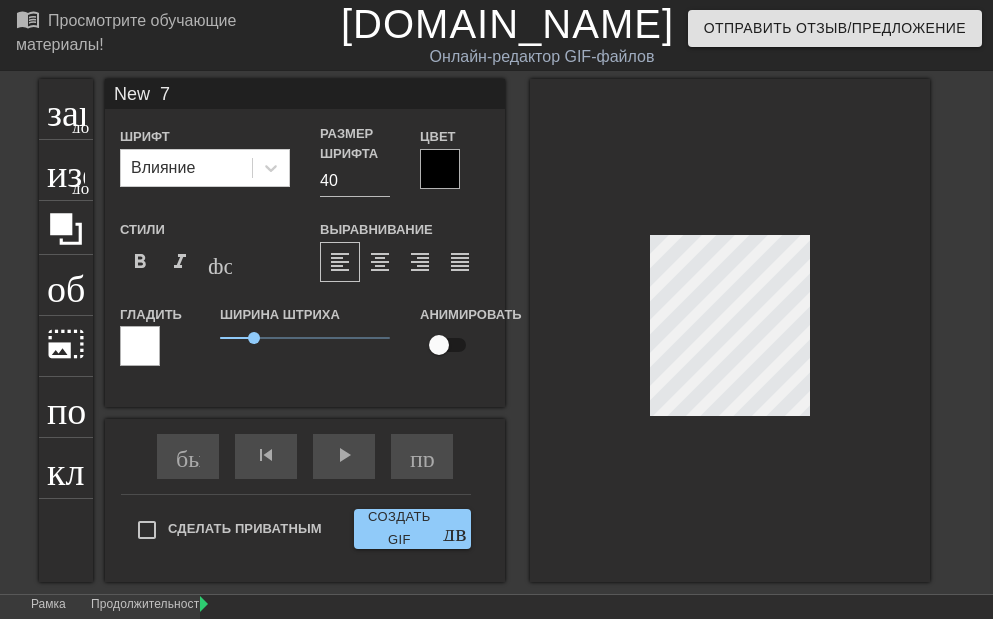 type on "New  7" 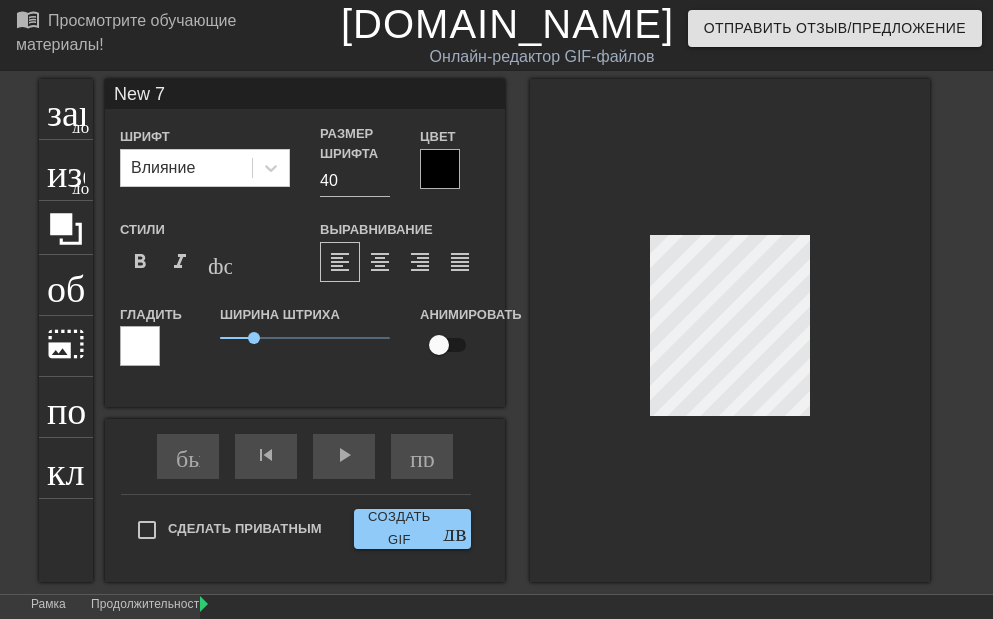 type on "New 7" 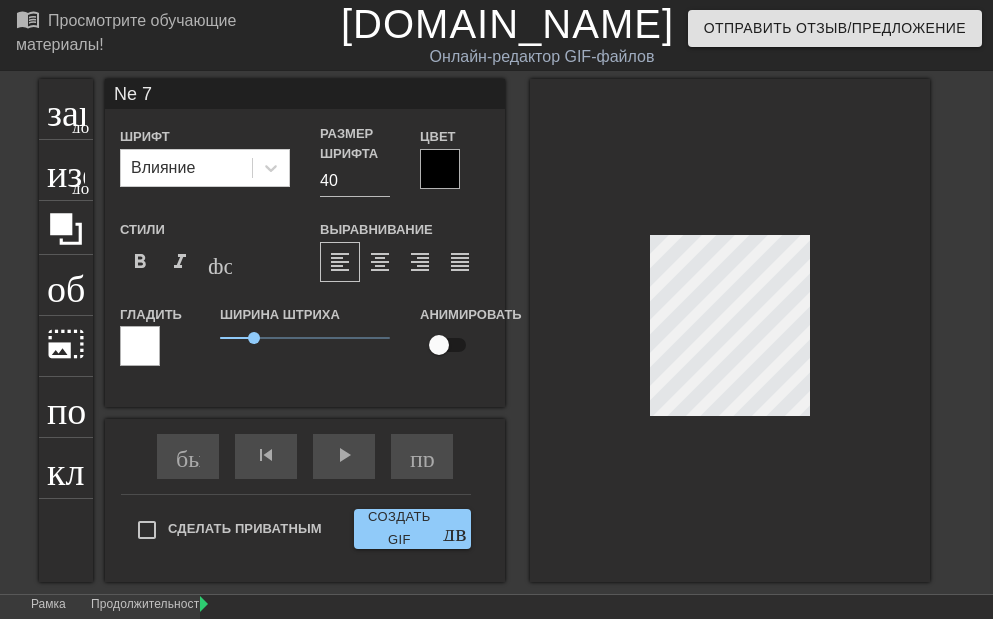 type on "N 7" 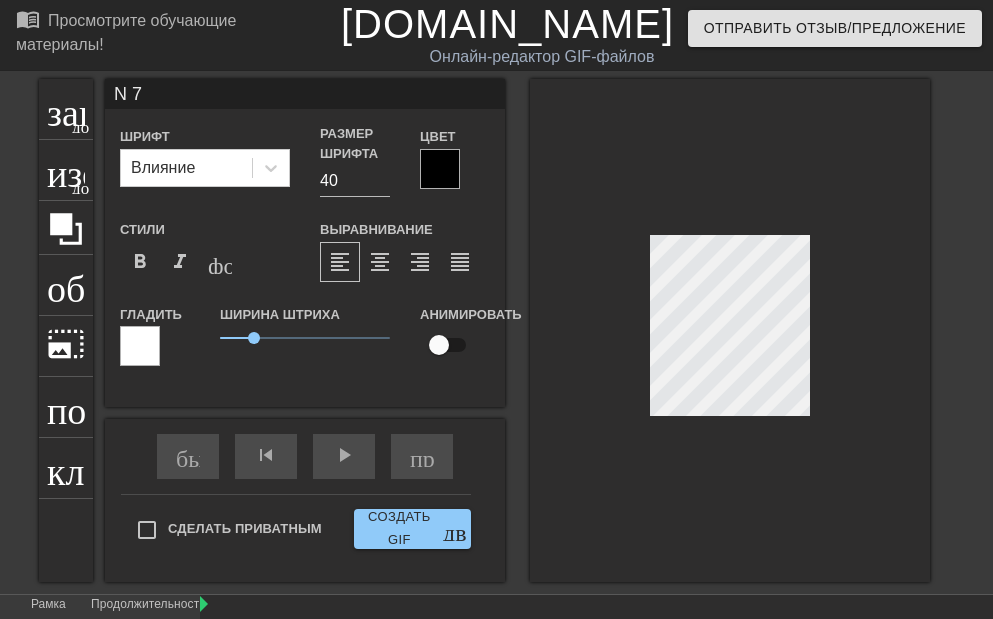 scroll, scrollTop: 2, scrollLeft: 2, axis: both 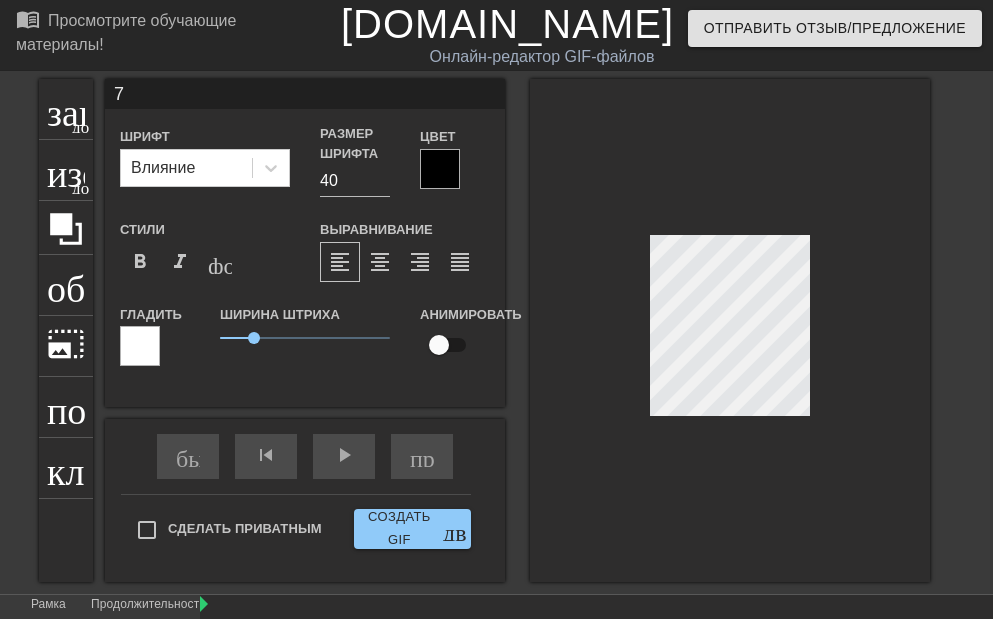 type on "7" 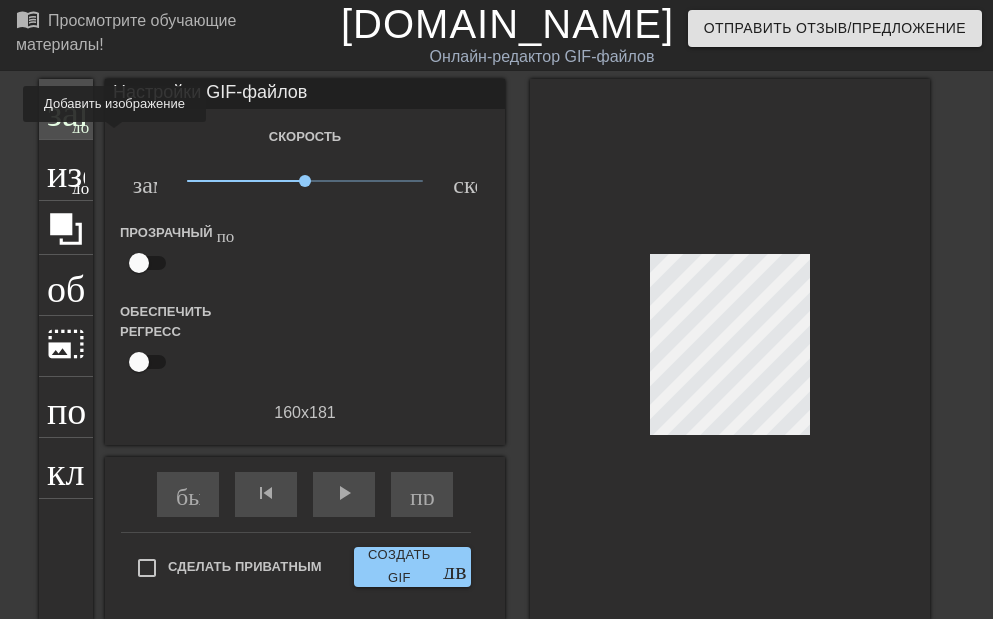 click on "заголовок добавить_круг" at bounding box center (66, 109) 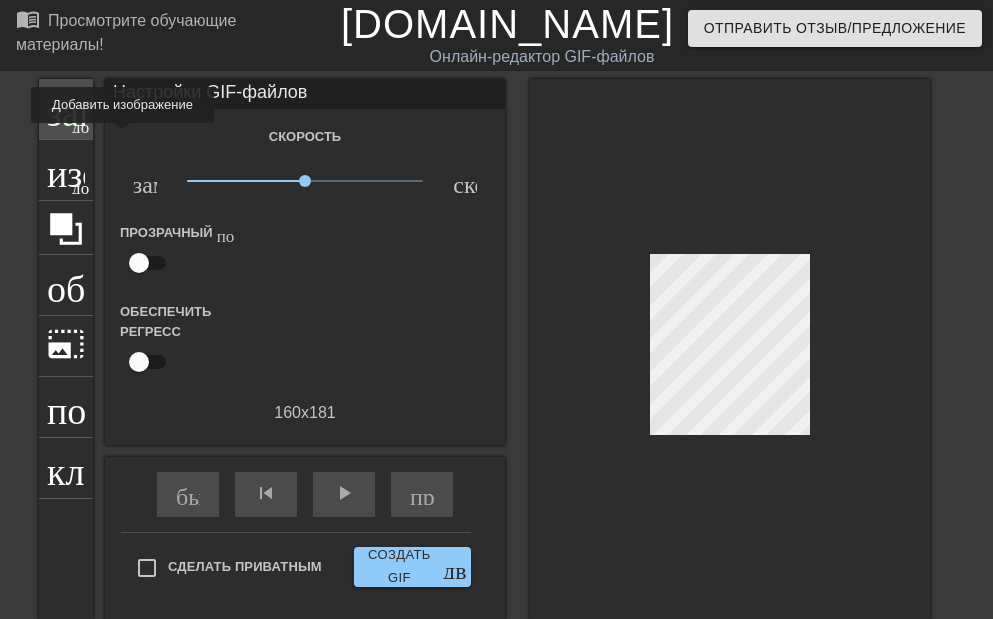 click on "заголовок добавить_круг" at bounding box center (66, 109) 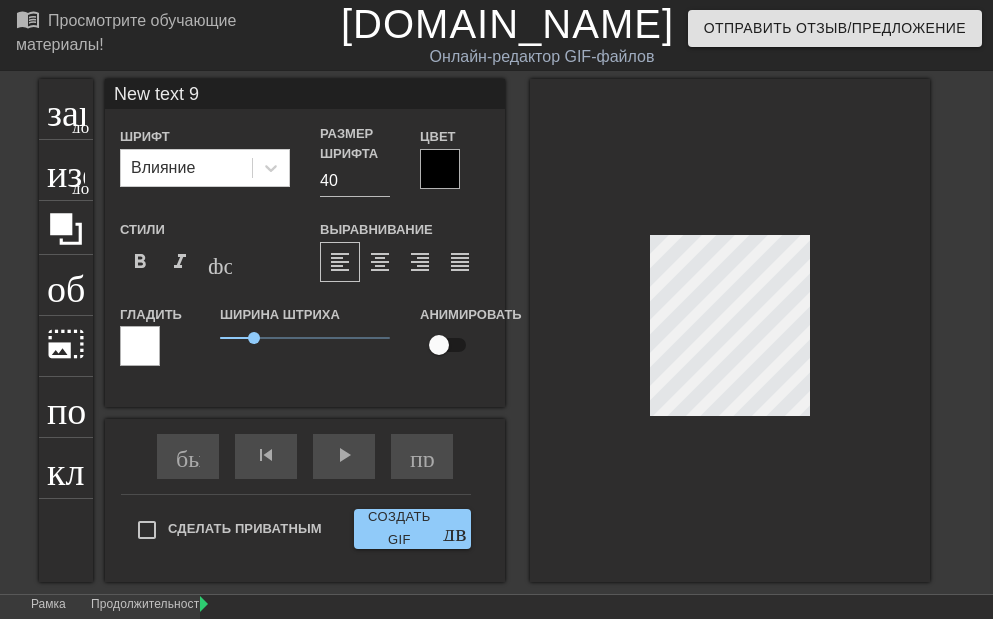 scroll, scrollTop: 2, scrollLeft: 2, axis: both 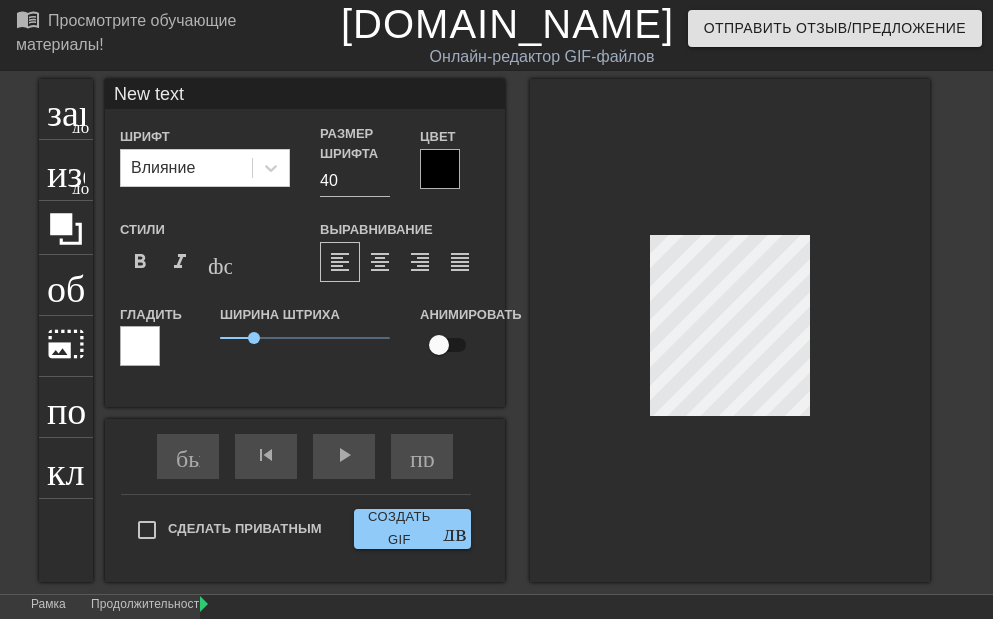 type on "New text" 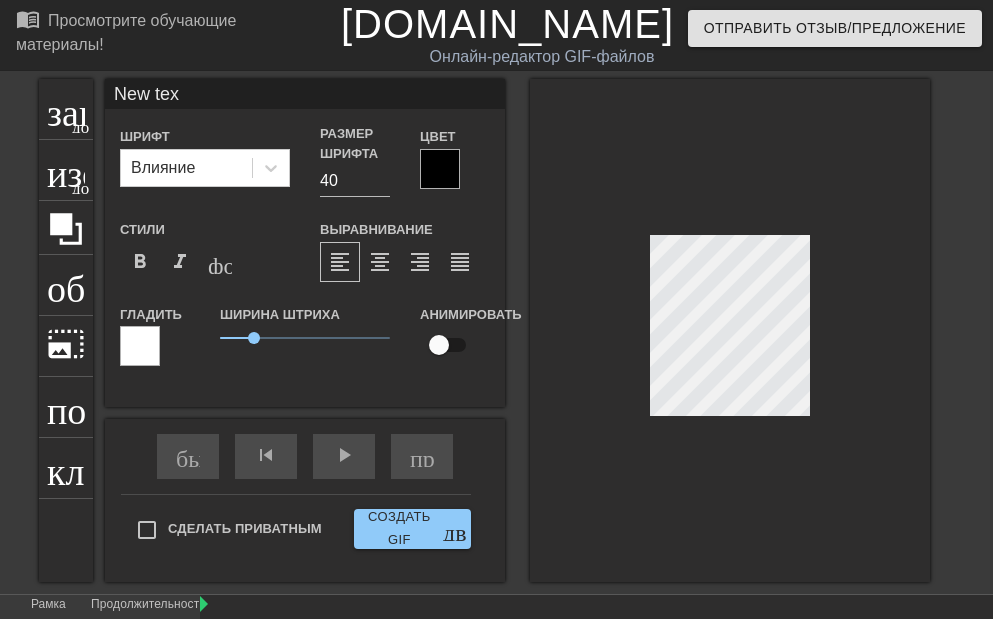 type on "New tex" 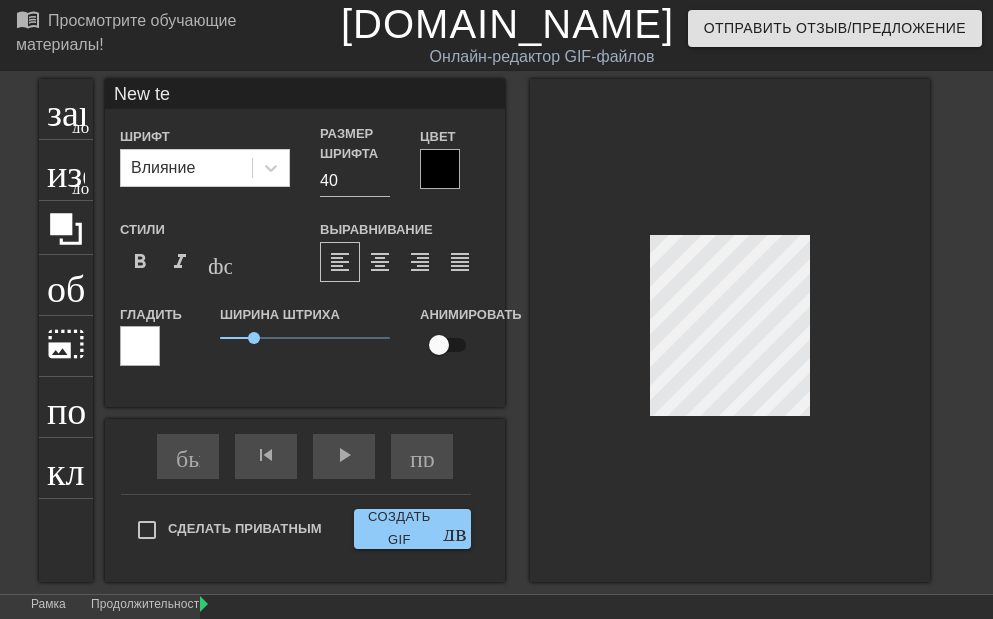 type on "New te" 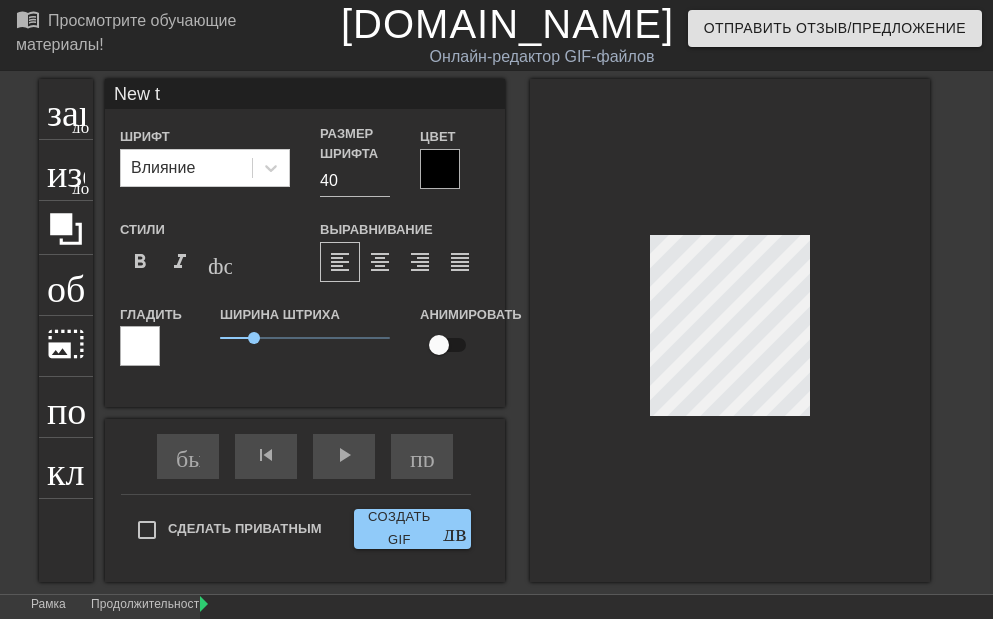 type on "New t" 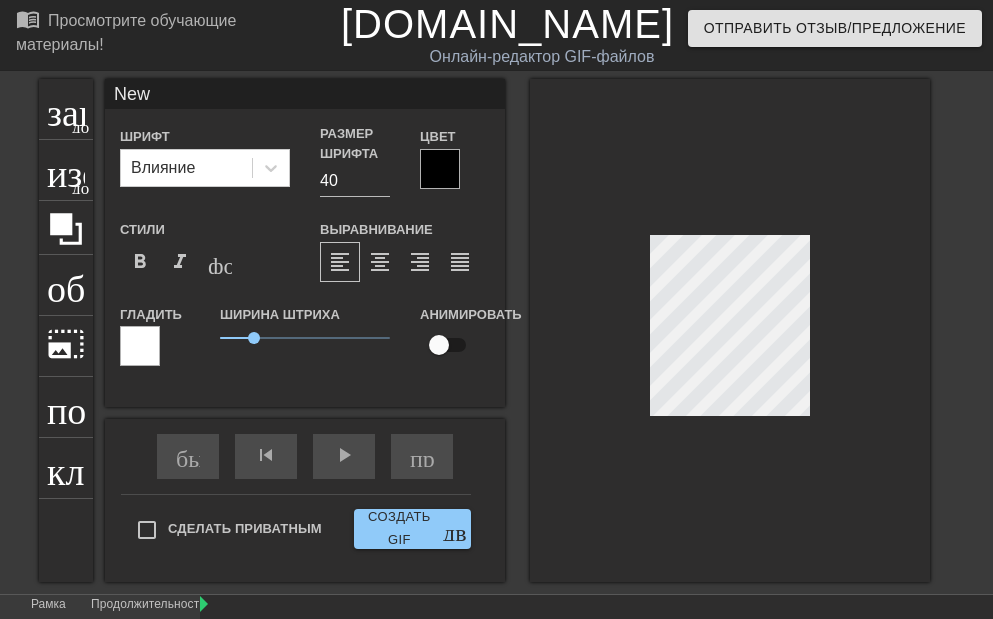 type on "New" 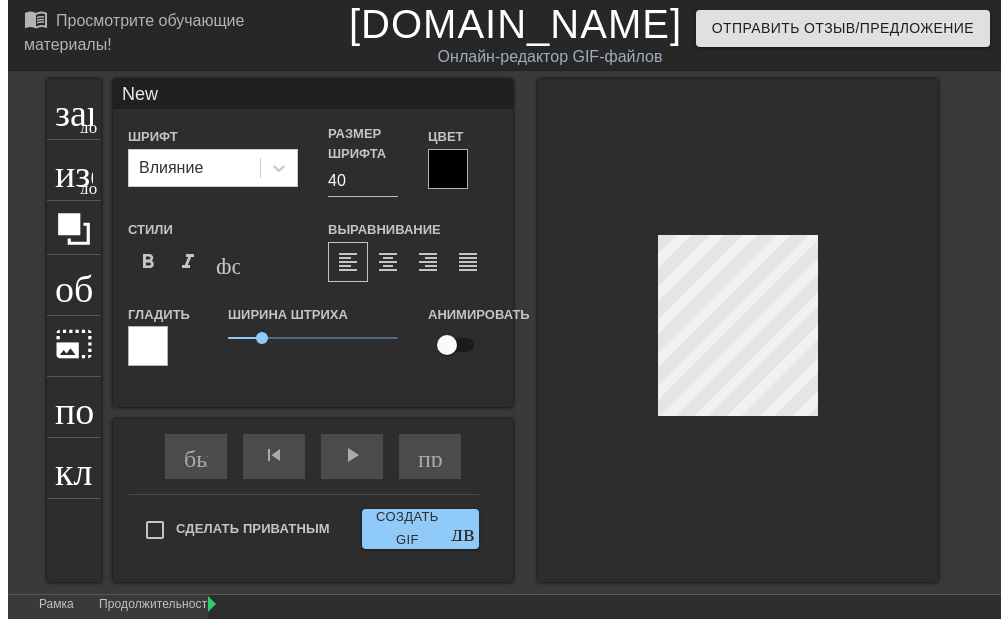 scroll, scrollTop: 2, scrollLeft: 2, axis: both 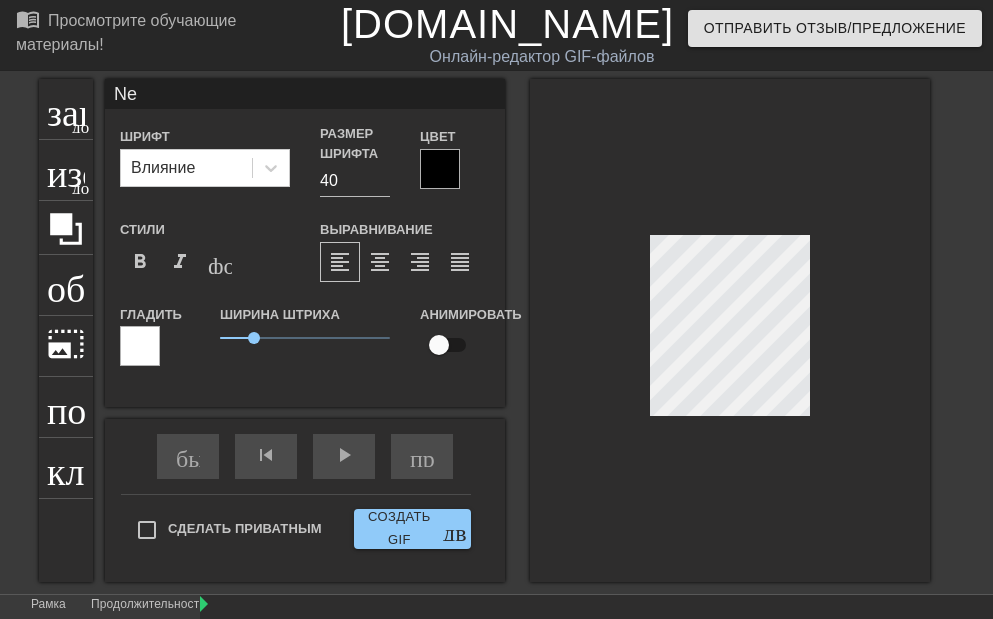 type on "N" 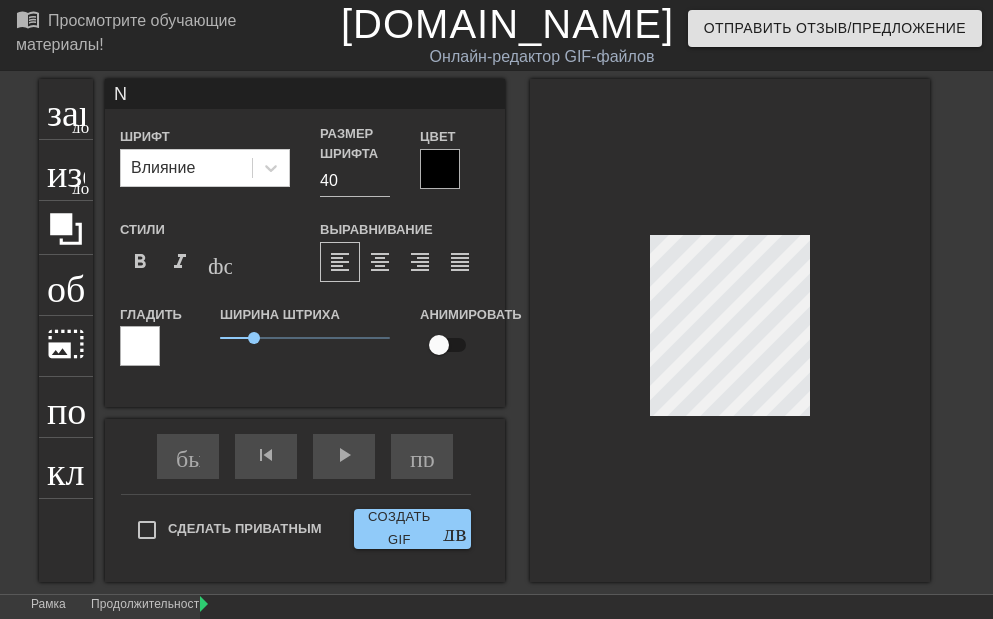 type 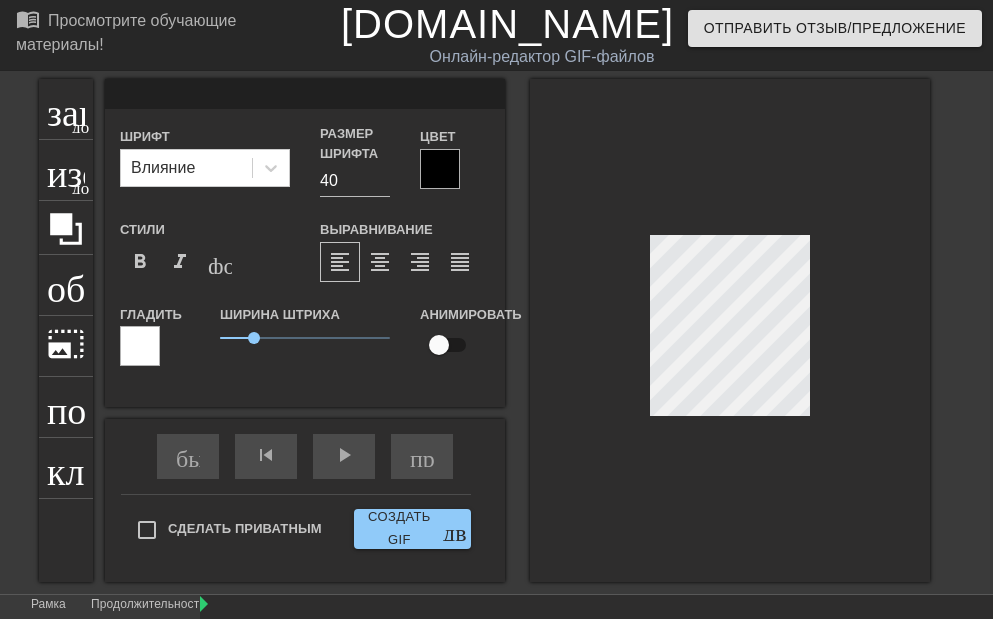 type on "[PERSON_NAME]" 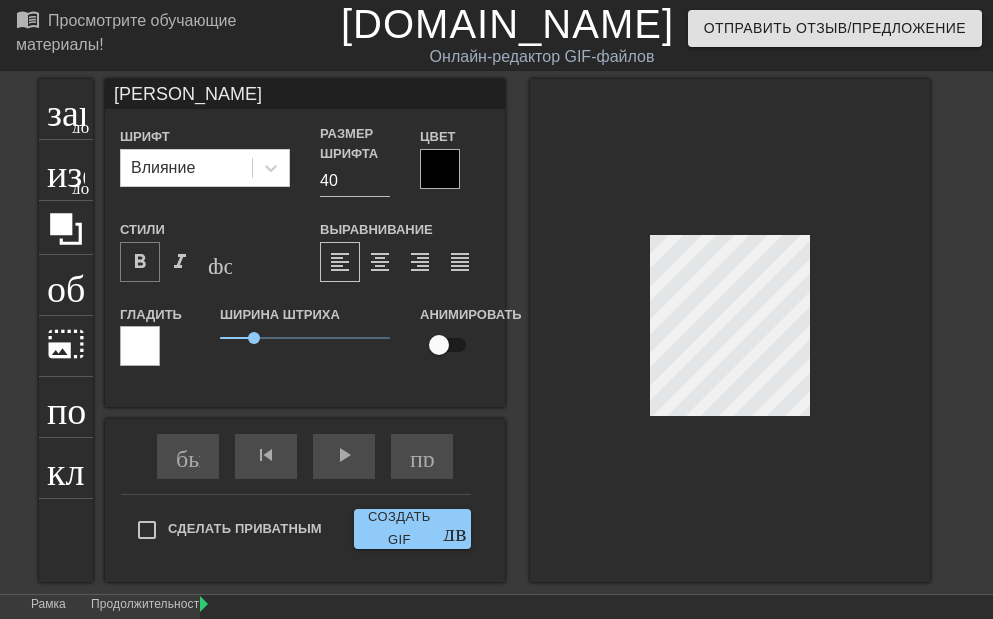 type on "[PERSON_NAME]" 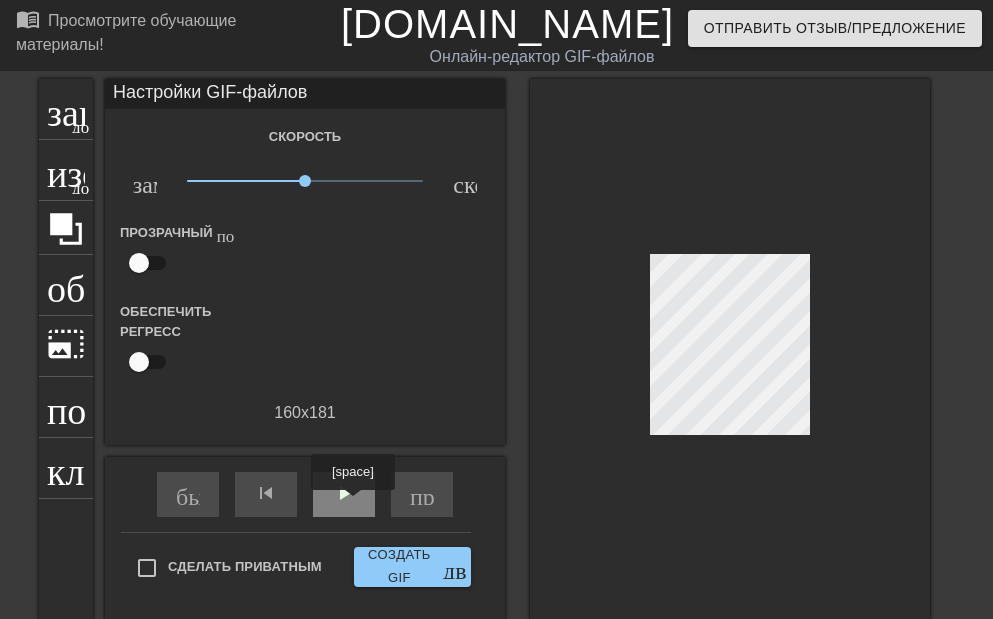 click on "play_arrow" at bounding box center (344, 493) 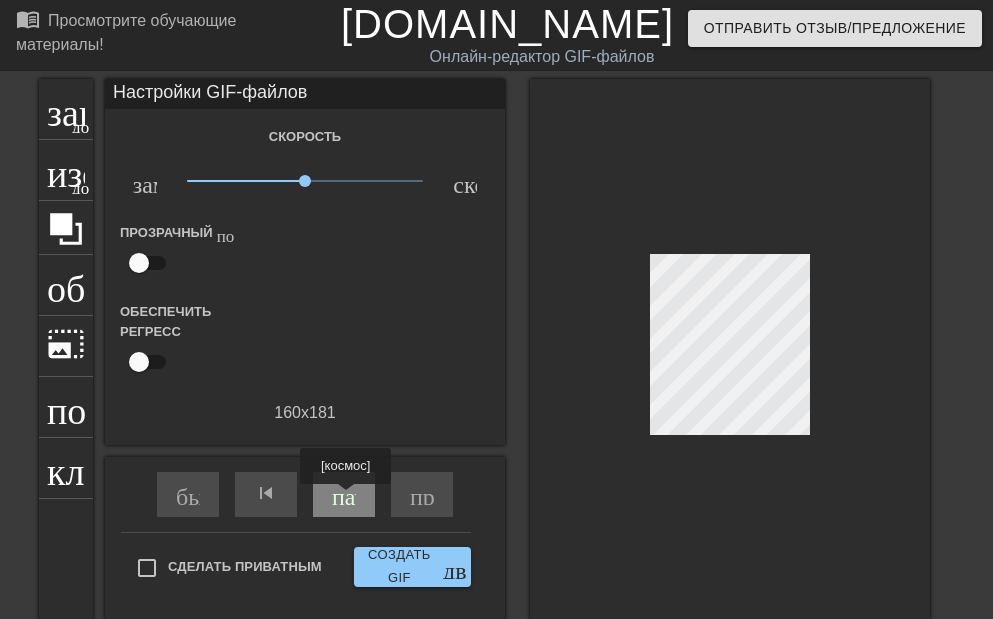 click on "пауза" at bounding box center (359, 493) 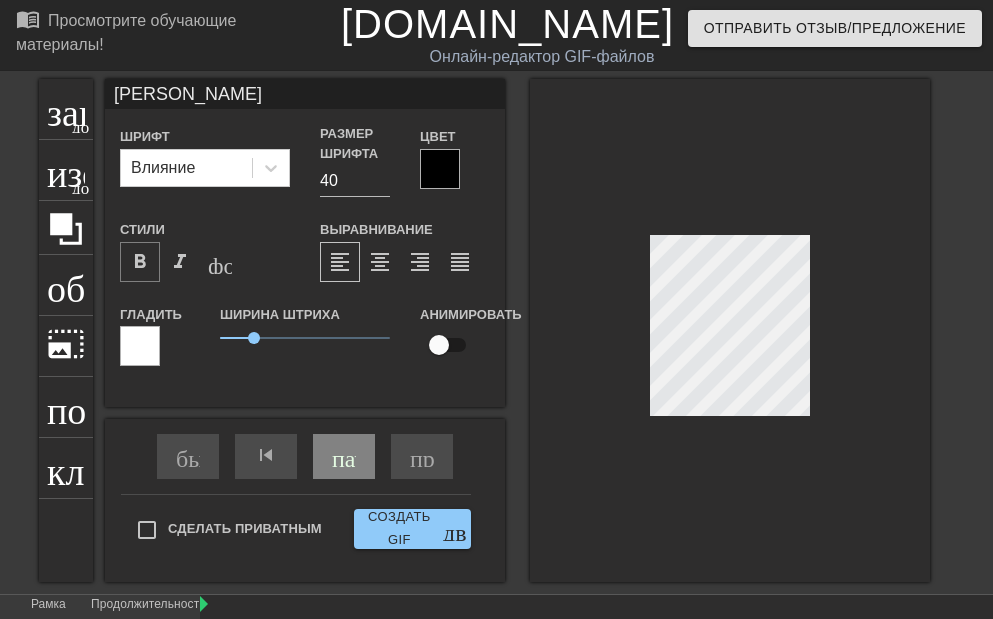 click on "format_bold" at bounding box center (140, 262) 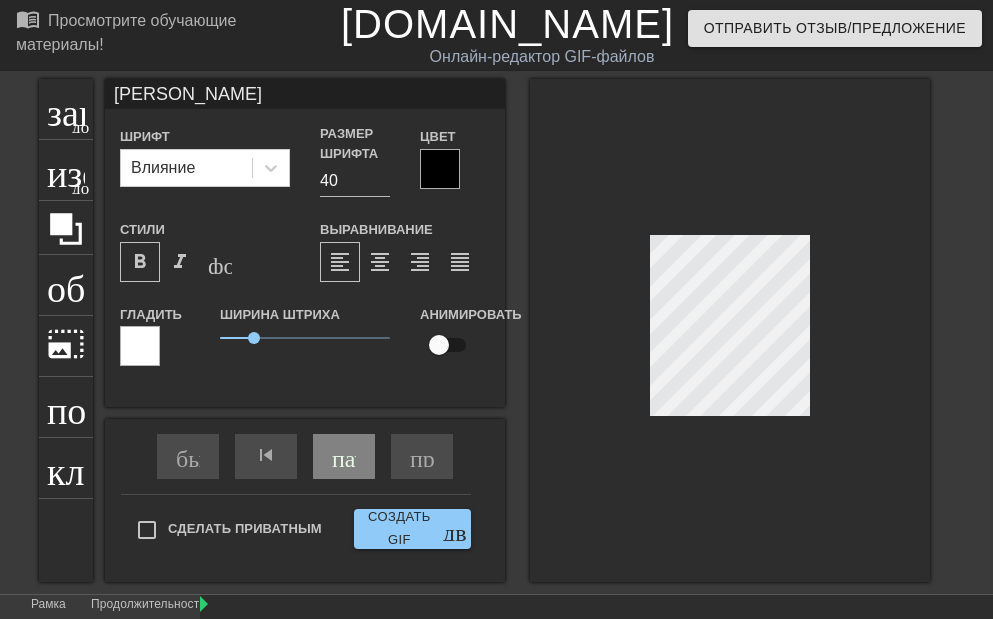 type on "[PERSON_NAME]" 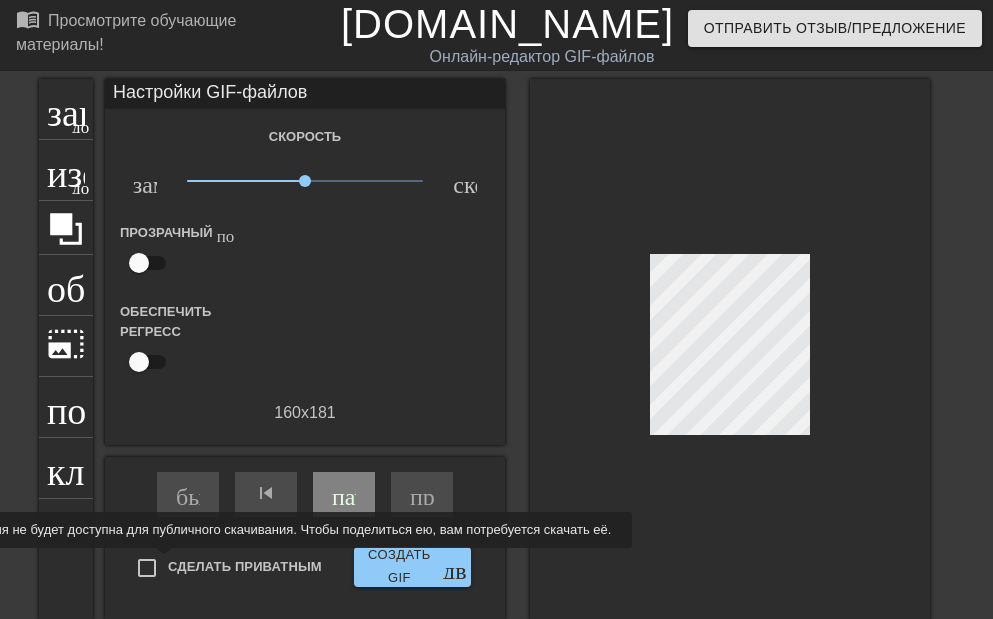 click on "Сделать приватным" at bounding box center [147, 568] 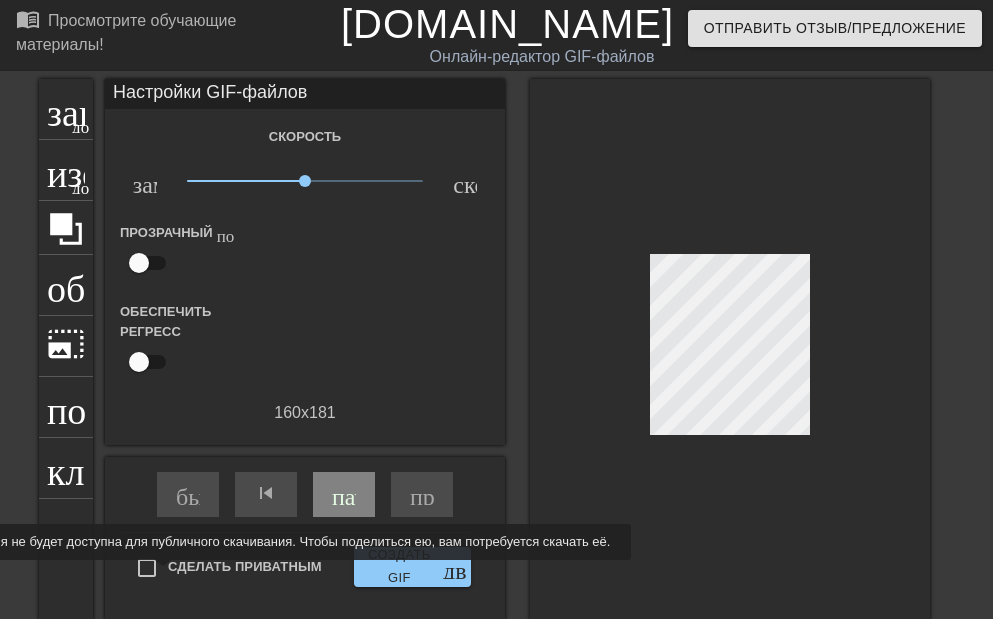 click on "Сделать приватным" at bounding box center (147, 568) 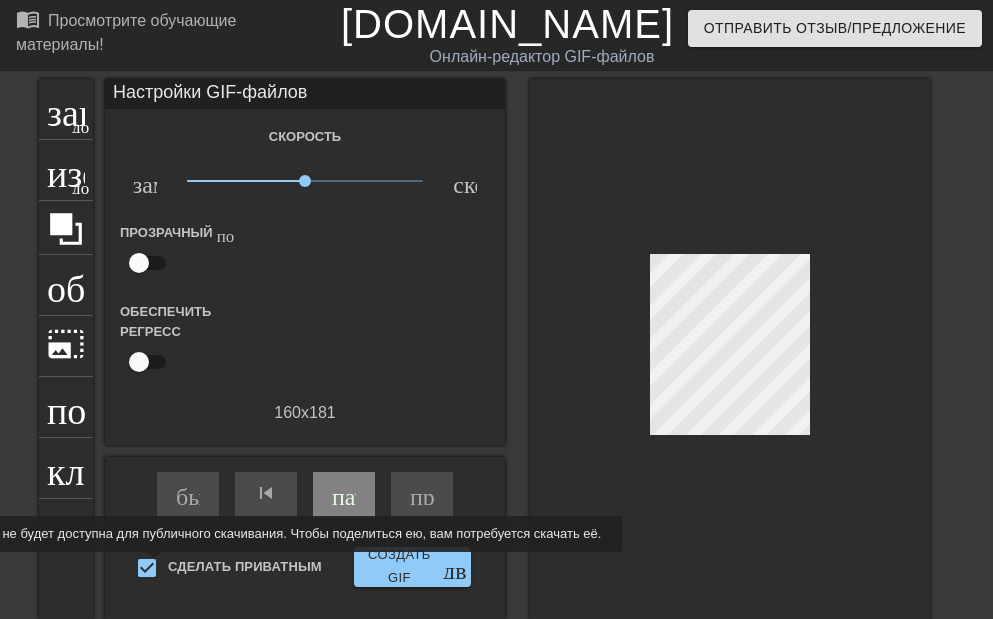 click on "Сделать приватным" at bounding box center (147, 568) 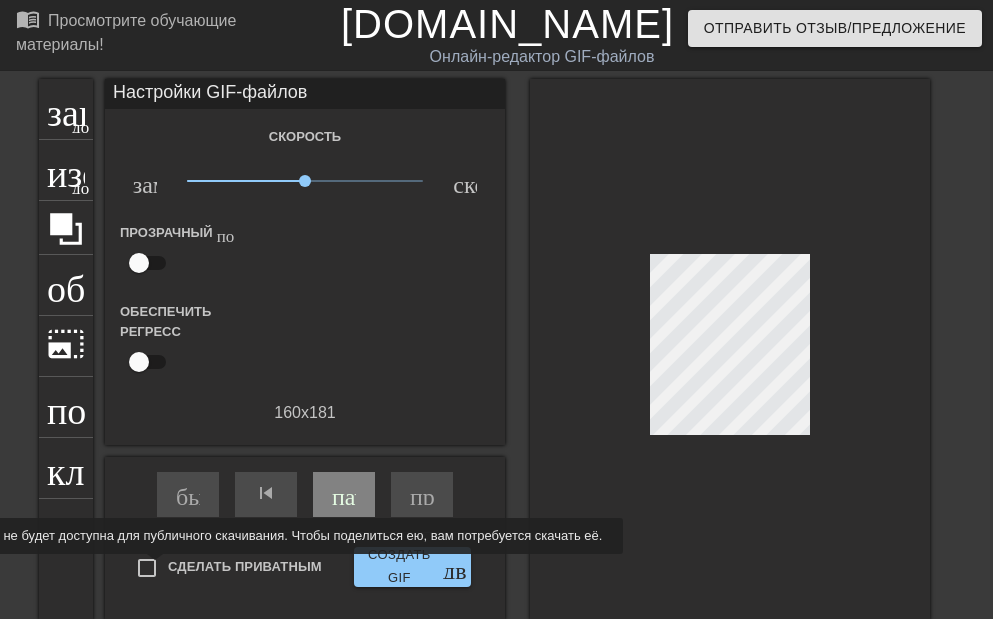 click on "Сделать приватным" at bounding box center (147, 568) 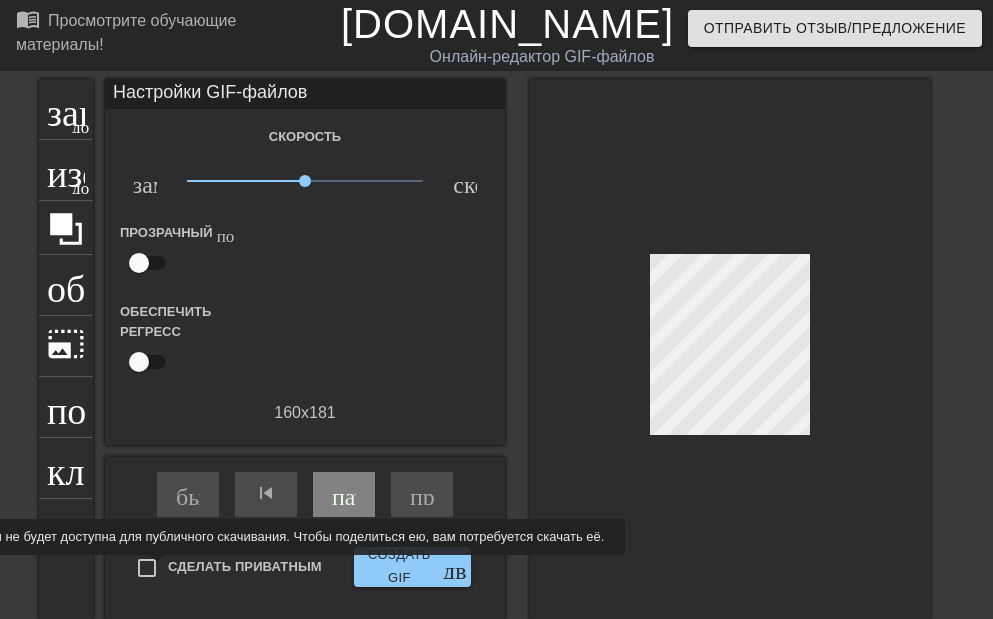 click on "Сделать приватным" at bounding box center (147, 568) 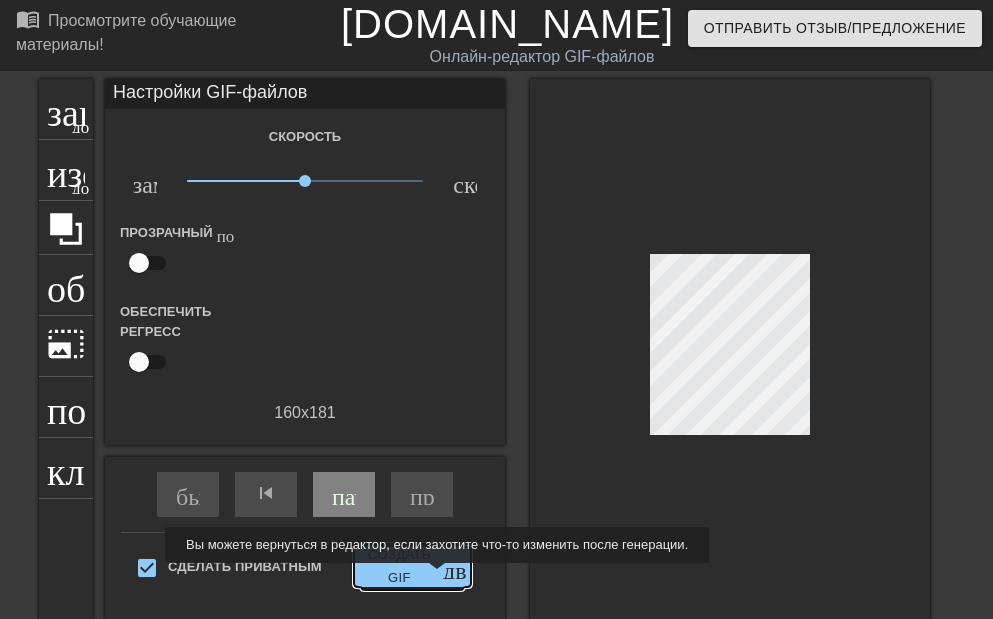 click on "Создать GIF" at bounding box center [399, 567] 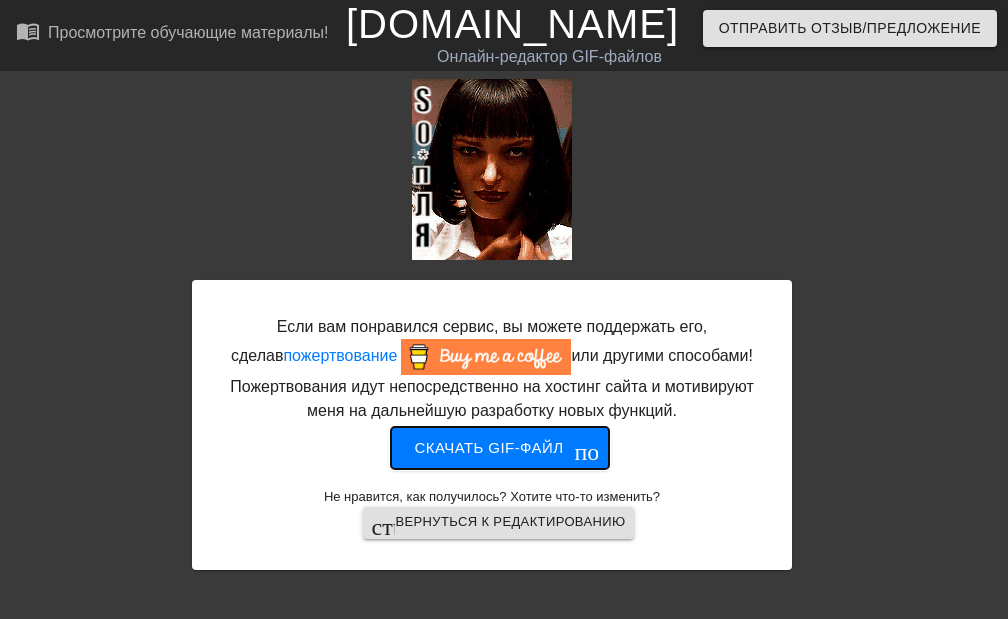 click on "Скачать gif-файл" at bounding box center (489, 448) 